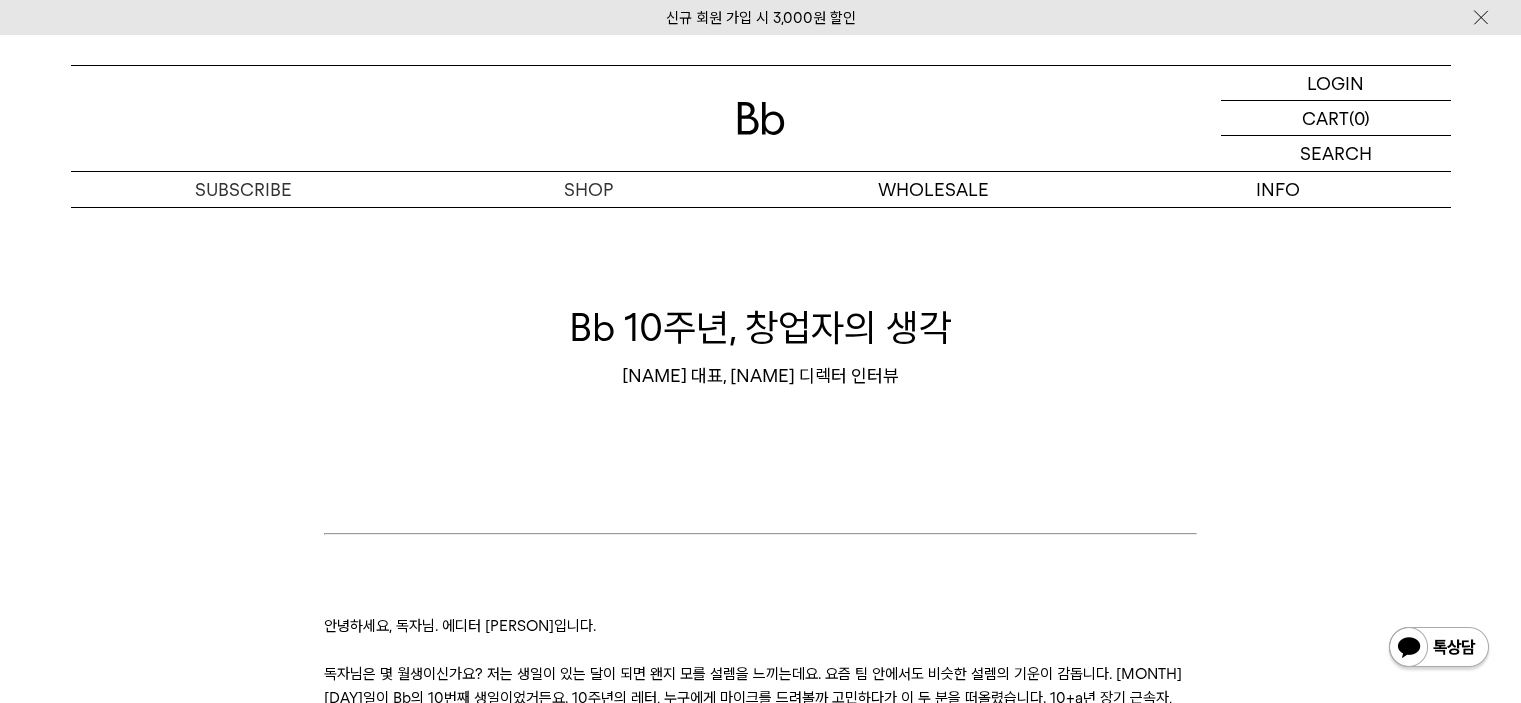 scroll, scrollTop: 0, scrollLeft: 0, axis: both 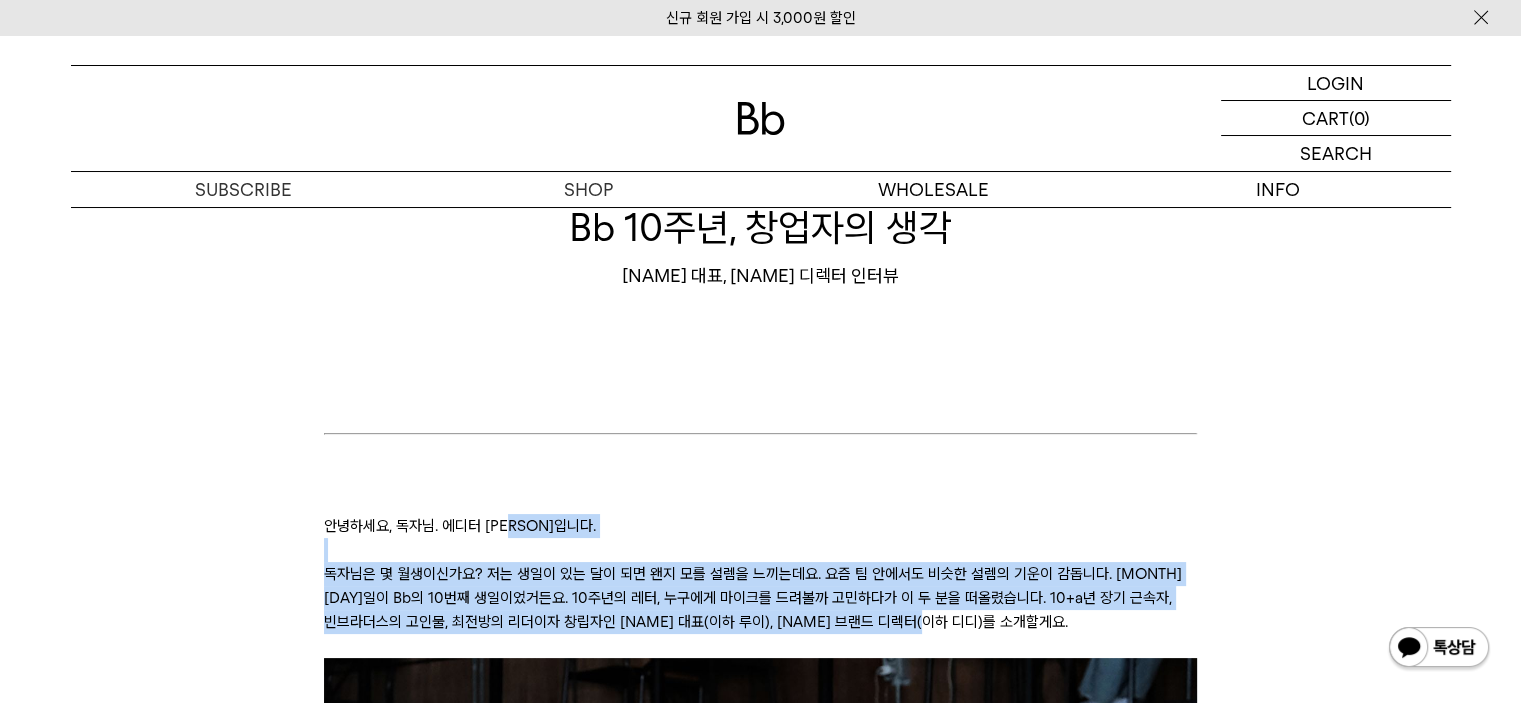 drag, startPoint x: 516, startPoint y: 536, endPoint x: 1011, endPoint y: 631, distance: 504.03372 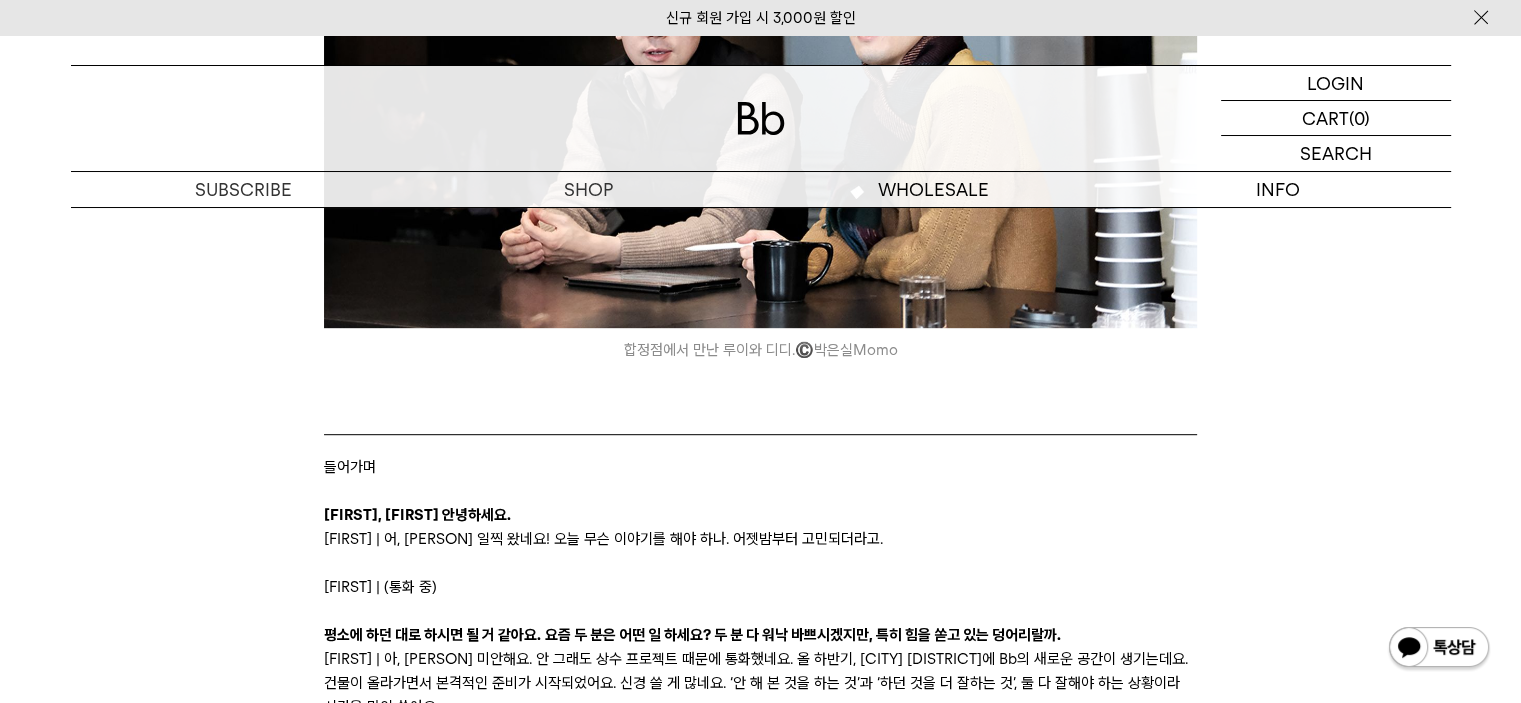 scroll, scrollTop: 1200, scrollLeft: 0, axis: vertical 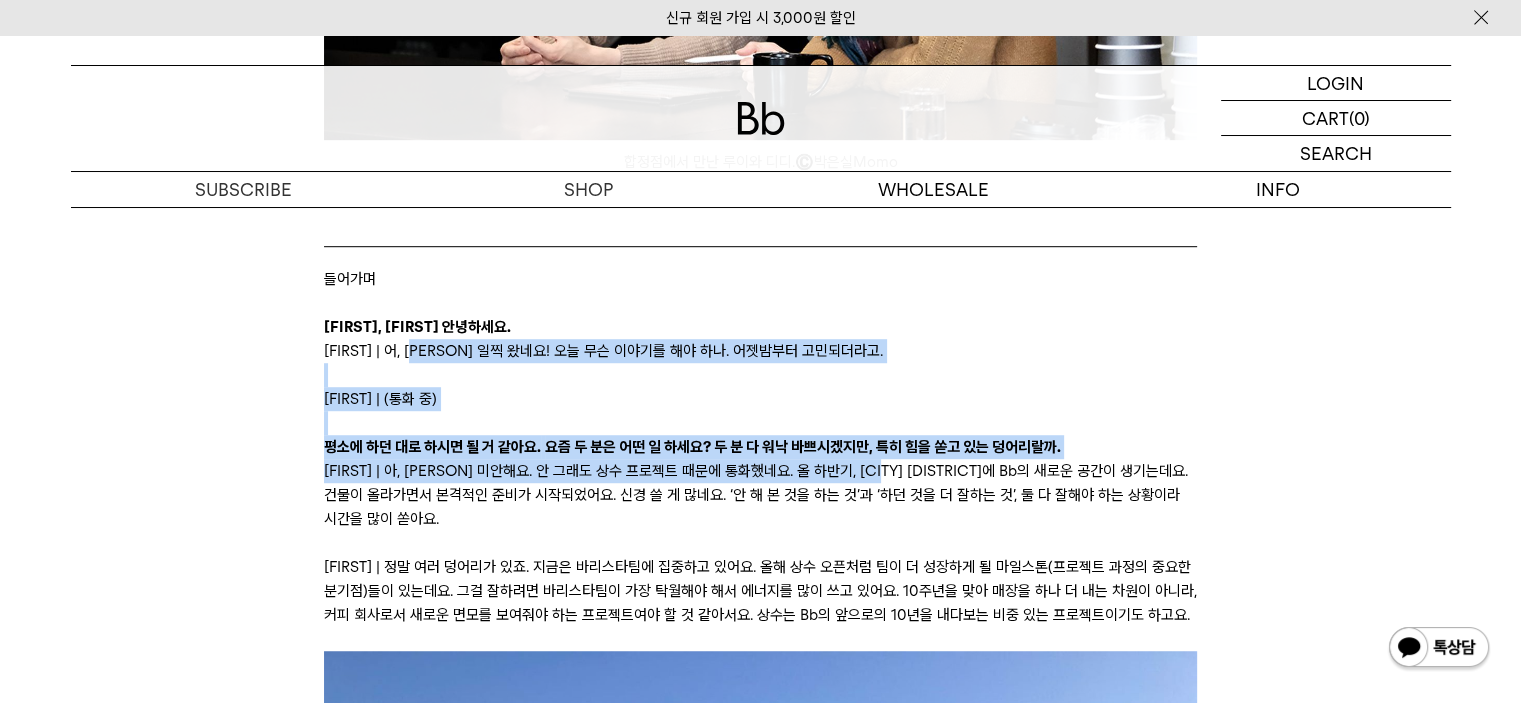 drag, startPoint x: 444, startPoint y: 354, endPoint x: 935, endPoint y: 460, distance: 502.31165 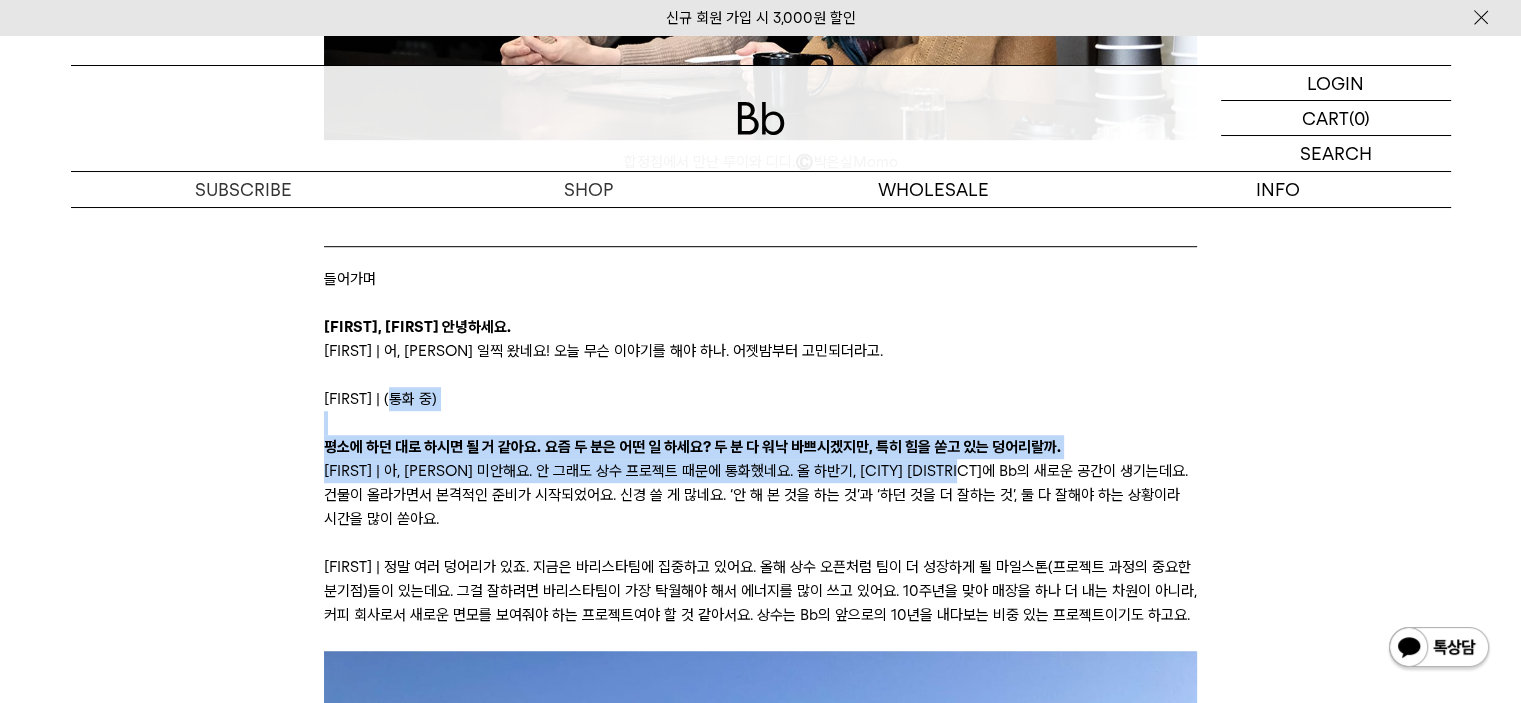 drag, startPoint x: 1057, startPoint y: 479, endPoint x: 1060, endPoint y: 403, distance: 76.05919 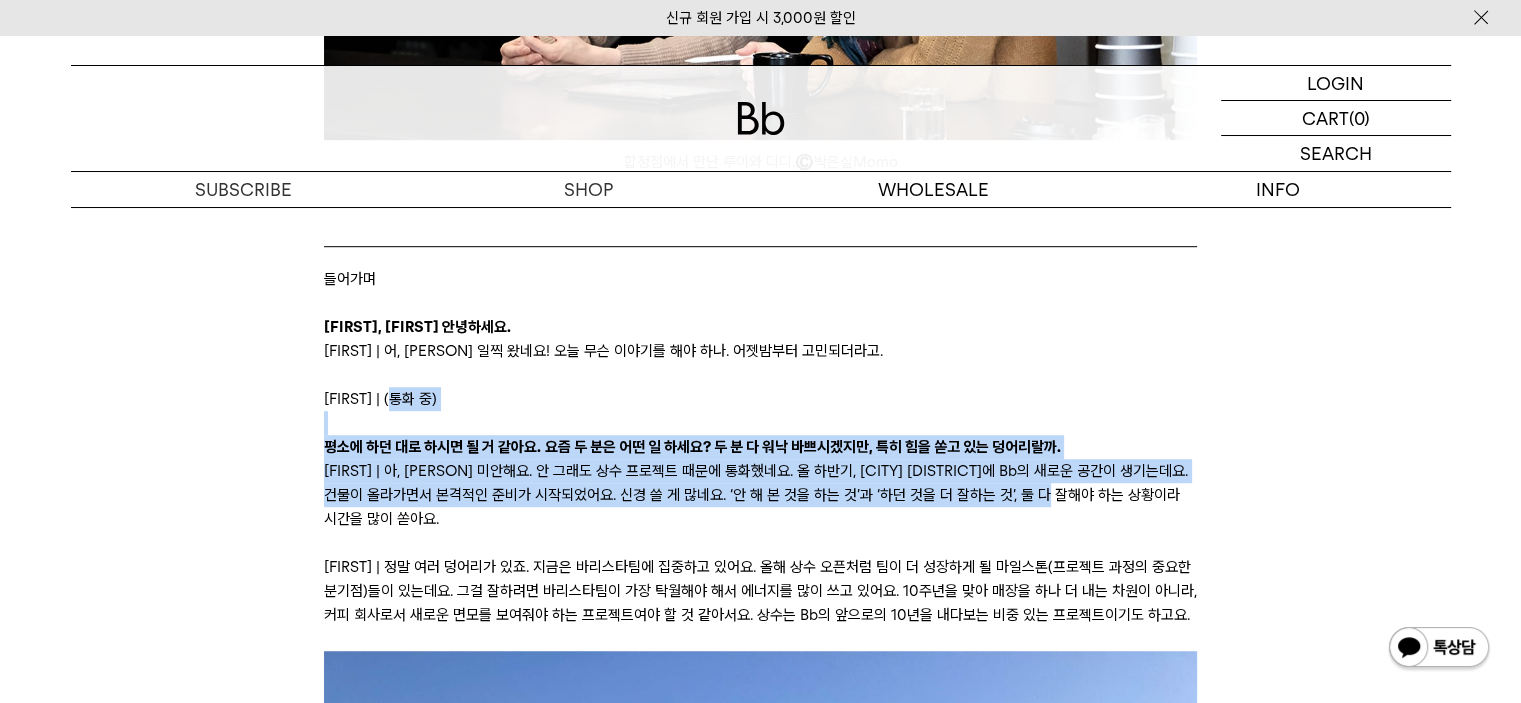drag, startPoint x: 1044, startPoint y: 389, endPoint x: 1141, endPoint y: 497, distance: 145.16542 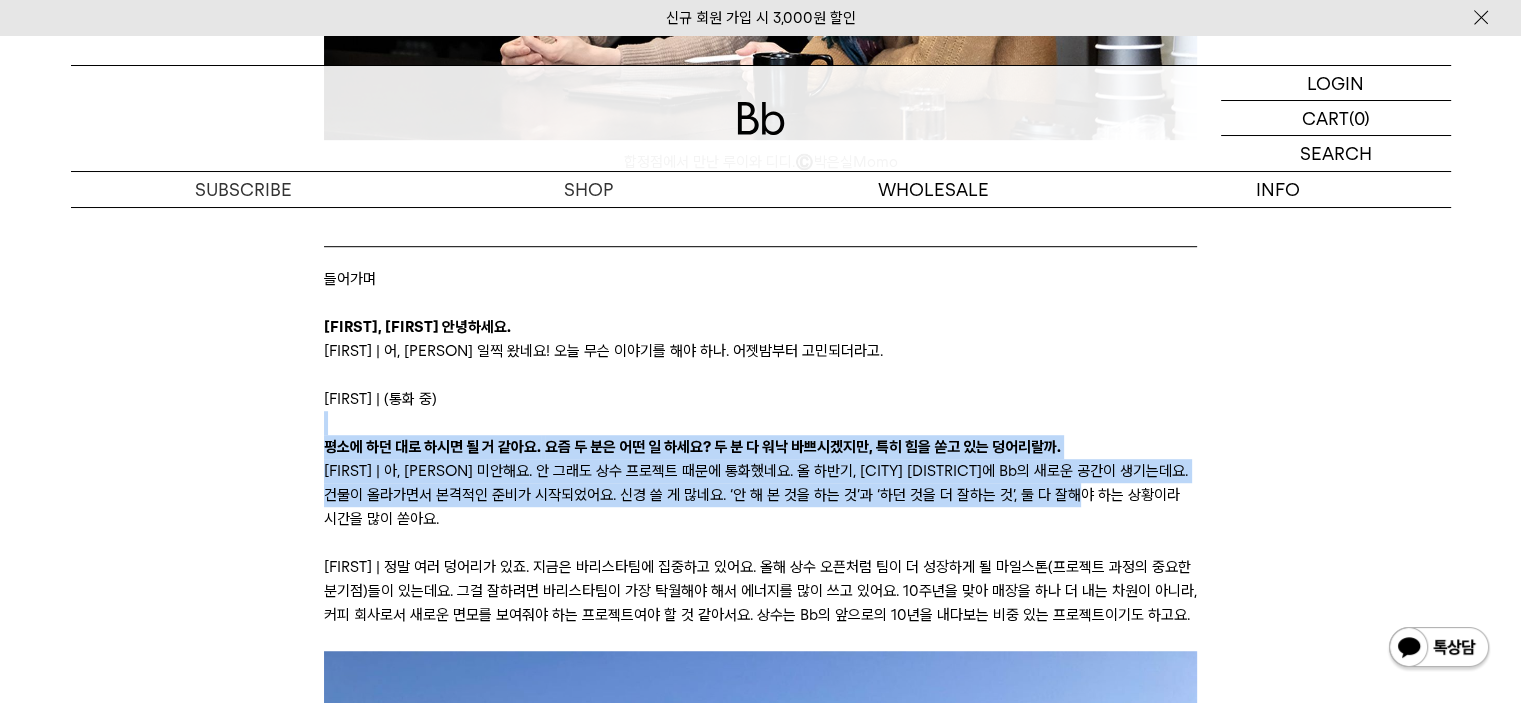 drag, startPoint x: 1199, startPoint y: 495, endPoint x: 1184, endPoint y: 419, distance: 77.46612 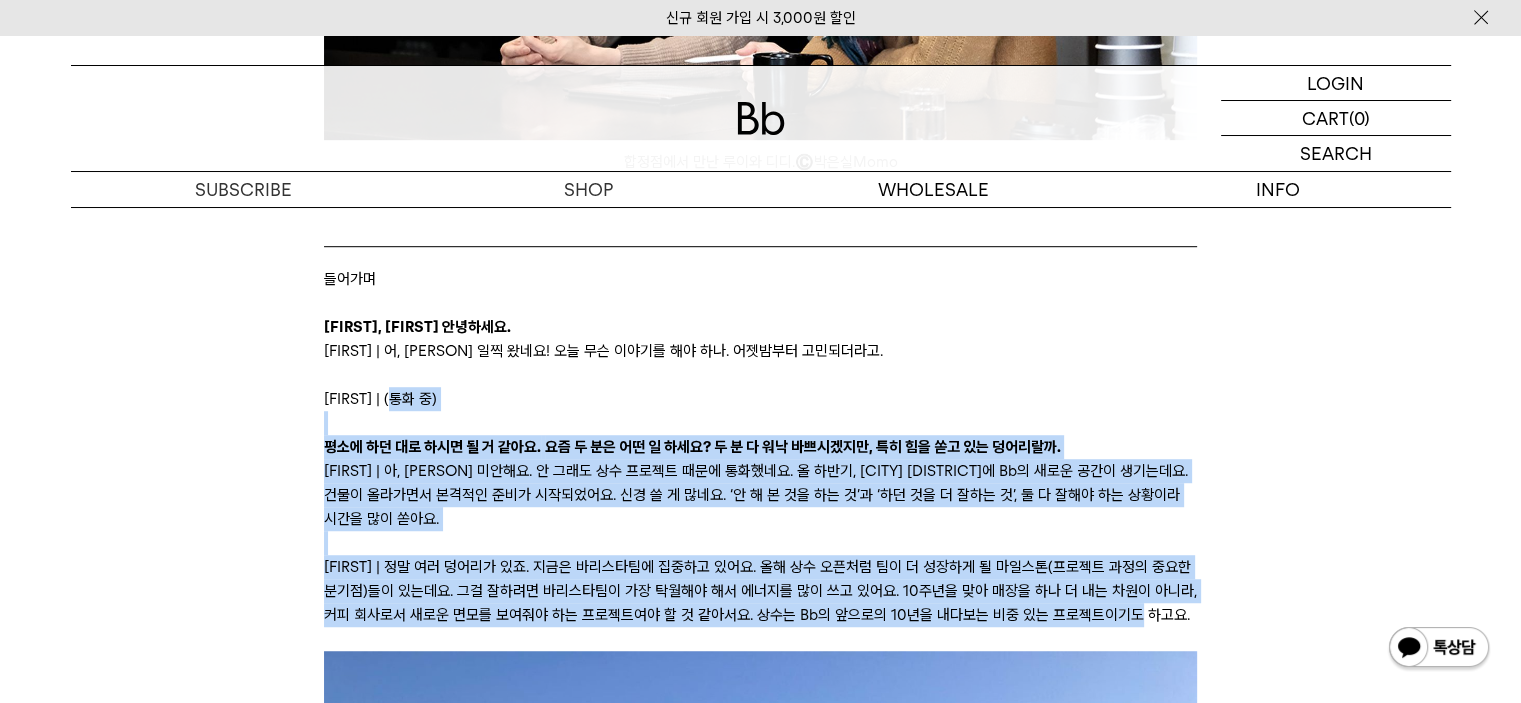 drag, startPoint x: 1203, startPoint y: 417, endPoint x: 1238, endPoint y: 591, distance: 177.48521 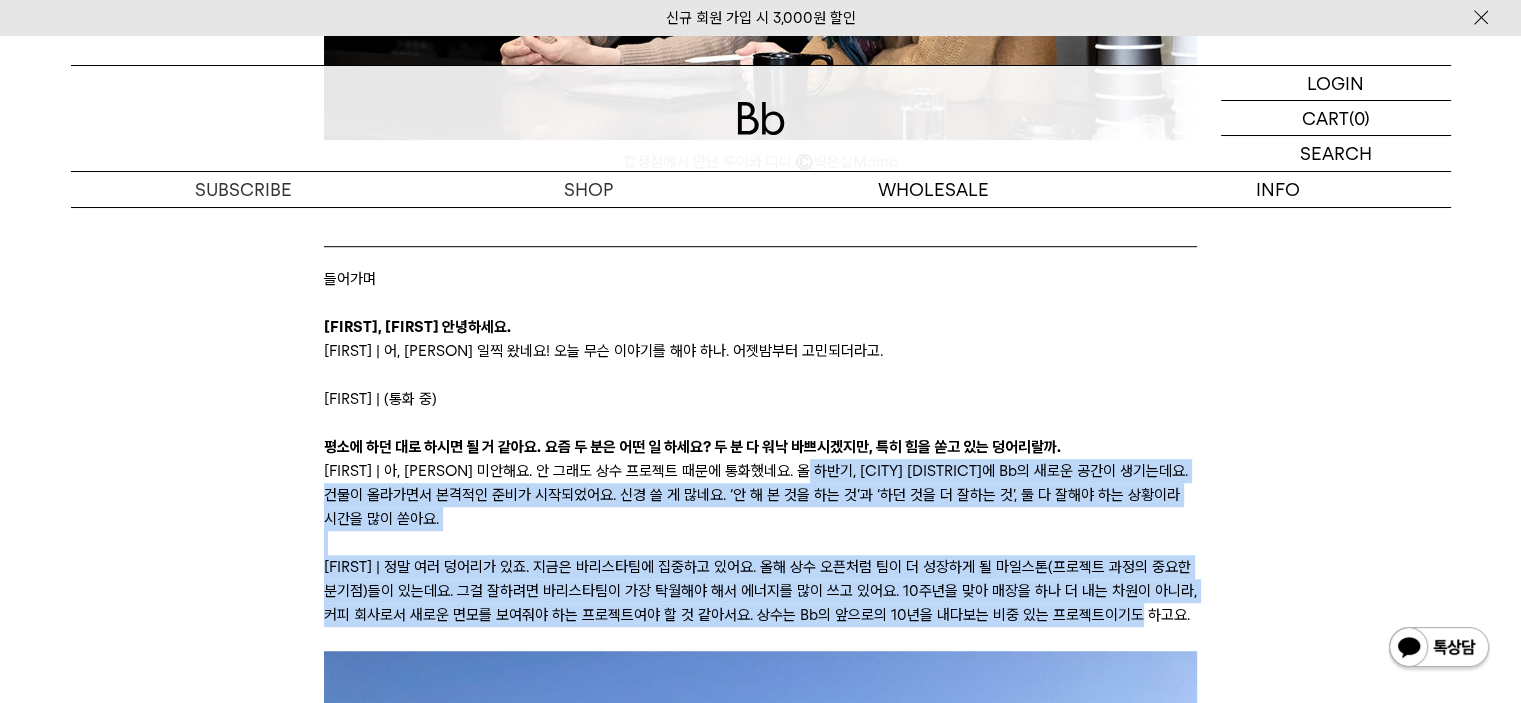 drag, startPoint x: 1195, startPoint y: 587, endPoint x: 836, endPoint y: 461, distance: 380.46945 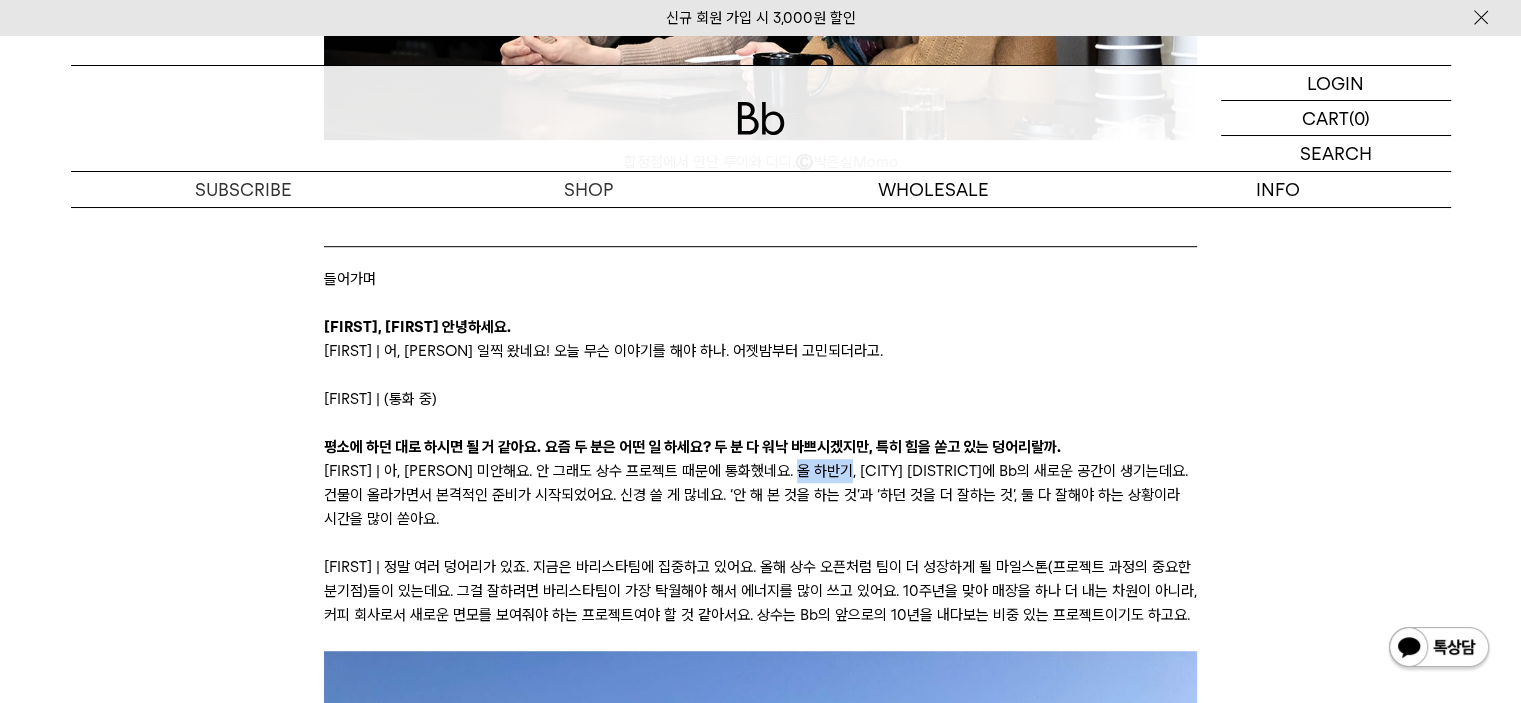 click on "[FIRST] | 아, [PERSON] 미안해요. 안 그래도 상수 프로젝트 때문에 통화했네요. 올 하반기, [CITY] [DISTRICT]에 Bb의 새로운 공간이 생기는데요. 건물이 올라가면서 본격적인 준비가 시작되었어요. 신경 쓸 게 많네요. ‘안 해 본 것을 하는 것’과 ‘하던 것을 더 잘하는 것’, 둘 다 잘해야 하는 상황이라 시간을 많이 쏟아요." at bounding box center (760, 495) 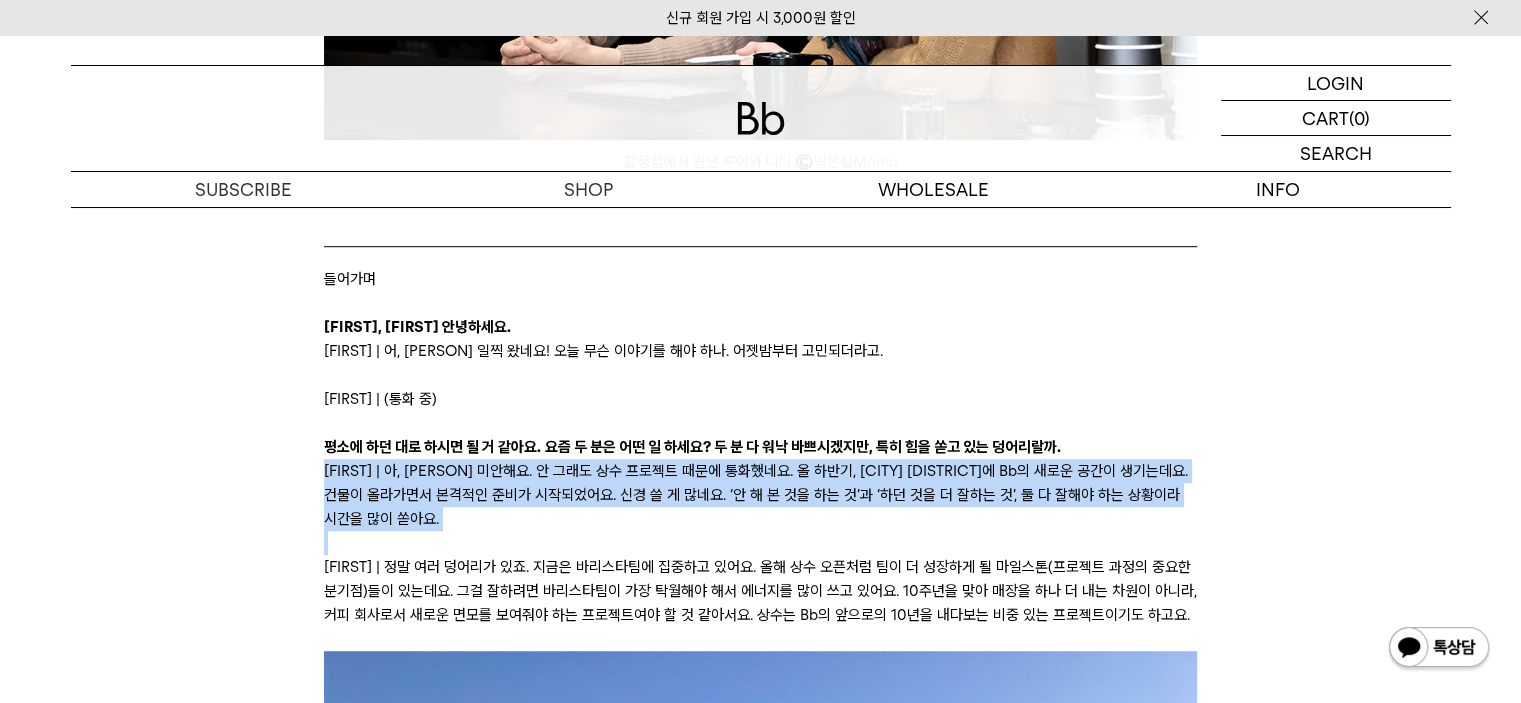 click on "[FIRST] | 아, [PERSON] 미안해요. 안 그래도 상수 프로젝트 때문에 통화했네요. 올 하반기, [CITY] [DISTRICT]에 Bb의 새로운 공간이 생기는데요. 건물이 올라가면서 본격적인 준비가 시작되었어요. 신경 쓸 게 많네요. ‘안 해 본 것을 하는 것’과 ‘하던 것을 더 잘하는 것’, 둘 다 잘해야 하는 상황이라 시간을 많이 쏟아요." at bounding box center [760, 495] 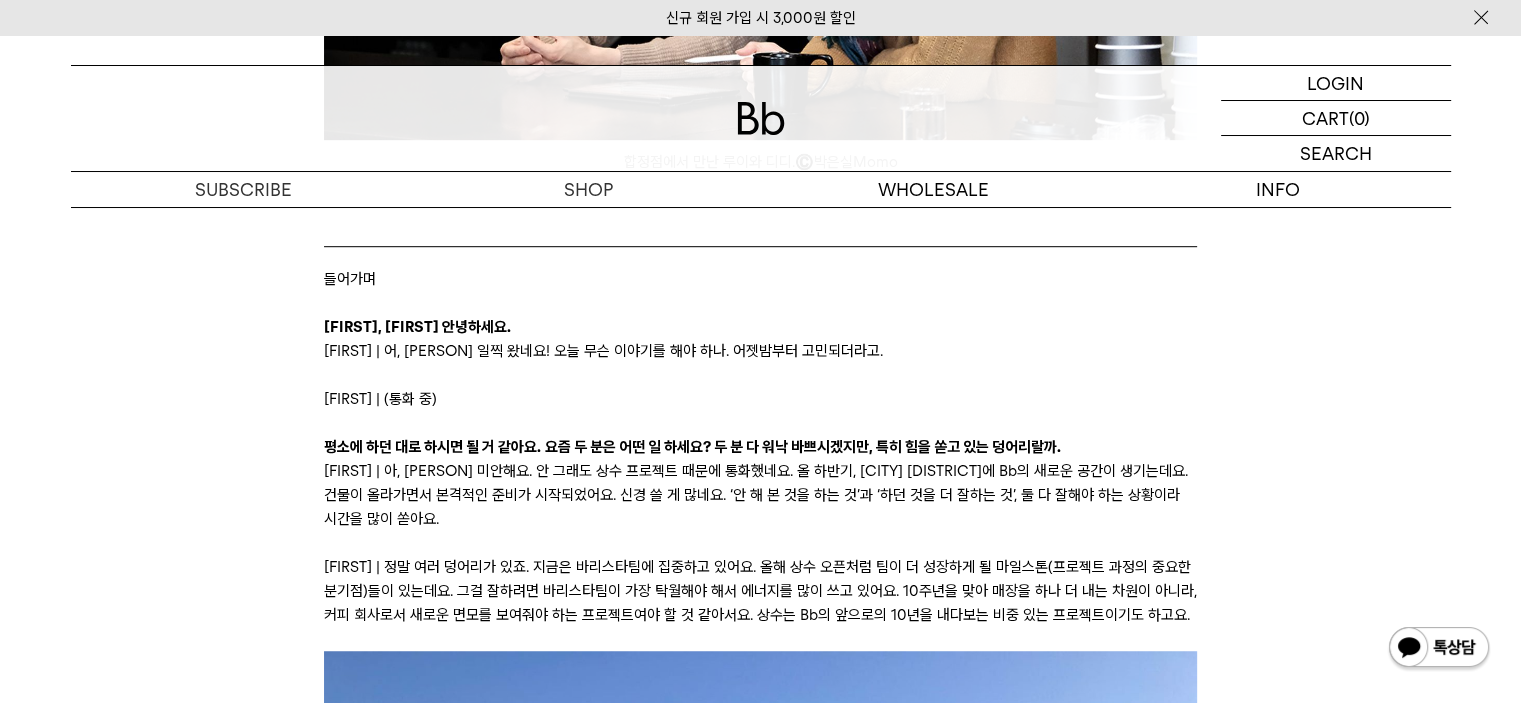 click on "[FIRST] | 정말 여러 덩어리가 있죠. 지금은 바리스타팀에 집중하고 있어요. 올해 상수 오픈처럼 팀이 더 성장하게 될 마일스톤(프로젝트 과정의 중요한 분기점)들이 있는데요. 그걸 잘하려면 바리스타팀이 가장 탁월해야 해서 에너지를 많이 쓰고 있어요. 10주년을 맞아 매장을 하나 더 내는 차원이 아니라, 커피 회사로서 새로운 면모를 보여줘야 하는 프로젝트여야 할 것 같아서요. 상수는 Bb의 앞으로의 10년을 내다보는 비중 있는 프로젝트이기도 하고요." at bounding box center (760, 591) 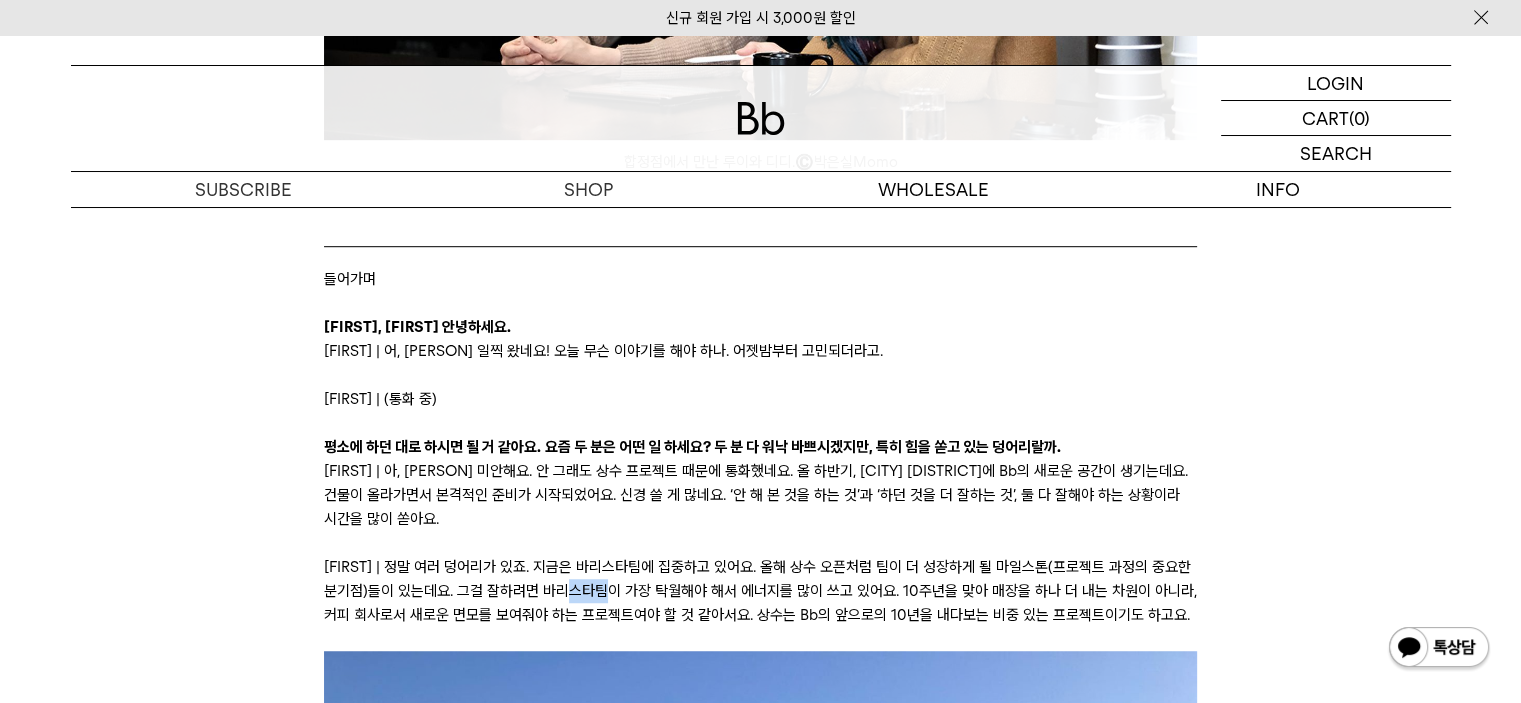 click on "[FIRST] | 정말 여러 덩어리가 있죠. 지금은 바리스타팀에 집중하고 있어요. 올해 상수 오픈처럼 팀이 더 성장하게 될 마일스톤(프로젝트 과정의 중요한 분기점)들이 있는데요. 그걸 잘하려면 바리스타팀이 가장 탁월해야 해서 에너지를 많이 쓰고 있어요. 10주년을 맞아 매장을 하나 더 내는 차원이 아니라, 커피 회사로서 새로운 면모를 보여줘야 하는 프로젝트여야 할 것 같아서요. 상수는 Bb의 앞으로의 10년을 내다보는 비중 있는 프로젝트이기도 하고요." at bounding box center [760, 591] 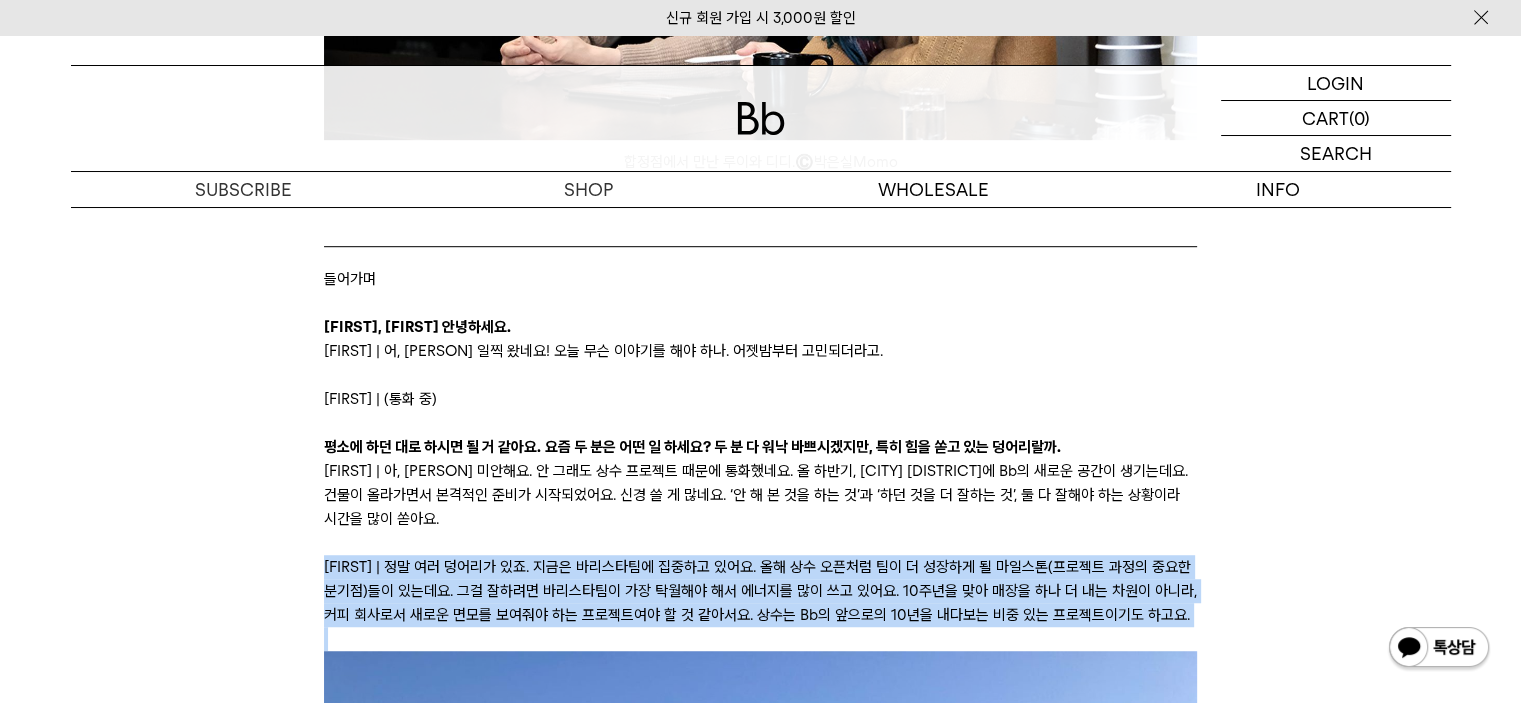 click on "[FIRST] | 정말 여러 덩어리가 있죠. 지금은 바리스타팀에 집중하고 있어요. 올해 상수 오픈처럼 팀이 더 성장하게 될 마일스톤(프로젝트 과정의 중요한 분기점)들이 있는데요. 그걸 잘하려면 바리스타팀이 가장 탁월해야 해서 에너지를 많이 쓰고 있어요. 10주년을 맞아 매장을 하나 더 내는 차원이 아니라, 커피 회사로서 새로운 면모를 보여줘야 하는 프로젝트여야 할 것 같아서요. 상수는 Bb의 앞으로의 10년을 내다보는 비중 있는 프로젝트이기도 하고요." at bounding box center [760, 591] 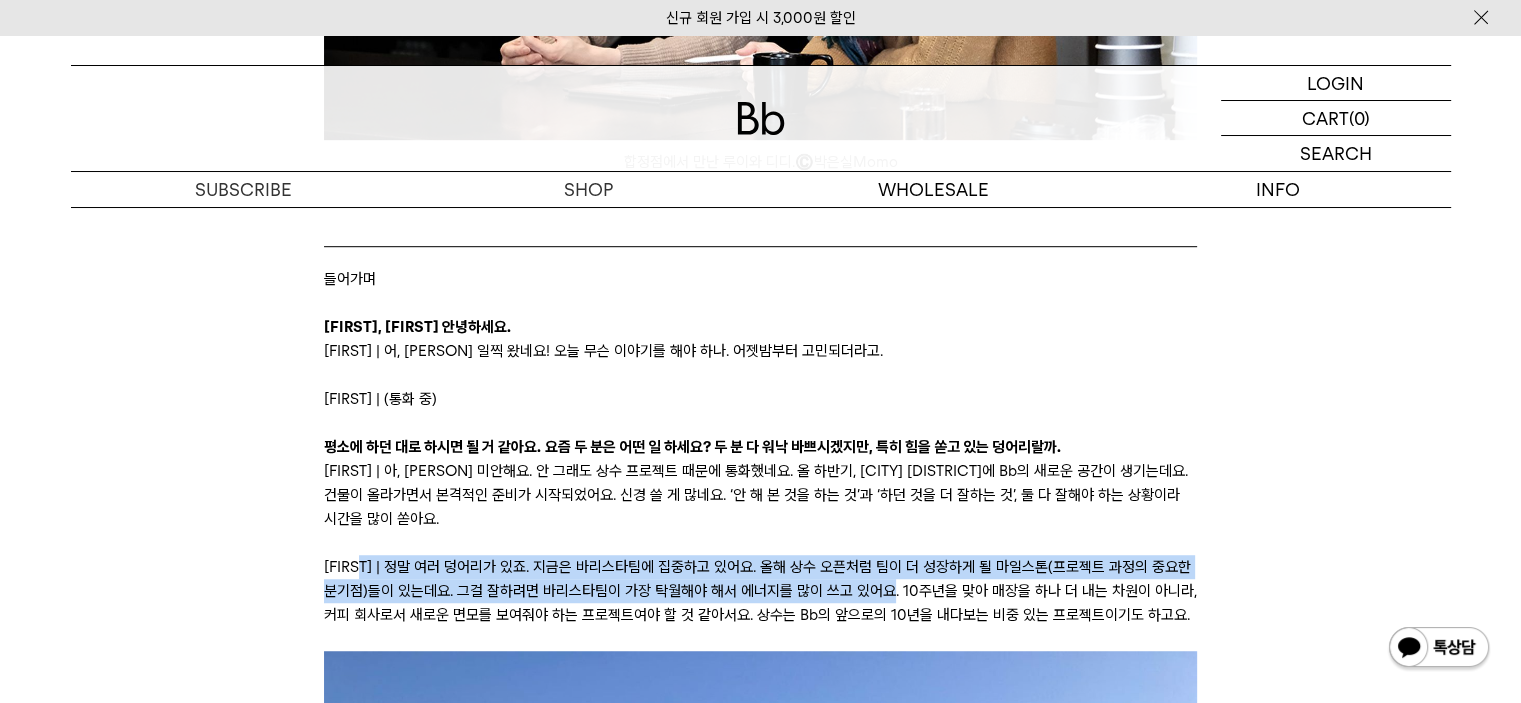 drag, startPoint x: 364, startPoint y: 540, endPoint x: 929, endPoint y: 575, distance: 566.083 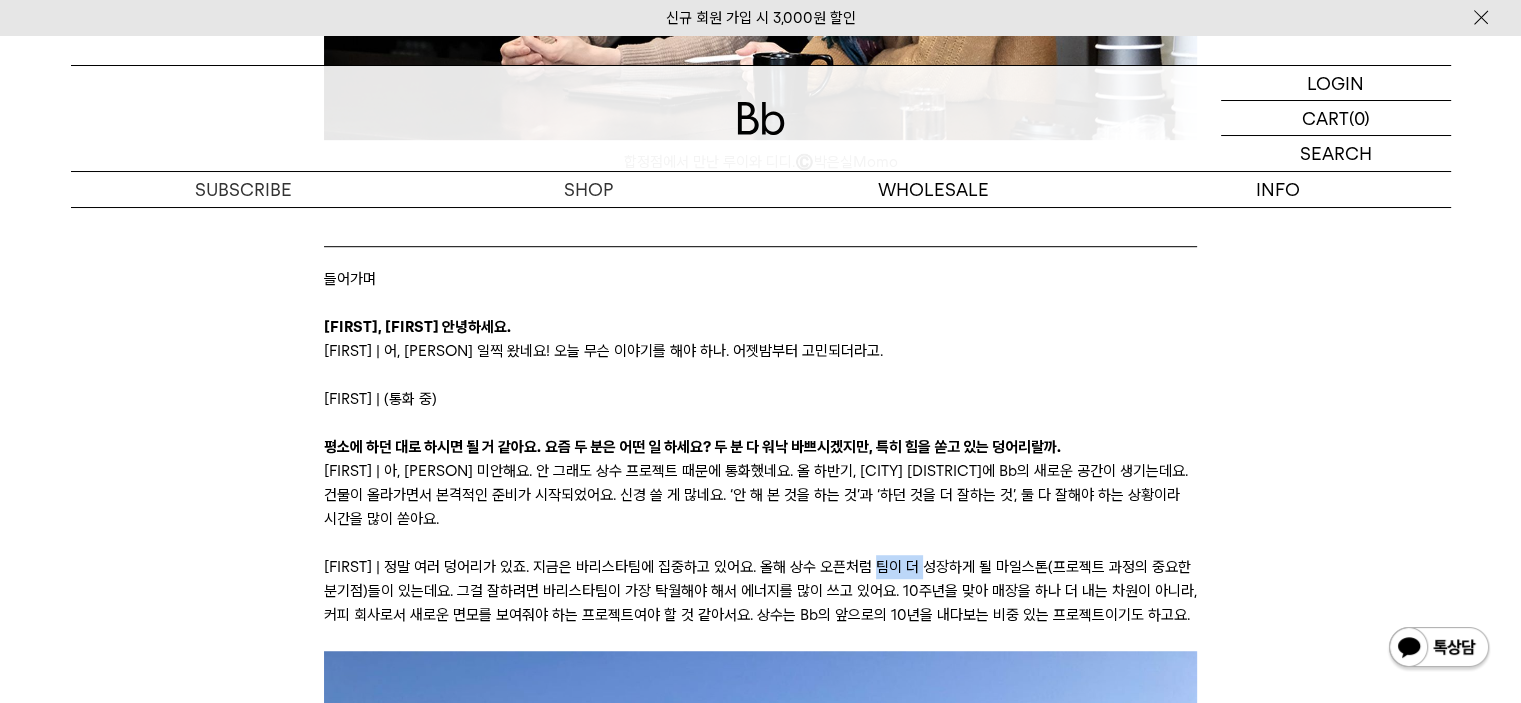 click on "[FIRST] | 정말 여러 덩어리가 있죠. 지금은 바리스타팀에 집중하고 있어요. 올해 상수 오픈처럼 팀이 더 성장하게 될 마일스톤(프로젝트 과정의 중요한 분기점)들이 있는데요. 그걸 잘하려면 바리스타팀이 가장 탁월해야 해서 에너지를 많이 쓰고 있어요. 10주년을 맞아 매장을 하나 더 내는 차원이 아니라, 커피 회사로서 새로운 면모를 보여줘야 하는 프로젝트여야 할 것 같아서요. 상수는 Bb의 앞으로의 10년을 내다보는 비중 있는 프로젝트이기도 하고요." at bounding box center (760, 591) 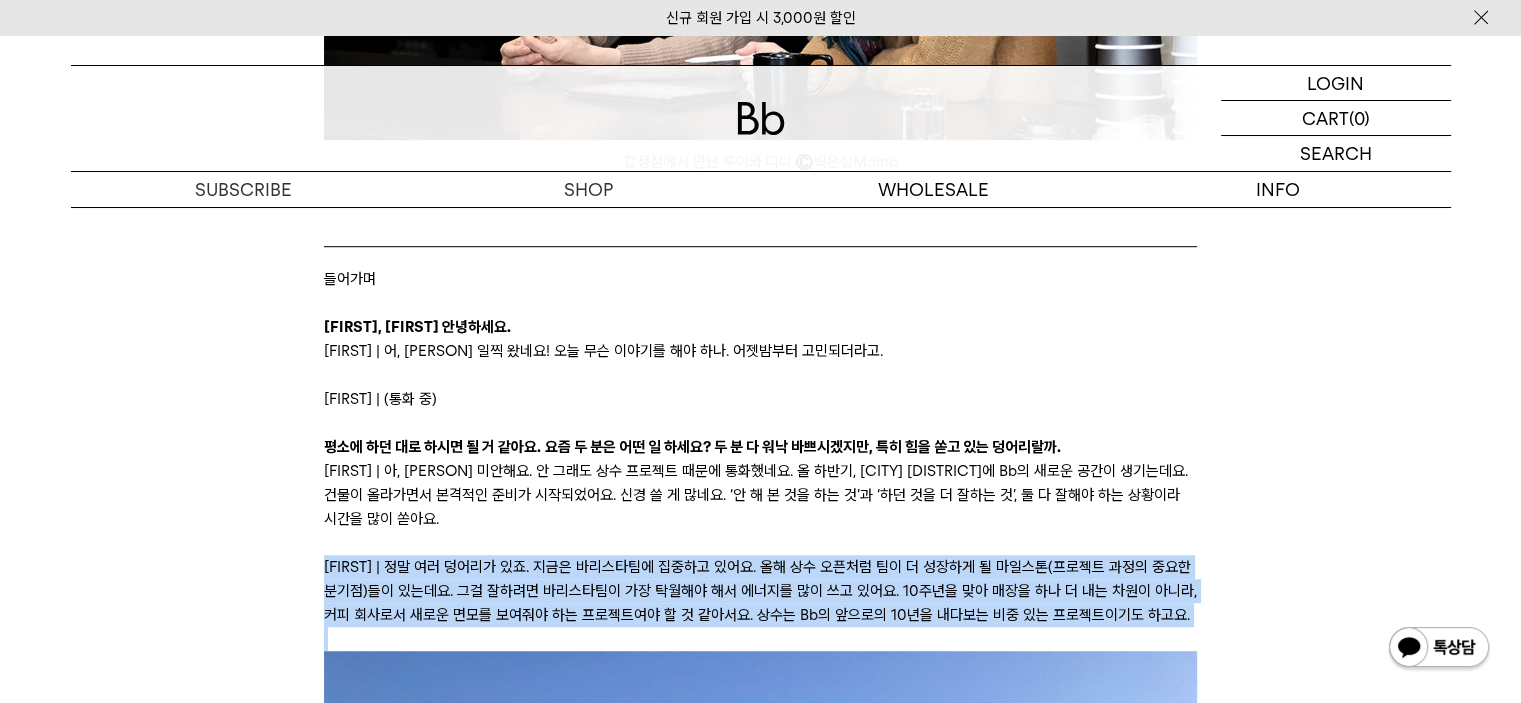 click on "[FIRST] | 정말 여러 덩어리가 있죠. 지금은 바리스타팀에 집중하고 있어요. 올해 상수 오픈처럼 팀이 더 성장하게 될 마일스톤(프로젝트 과정의 중요한 분기점)들이 있는데요. 그걸 잘하려면 바리스타팀이 가장 탁월해야 해서 에너지를 많이 쓰고 있어요. 10주년을 맞아 매장을 하나 더 내는 차원이 아니라, 커피 회사로서 새로운 면모를 보여줘야 하는 프로젝트여야 할 것 같아서요. 상수는 Bb의 앞으로의 10년을 내다보는 비중 있는 프로젝트이기도 하고요." at bounding box center [760, 591] 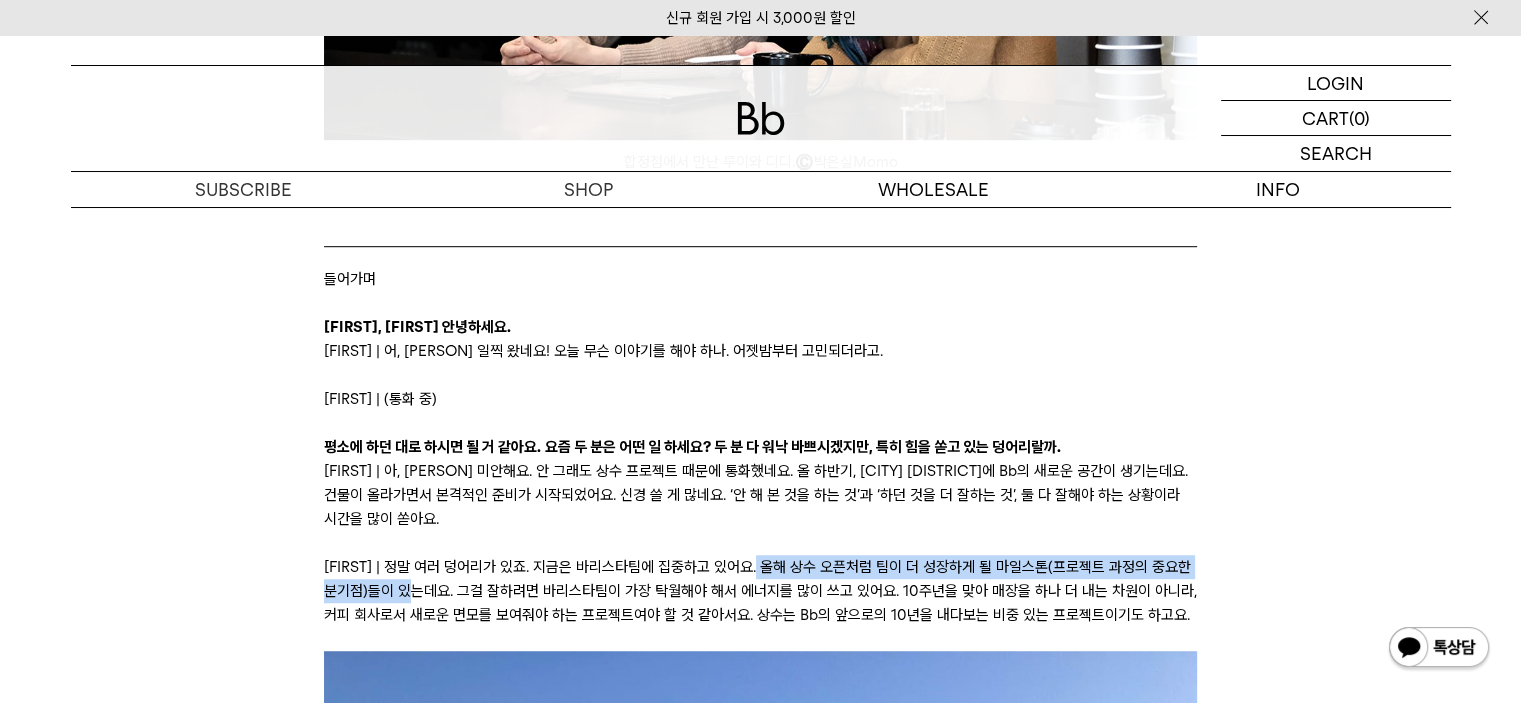 drag, startPoint x: 775, startPoint y: 535, endPoint x: 454, endPoint y: 559, distance: 321.89594 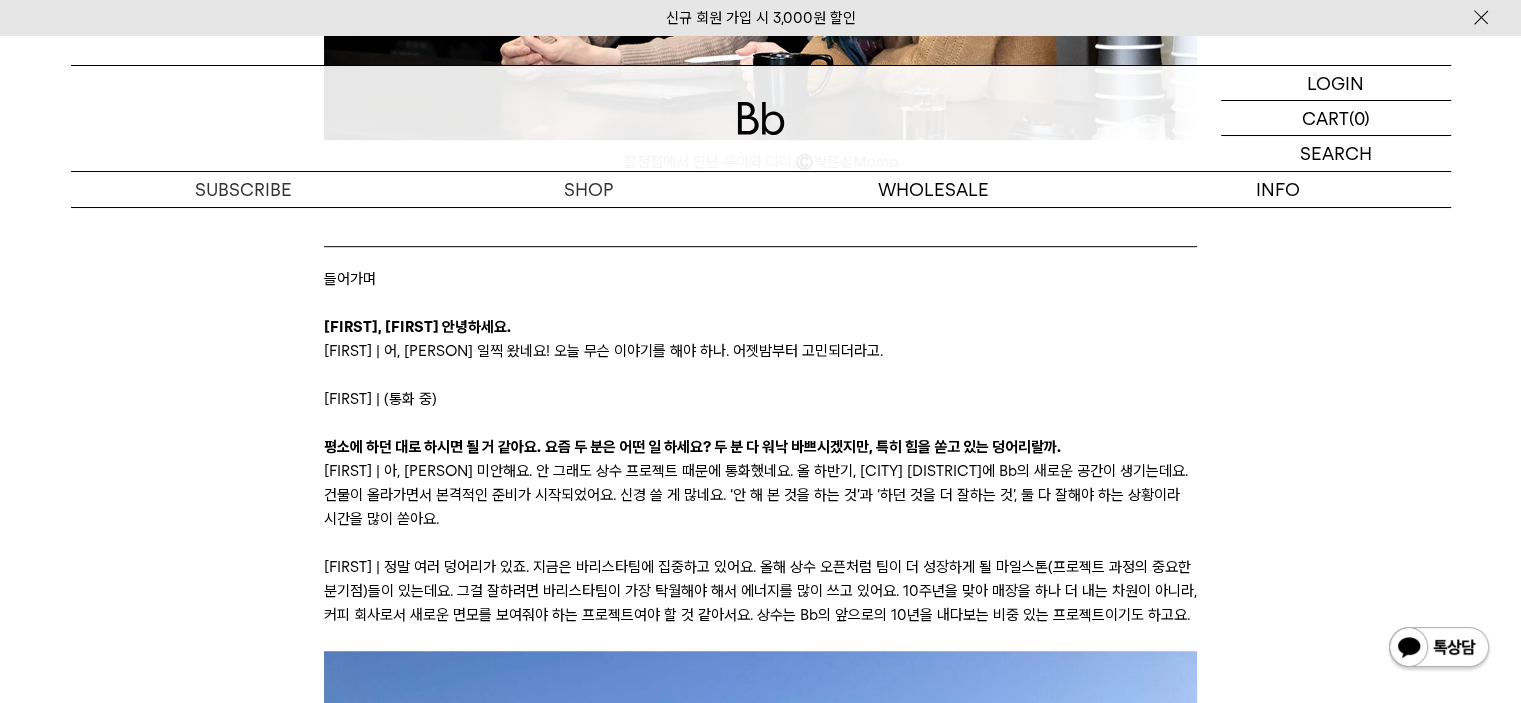 click on "[FIRST] | 정말 여러 덩어리가 있죠. 지금은 바리스타팀에 집중하고 있어요. 올해 상수 오픈처럼 팀이 더 성장하게 될 마일스톤(프로젝트 과정의 중요한 분기점)들이 있는데요. 그걸 잘하려면 바리스타팀이 가장 탁월해야 해서 에너지를 많이 쓰고 있어요. 10주년을 맞아 매장을 하나 더 내는 차원이 아니라, 커피 회사로서 새로운 면모를 보여줘야 하는 프로젝트여야 할 것 같아서요. 상수는 Bb의 앞으로의 10년을 내다보는 비중 있는 프로젝트이기도 하고요." at bounding box center (760, 591) 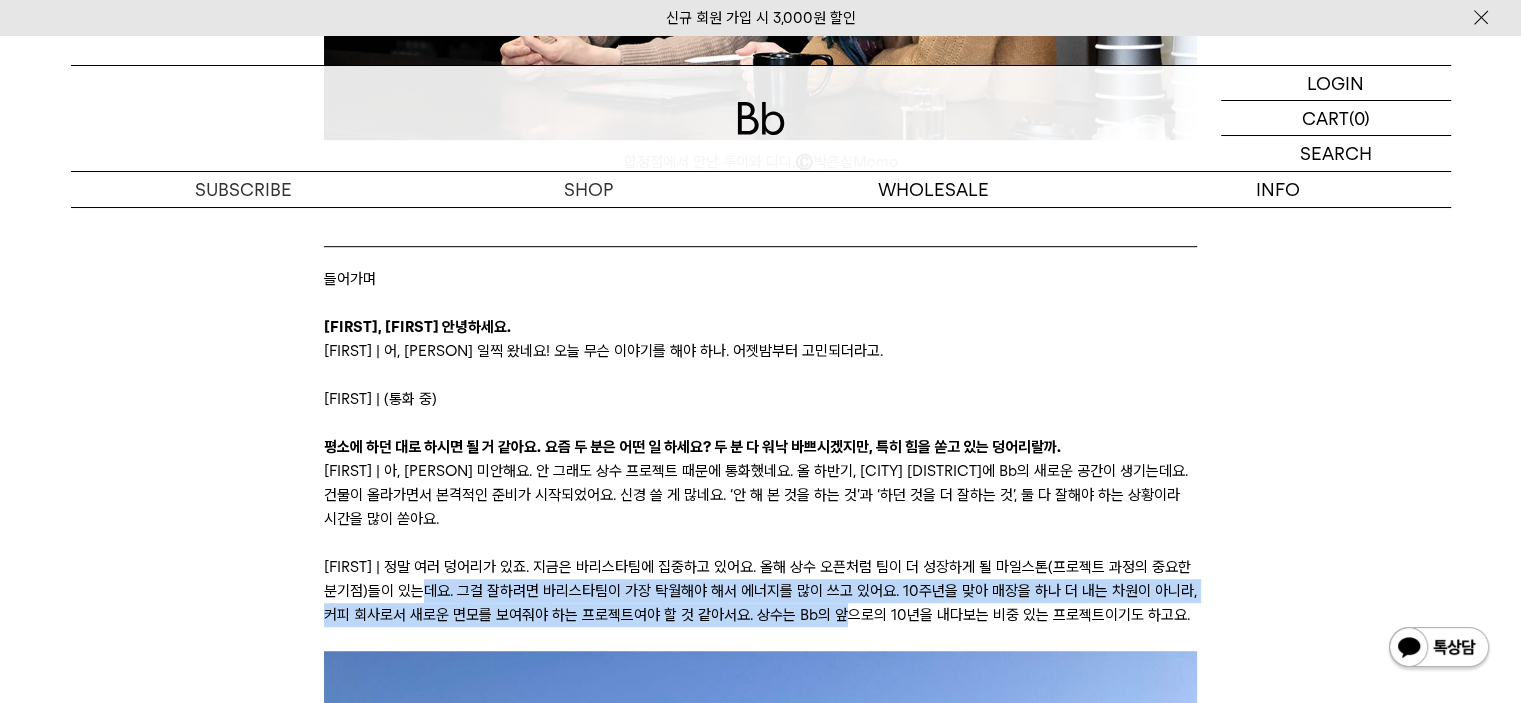 drag, startPoint x: 463, startPoint y: 564, endPoint x: 888, endPoint y: 593, distance: 425.98825 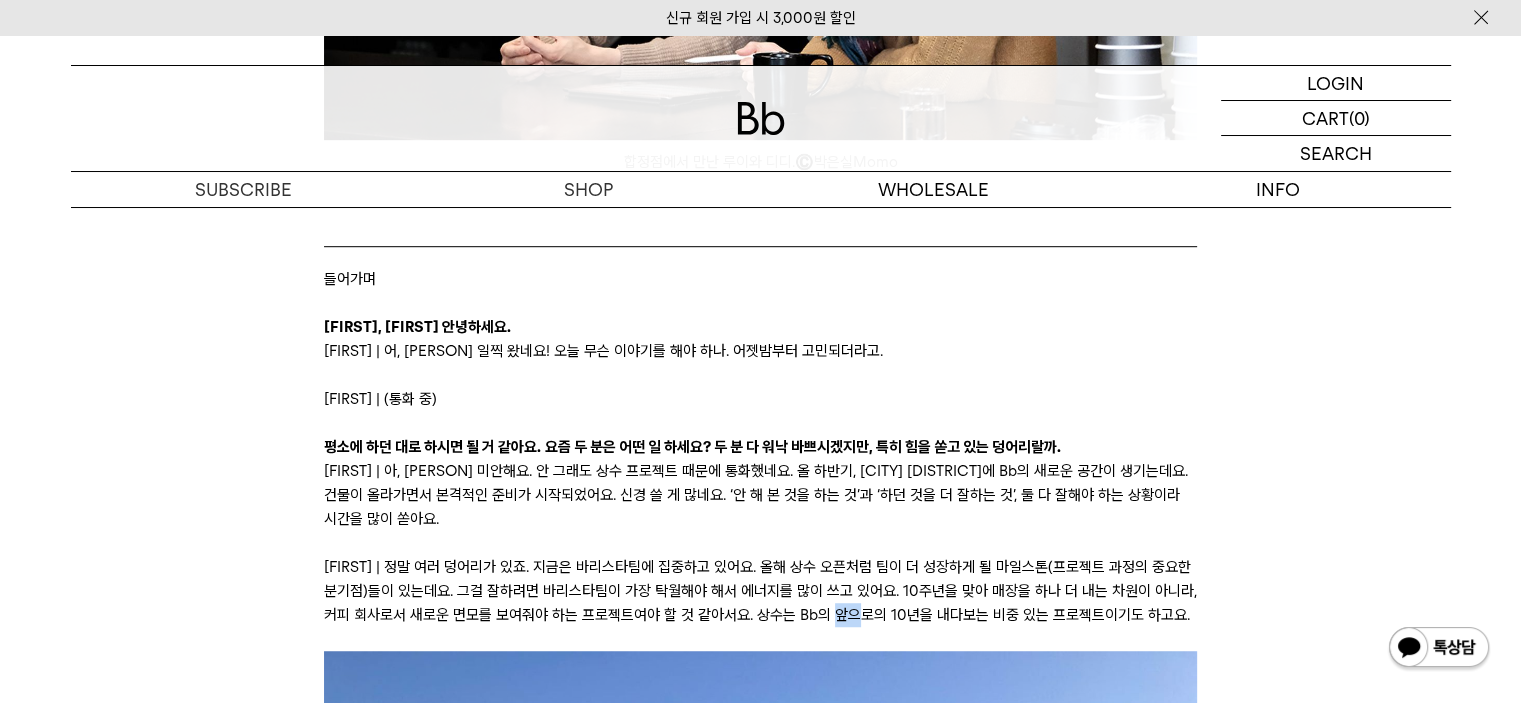 click on "[FIRST] | 정말 여러 덩어리가 있죠. 지금은 바리스타팀에 집중하고 있어요. 올해 상수 오픈처럼 팀이 더 성장하게 될 마일스톤(프로젝트 과정의 중요한 분기점)들이 있는데요. 그걸 잘하려면 바리스타팀이 가장 탁월해야 해서 에너지를 많이 쓰고 있어요. 10주년을 맞아 매장을 하나 더 내는 차원이 아니라, 커피 회사로서 새로운 면모를 보여줘야 하는 프로젝트여야 할 것 같아서요. 상수는 Bb의 앞으로의 10년을 내다보는 비중 있는 프로젝트이기도 하고요." at bounding box center [760, 591] 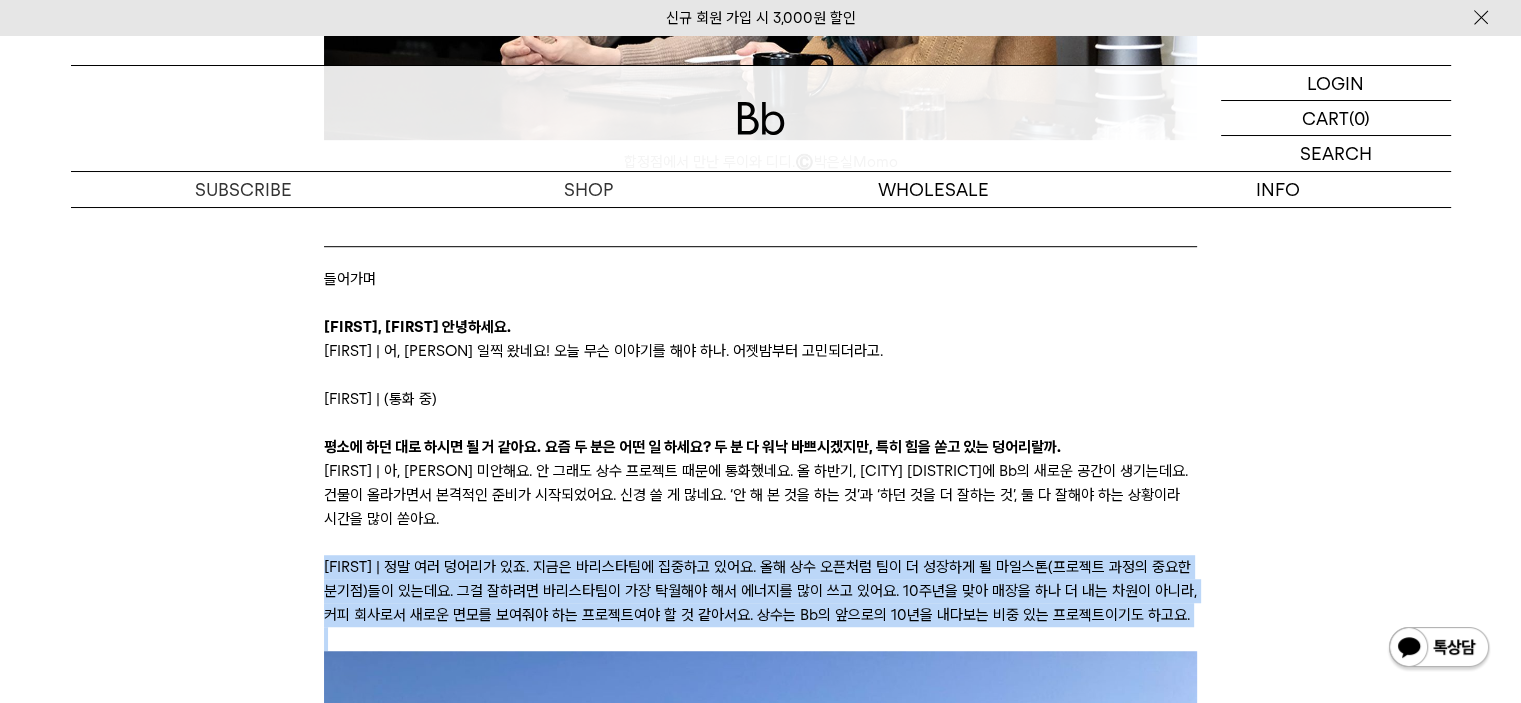 click on "[FIRST] | 정말 여러 덩어리가 있죠. 지금은 바리스타팀에 집중하고 있어요. 올해 상수 오픈처럼 팀이 더 성장하게 될 마일스톤(프로젝트 과정의 중요한 분기점)들이 있는데요. 그걸 잘하려면 바리스타팀이 가장 탁월해야 해서 에너지를 많이 쓰고 있어요. 10주년을 맞아 매장을 하나 더 내는 차원이 아니라, 커피 회사로서 새로운 면모를 보여줘야 하는 프로젝트여야 할 것 같아서요. 상수는 Bb의 앞으로의 10년을 내다보는 비중 있는 프로젝트이기도 하고요." at bounding box center (760, 591) 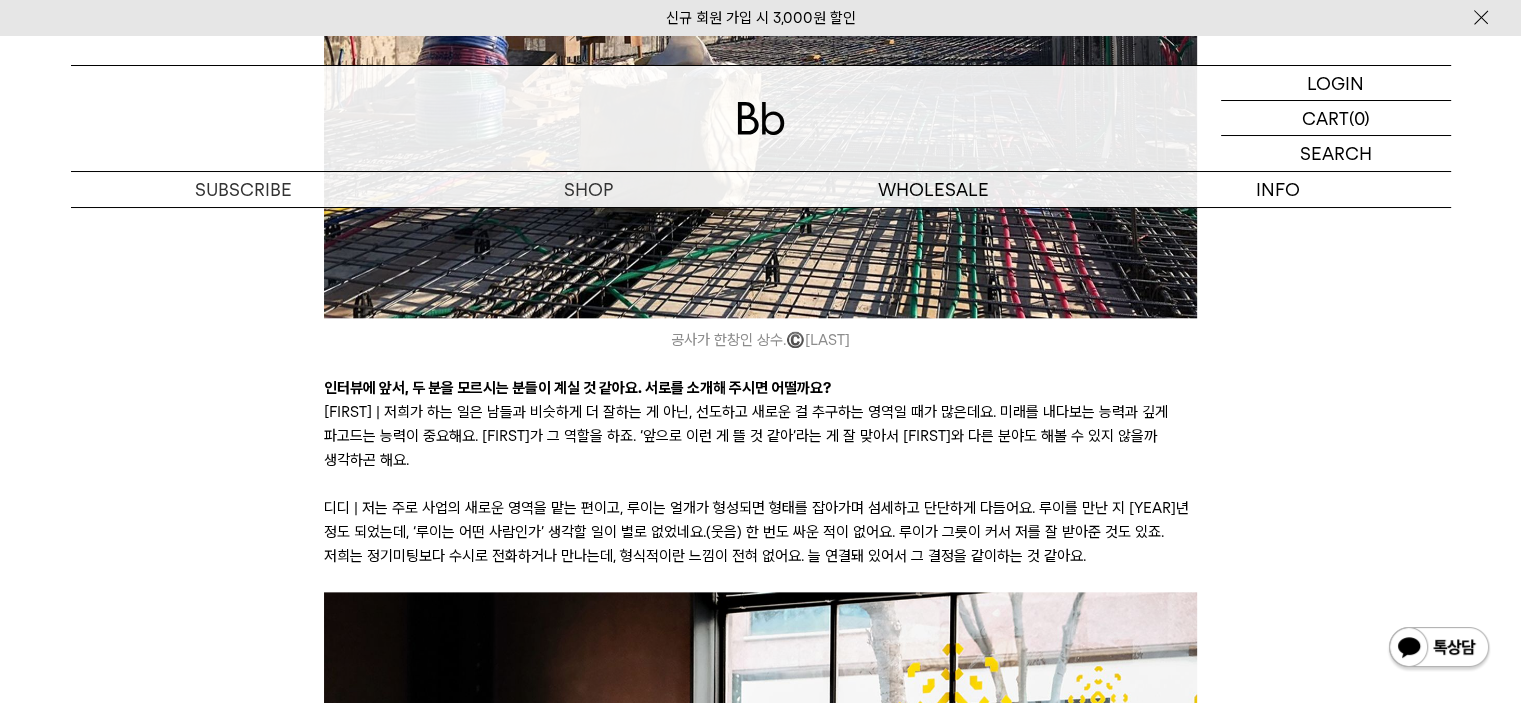 scroll, scrollTop: 2200, scrollLeft: 0, axis: vertical 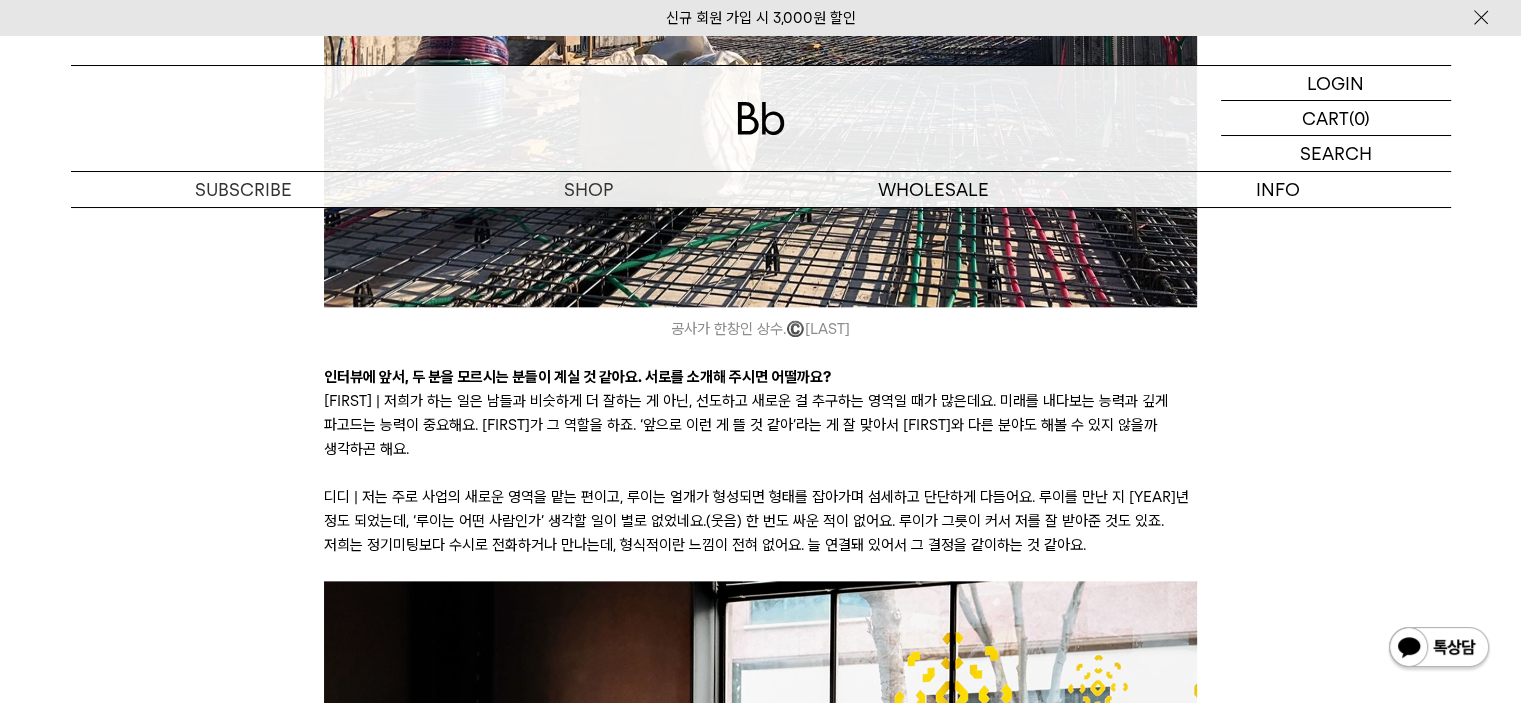 click on "[FIRST] | 저희가 하는 일은 남들과 비슷하게 더 잘하는 게 아닌, 선도하고 새로운 걸 추구하는 영역일 때가 많은데요. 미래를 내다보는 능력과 깊게 파고드는 능력이 중요해요. [FIRST]가 그 역할을 하죠. ‘앞으로 이런 게 뜰 것 같아’라는 게 잘 맞아서 [FIRST]와 다른 분야도 해볼 수 있지 않을까 생각하곤 해요." at bounding box center [760, 425] 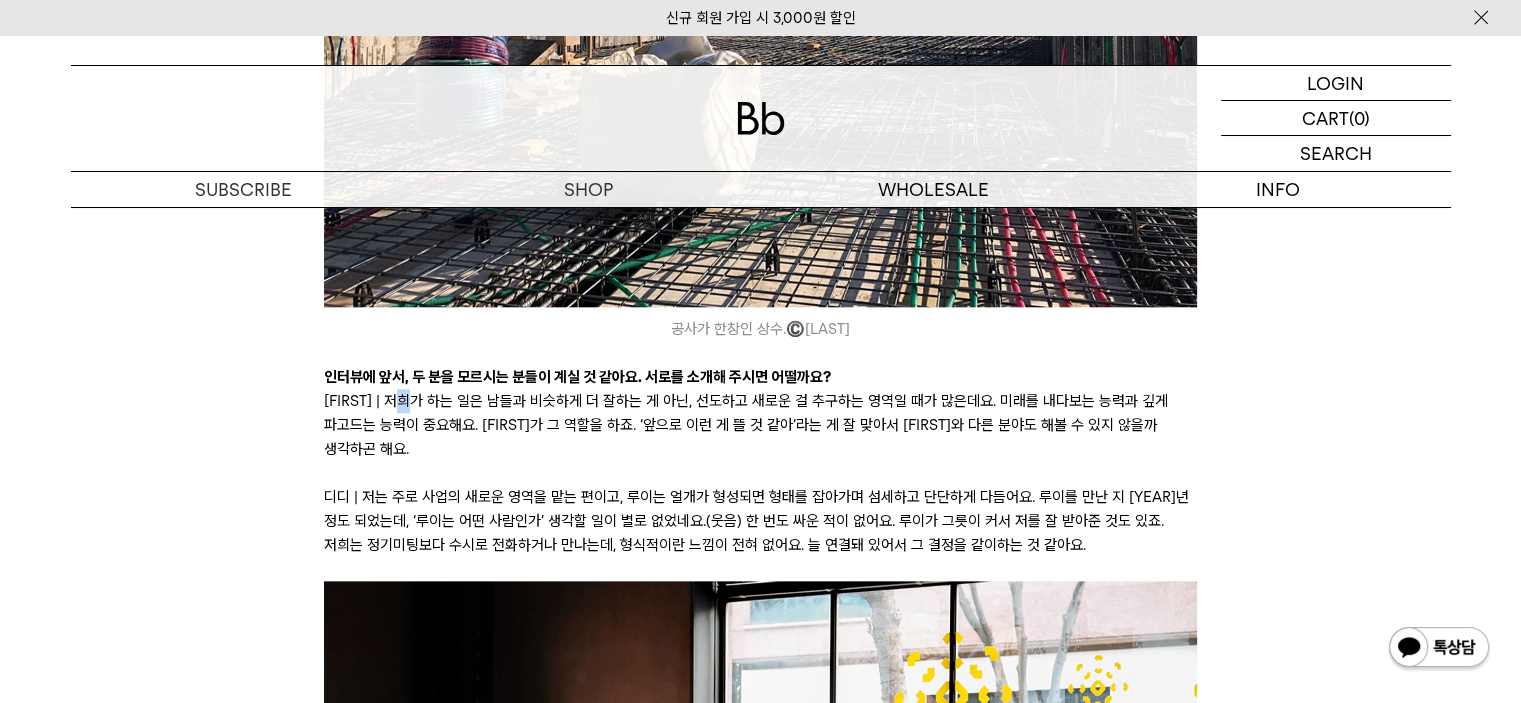 click on "[FIRST] | 저희가 하는 일은 남들과 비슷하게 더 잘하는 게 아닌, 선도하고 새로운 걸 추구하는 영역일 때가 많은데요. 미래를 내다보는 능력과 깊게 파고드는 능력이 중요해요. [FIRST]가 그 역할을 하죠. ‘앞으로 이런 게 뜰 것 같아’라는 게 잘 맞아서 [FIRST]와 다른 분야도 해볼 수 있지 않을까 생각하곤 해요." at bounding box center (760, 425) 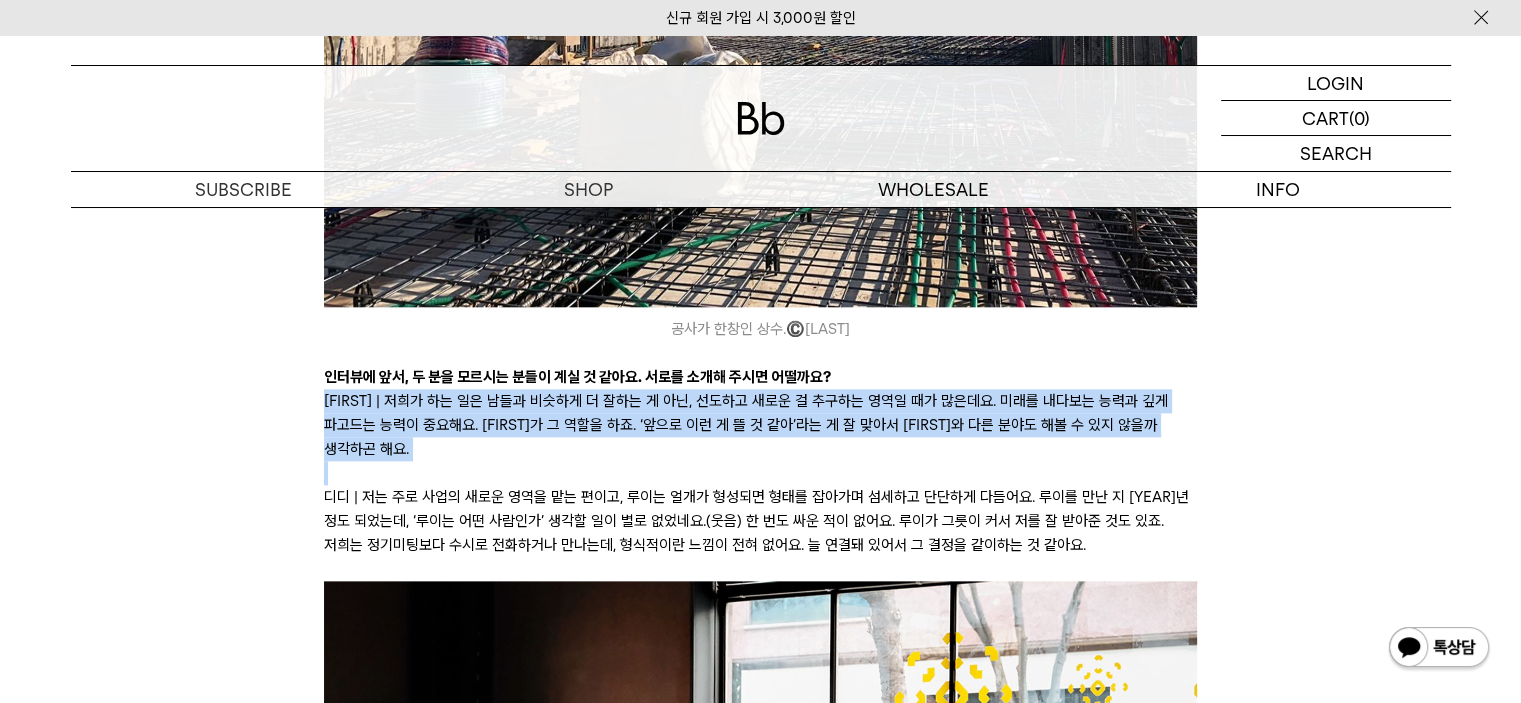 click on "[FIRST] | 저희가 하는 일은 남들과 비슷하게 더 잘하는 게 아닌, 선도하고 새로운 걸 추구하는 영역일 때가 많은데요. 미래를 내다보는 능력과 깊게 파고드는 능력이 중요해요. [FIRST]가 그 역할을 하죠. ‘앞으로 이런 게 뜰 것 같아’라는 게 잘 맞아서 [FIRST]와 다른 분야도 해볼 수 있지 않을까 생각하곤 해요." at bounding box center [760, 425] 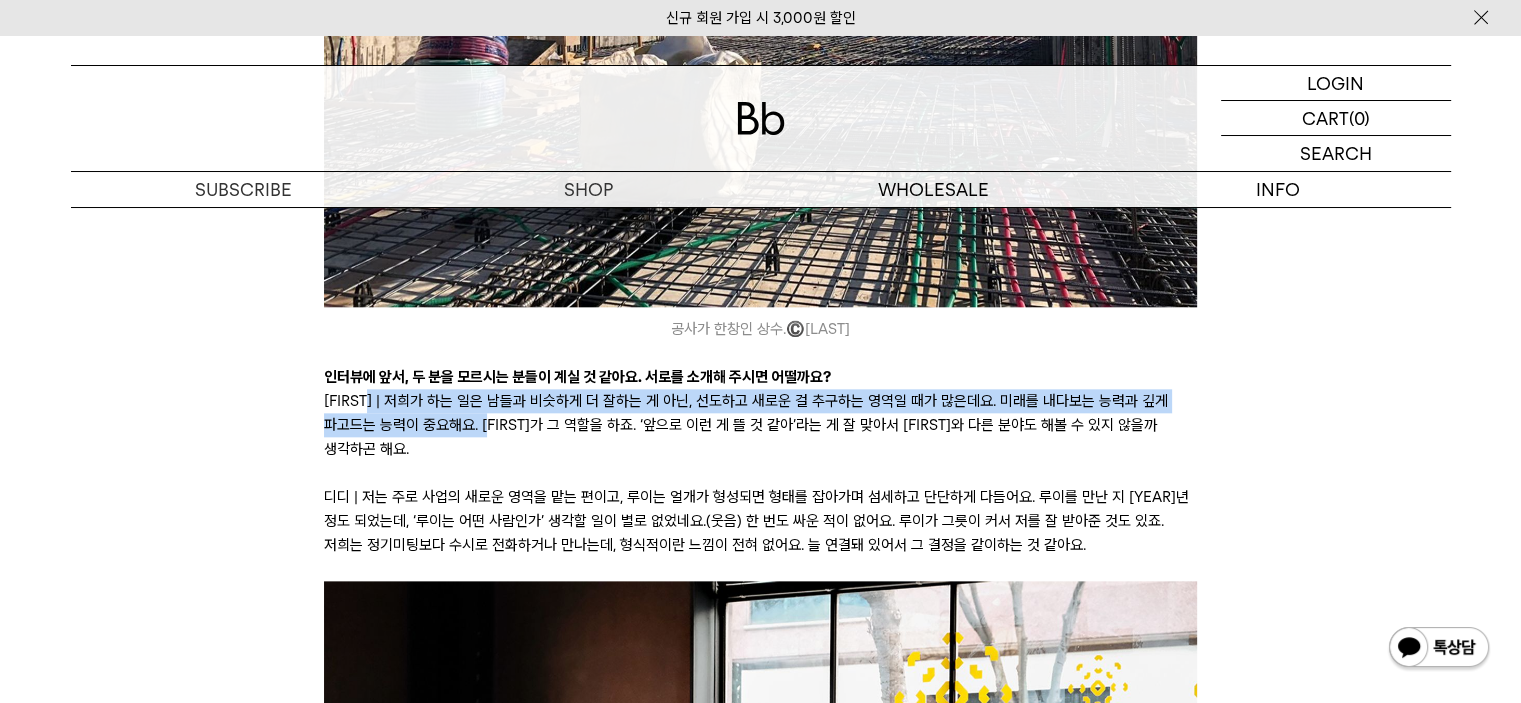 drag, startPoint x: 378, startPoint y: 379, endPoint x: 484, endPoint y: 411, distance: 110.724884 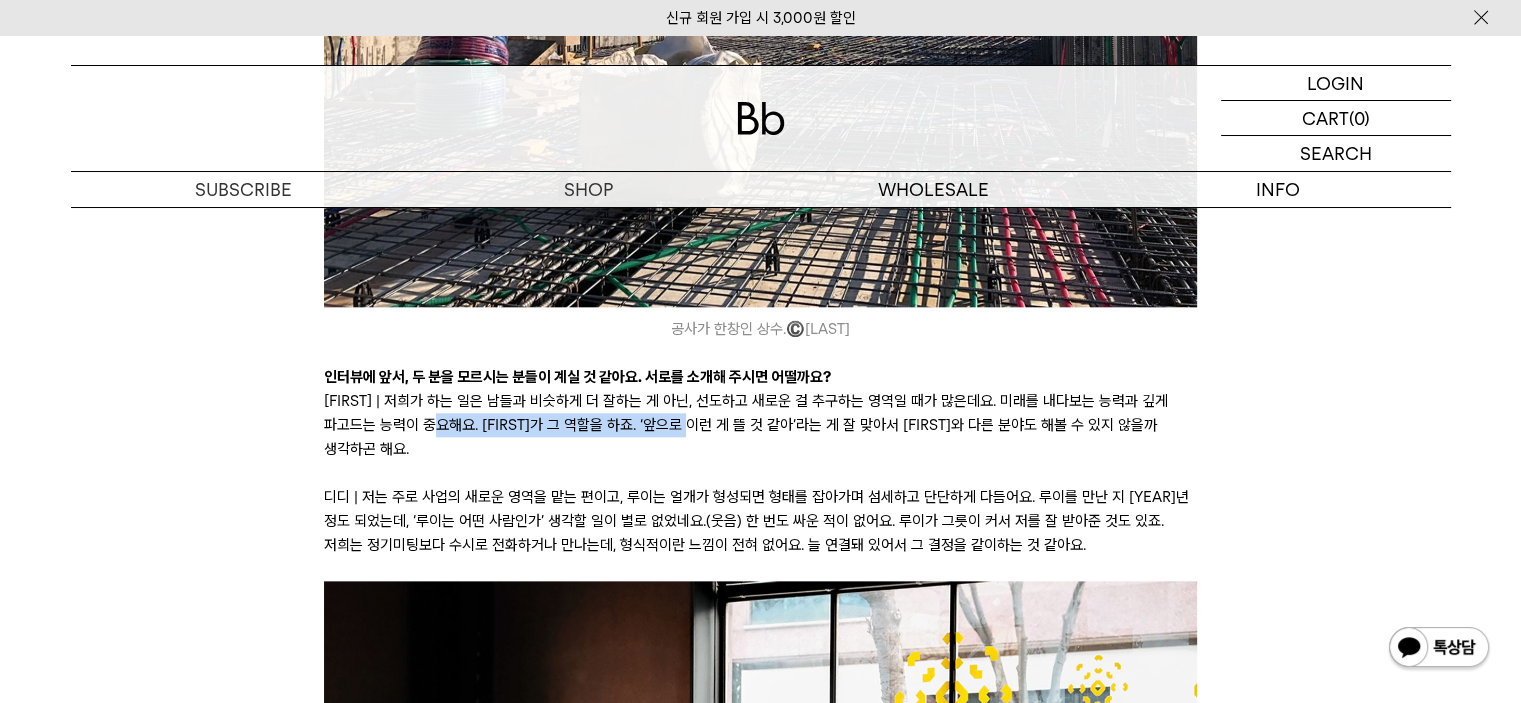 drag, startPoint x: 425, startPoint y: 405, endPoint x: 696, endPoint y: 407, distance: 271.0074 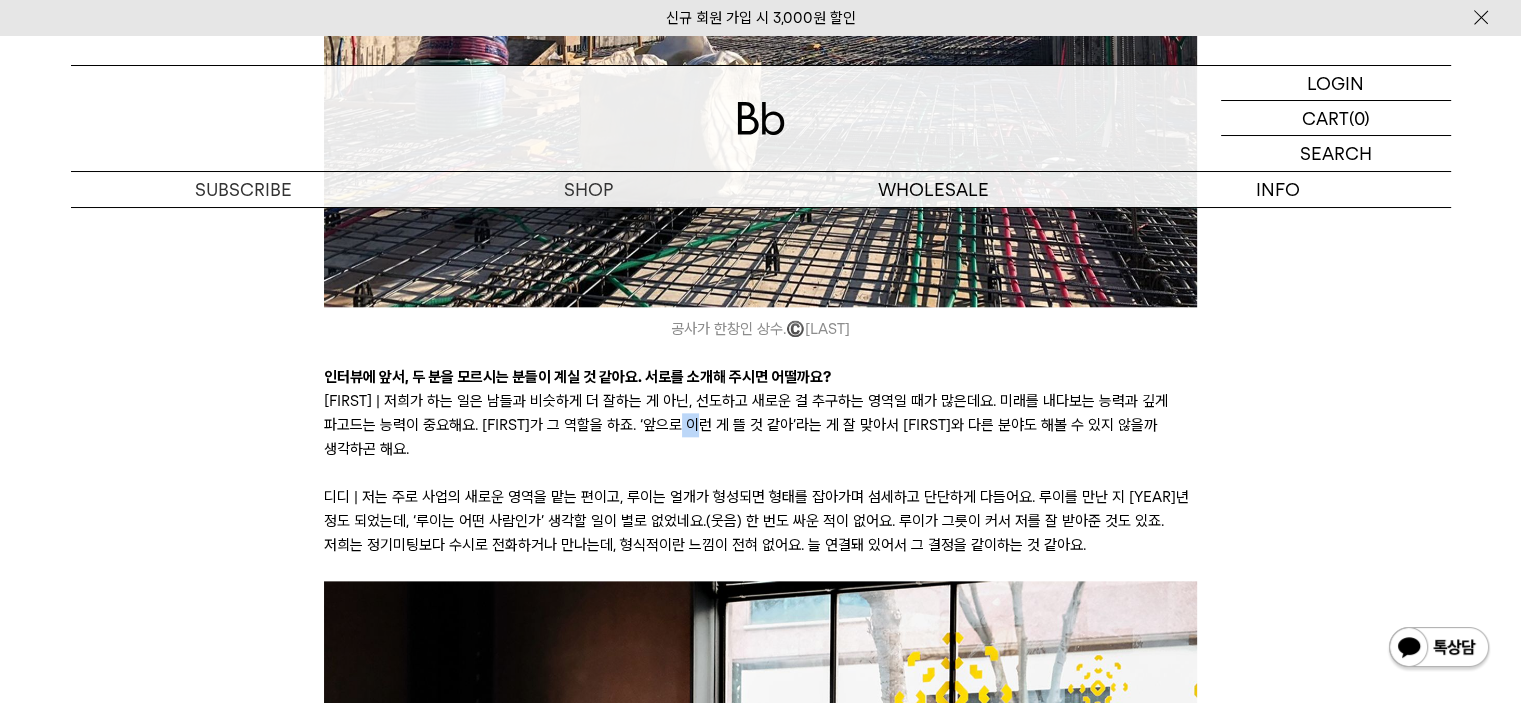click on "[FIRST] | 저희가 하는 일은 남들과 비슷하게 더 잘하는 게 아닌, 선도하고 새로운 걸 추구하는 영역일 때가 많은데요. 미래를 내다보는 능력과 깊게 파고드는 능력이 중요해요. [FIRST]가 그 역할을 하죠. ‘앞으로 이런 게 뜰 것 같아’라는 게 잘 맞아서 [FIRST]와 다른 분야도 해볼 수 있지 않을까 생각하곤 해요." at bounding box center (760, 425) 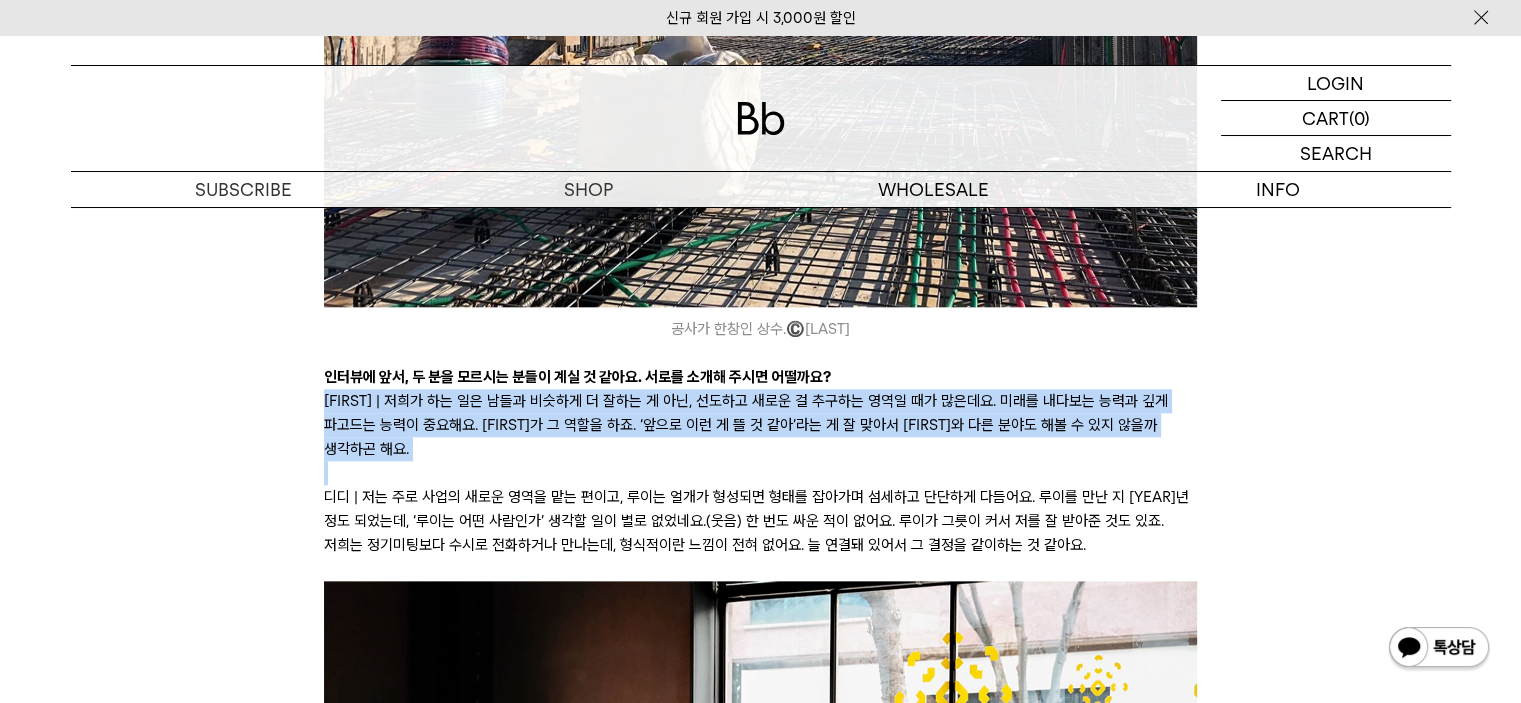 click on "[FIRST] | 저희가 하는 일은 남들과 비슷하게 더 잘하는 게 아닌, 선도하고 새로운 걸 추구하는 영역일 때가 많은데요. 미래를 내다보는 능력과 깊게 파고드는 능력이 중요해요. [FIRST]가 그 역할을 하죠. ‘앞으로 이런 게 뜰 것 같아’라는 게 잘 맞아서 [FIRST]와 다른 분야도 해볼 수 있지 않을까 생각하곤 해요." at bounding box center [760, 425] 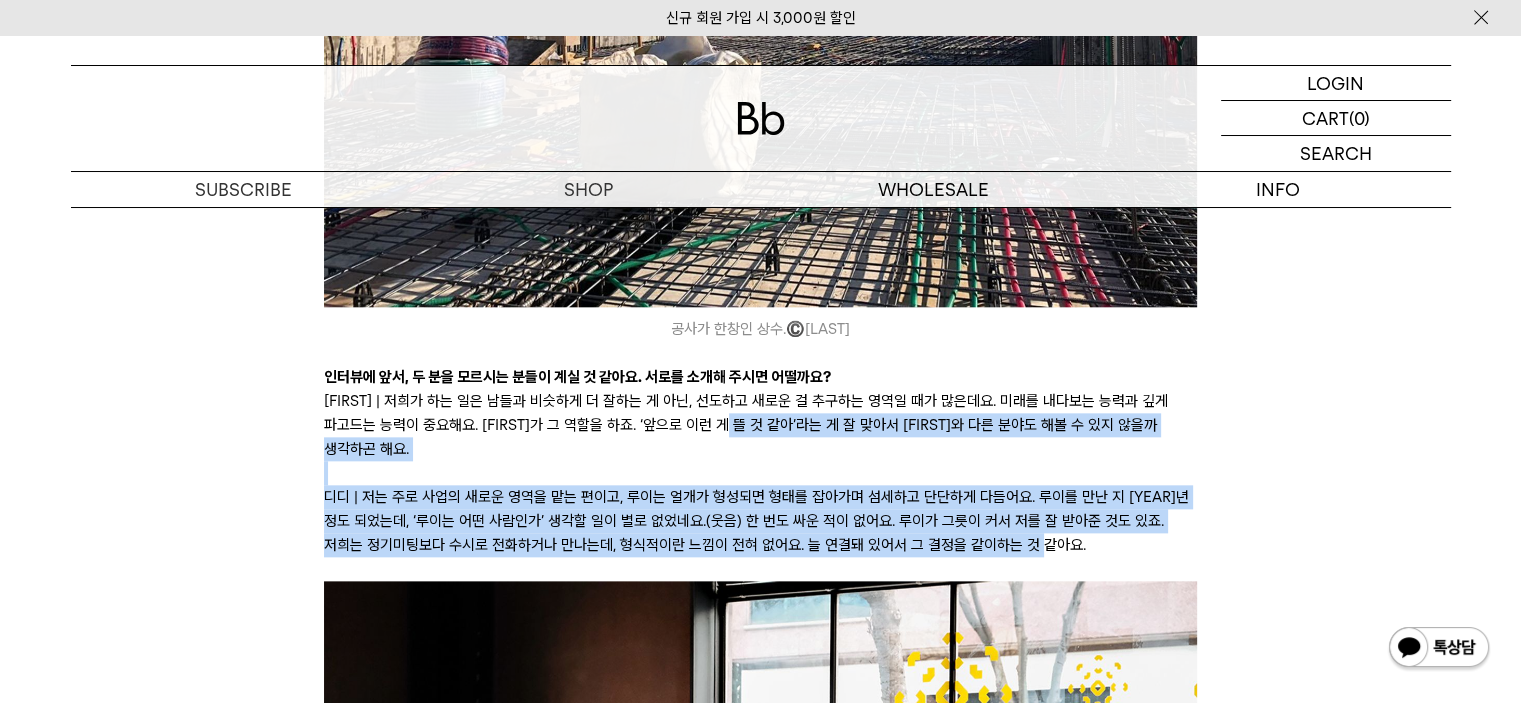 drag, startPoint x: 763, startPoint y: 398, endPoint x: 1082, endPoint y: 498, distance: 334.30673 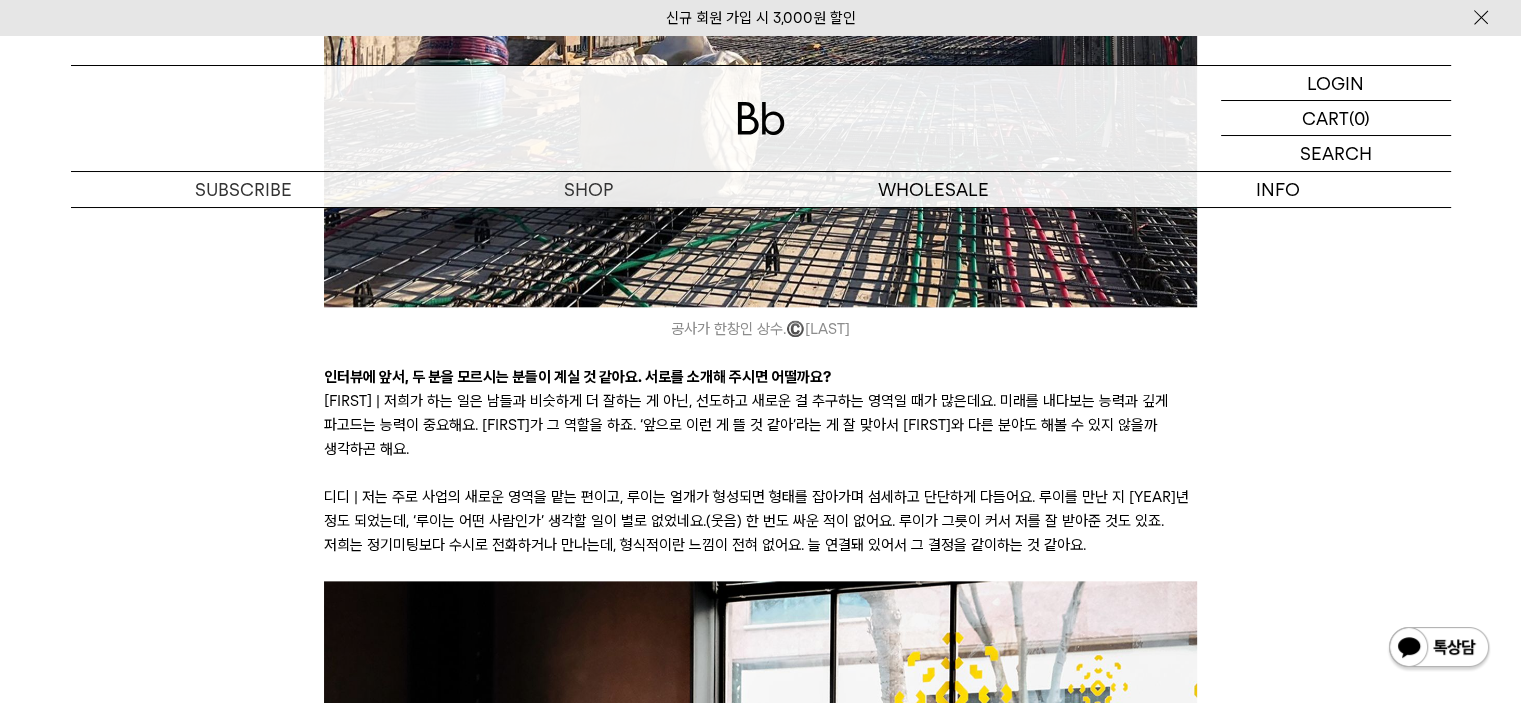 click on "디디 | 저는 주로 사업의 새로운 영역을 맡는 편이고, 루이는 얼개가 형성되면 형태를 잡아가며 섬세하고 단단하게 다듬어요. 루이를 만난 지 [YEAR]년 정도 되었는데, ‘루이는 어떤 사람인가’ 생각할 일이 별로 없었네요.(웃음) 한 번도 싸운 적이 없어요. 루이가 그릇이 커서 저를 잘 받아준 것도 있죠. 저희는 정기미팅보다 수시로 전화하거나 만나는데, 형식적이란 느낌이 전혀 없어요. 늘 연결돼 있어서 그 결정을 같이하는 것 같아요." at bounding box center (760, 521) 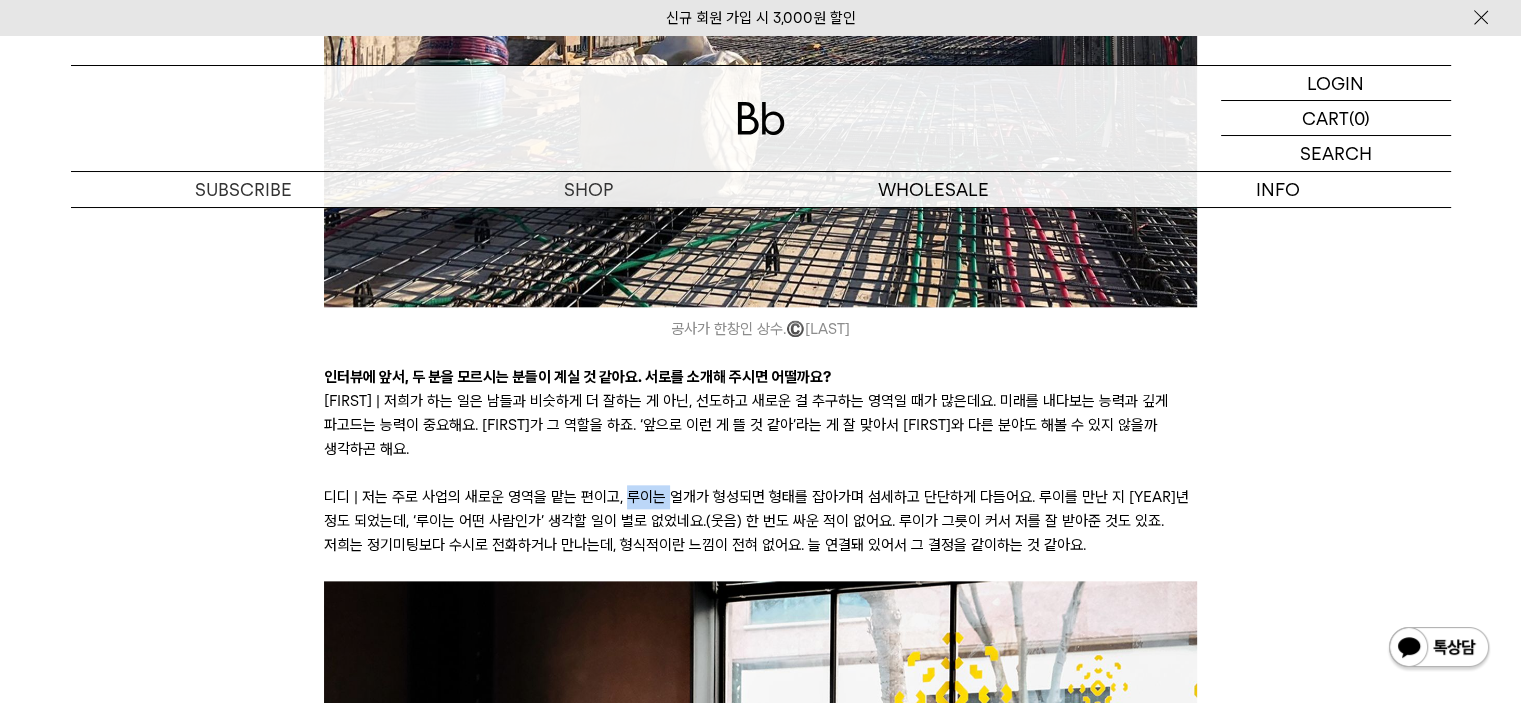 click on "디디 | 저는 주로 사업의 새로운 영역을 맡는 편이고, 루이는 얼개가 형성되면 형태를 잡아가며 섬세하고 단단하게 다듬어요. 루이를 만난 지 [YEAR]년 정도 되었는데, ‘루이는 어떤 사람인가’ 생각할 일이 별로 없었네요.(웃음) 한 번도 싸운 적이 없어요. 루이가 그릇이 커서 저를 잘 받아준 것도 있죠. 저희는 정기미팅보다 수시로 전화하거나 만나는데, 형식적이란 느낌이 전혀 없어요. 늘 연결돼 있어서 그 결정을 같이하는 것 같아요." at bounding box center [760, 521] 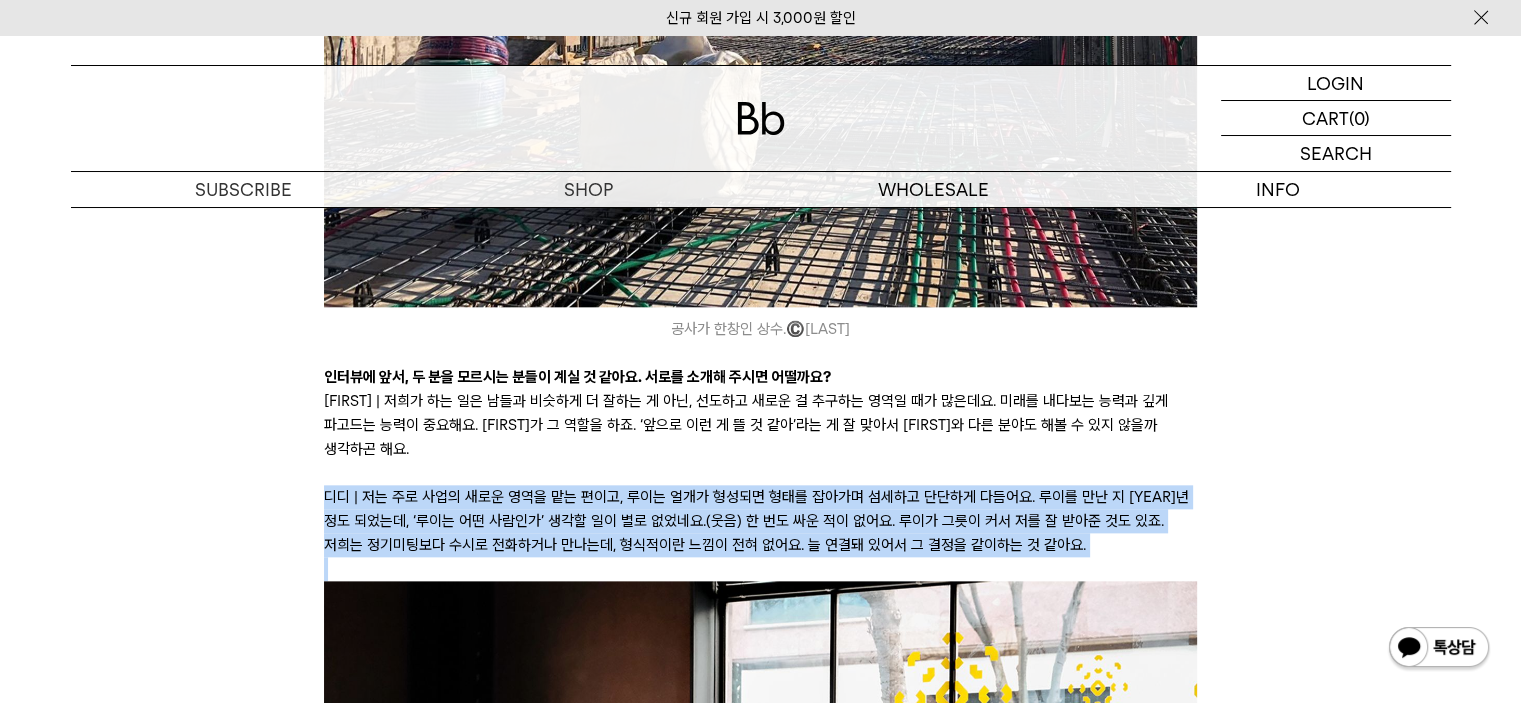 click on "디디 | 저는 주로 사업의 새로운 영역을 맡는 편이고, 루이는 얼개가 형성되면 형태를 잡아가며 섬세하고 단단하게 다듬어요. 루이를 만난 지 [YEAR]년 정도 되었는데, ‘루이는 어떤 사람인가’ 생각할 일이 별로 없었네요.(웃음) 한 번도 싸운 적이 없어요. 루이가 그릇이 커서 저를 잘 받아준 것도 있죠. 저희는 정기미팅보다 수시로 전화하거나 만나는데, 형식적이란 느낌이 전혀 없어요. 늘 연결돼 있어서 그 결정을 같이하는 것 같아요." at bounding box center [760, 521] 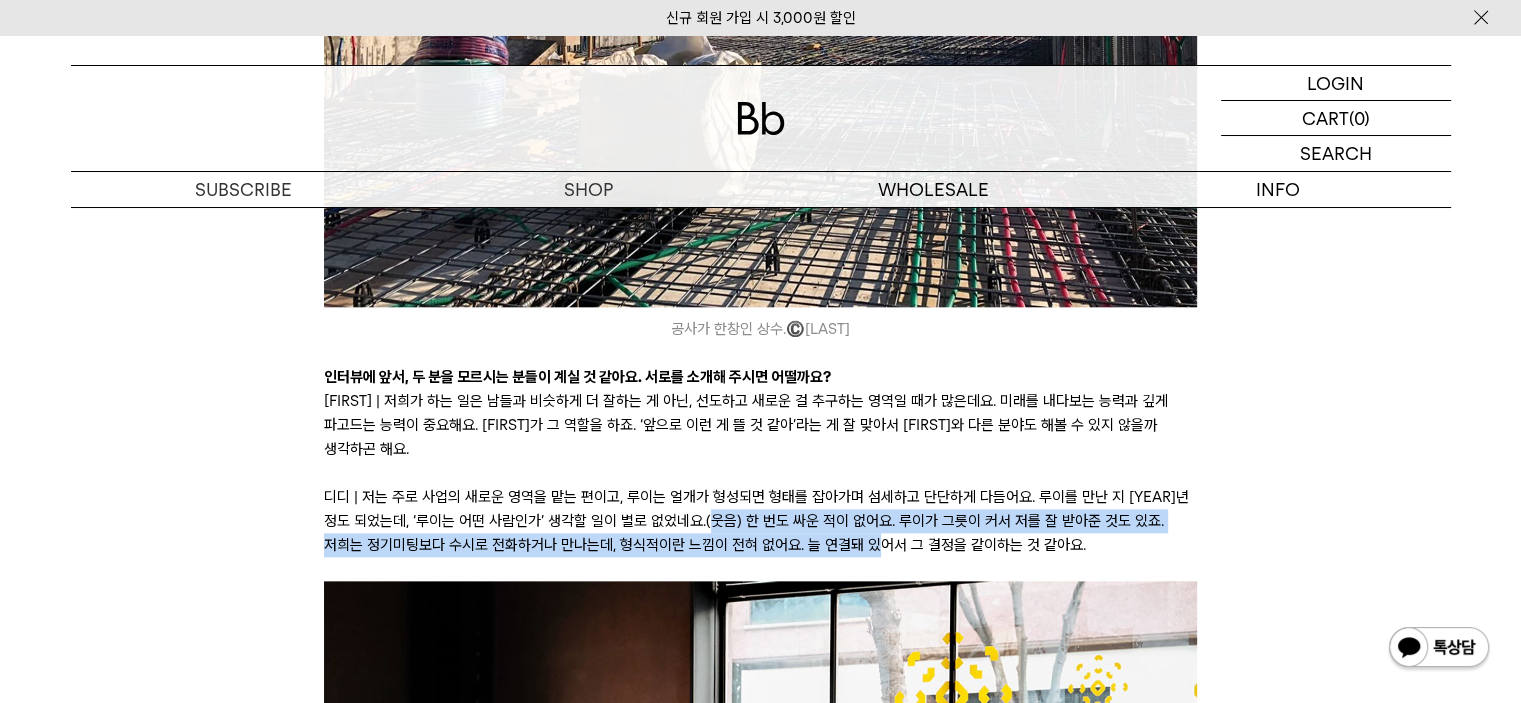 drag, startPoint x: 710, startPoint y: 471, endPoint x: 868, endPoint y: 495, distance: 159.8124 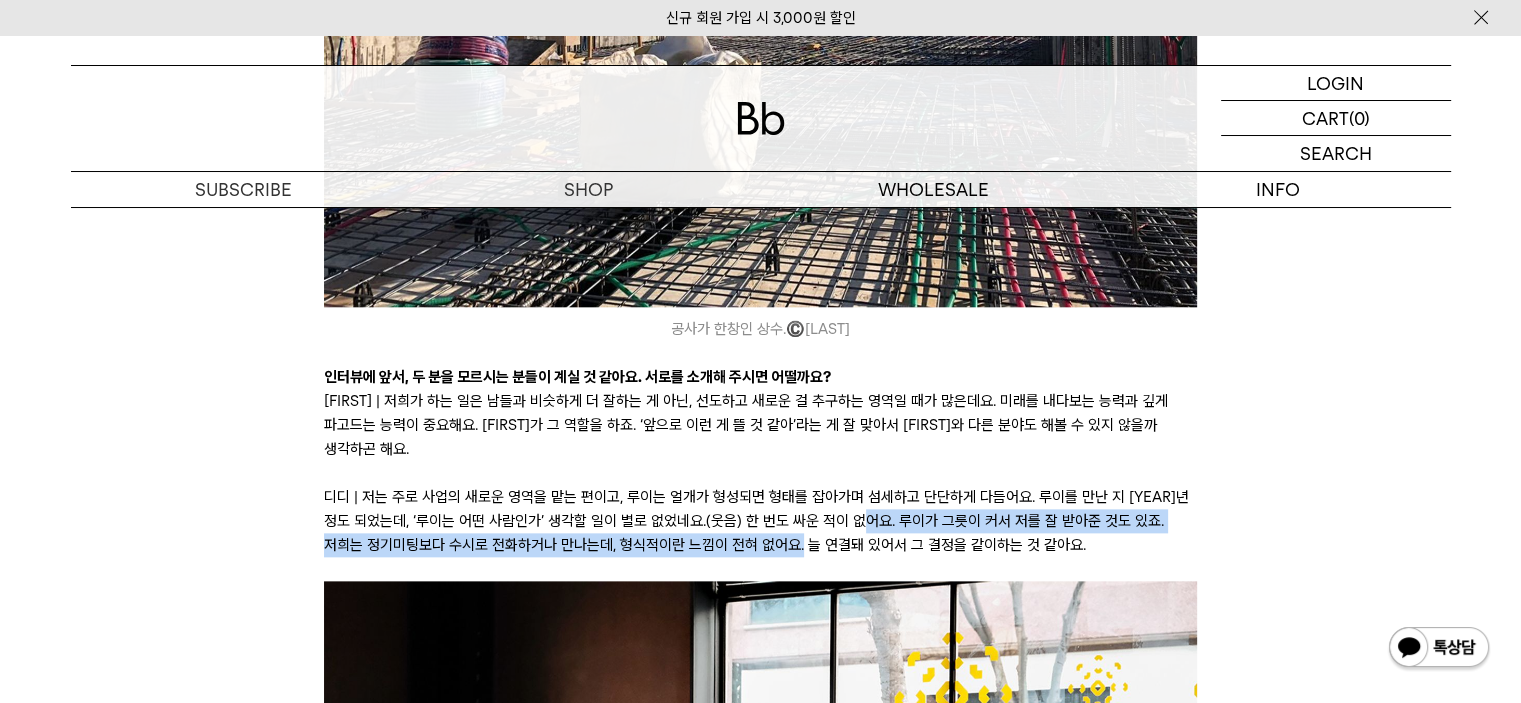 drag, startPoint x: 864, startPoint y: 467, endPoint x: 789, endPoint y: 502, distance: 82.764725 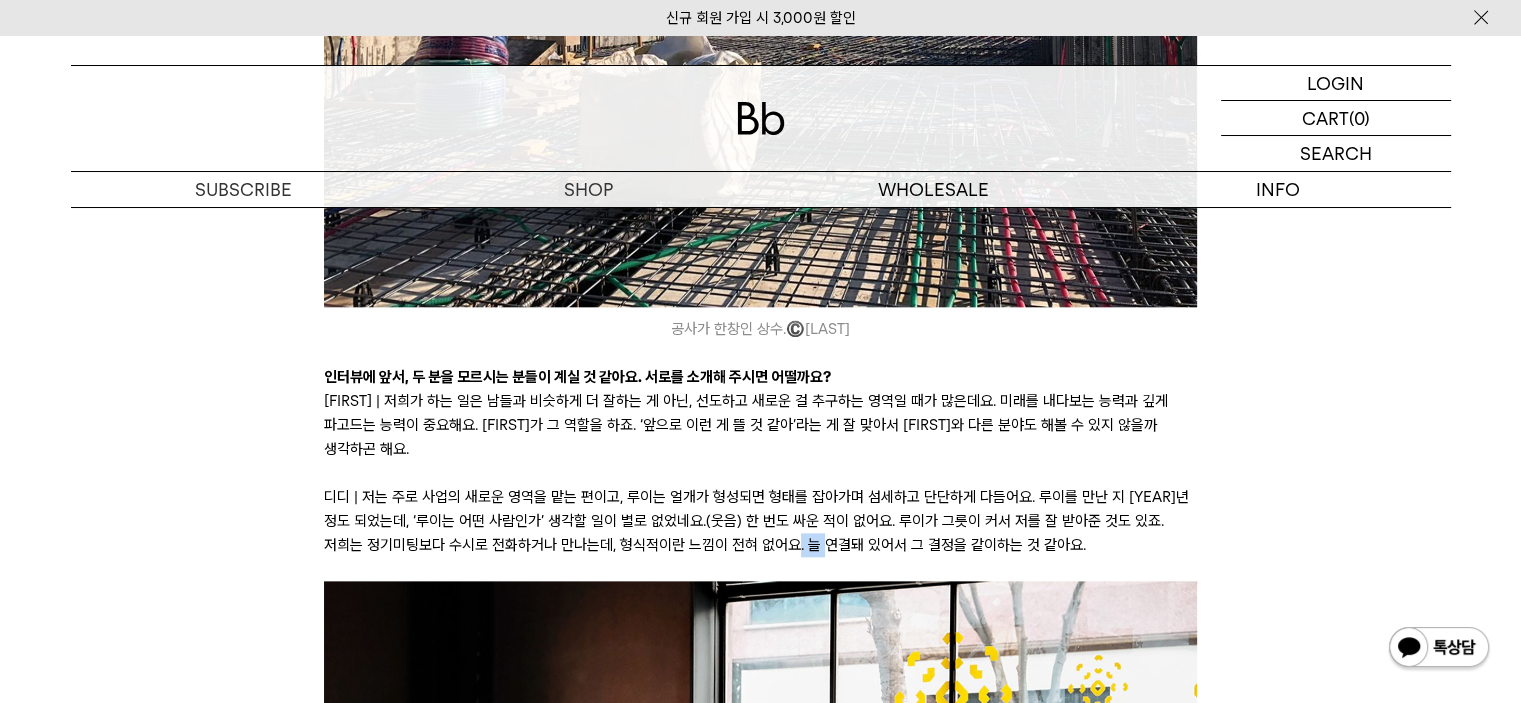 click on "디디 | 저는 주로 사업의 새로운 영역을 맡는 편이고, 루이는 얼개가 형성되면 형태를 잡아가며 섬세하고 단단하게 다듬어요. 루이를 만난 지 [YEAR]년 정도 되었는데, ‘루이는 어떤 사람인가’ 생각할 일이 별로 없었네요.(웃음) 한 번도 싸운 적이 없어요. 루이가 그릇이 커서 저를 잘 받아준 것도 있죠. 저희는 정기미팅보다 수시로 전화하거나 만나는데, 형식적이란 느낌이 전혀 없어요. 늘 연결돼 있어서 그 결정을 같이하는 것 같아요." at bounding box center [760, 521] 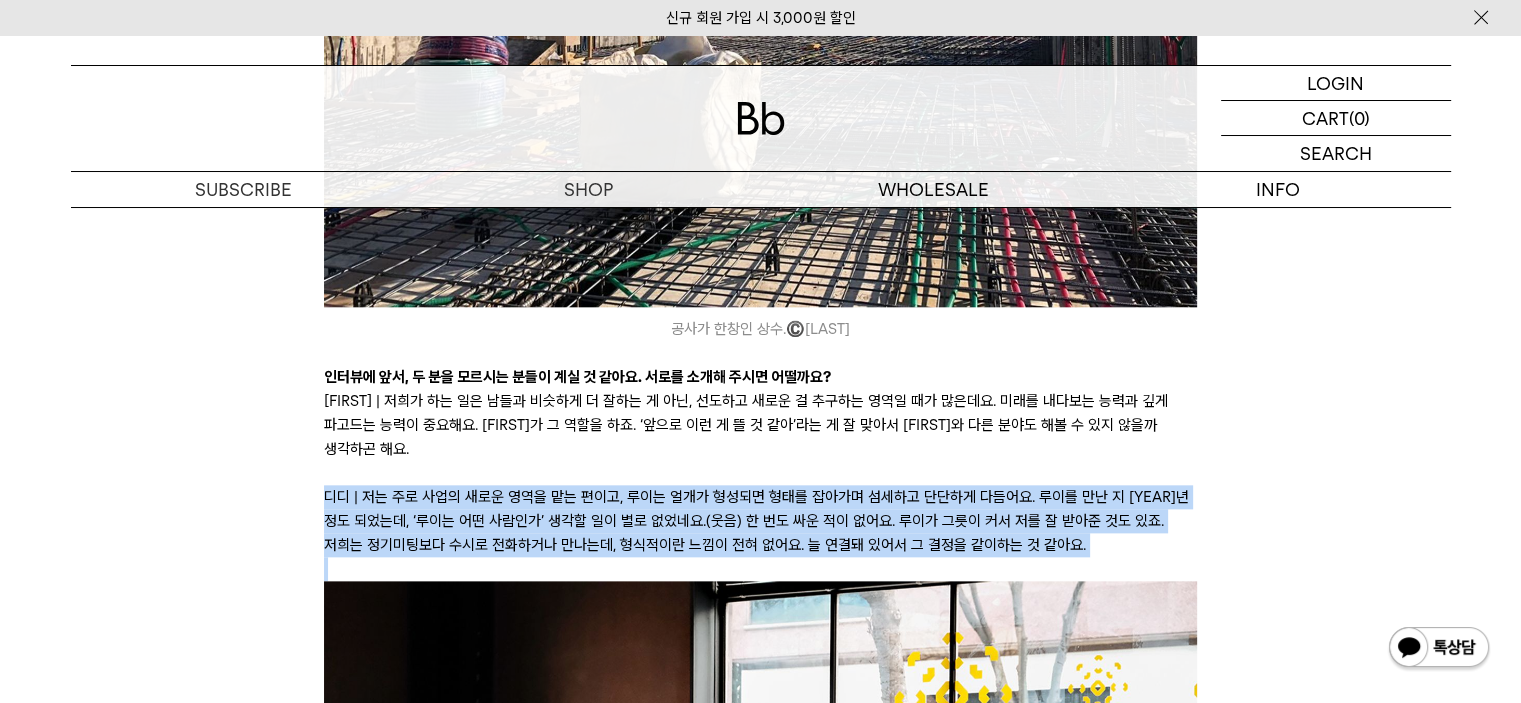 click on "디디 | 저는 주로 사업의 새로운 영역을 맡는 편이고, 루이는 얼개가 형성되면 형태를 잡아가며 섬세하고 단단하게 다듬어요. 루이를 만난 지 [YEAR]년 정도 되었는데, ‘루이는 어떤 사람인가’ 생각할 일이 별로 없었네요.(웃음) 한 번도 싸운 적이 없어요. 루이가 그릇이 커서 저를 잘 받아준 것도 있죠. 저희는 정기미팅보다 수시로 전화하거나 만나는데, 형식적이란 느낌이 전혀 없어요. 늘 연결돼 있어서 그 결정을 같이하는 것 같아요." at bounding box center [760, 521] 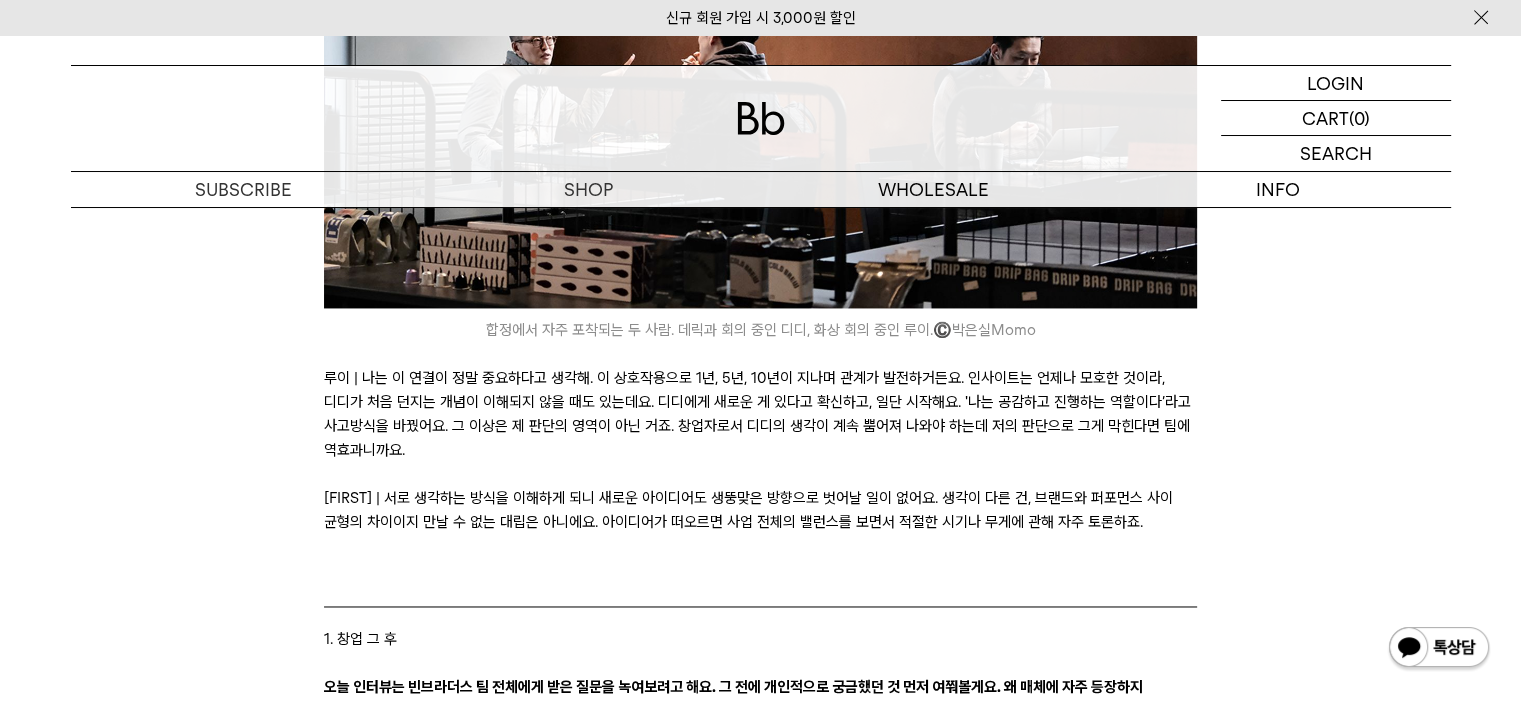 scroll, scrollTop: 3100, scrollLeft: 0, axis: vertical 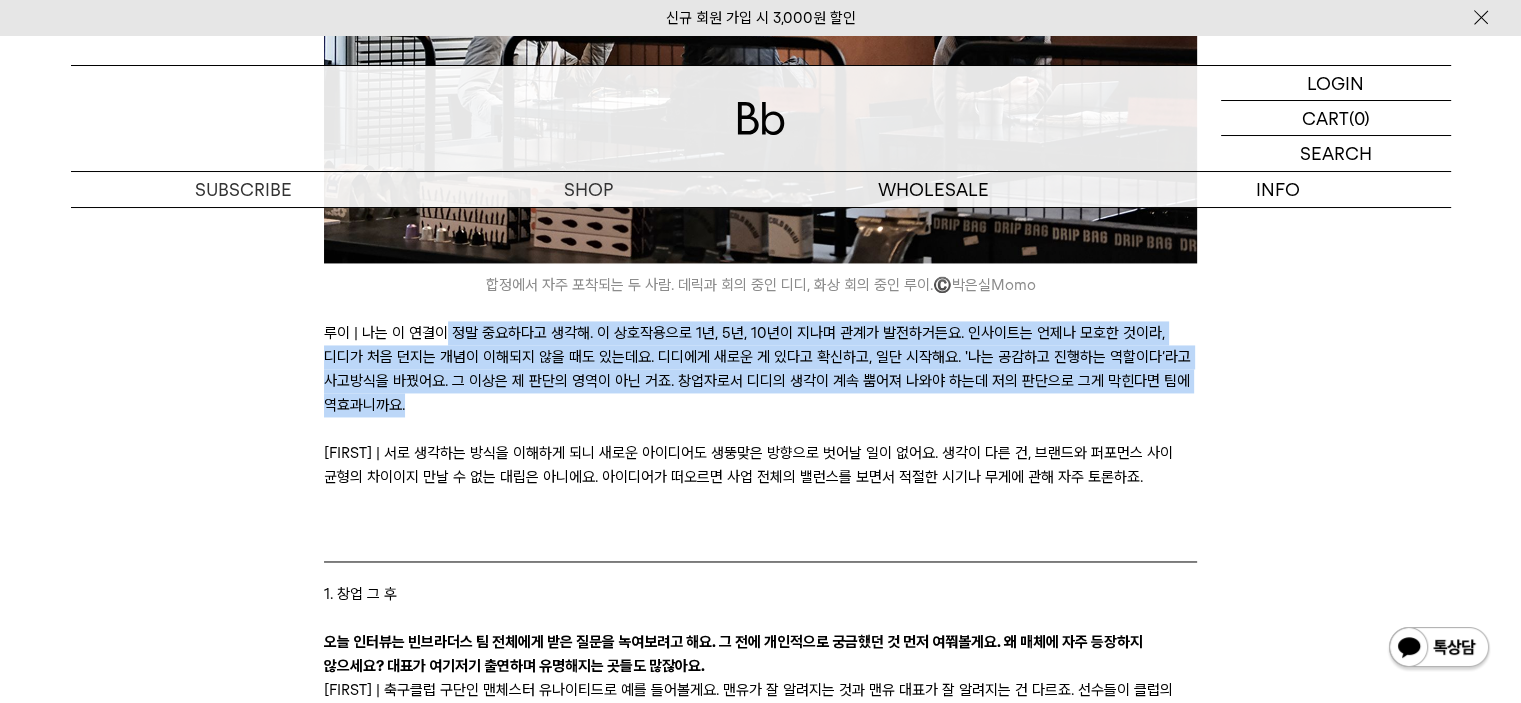 drag, startPoint x: 460, startPoint y: 297, endPoint x: 778, endPoint y: 363, distance: 324.77686 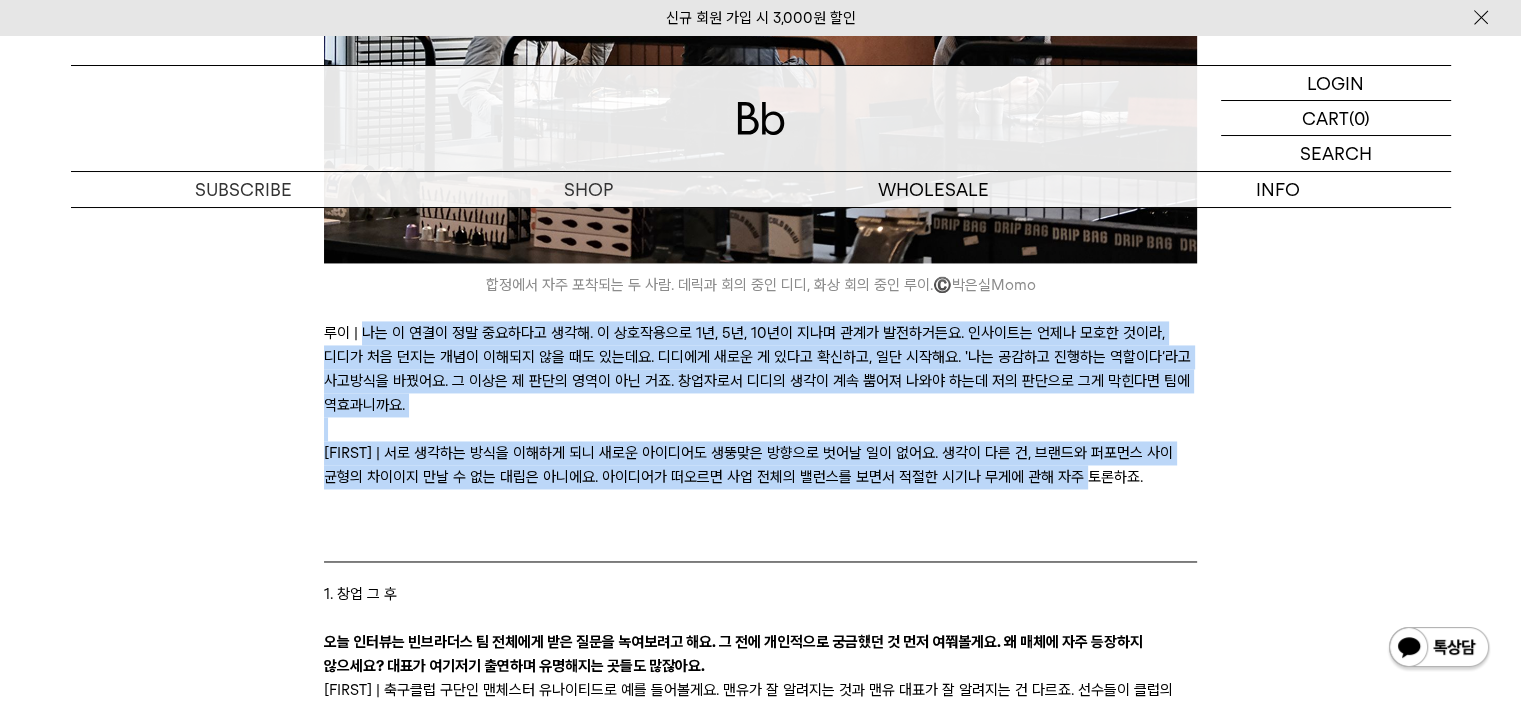drag, startPoint x: 364, startPoint y: 281, endPoint x: 1172, endPoint y: 431, distance: 821.80536 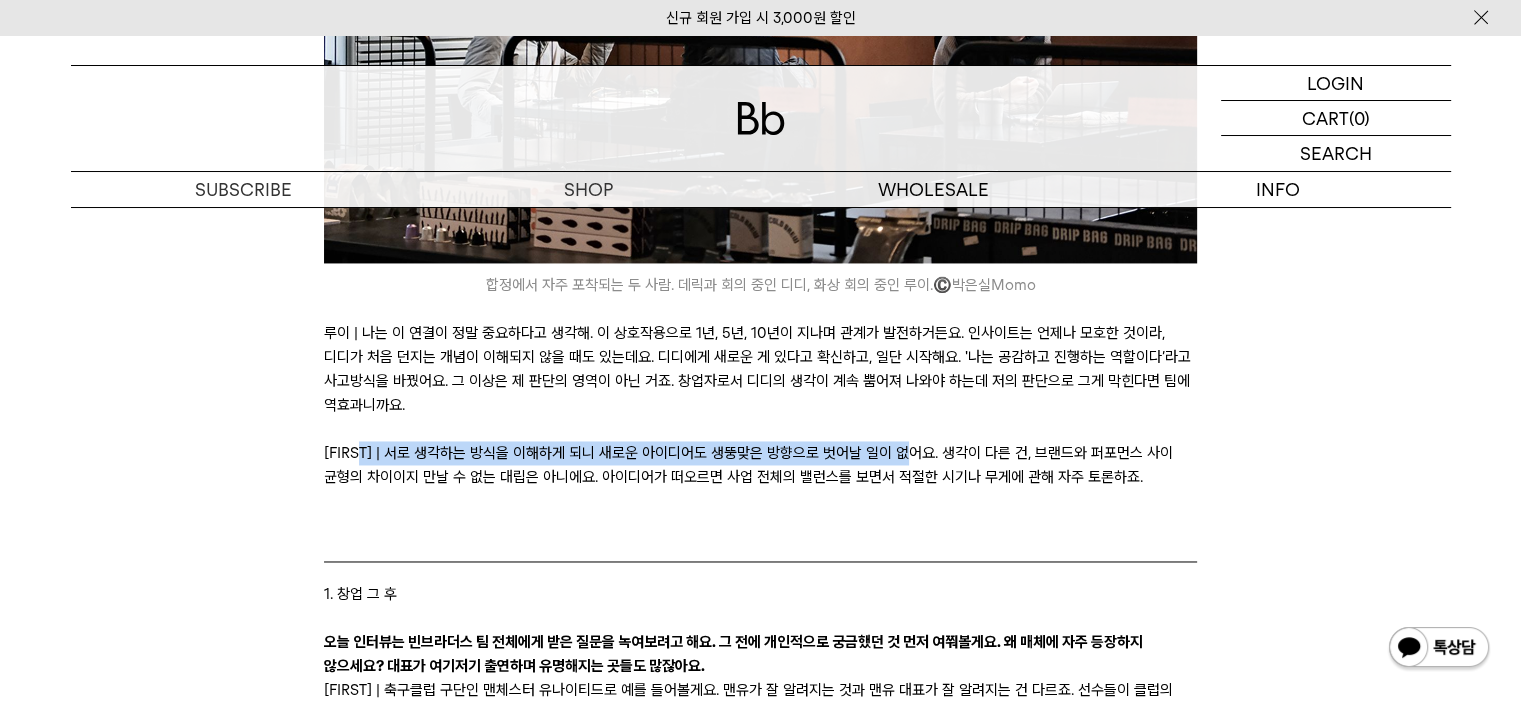 drag, startPoint x: 361, startPoint y: 399, endPoint x: 919, endPoint y: 408, distance: 558.0726 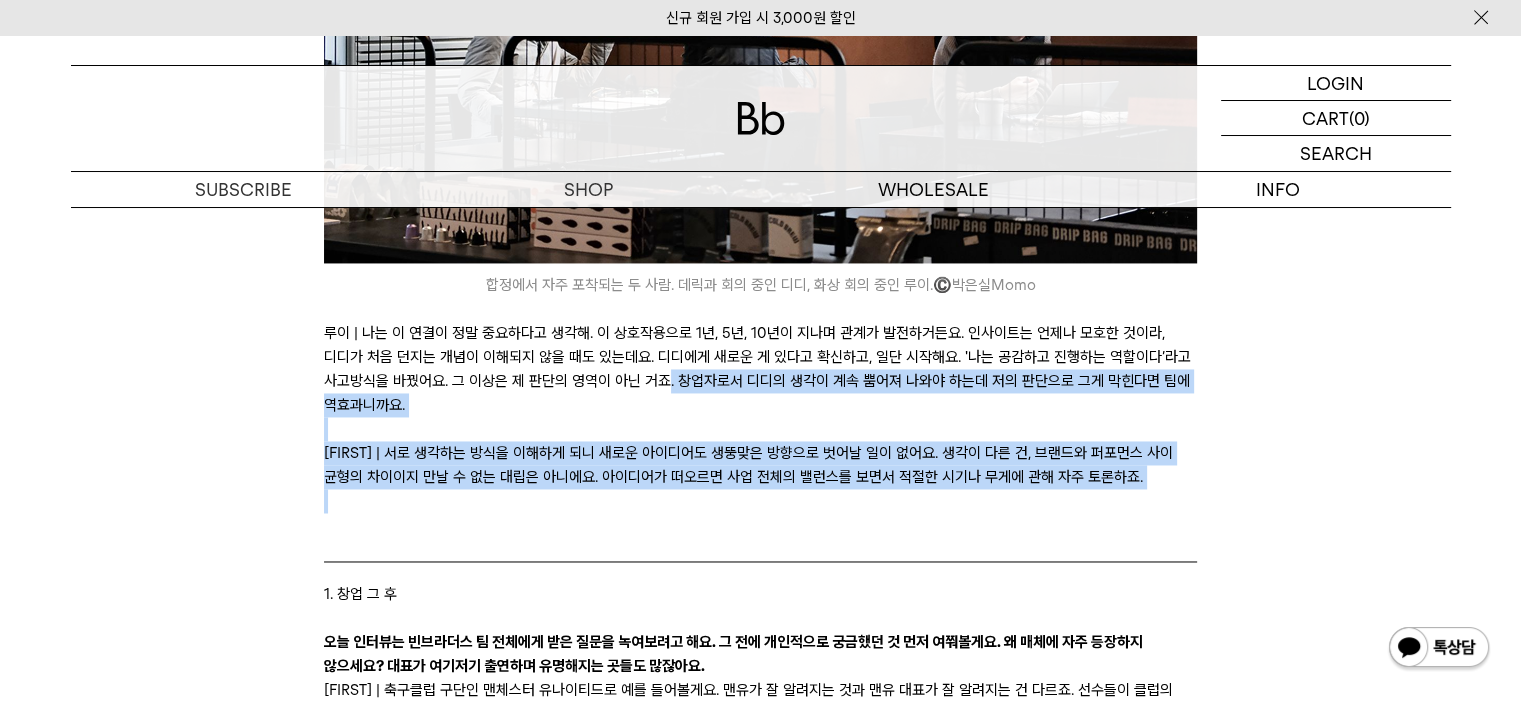 drag, startPoint x: 666, startPoint y: 332, endPoint x: 1008, endPoint y: 446, distance: 360.49966 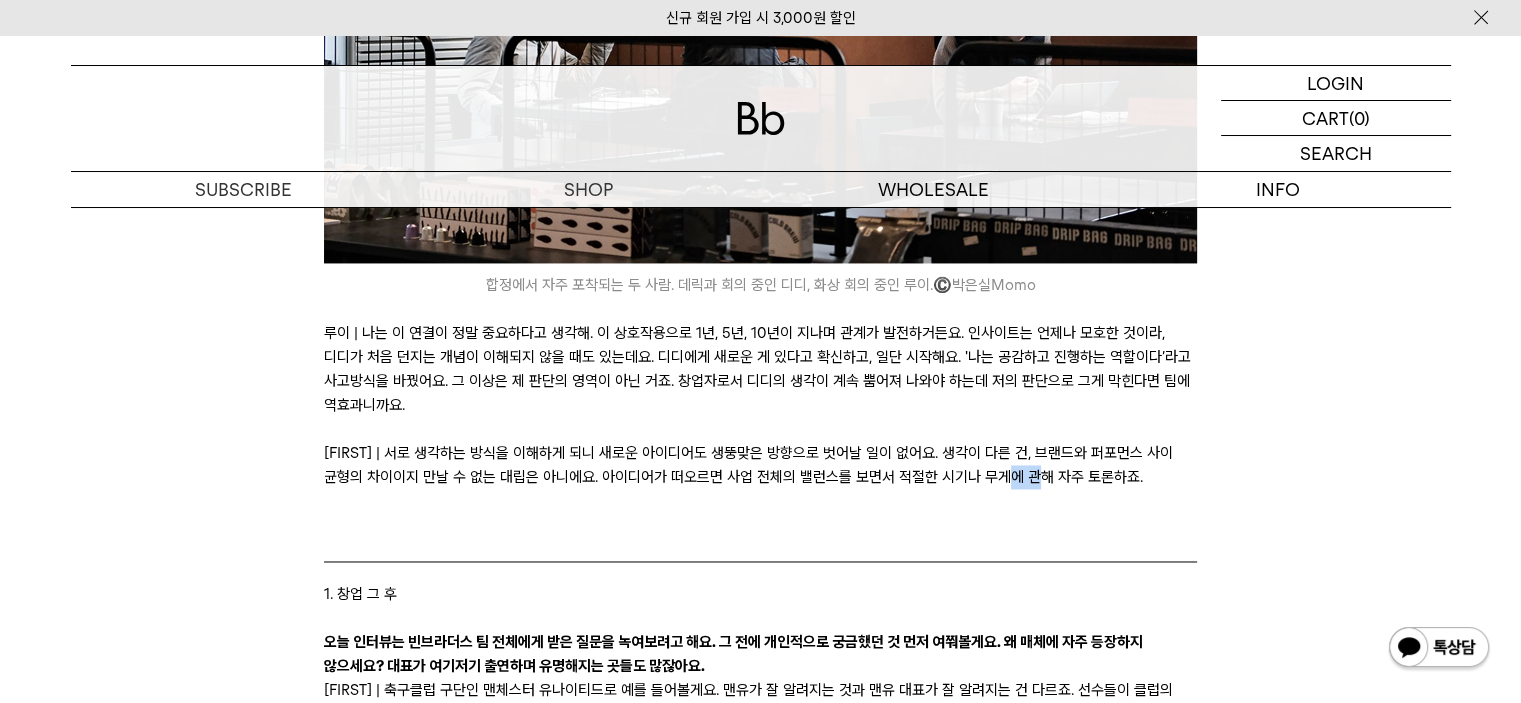 click on "[FIRST] | 서로 생각하는 방식을 이해하게 되니 새로운 아이디어도 생뚱맞은 방향으로 벗어날 일이 없어요. 생각이 다른 건, 브랜드와 퍼포먼스 사이 균형의 차이이지 만날 수 없는 대립은 아니에요. 아이디어가 떠오르면 사업 전체의 밸런스를 보면서 적절한 시기나 무게에 관해 자주 토론하죠." at bounding box center [760, 465] 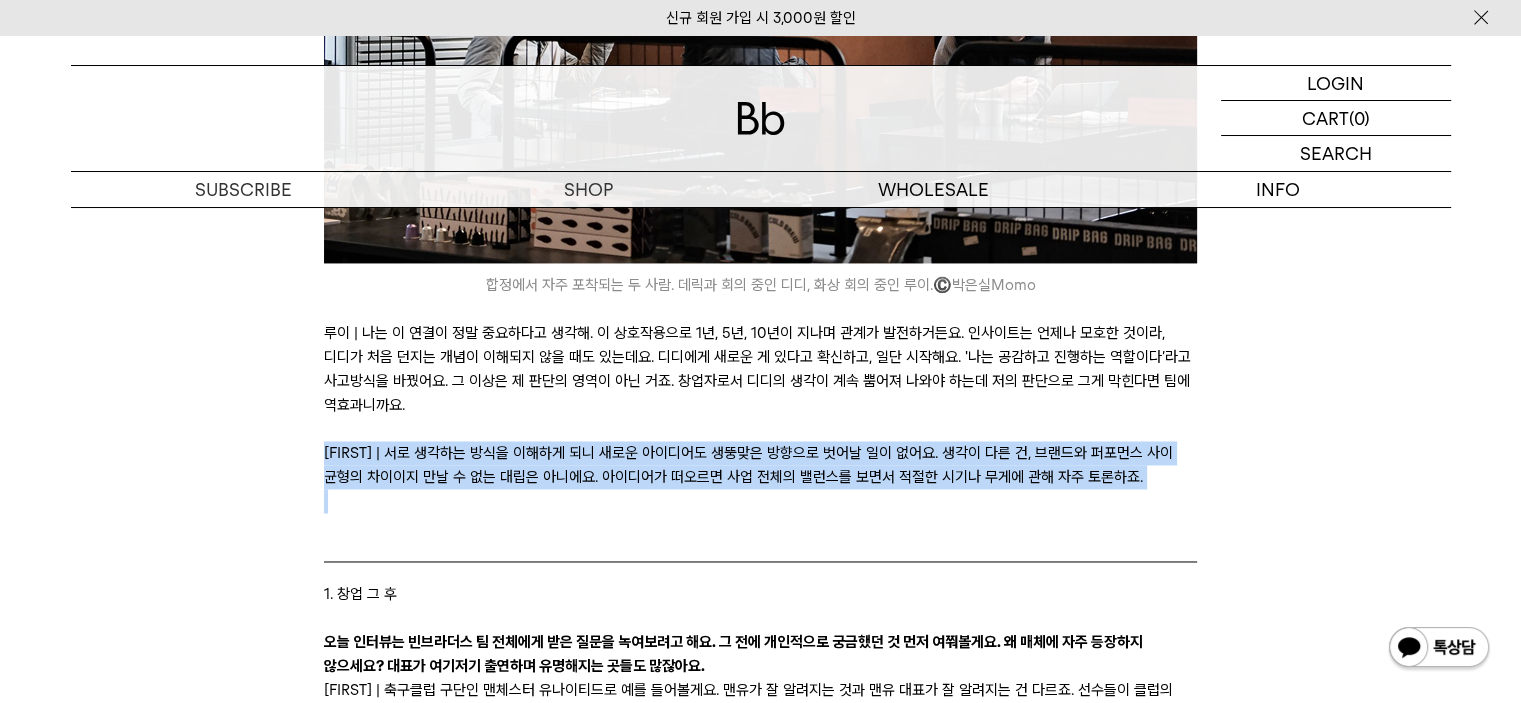 click on "[FIRST] | 서로 생각하는 방식을 이해하게 되니 새로운 아이디어도 생뚱맞은 방향으로 벗어날 일이 없어요. 생각이 다른 건, 브랜드와 퍼포먼스 사이 균형의 차이이지 만날 수 없는 대립은 아니에요. 아이디어가 떠오르면 사업 전체의 밸런스를 보면서 적절한 시기나 무게에 관해 자주 토론하죠." at bounding box center (760, 465) 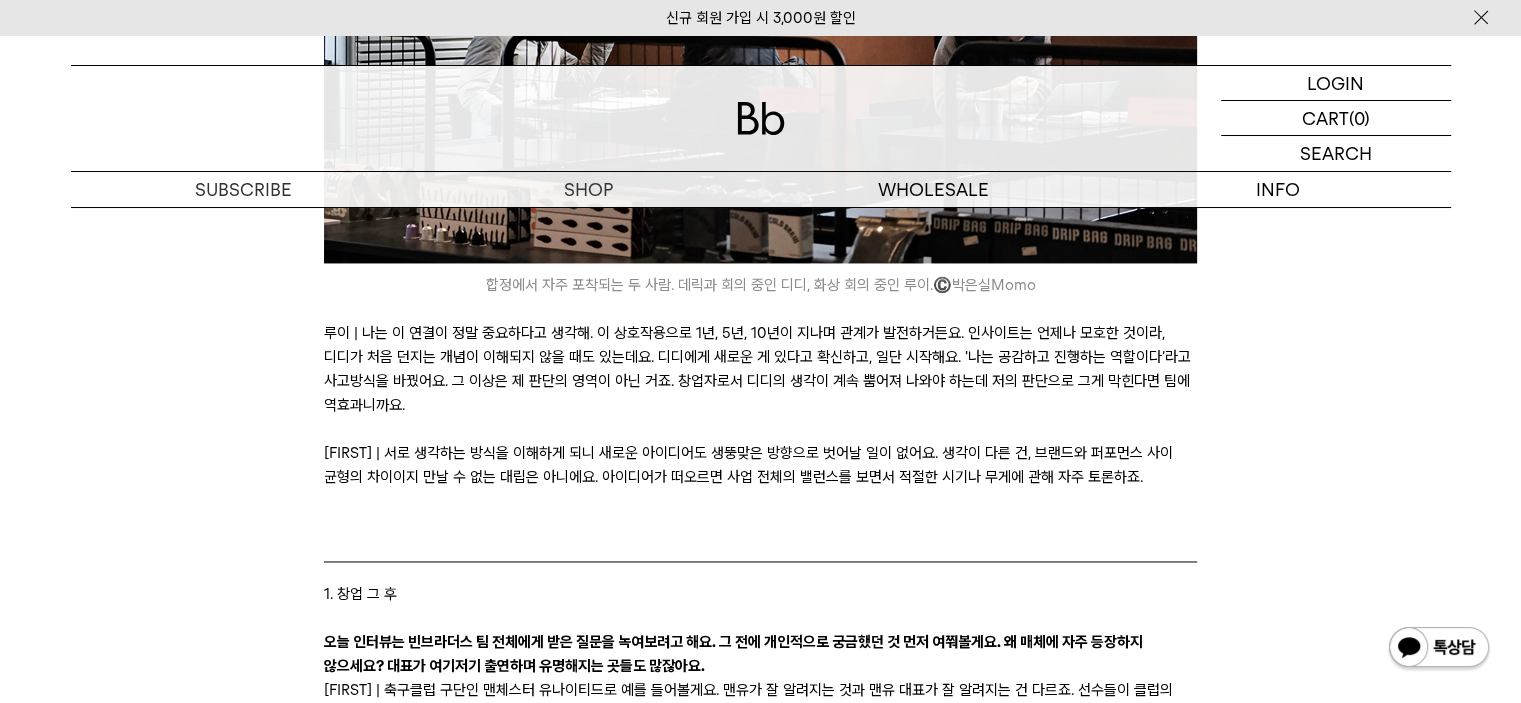 click on "[FIRST] | 서로 생각하는 방식을 이해하게 되니 새로운 아이디어도 생뚱맞은 방향으로 벗어날 일이 없어요. 생각이 다른 건, 브랜드와 퍼포먼스 사이 균형의 차이이지 만날 수 없는 대립은 아니에요. 아이디어가 떠오르면 사업 전체의 밸런스를 보면서 적절한 시기나 무게에 관해 자주 토론하죠." at bounding box center [760, 465] 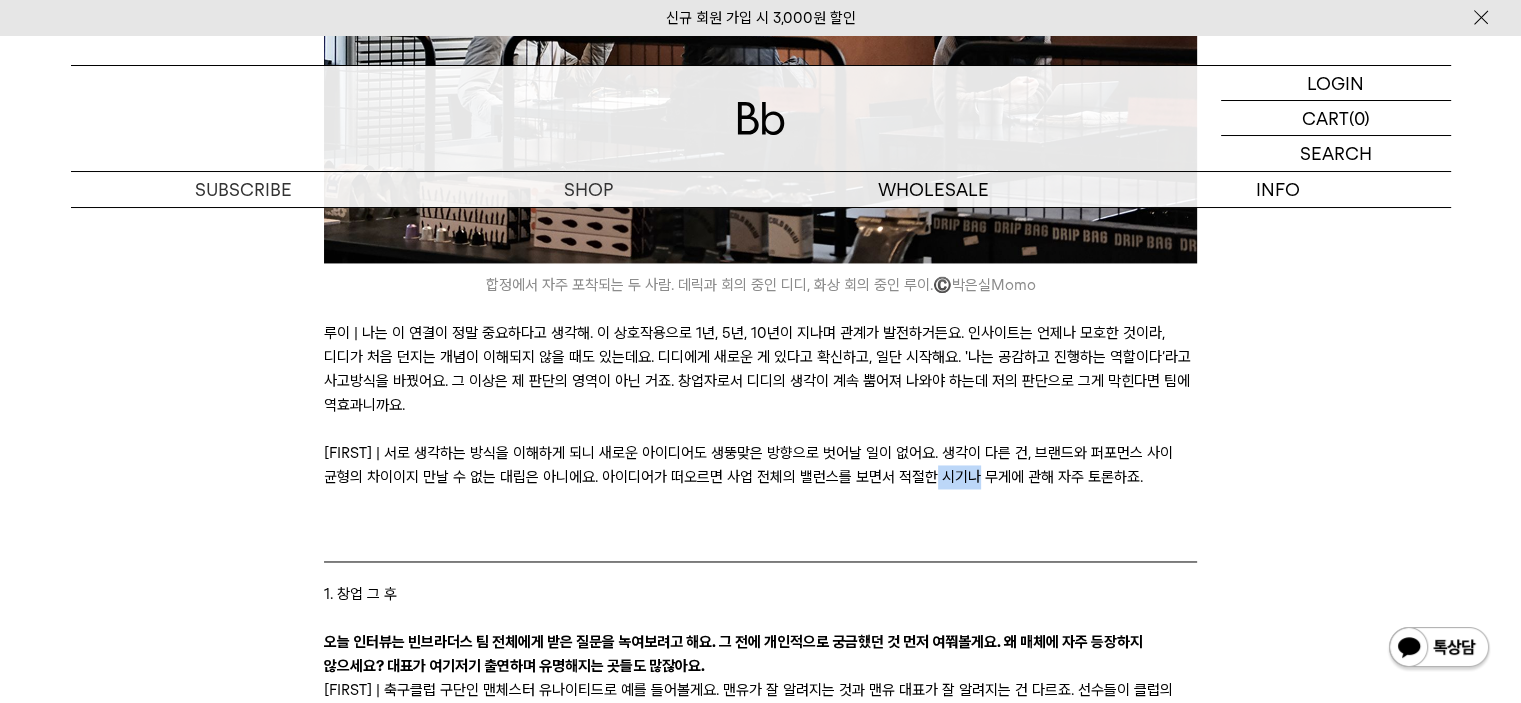 click on "[FIRST] | 서로 생각하는 방식을 이해하게 되니 새로운 아이디어도 생뚱맞은 방향으로 벗어날 일이 없어요. 생각이 다른 건, 브랜드와 퍼포먼스 사이 균형의 차이이지 만날 수 없는 대립은 아니에요. 아이디어가 떠오르면 사업 전체의 밸런스를 보면서 적절한 시기나 무게에 관해 자주 토론하죠." at bounding box center [760, 465] 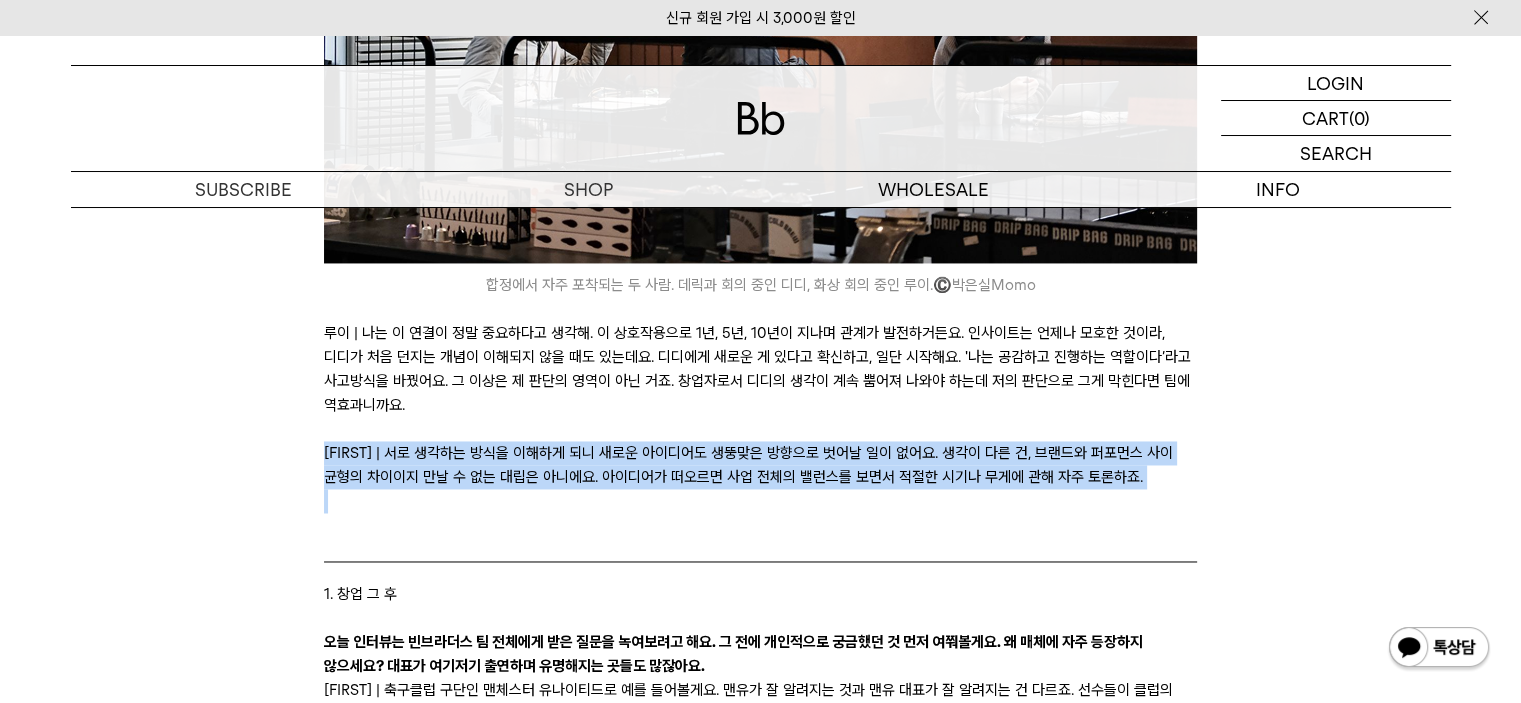 click on "[FIRST] | 서로 생각하는 방식을 이해하게 되니 새로운 아이디어도 생뚱맞은 방향으로 벗어날 일이 없어요. 생각이 다른 건, 브랜드와 퍼포먼스 사이 균형의 차이이지 만날 수 없는 대립은 아니에요. 아이디어가 떠오르면 사업 전체의 밸런스를 보면서 적절한 시기나 무게에 관해 자주 토론하죠." at bounding box center (760, 465) 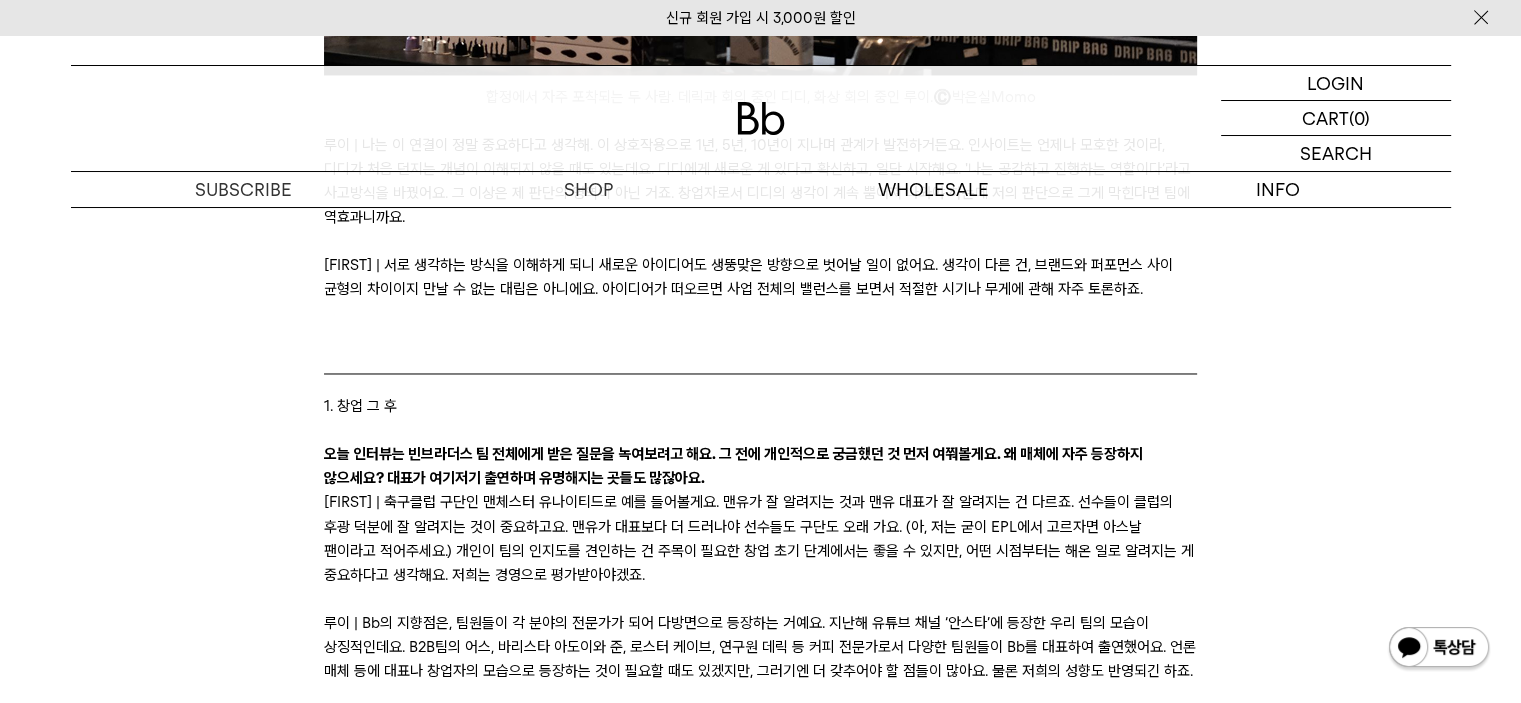 scroll, scrollTop: 3300, scrollLeft: 0, axis: vertical 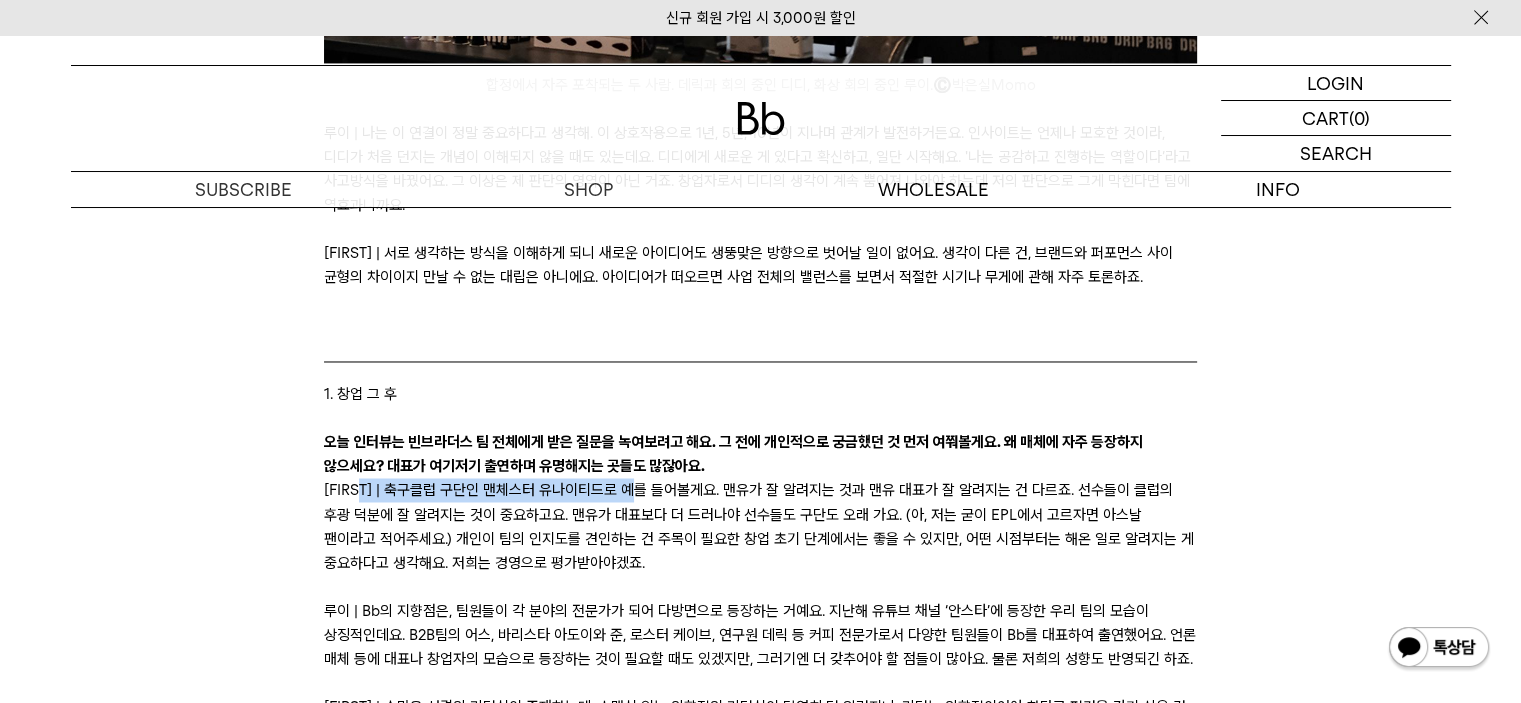 drag, startPoint x: 360, startPoint y: 443, endPoint x: 665, endPoint y: 431, distance: 305.23596 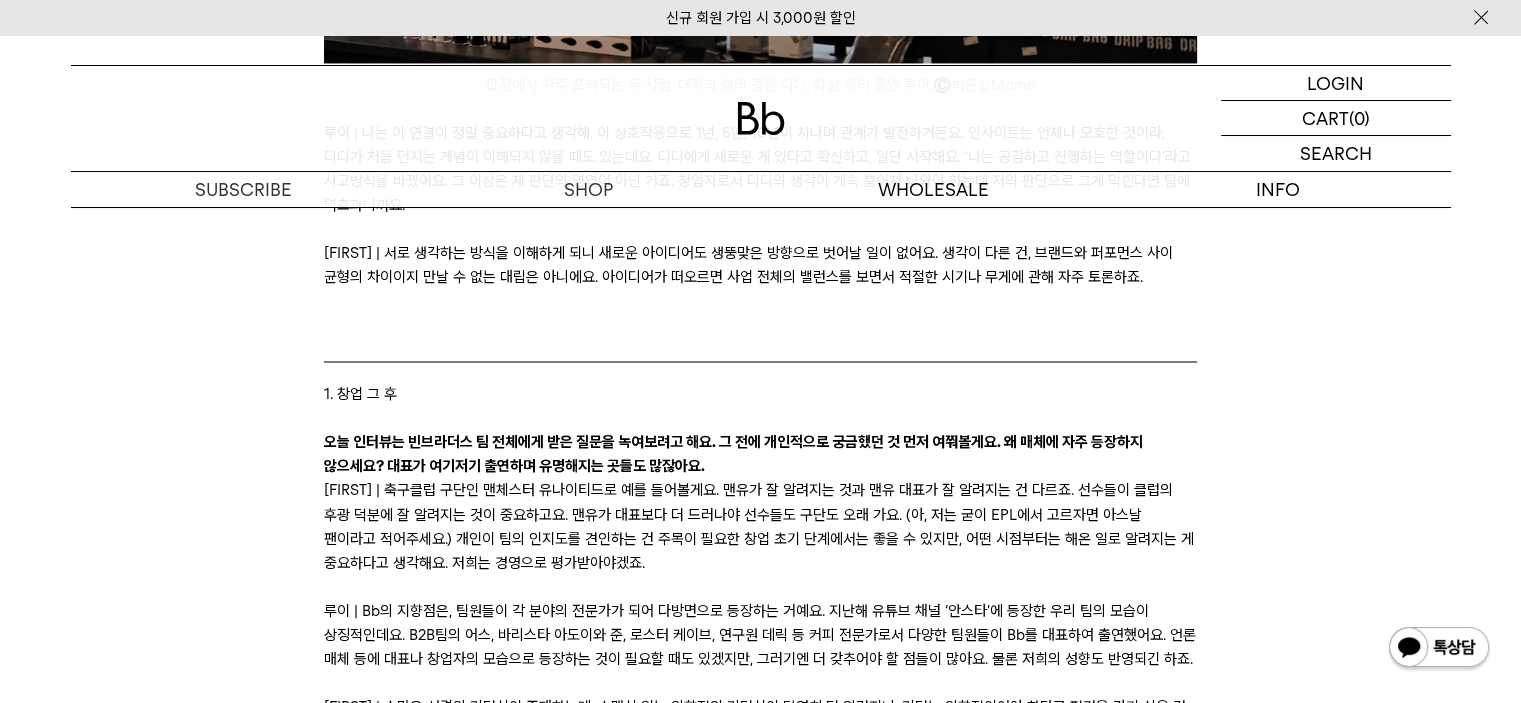 click on "오늘 인터뷰는 빈브라더스 팀 전체에게 받은 질문을 녹여보려고 해요. 그 전에 개인적으로 궁금했던 것 먼저 여쭤볼게요. 왜 매체에 자주 등장하지 않으세요? 대표가 여기저기 출연하며 유명해지는 곳들도 많잖아요." at bounding box center [733, 454] 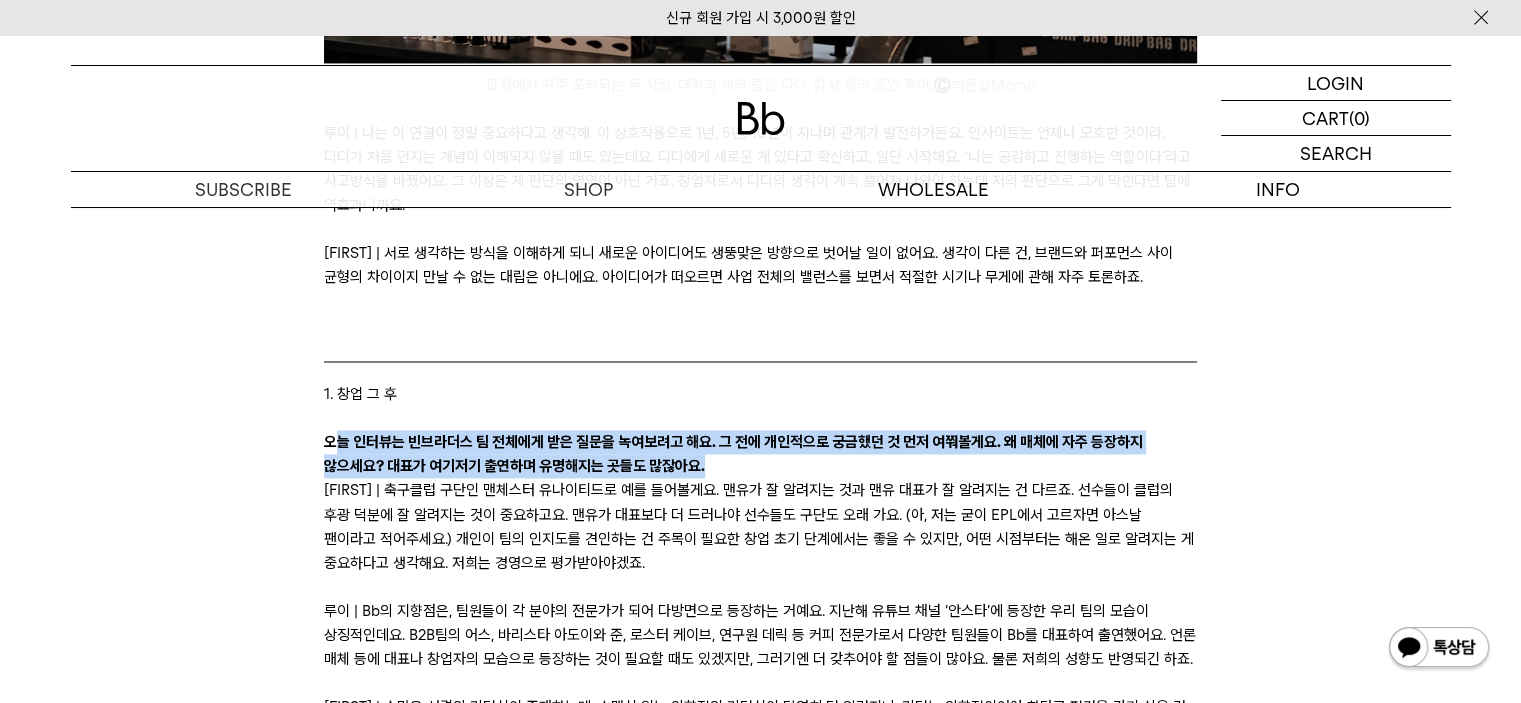 drag, startPoint x: 331, startPoint y: 391, endPoint x: 757, endPoint y: 412, distance: 426.5173 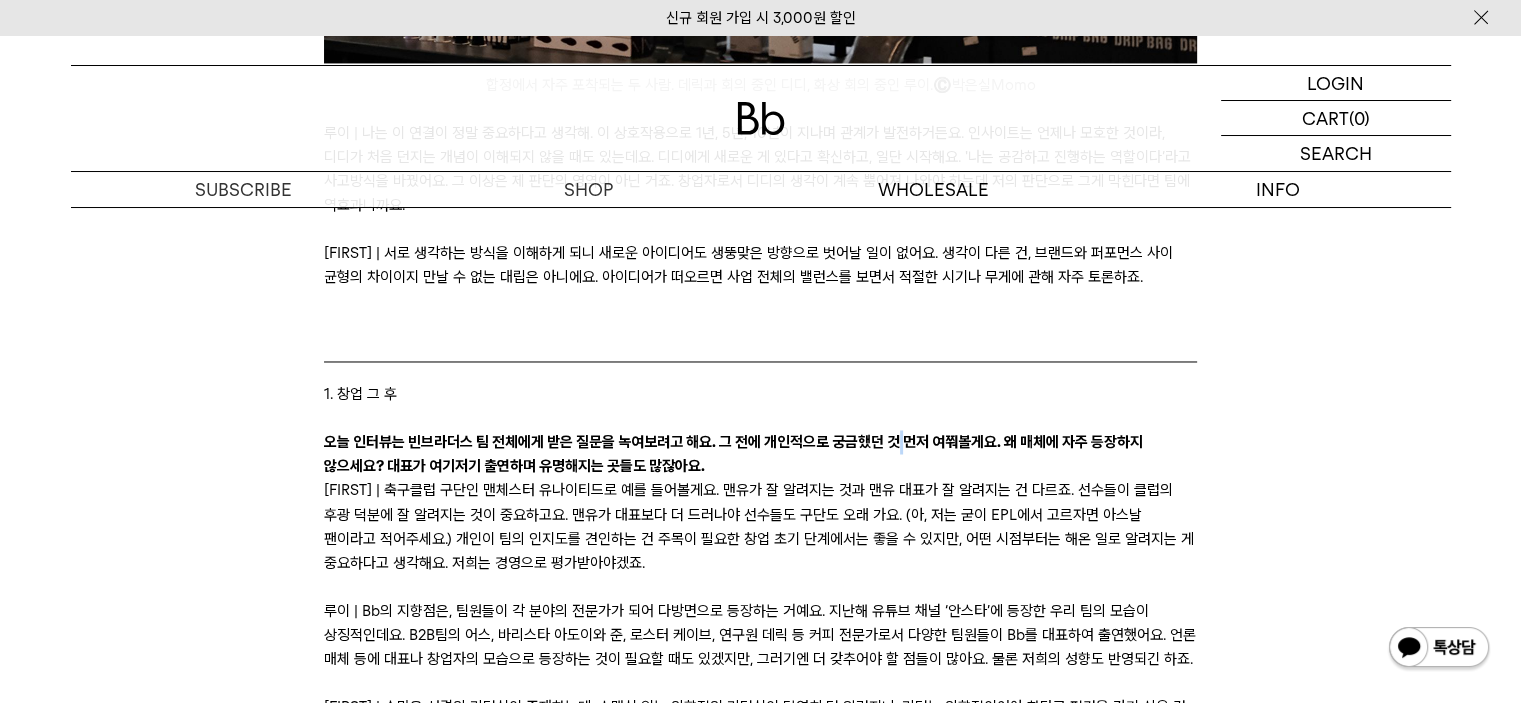 click on "오늘 인터뷰는 빈브라더스 팀 전체에게 받은 질문을 녹여보려고 해요. 그 전에 개인적으로 궁금했던 것 먼저 여쭤볼게요. 왜 매체에 자주 등장하지 않으세요? 대표가 여기저기 출연하며 유명해지는 곳들도 많잖아요." at bounding box center (760, 454) 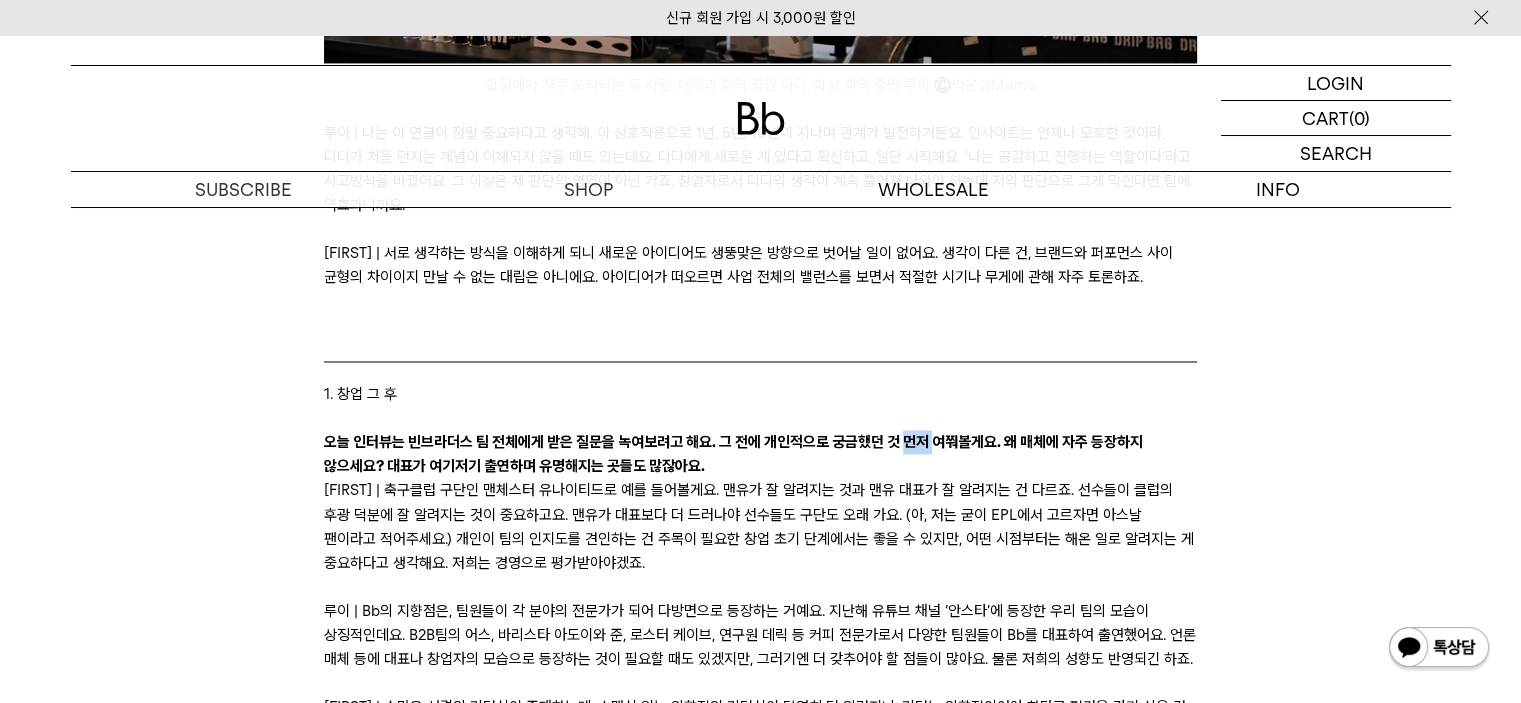 click on "오늘 인터뷰는 빈브라더스 팀 전체에게 받은 질문을 녹여보려고 해요. 그 전에 개인적으로 궁금했던 것 먼저 여쭤볼게요. 왜 매체에 자주 등장하지 않으세요? 대표가 여기저기 출연하며 유명해지는 곳들도 많잖아요." at bounding box center (733, 454) 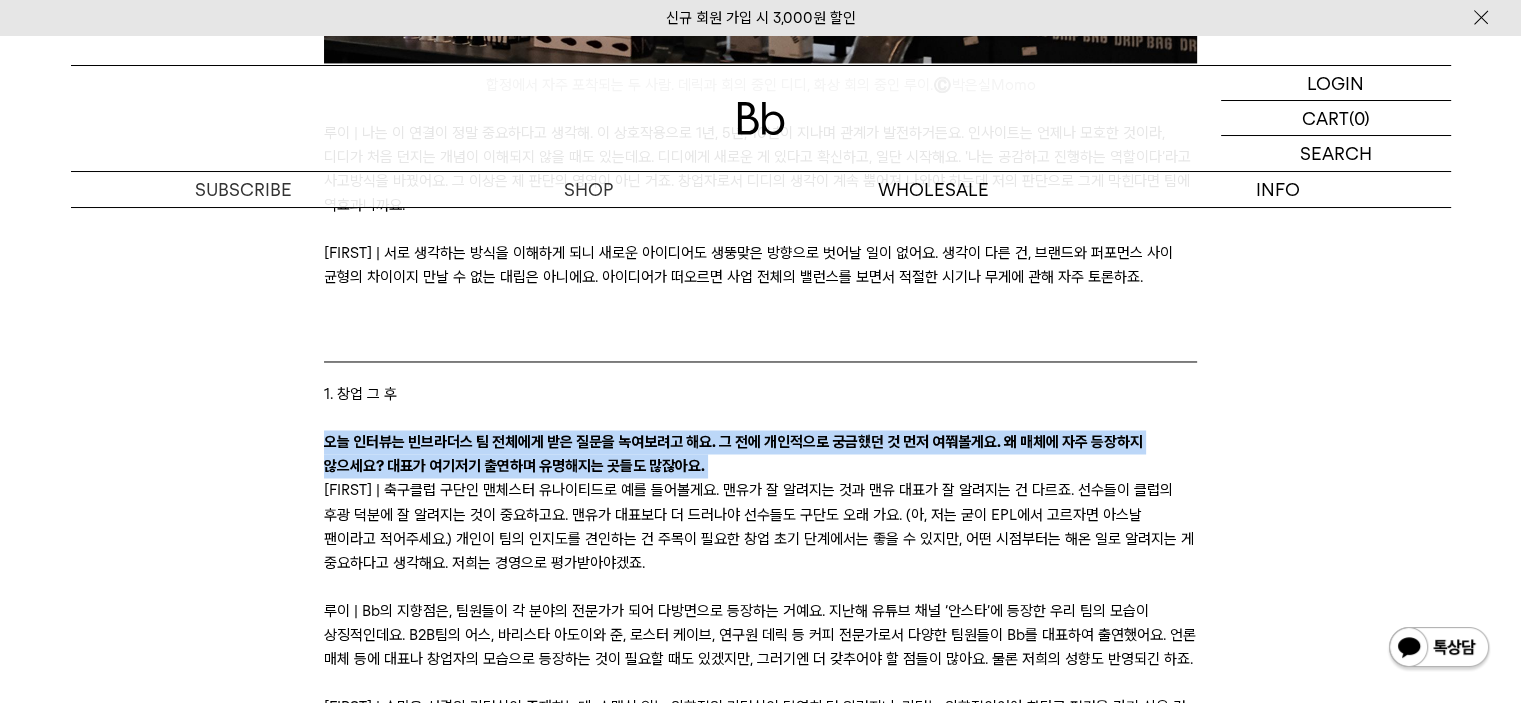 click on "오늘 인터뷰는 빈브라더스 팀 전체에게 받은 질문을 녹여보려고 해요. 그 전에 개인적으로 궁금했던 것 먼저 여쭤볼게요. 왜 매체에 자주 등장하지 않으세요? 대표가 여기저기 출연하며 유명해지는 곳들도 많잖아요." at bounding box center (733, 454) 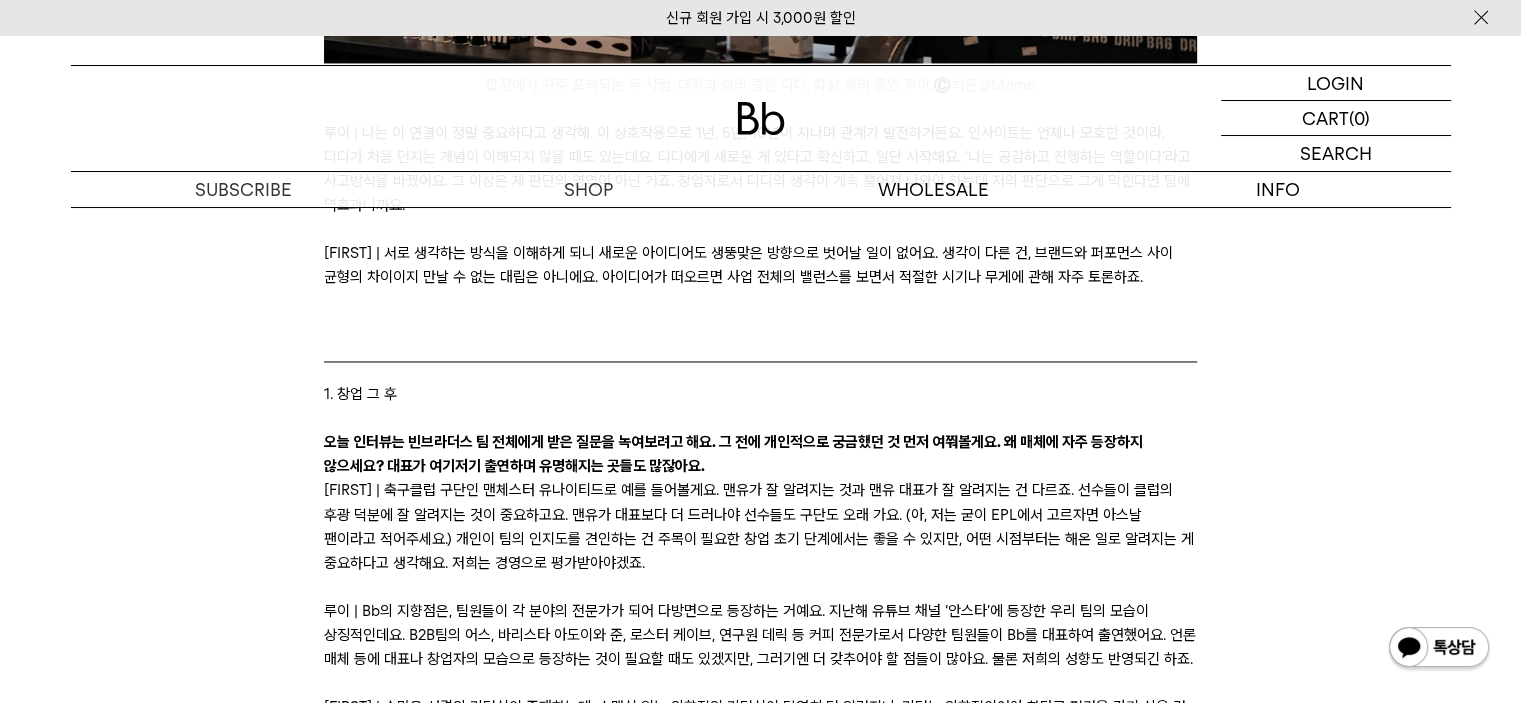 click on "오늘 인터뷰는 빈브라더스 팀 전체에게 받은 질문을 녹여보려고 해요. 그 전에 개인적으로 궁금했던 것 먼저 여쭤볼게요. 왜 매체에 자주 등장하지 않으세요? 대표가 여기저기 출연하며 유명해지는 곳들도 많잖아요." at bounding box center [733, 454] 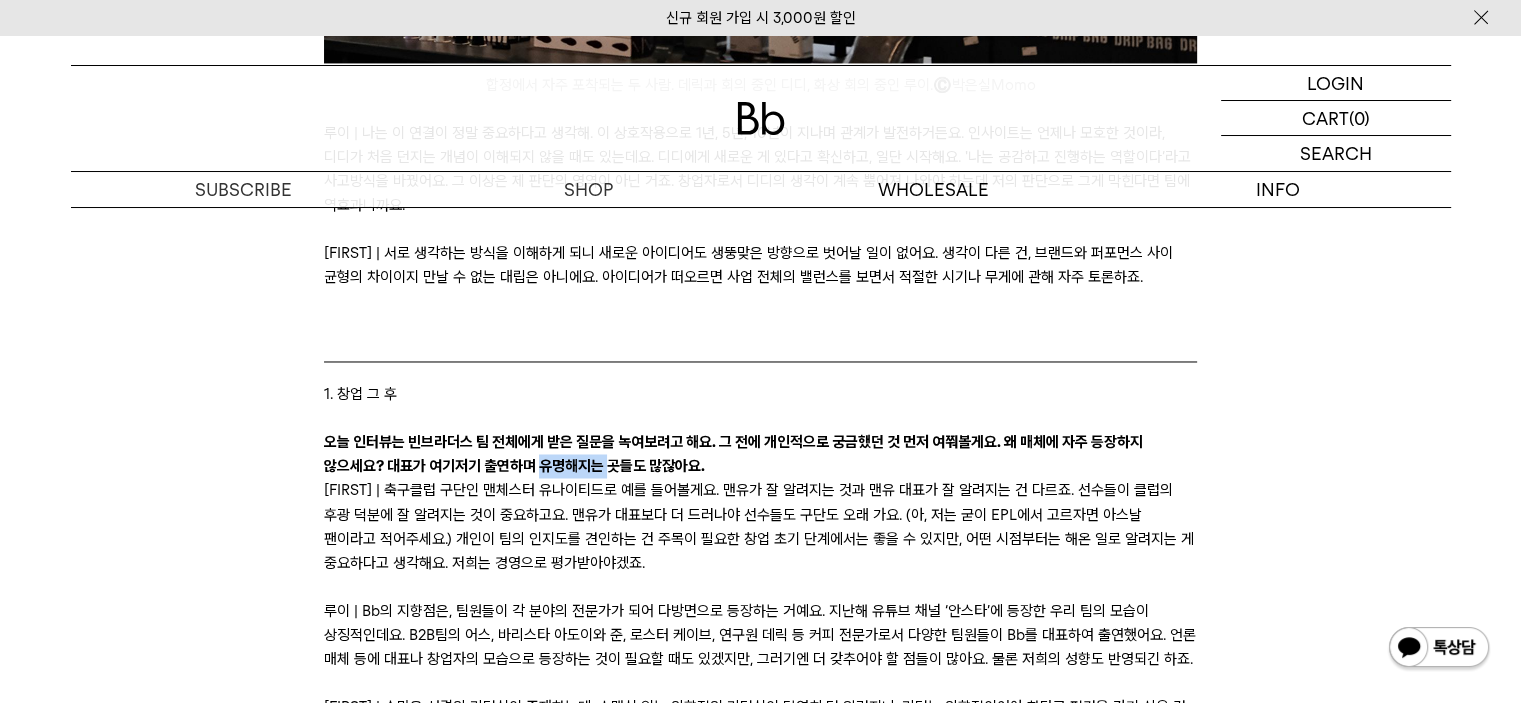 click on "오늘 인터뷰는 빈브라더스 팀 전체에게 받은 질문을 녹여보려고 해요. 그 전에 개인적으로 궁금했던 것 먼저 여쭤볼게요. 왜 매체에 자주 등장하지 않으세요? 대표가 여기저기 출연하며 유명해지는 곳들도 많잖아요." at bounding box center (733, 454) 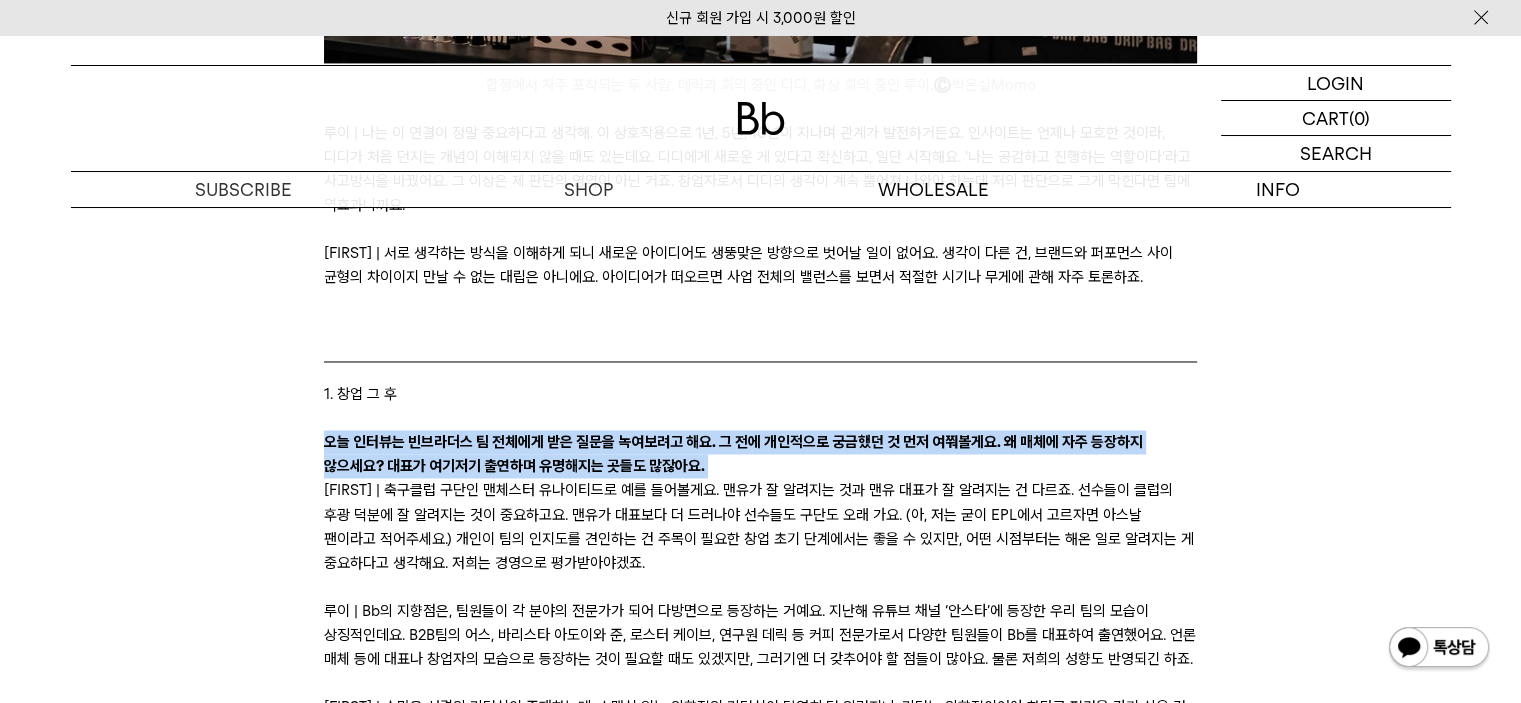 drag, startPoint x: 596, startPoint y: 410, endPoint x: 516, endPoint y: 436, distance: 84.118965 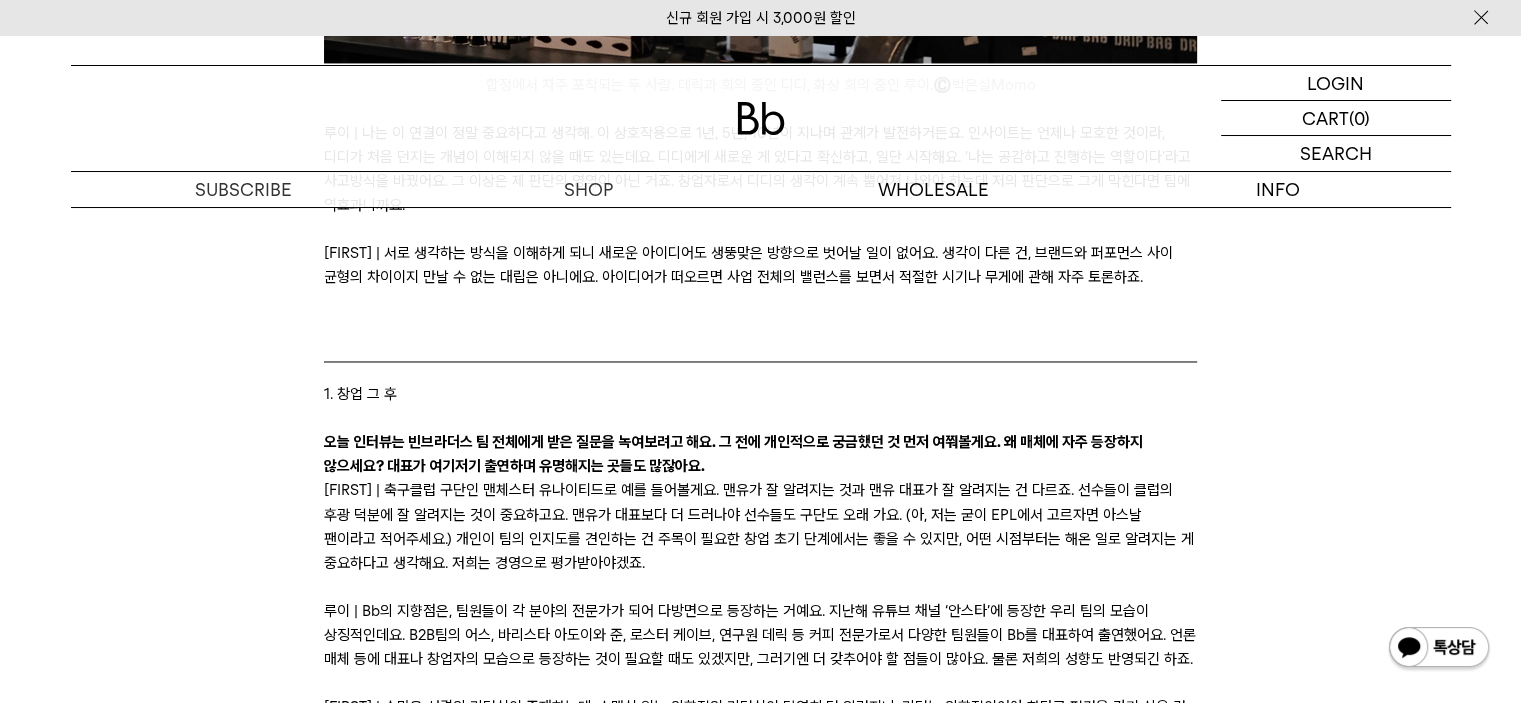 click on "[FIRST] | 축구클럽 구단인 맨체스터 유나이티드로 예를 들어볼게요. 맨유가 잘 알려지는 것과 맨유 대표가 잘 알려지는 건 다르죠. 선수들이 클럽의 후광 덕분에 잘 알려지는 것이 중요하고요. 맨유가 대표보다 더 드러나야 선수들도 구단도 오래 가요. (아, 저는 굳이 EPL에서 고르자면 아스날 팬이라고 적어주세요.) 개인이 팀의 인지도를 견인하는 건 주목이 필요한 창업 초기 단계에서는 좋을 수 있지만, 어떤 시점부터는 해온 일로 알려지는 게 중요하다고 생각해요. 저희는 경영으로 평가받아야겠죠." at bounding box center (760, 526) 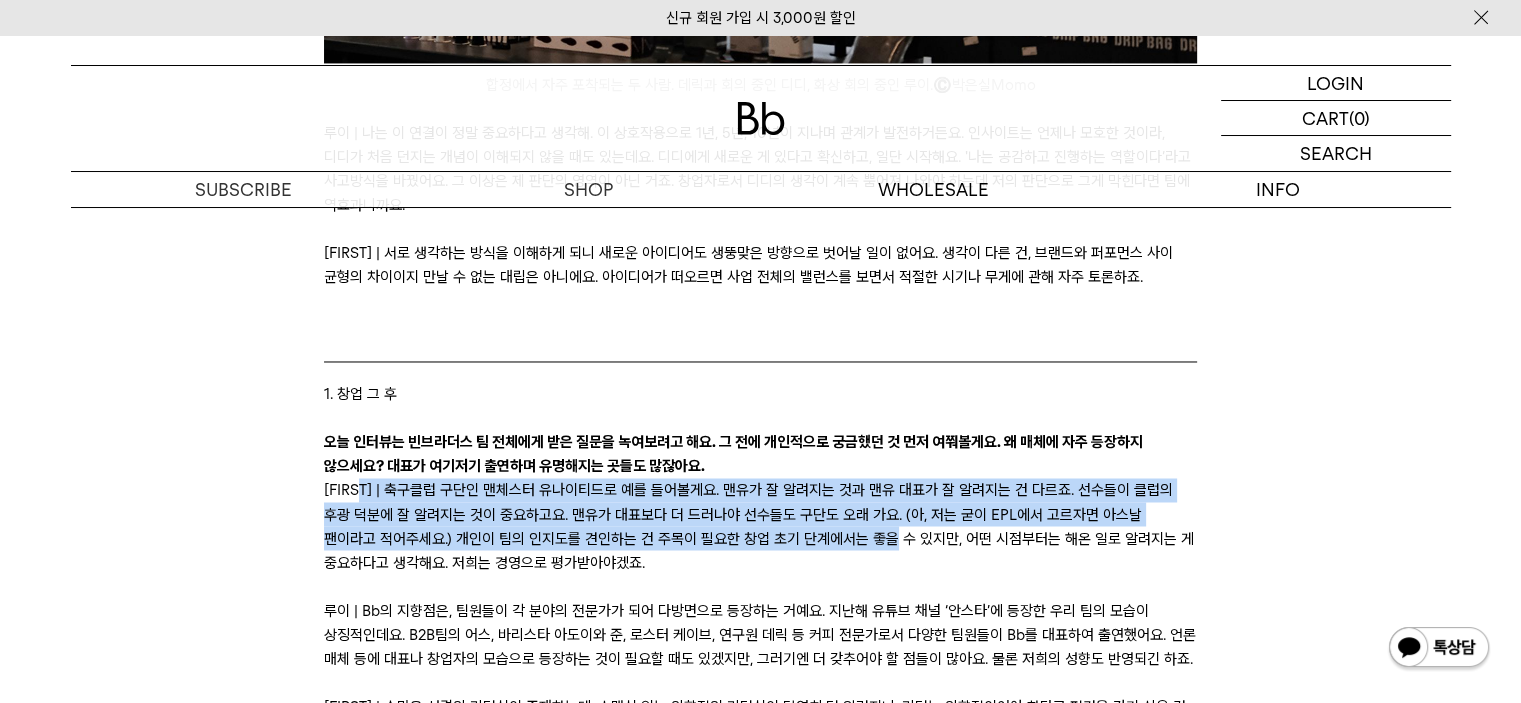 drag, startPoint x: 364, startPoint y: 439, endPoint x: 876, endPoint y: 499, distance: 515.50366 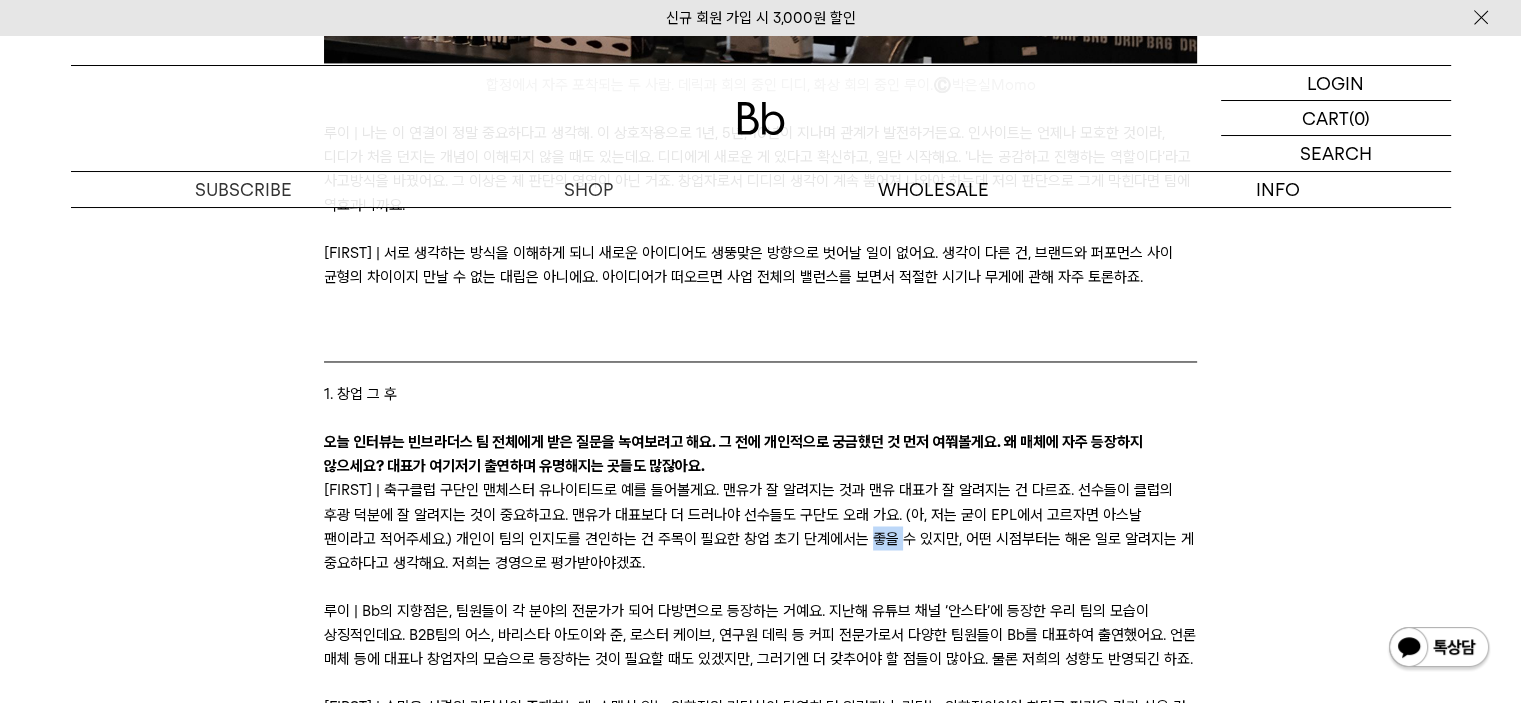 click on "[FIRST] | 축구클럽 구단인 맨체스터 유나이티드로 예를 들어볼게요. 맨유가 잘 알려지는 것과 맨유 대표가 잘 알려지는 건 다르죠. 선수들이 클럽의 후광 덕분에 잘 알려지는 것이 중요하고요. 맨유가 대표보다 더 드러나야 선수들도 구단도 오래 가요. (아, 저는 굳이 EPL에서 고르자면 아스날 팬이라고 적어주세요.) 개인이 팀의 인지도를 견인하는 건 주목이 필요한 창업 초기 단계에서는 좋을 수 있지만, 어떤 시점부터는 해온 일로 알려지는 게 중요하다고 생각해요. 저희는 경영으로 평가받아야겠죠." at bounding box center (760, 526) 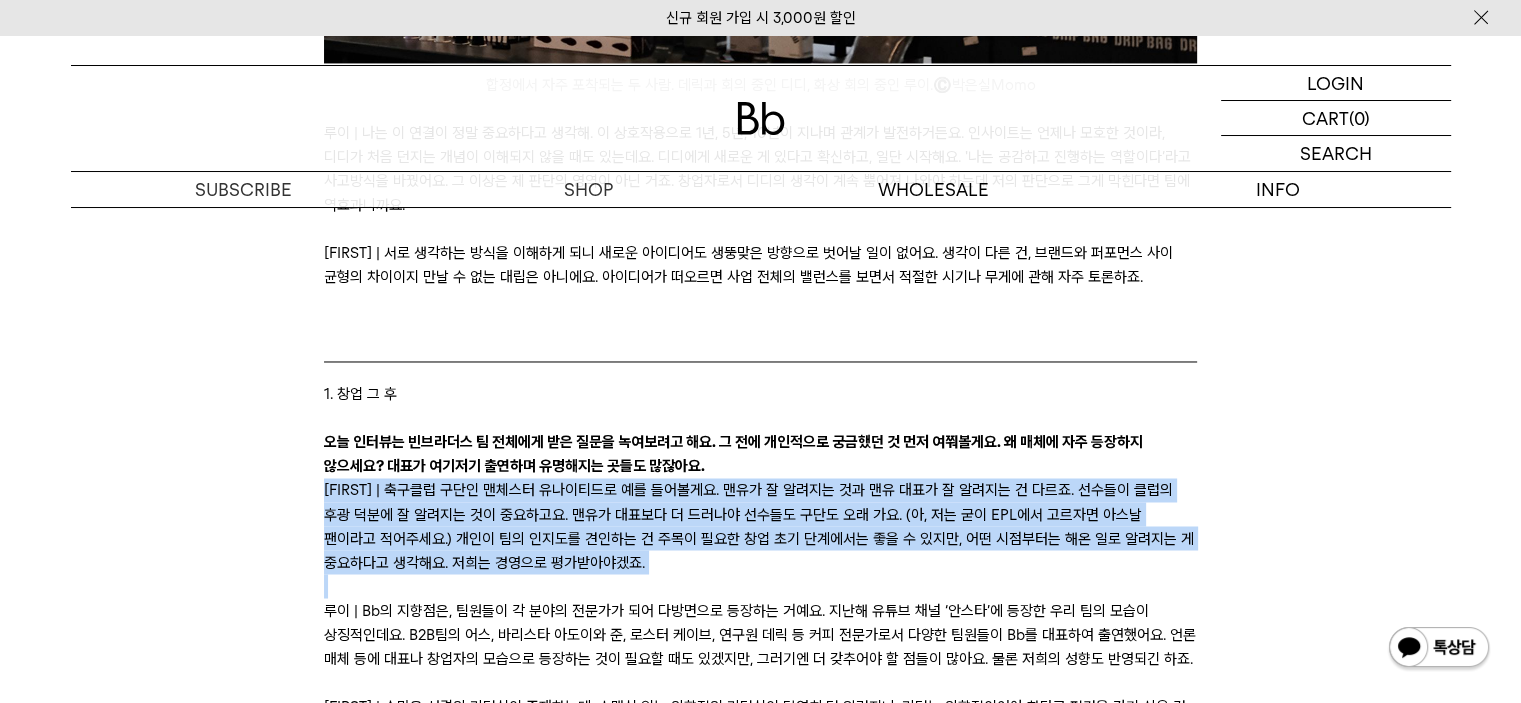 click on "[FIRST] | 축구클럽 구단인 맨체스터 유나이티드로 예를 들어볼게요. 맨유가 잘 알려지는 것과 맨유 대표가 잘 알려지는 건 다르죠. 선수들이 클럽의 후광 덕분에 잘 알려지는 것이 중요하고요. 맨유가 대표보다 더 드러나야 선수들도 구단도 오래 가요. (아, 저는 굳이 EPL에서 고르자면 아스날 팬이라고 적어주세요.) 개인이 팀의 인지도를 견인하는 건 주목이 필요한 창업 초기 단계에서는 좋을 수 있지만, 어떤 시점부터는 해온 일로 알려지는 게 중요하다고 생각해요. 저희는 경영으로 평가받아야겠죠." at bounding box center (760, 526) 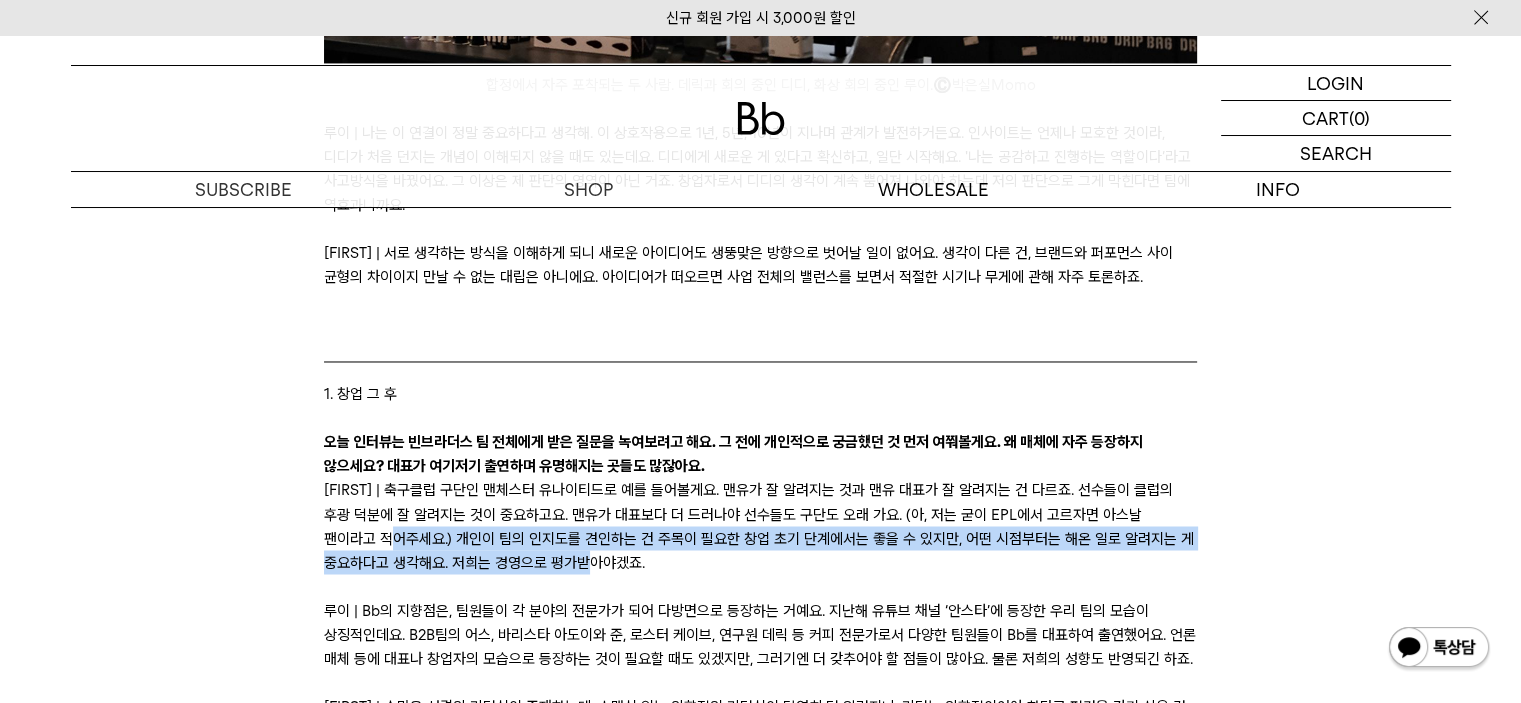 drag, startPoint x: 392, startPoint y: 483, endPoint x: 748, endPoint y: 509, distance: 356.94818 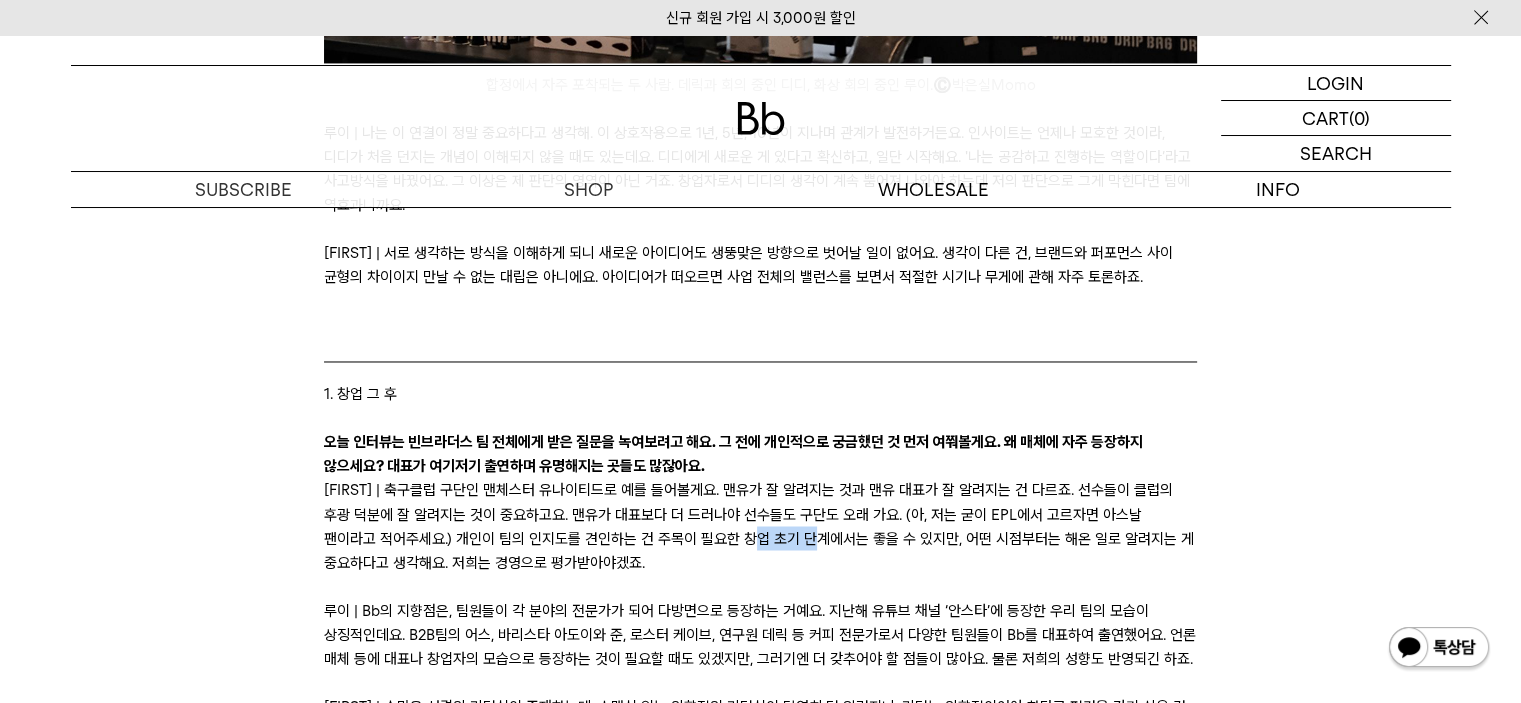 click on "[FIRST] | 축구클럽 구단인 맨체스터 유나이티드로 예를 들어볼게요. 맨유가 잘 알려지는 것과 맨유 대표가 잘 알려지는 건 다르죠. 선수들이 클럽의 후광 덕분에 잘 알려지는 것이 중요하고요. 맨유가 대표보다 더 드러나야 선수들도 구단도 오래 가요. (아, 저는 굳이 EPL에서 고르자면 아스날 팬이라고 적어주세요.) 개인이 팀의 인지도를 견인하는 건 주목이 필요한 창업 초기 단계에서는 좋을 수 있지만, 어떤 시점부터는 해온 일로 알려지는 게 중요하다고 생각해요. 저희는 경영으로 평가받아야겠죠." at bounding box center (760, 526) 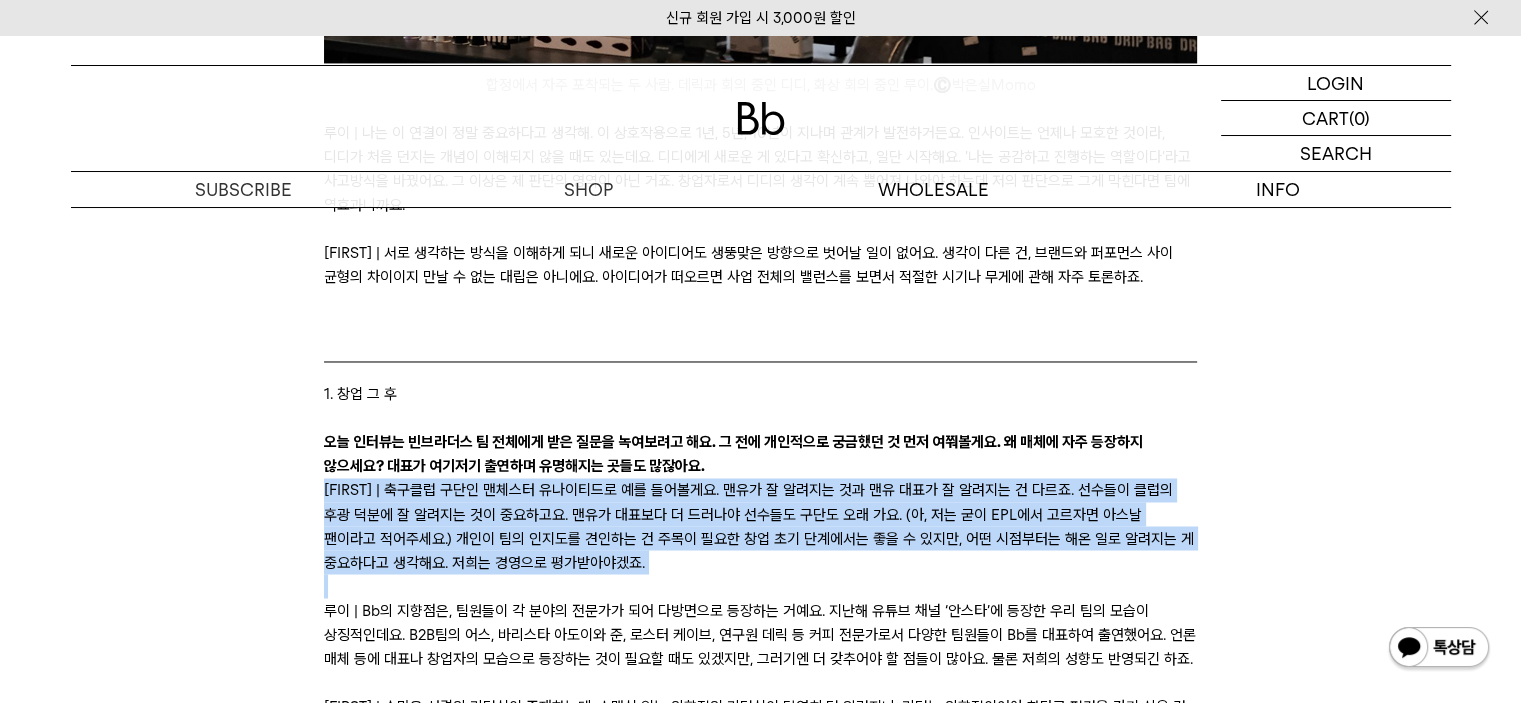 click on "[FIRST] | 축구클럽 구단인 맨체스터 유나이티드로 예를 들어볼게요. 맨유가 잘 알려지는 것과 맨유 대표가 잘 알려지는 건 다르죠. 선수들이 클럽의 후광 덕분에 잘 알려지는 것이 중요하고요. 맨유가 대표보다 더 드러나야 선수들도 구단도 오래 가요. (아, 저는 굳이 EPL에서 고르자면 아스날 팬이라고 적어주세요.) 개인이 팀의 인지도를 견인하는 건 주목이 필요한 창업 초기 단계에서는 좋을 수 있지만, 어떤 시점부터는 해온 일로 알려지는 게 중요하다고 생각해요. 저희는 경영으로 평가받아야겠죠." at bounding box center (760, 526) 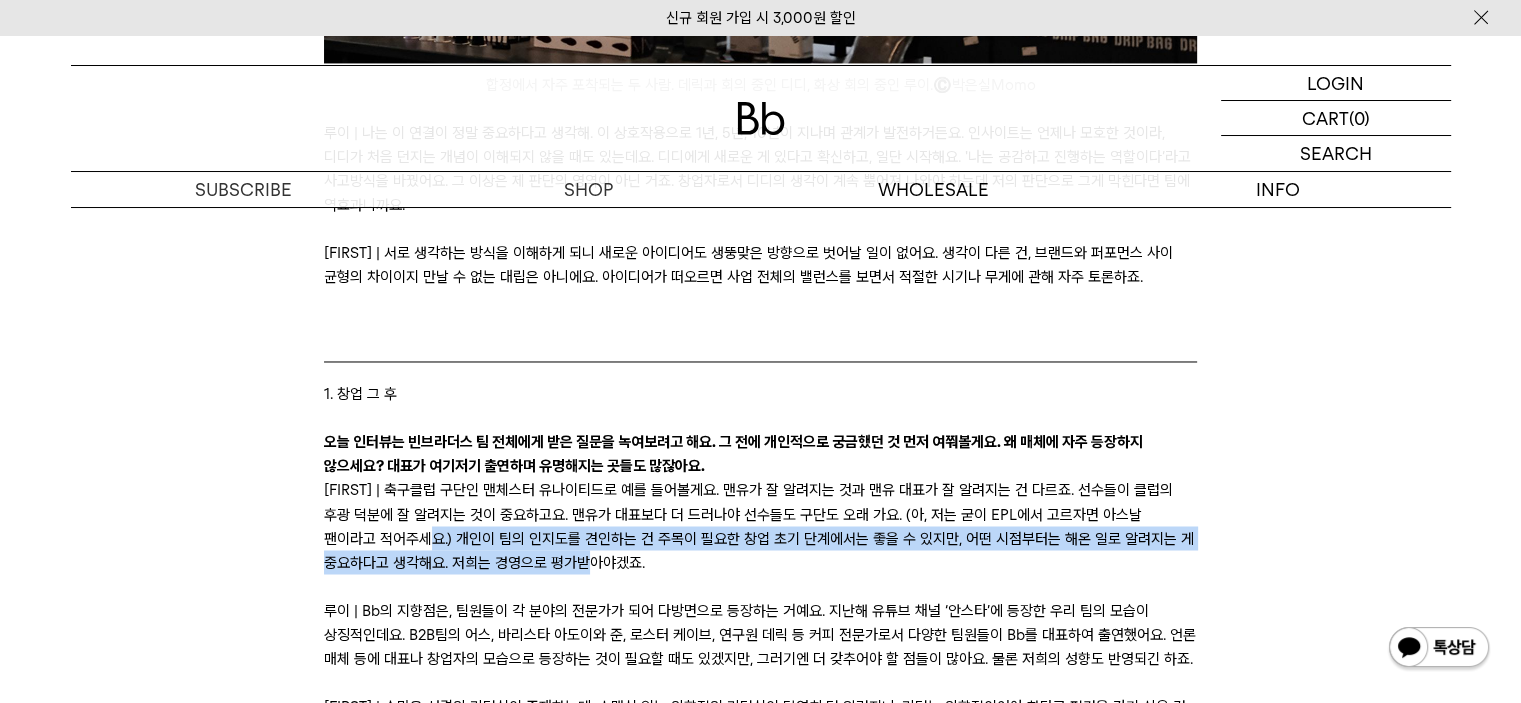 drag, startPoint x: 406, startPoint y: 491, endPoint x: 872, endPoint y: 516, distance: 466.6701 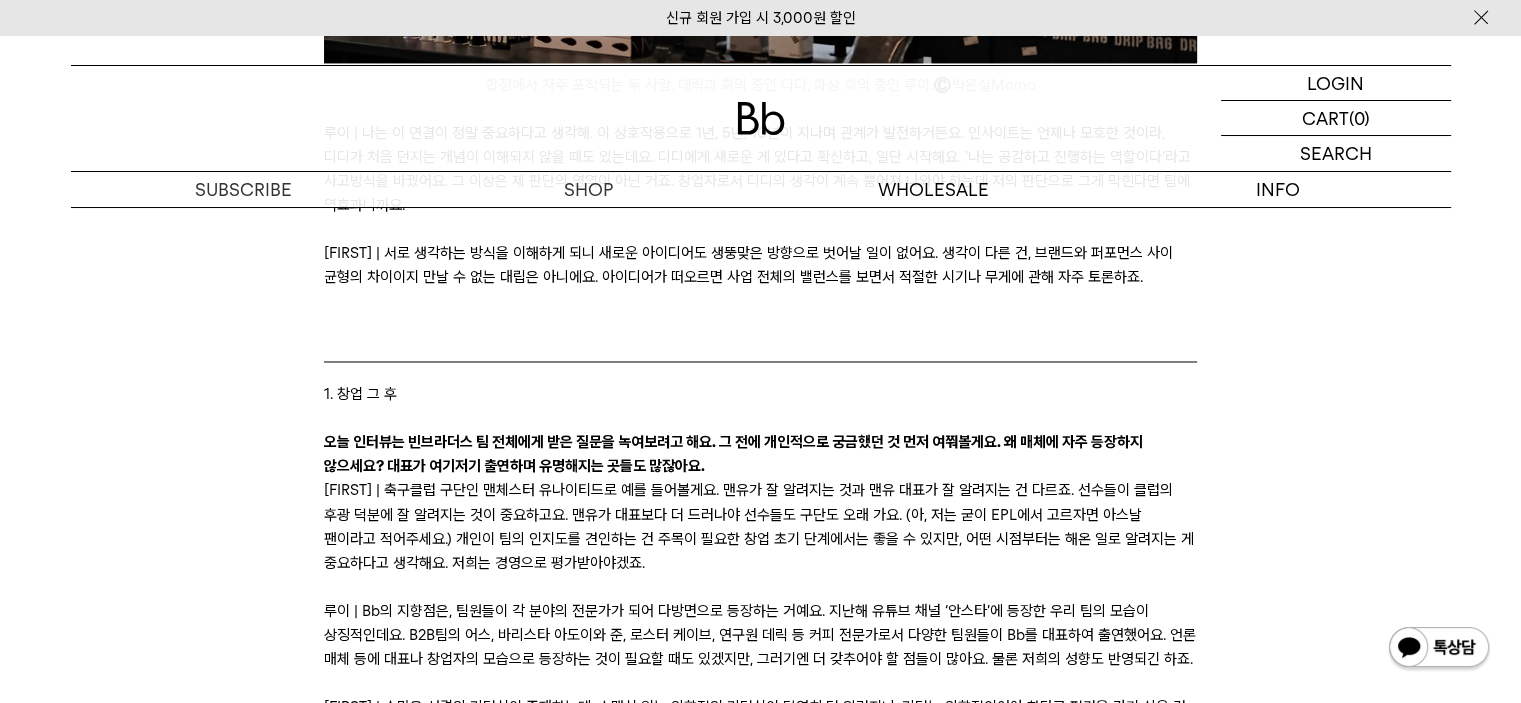 click on "[FIRST] | 축구클럽 구단인 맨체스터 유나이티드로 예를 들어볼게요. 맨유가 잘 알려지는 것과 맨유 대표가 잘 알려지는 건 다르죠. 선수들이 클럽의 후광 덕분에 잘 알려지는 것이 중요하고요. 맨유가 대표보다 더 드러나야 선수들도 구단도 오래 가요. (아, 저는 굳이 EPL에서 고르자면 아스날 팬이라고 적어주세요.) 개인이 팀의 인지도를 견인하는 건 주목이 필요한 창업 초기 단계에서는 좋을 수 있지만, 어떤 시점부터는 해온 일로 알려지는 게 중요하다고 생각해요. 저희는 경영으로 평가받아야겠죠." at bounding box center [760, 526] 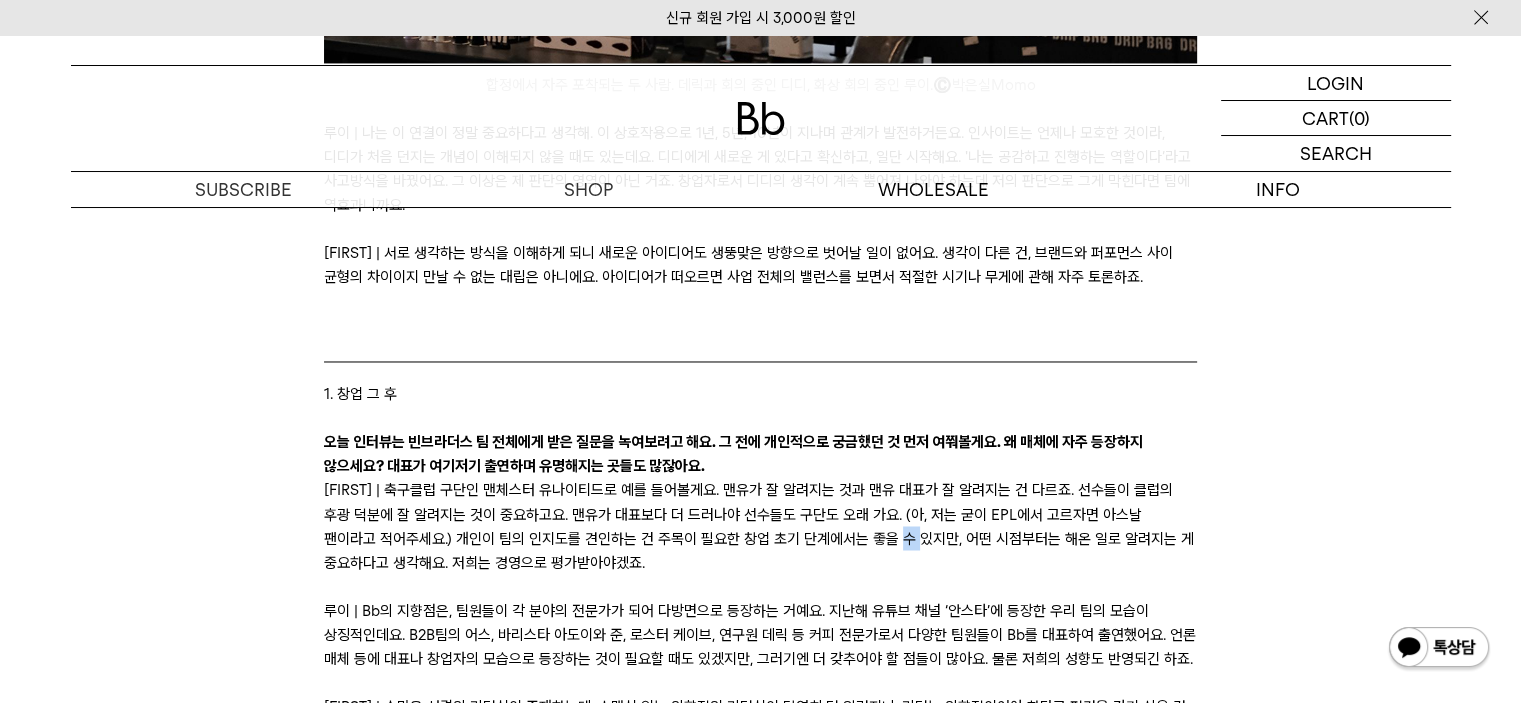 click on "[FIRST] | 축구클럽 구단인 맨체스터 유나이티드로 예를 들어볼게요. 맨유가 잘 알려지는 것과 맨유 대표가 잘 알려지는 건 다르죠. 선수들이 클럽의 후광 덕분에 잘 알려지는 것이 중요하고요. 맨유가 대표보다 더 드러나야 선수들도 구단도 오래 가요. (아, 저는 굳이 EPL에서 고르자면 아스날 팬이라고 적어주세요.) 개인이 팀의 인지도를 견인하는 건 주목이 필요한 창업 초기 단계에서는 좋을 수 있지만, 어떤 시점부터는 해온 일로 알려지는 게 중요하다고 생각해요. 저희는 경영으로 평가받아야겠죠." at bounding box center [760, 526] 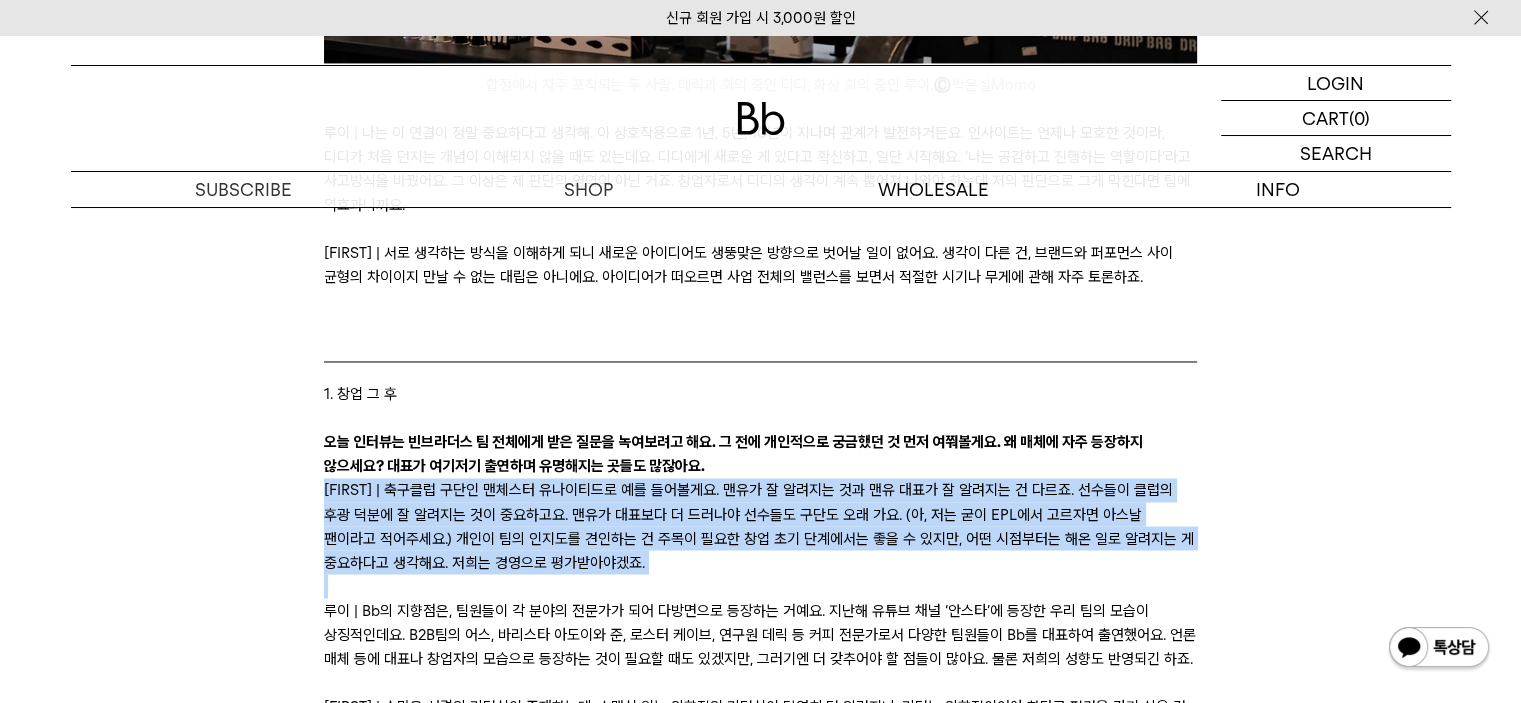 click on "[FIRST] | 축구클럽 구단인 맨체스터 유나이티드로 예를 들어볼게요. 맨유가 잘 알려지는 것과 맨유 대표가 잘 알려지는 건 다르죠. 선수들이 클럽의 후광 덕분에 잘 알려지는 것이 중요하고요. 맨유가 대표보다 더 드러나야 선수들도 구단도 오래 가요. (아, 저는 굳이 EPL에서 고르자면 아스날 팬이라고 적어주세요.) 개인이 팀의 인지도를 견인하는 건 주목이 필요한 창업 초기 단계에서는 좋을 수 있지만, 어떤 시점부터는 해온 일로 알려지는 게 중요하다고 생각해요. 저희는 경영으로 평가받아야겠죠." at bounding box center (760, 526) 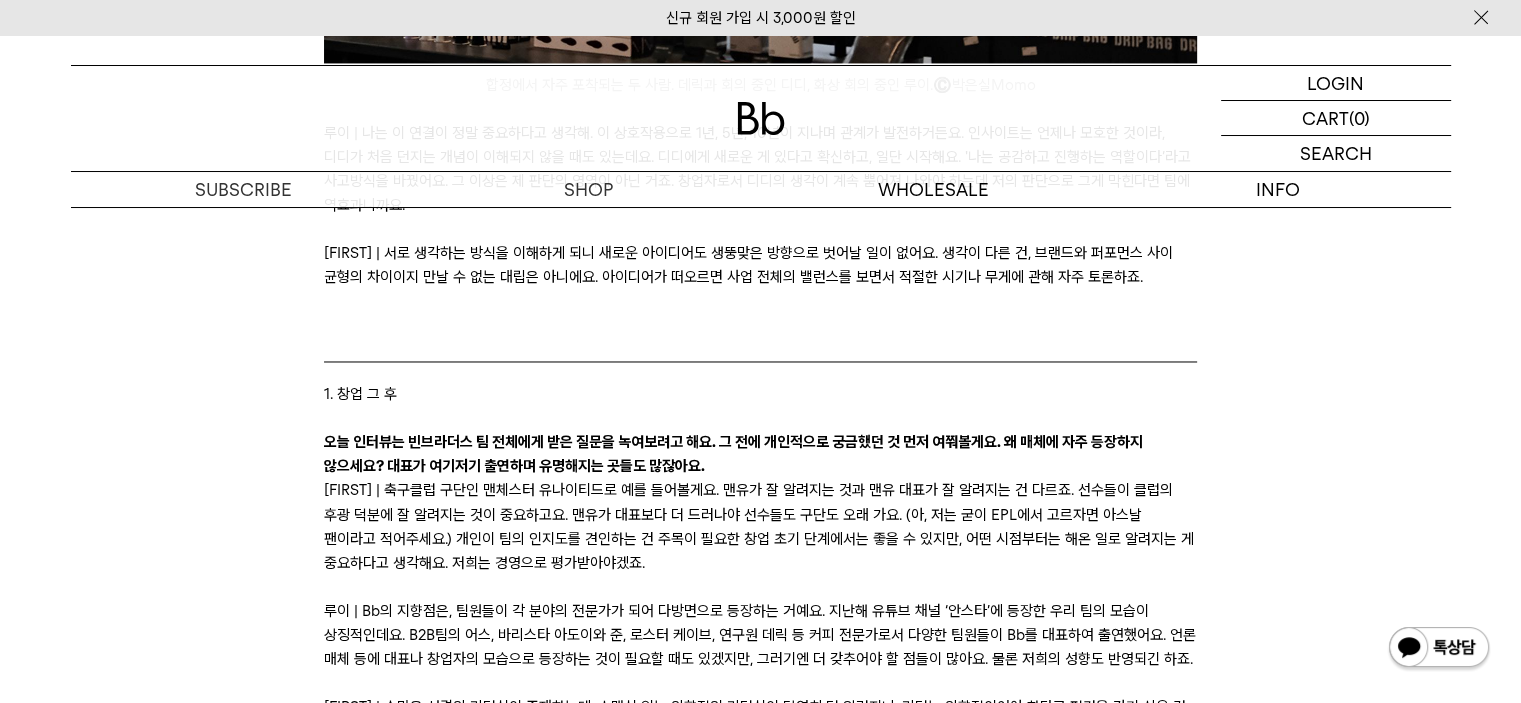 click on "루이 | Bb의 지향점은, 팀원들이 각 분야의 전문가가 되어 다방면으로 등장하는 거예요. 지난해 유튜브 채널 ‘안스타’에 등장한 우리 팀의 모습이 상징적인데요. B2B팀의 어스, 바리스타 아도이와 준, 로스터 케이브, 연구원 데릭 등 커피 전문가로서 다양한 팀원들이 Bb를 대표하여 출연했어요. 언론 매체 등에 대표나 창업자의 모습으로 등장하는 것이 필요할 때도 있겠지만, 그러기엔 더 갖추어야 할 점들이 많아요. 물론 저희의 성향도 반영되긴 하죠." at bounding box center [760, 634] 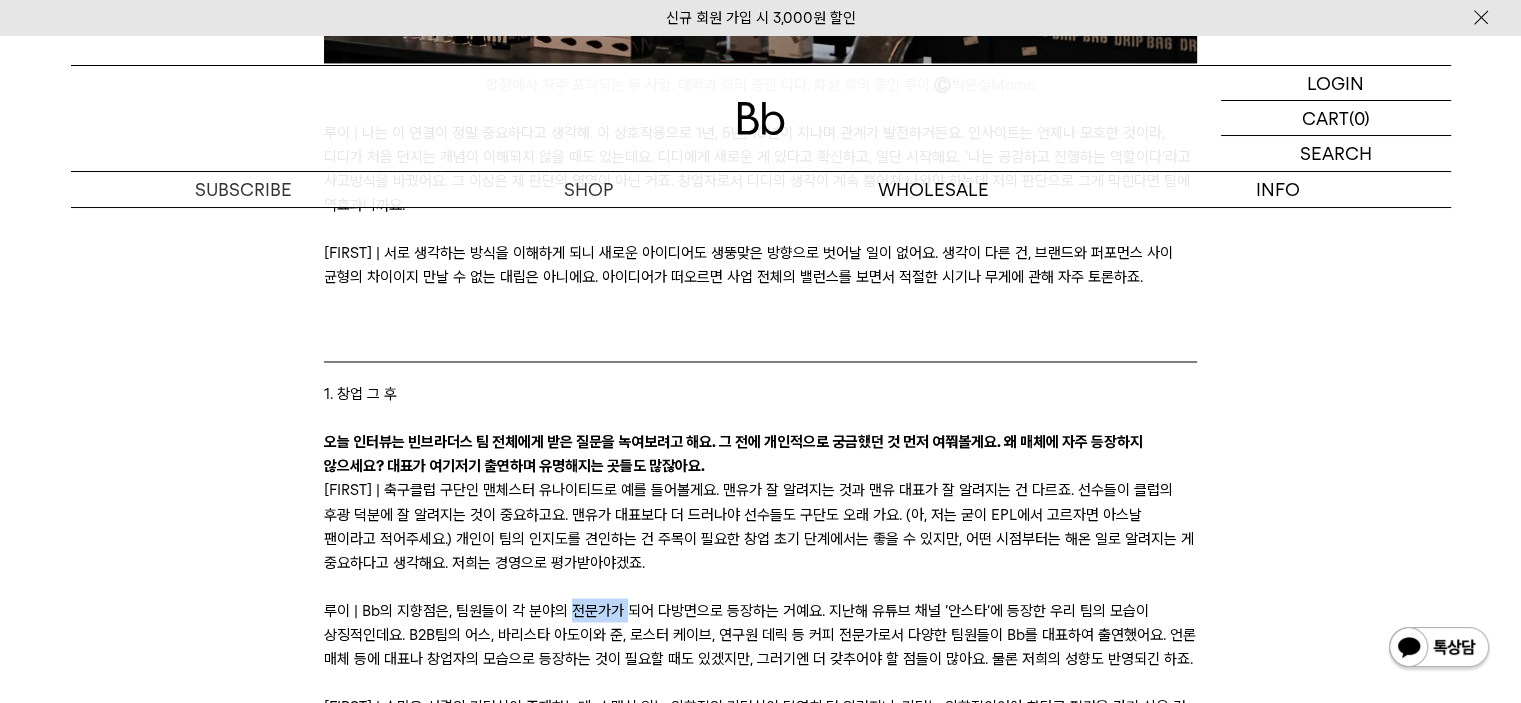 click on "루이 | Bb의 지향점은, 팀원들이 각 분야의 전문가가 되어 다방면으로 등장하는 거예요. 지난해 유튜브 채널 ‘안스타’에 등장한 우리 팀의 모습이 상징적인데요. B2B팀의 어스, 바리스타 아도이와 준, 로스터 케이브, 연구원 데릭 등 커피 전문가로서 다양한 팀원들이 Bb를 대표하여 출연했어요. 언론 매체 등에 대표나 창업자의 모습으로 등장하는 것이 필요할 때도 있겠지만, 그러기엔 더 갖추어야 할 점들이 많아요. 물론 저희의 성향도 반영되긴 하죠." at bounding box center (760, 634) 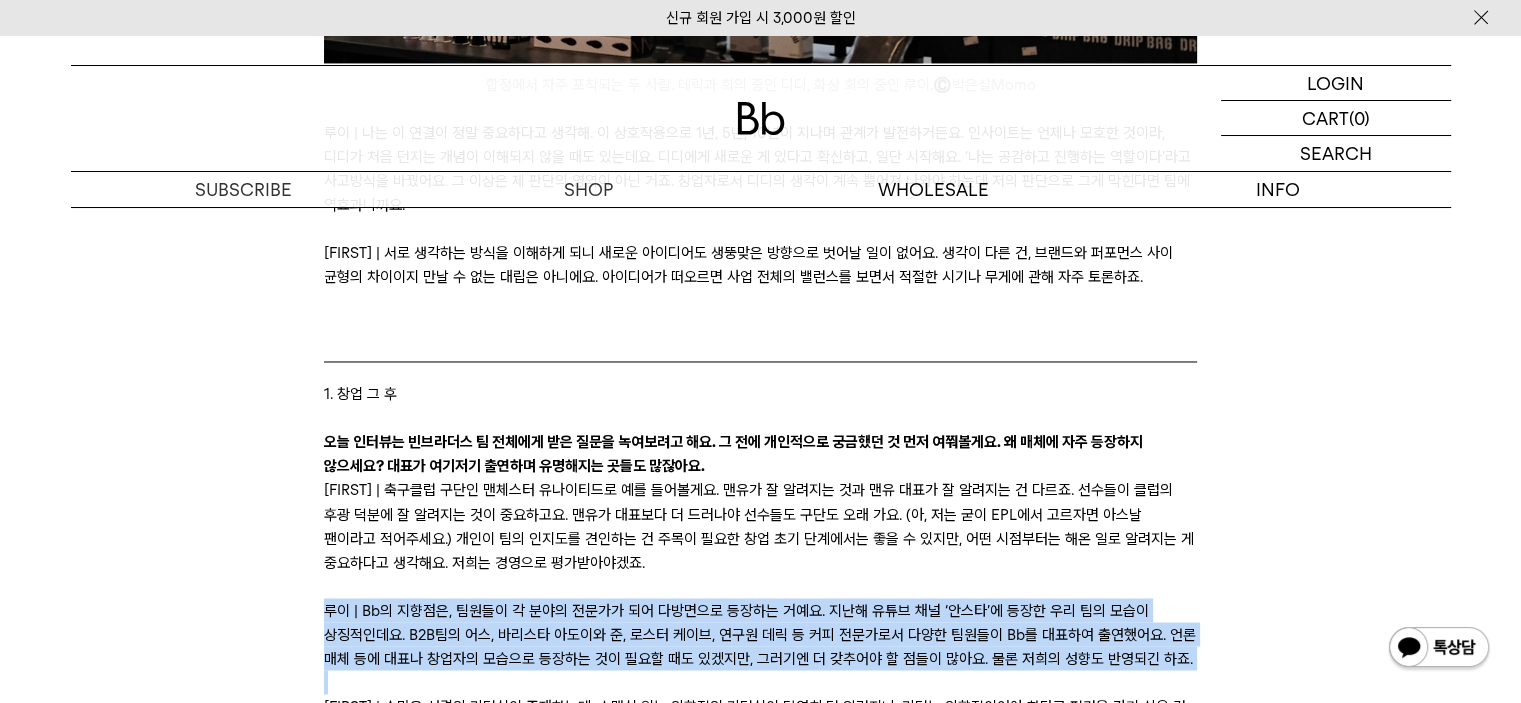 click on "루이 | Bb의 지향점은, 팀원들이 각 분야의 전문가가 되어 다방면으로 등장하는 거예요. 지난해 유튜브 채널 ‘안스타’에 등장한 우리 팀의 모습이 상징적인데요. B2B팀의 어스, 바리스타 아도이와 준, 로스터 케이브, 연구원 데릭 등 커피 전문가로서 다양한 팀원들이 Bb를 대표하여 출연했어요. 언론 매체 등에 대표나 창업자의 모습으로 등장하는 것이 필요할 때도 있겠지만, 그러기엔 더 갖추어야 할 점들이 많아요. 물론 저희의 성향도 반영되긴 하죠." at bounding box center (760, 634) 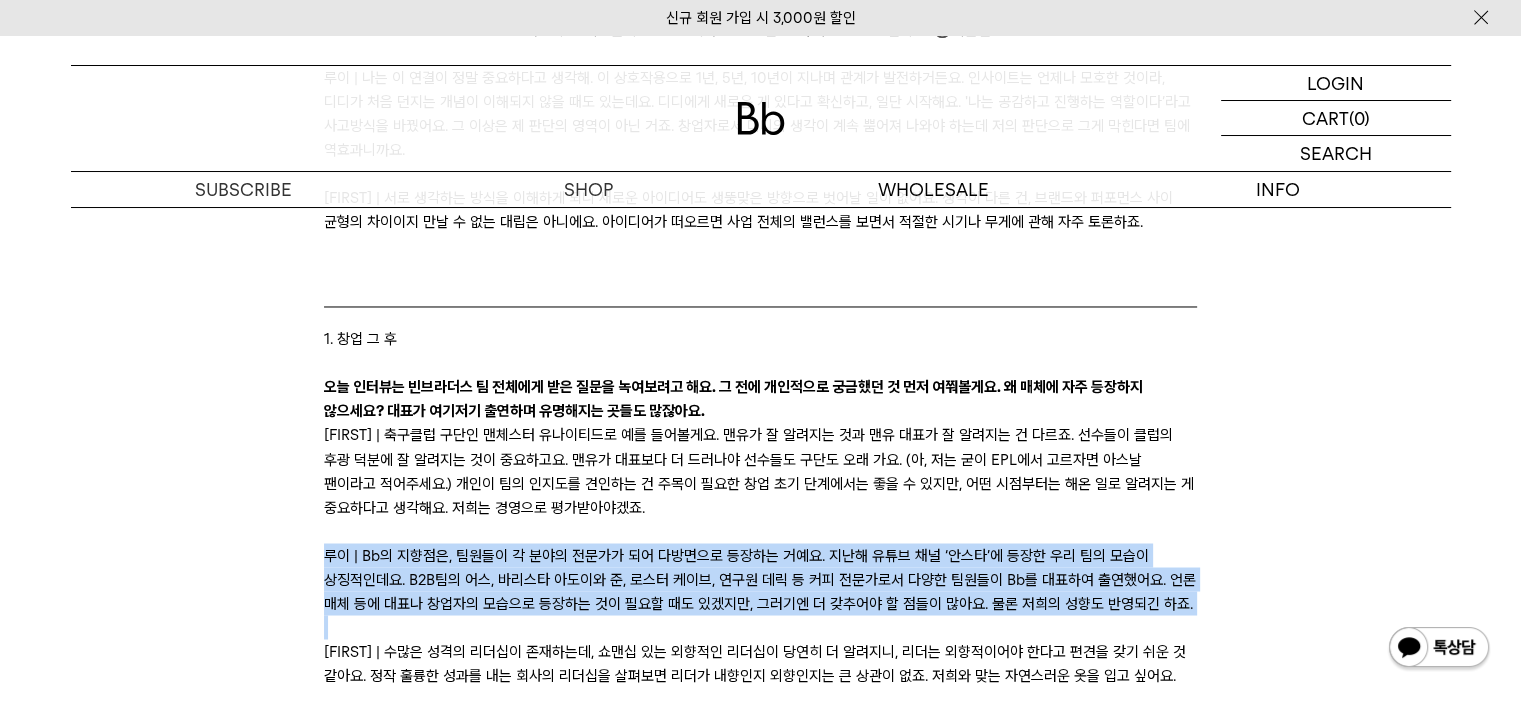 scroll, scrollTop: 3400, scrollLeft: 0, axis: vertical 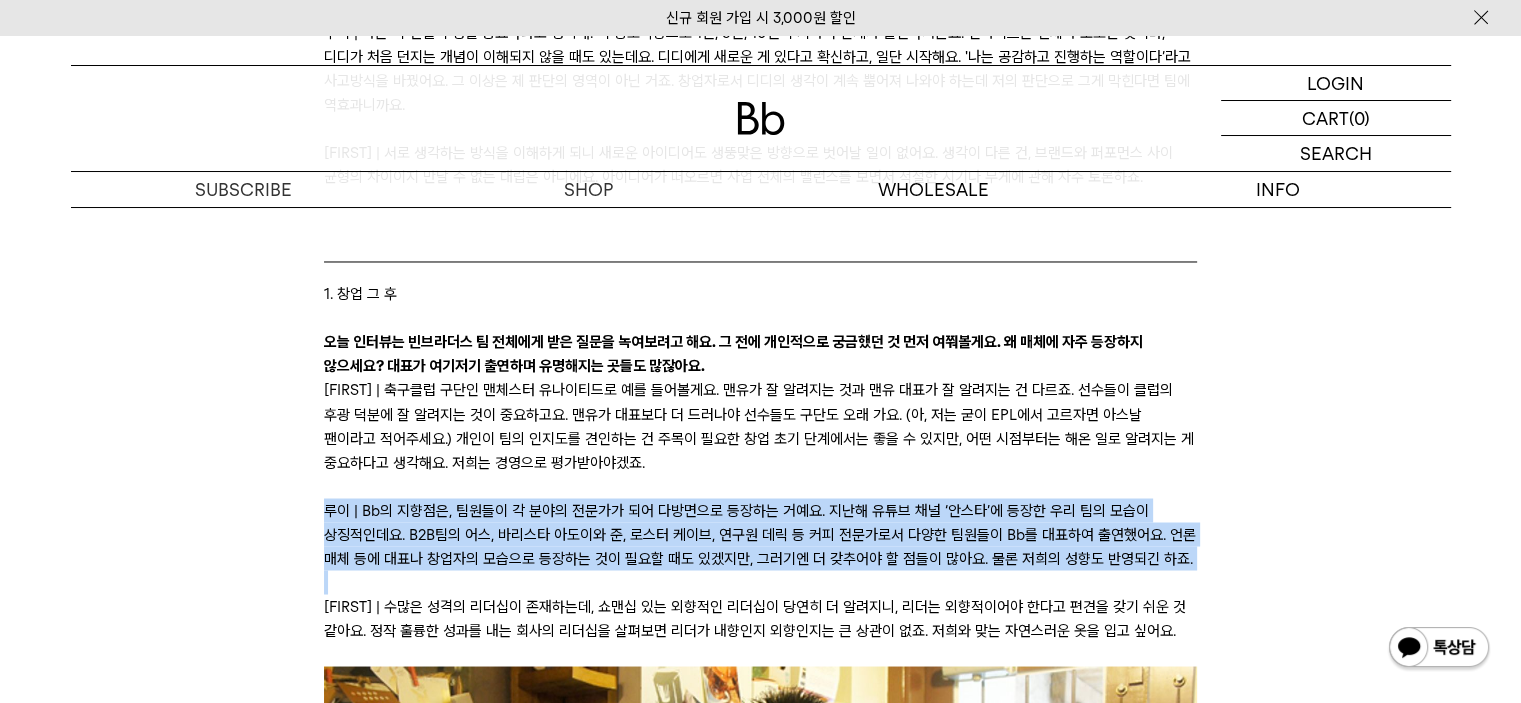 click on "루이 | Bb의 지향점은, 팀원들이 각 분야의 전문가가 되어 다방면으로 등장하는 거예요. 지난해 유튜브 채널 ‘안스타’에 등장한 우리 팀의 모습이 상징적인데요. B2B팀의 어스, 바리스타 아도이와 준, 로스터 케이브, 연구원 데릭 등 커피 전문가로서 다양한 팀원들이 Bb를 대표하여 출연했어요. 언론 매체 등에 대표나 창업자의 모습으로 등장하는 것이 필요할 때도 있겠지만, 그러기엔 더 갖추어야 할 점들이 많아요. 물론 저희의 성향도 반영되긴 하죠." at bounding box center (760, 534) 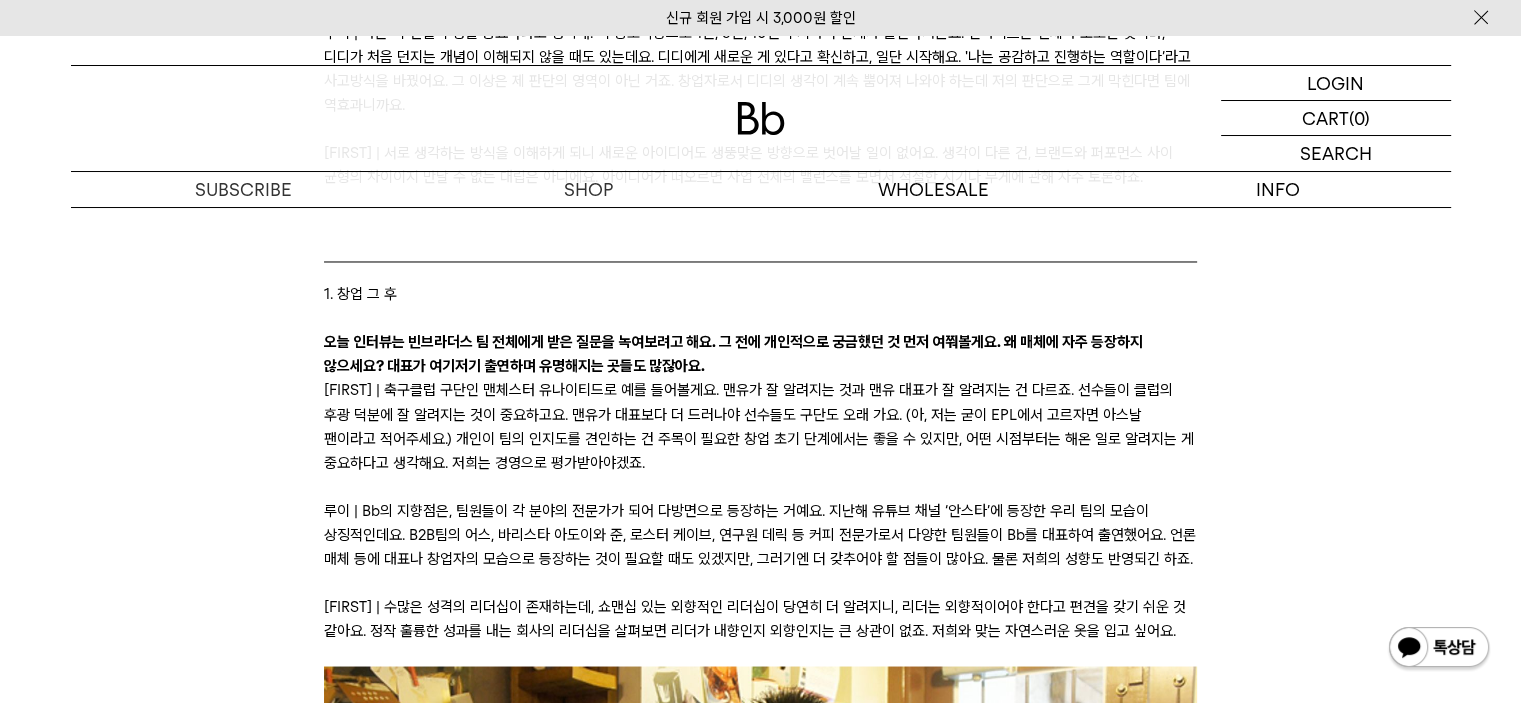 click on "루이 | Bb의 지향점은, 팀원들이 각 분야의 전문가가 되어 다방면으로 등장하는 거예요. 지난해 유튜브 채널 ‘안스타’에 등장한 우리 팀의 모습이 상징적인데요. B2B팀의 어스, 바리스타 아도이와 준, 로스터 케이브, 연구원 데릭 등 커피 전문가로서 다양한 팀원들이 Bb를 대표하여 출연했어요. 언론 매체 등에 대표나 창업자의 모습으로 등장하는 것이 필요할 때도 있겠지만, 그러기엔 더 갖추어야 할 점들이 많아요. 물론 저희의 성향도 반영되긴 하죠." at bounding box center [760, 534] 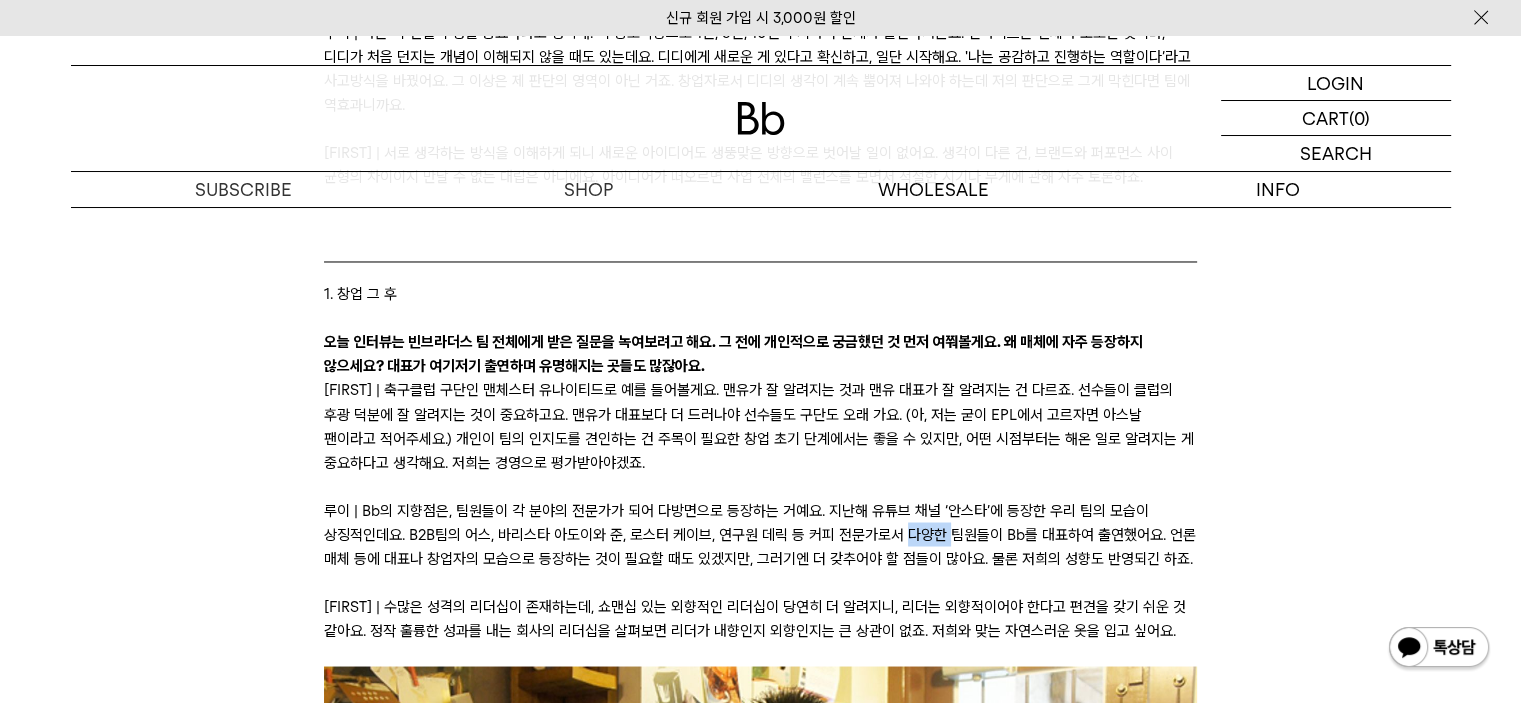 click on "루이 | Bb의 지향점은, 팀원들이 각 분야의 전문가가 되어 다방면으로 등장하는 거예요. 지난해 유튜브 채널 ‘안스타’에 등장한 우리 팀의 모습이 상징적인데요. B2B팀의 어스, 바리스타 아도이와 준, 로스터 케이브, 연구원 데릭 등 커피 전문가로서 다양한 팀원들이 Bb를 대표하여 출연했어요. 언론 매체 등에 대표나 창업자의 모습으로 등장하는 것이 필요할 때도 있겠지만, 그러기엔 더 갖추어야 할 점들이 많아요. 물론 저희의 성향도 반영되긴 하죠." at bounding box center (760, 534) 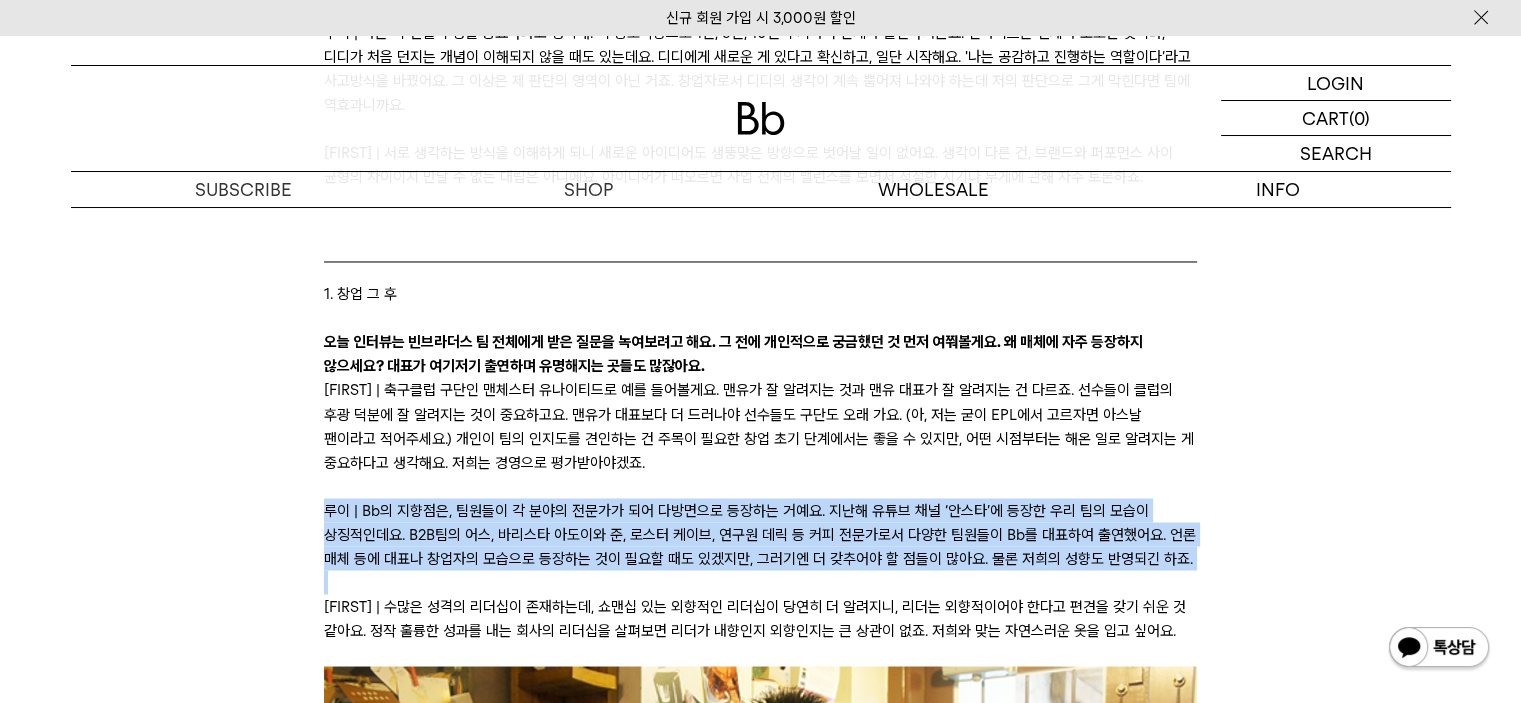 click on "루이 | Bb의 지향점은, 팀원들이 각 분야의 전문가가 되어 다방면으로 등장하는 거예요. 지난해 유튜브 채널 ‘안스타’에 등장한 우리 팀의 모습이 상징적인데요. B2B팀의 어스, 바리스타 아도이와 준, 로스터 케이브, 연구원 데릭 등 커피 전문가로서 다양한 팀원들이 Bb를 대표하여 출연했어요. 언론 매체 등에 대표나 창업자의 모습으로 등장하는 것이 필요할 때도 있겠지만, 그러기엔 더 갖추어야 할 점들이 많아요. 물론 저희의 성향도 반영되긴 하죠." at bounding box center [760, 534] 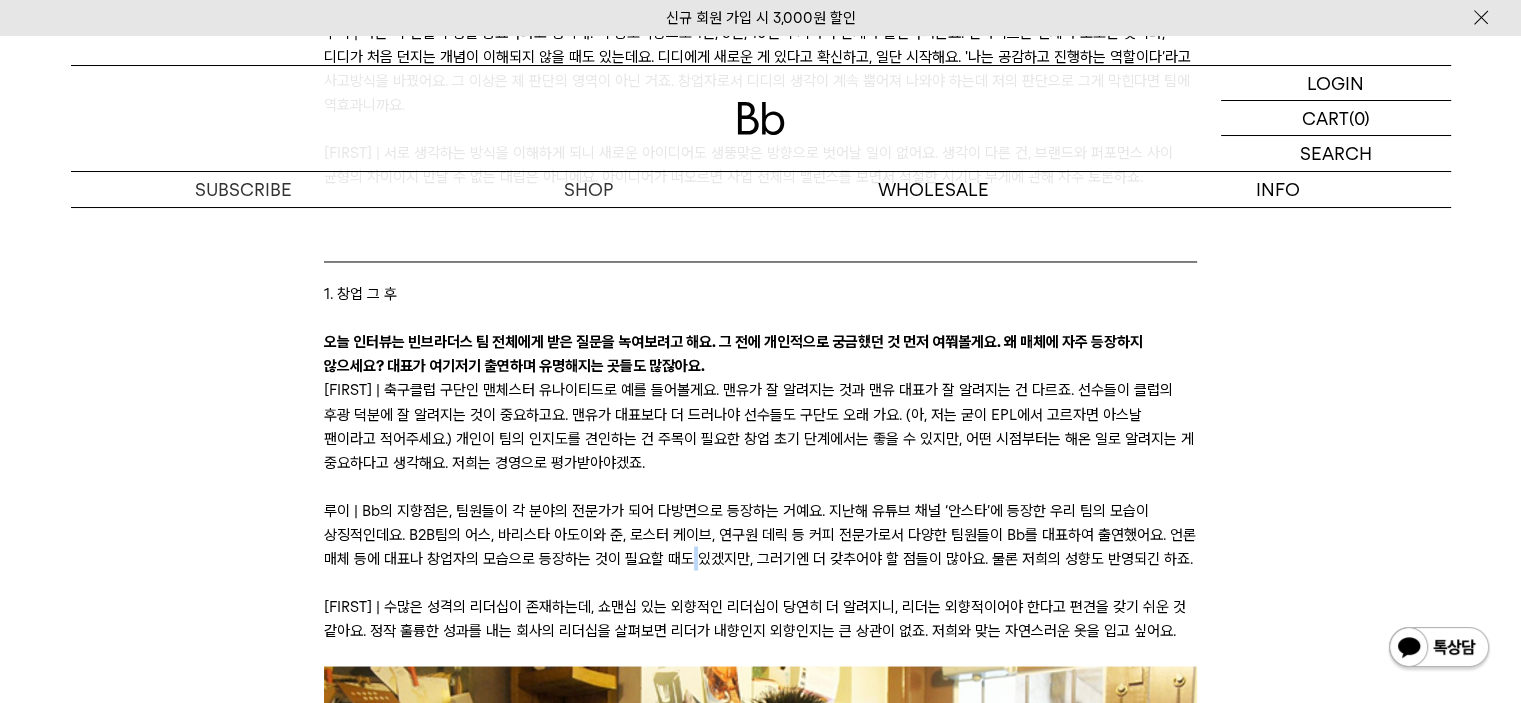 click on "루이 | Bb의 지향점은, 팀원들이 각 분야의 전문가가 되어 다방면으로 등장하는 거예요. 지난해 유튜브 채널 ‘안스타’에 등장한 우리 팀의 모습이 상징적인데요. B2B팀의 어스, 바리스타 아도이와 준, 로스터 케이브, 연구원 데릭 등 커피 전문가로서 다양한 팀원들이 Bb를 대표하여 출연했어요. 언론 매체 등에 대표나 창업자의 모습으로 등장하는 것이 필요할 때도 있겠지만, 그러기엔 더 갖추어야 할 점들이 많아요. 물론 저희의 성향도 반영되긴 하죠." at bounding box center [760, 534] 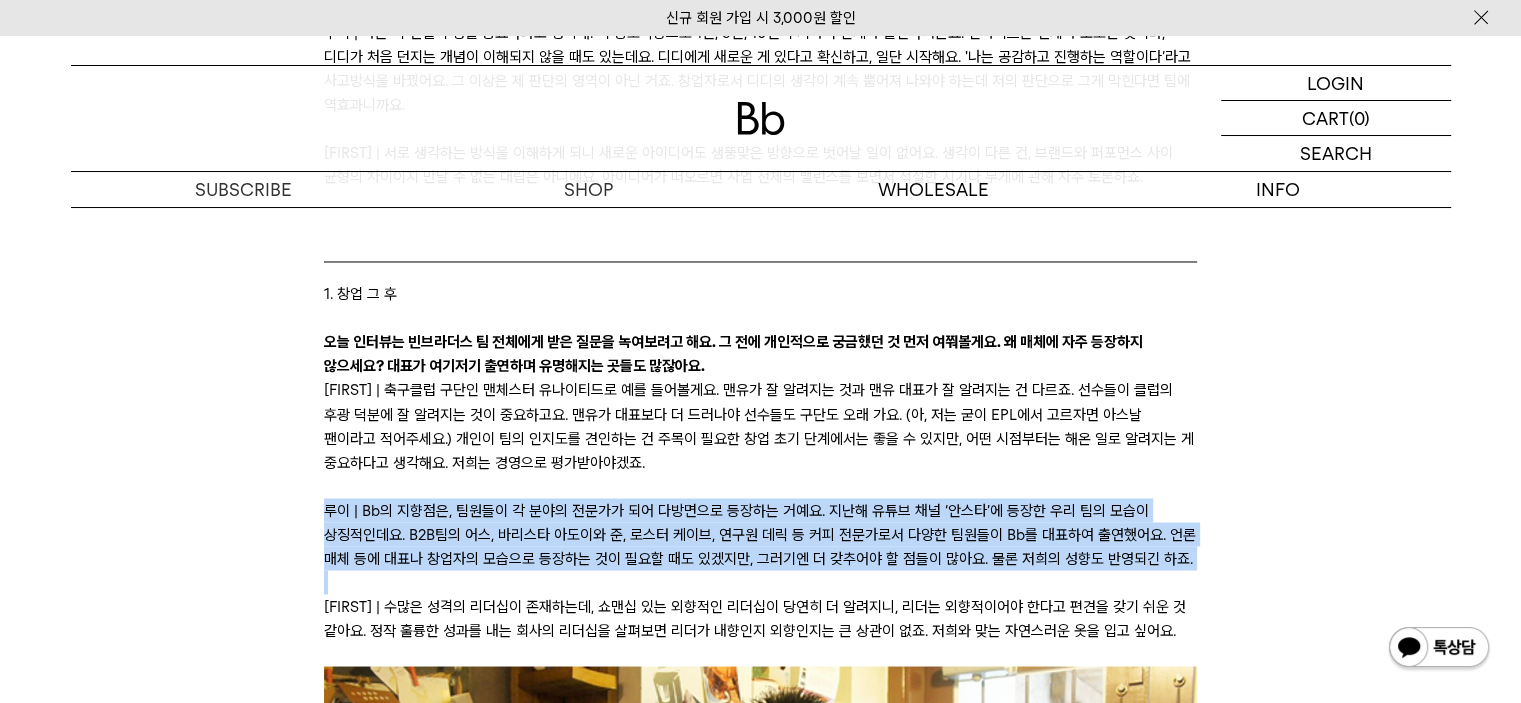 click on "루이 | Bb의 지향점은, 팀원들이 각 분야의 전문가가 되어 다방면으로 등장하는 거예요. 지난해 유튜브 채널 ‘안스타’에 등장한 우리 팀의 모습이 상징적인데요. B2B팀의 어스, 바리스타 아도이와 준, 로스터 케이브, 연구원 데릭 등 커피 전문가로서 다양한 팀원들이 Bb를 대표하여 출연했어요. 언론 매체 등에 대표나 창업자의 모습으로 등장하는 것이 필요할 때도 있겠지만, 그러기엔 더 갖추어야 할 점들이 많아요. 물론 저희의 성향도 반영되긴 하죠." at bounding box center (760, 534) 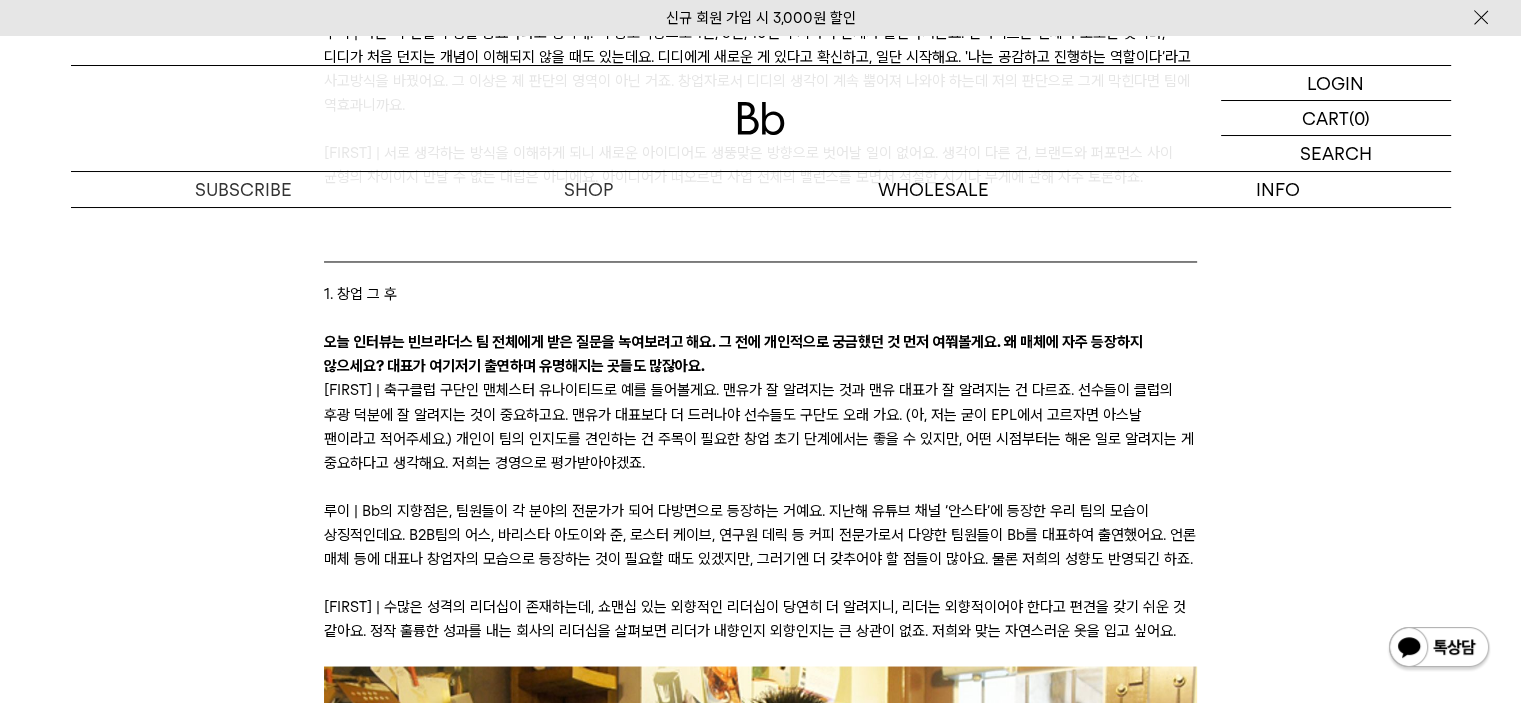 click on "[FIRST] | 수많은 성격의 리더십이 존재하는데, 쇼맨십 있는 외향적인 리더십이 당연히 더 알려지니, 리더는 외향적이어야 한다고 편견을 갖기 쉬운 것 같아요. 정작 훌륭한 성과를 내는 회사의 리더십을 살펴보면 리더가 내향인지 외향인지는 큰 상관이 없죠. 저희와 맞는 자연스러운 옷을 입고 싶어요." at bounding box center (760, 618) 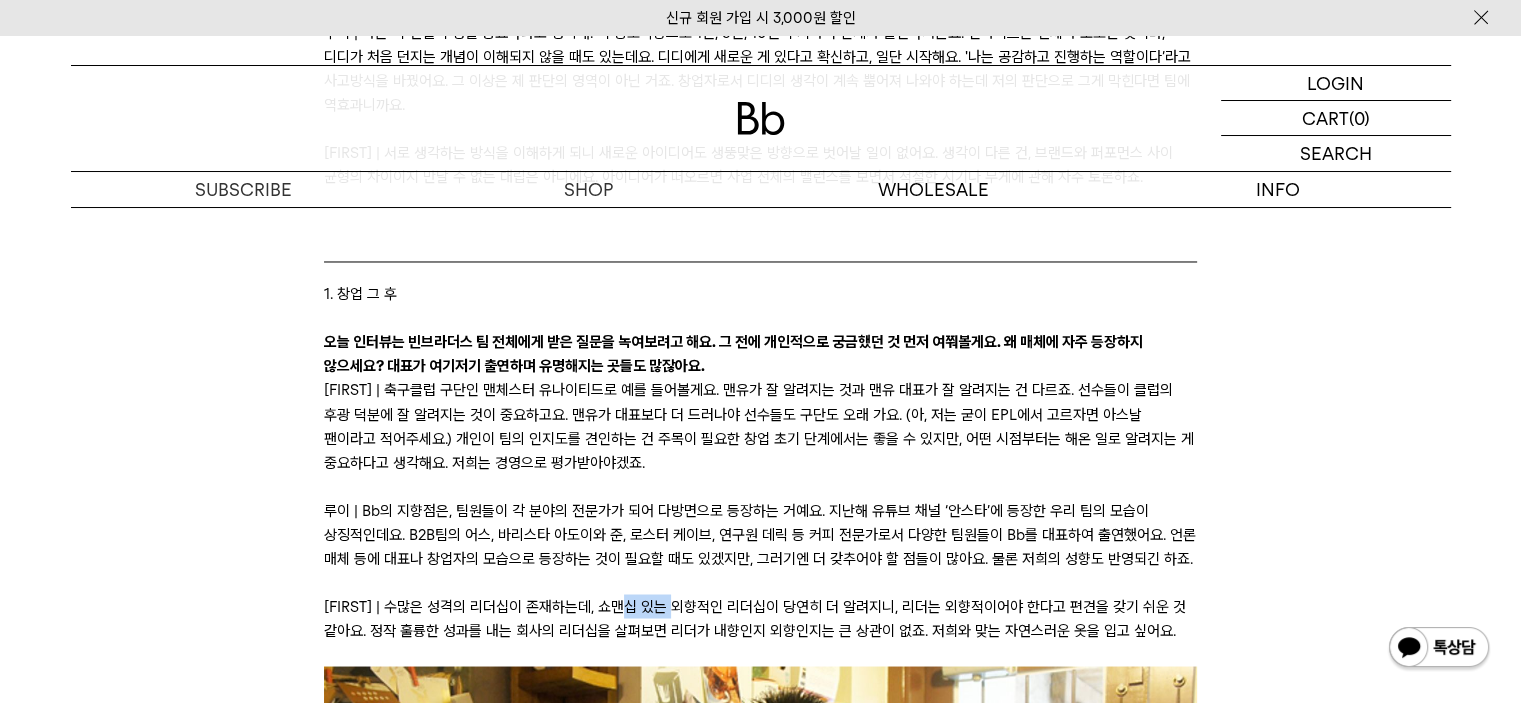 click on "[FIRST] | 수많은 성격의 리더십이 존재하는데, 쇼맨십 있는 외향적인 리더십이 당연히 더 알려지니, 리더는 외향적이어야 한다고 편견을 갖기 쉬운 것 같아요. 정작 훌륭한 성과를 내는 회사의 리더십을 살펴보면 리더가 내향인지 외향인지는 큰 상관이 없죠. 저희와 맞는 자연스러운 옷을 입고 싶어요." at bounding box center (760, 618) 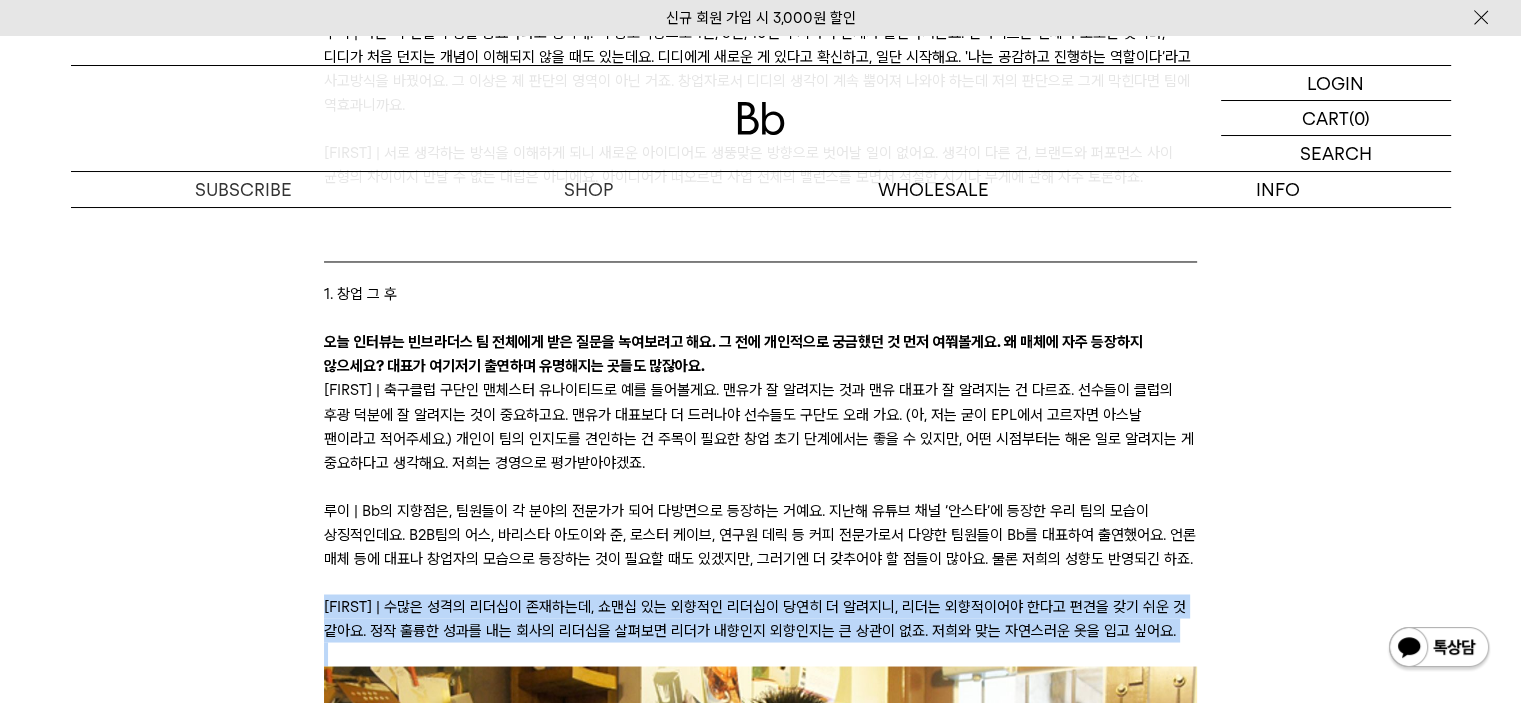 click on "[FIRST] | 수많은 성격의 리더십이 존재하는데, 쇼맨십 있는 외향적인 리더십이 당연히 더 알려지니, 리더는 외향적이어야 한다고 편견을 갖기 쉬운 것 같아요. 정작 훌륭한 성과를 내는 회사의 리더십을 살펴보면 리더가 내향인지 외향인지는 큰 상관이 없죠. 저희와 맞는 자연스러운 옷을 입고 싶어요." at bounding box center (760, 618) 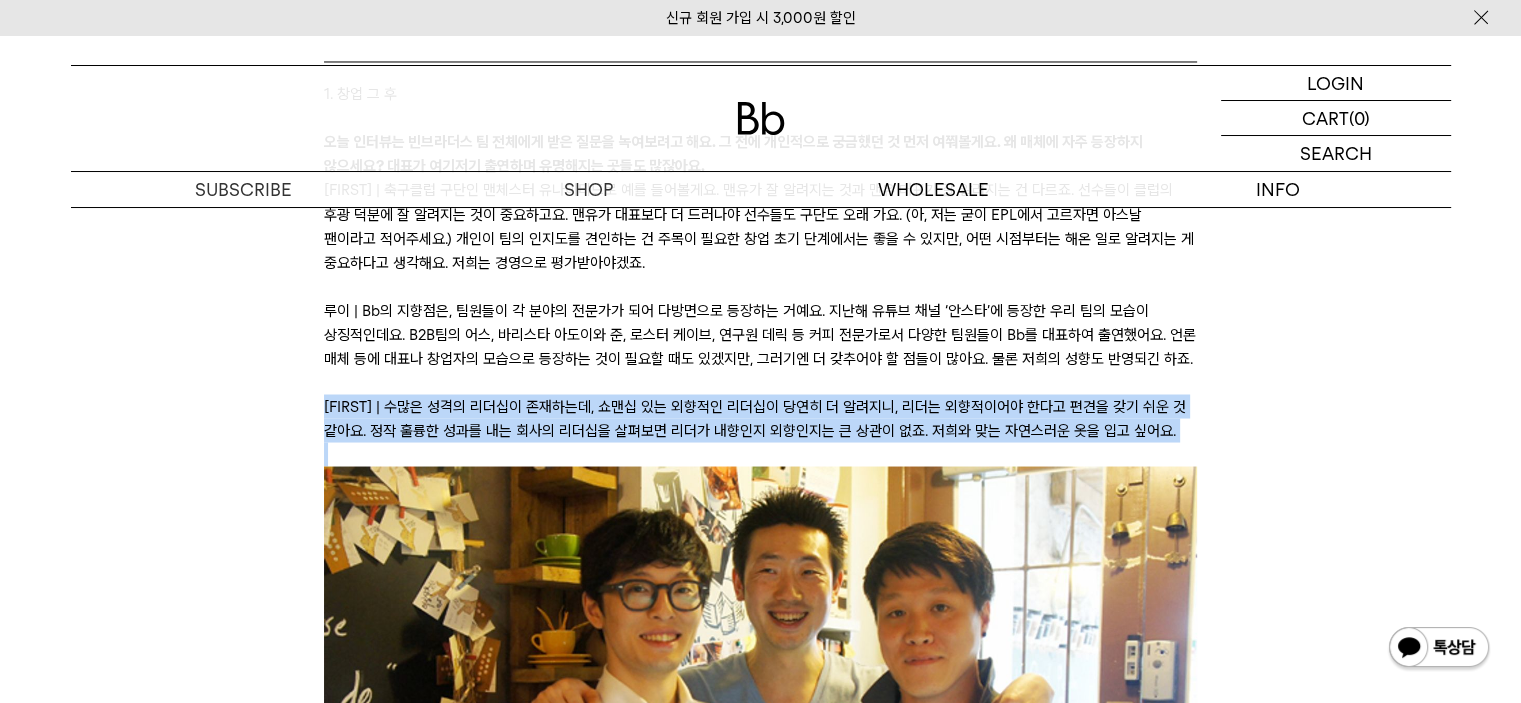click on "[FIRST] | 수많은 성격의 리더십이 존재하는데, 쇼맨십 있는 외향적인 리더십이 당연히 더 알려지니, 리더는 외향적이어야 한다고 편견을 갖기 쉬운 것 같아요. 정작 훌륭한 성과를 내는 회사의 리더십을 살펴보면 리더가 내향인지 외향인지는 큰 상관이 없죠. 저희와 맞는 자연스러운 옷을 입고 싶어요." at bounding box center (760, 418) 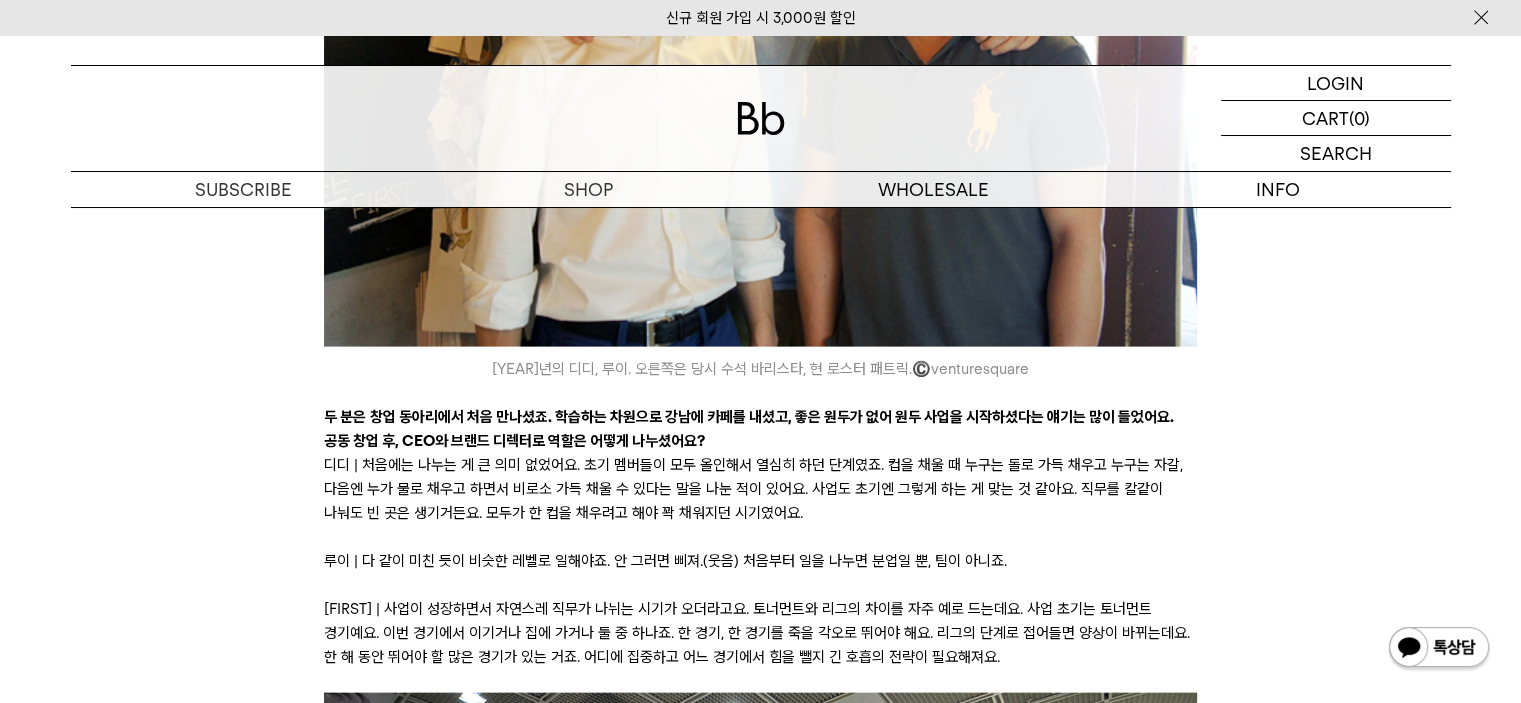 scroll, scrollTop: 4400, scrollLeft: 0, axis: vertical 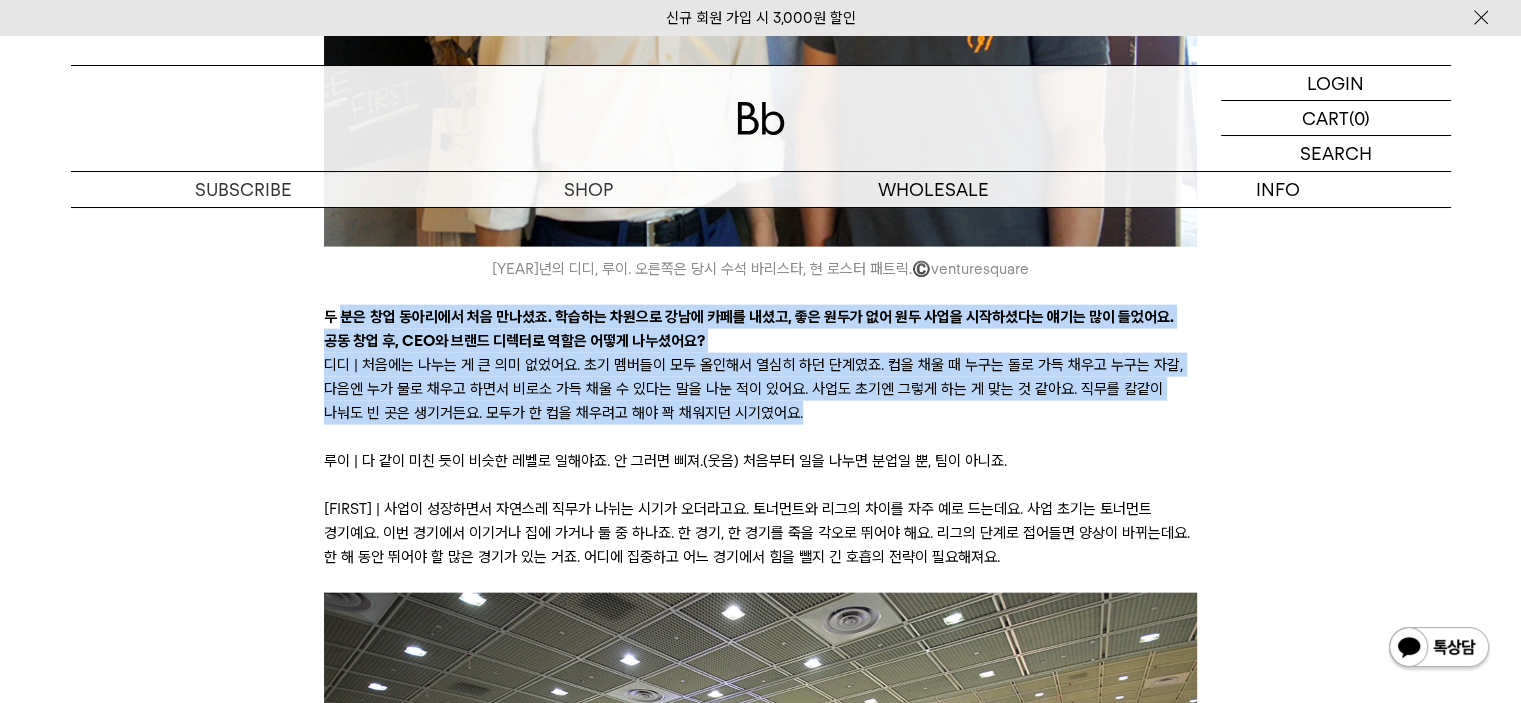 drag, startPoint x: 343, startPoint y: 261, endPoint x: 877, endPoint y: 375, distance: 546.03296 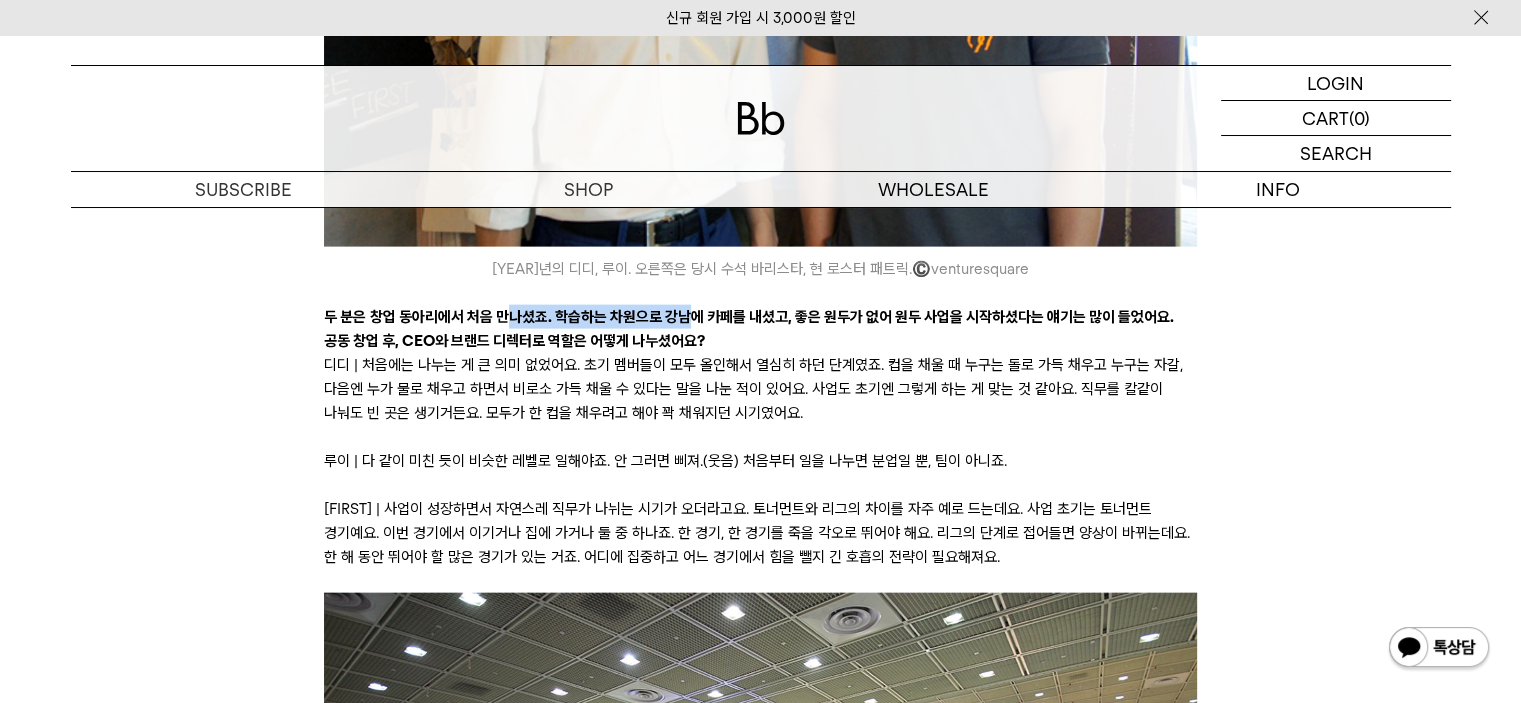 drag, startPoint x: 516, startPoint y: 262, endPoint x: 702, endPoint y: 274, distance: 186.38669 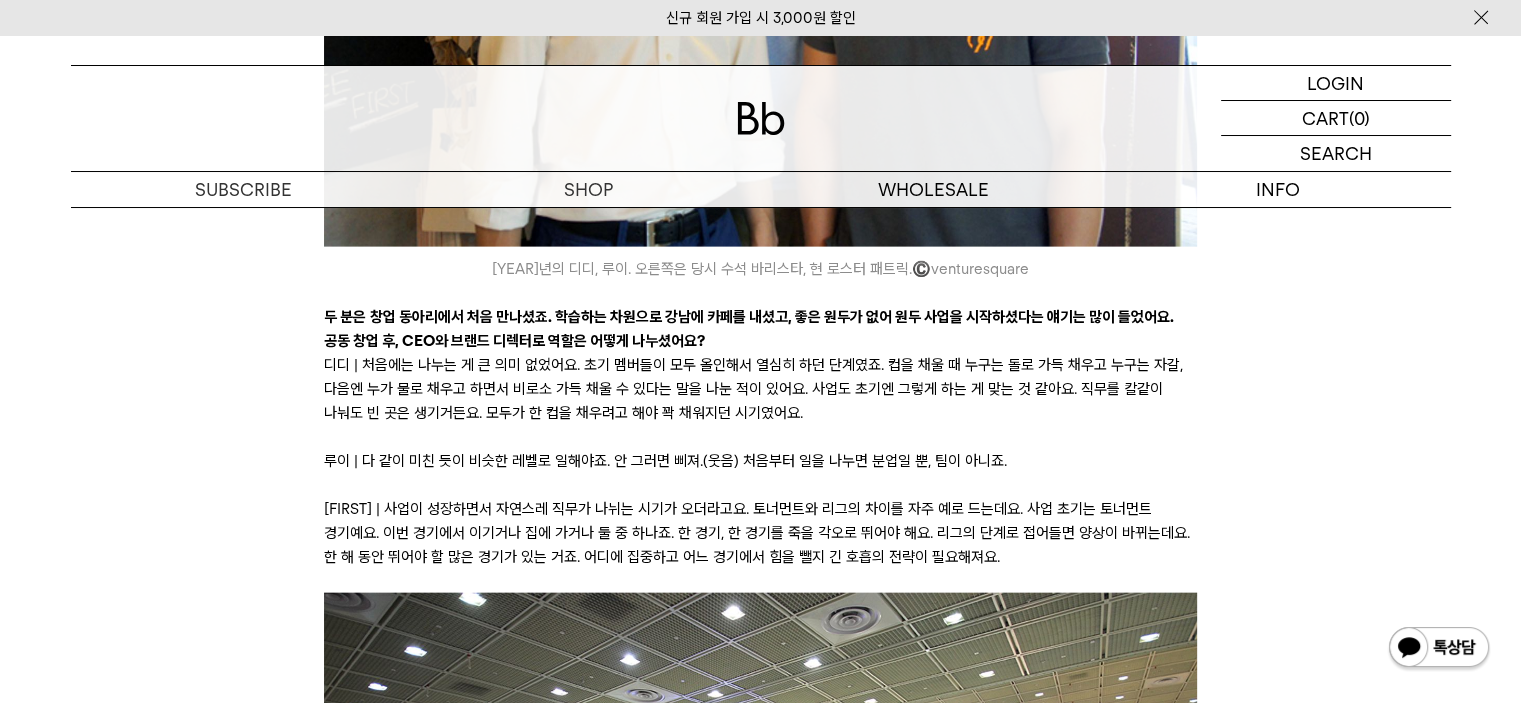 click on "창업 동아리에서 처음 만나셨죠. 학습하는 차원으로 강남에 카페를 내셨고, 좋은 원두가 없어 원두 사업을 시작하셨다는 얘기는 많이 들었어요. 공동 창업 후, CEO와 브랜드 디렉터로 역할은 어떻게 나누셨어요?" at bounding box center (749, 329) 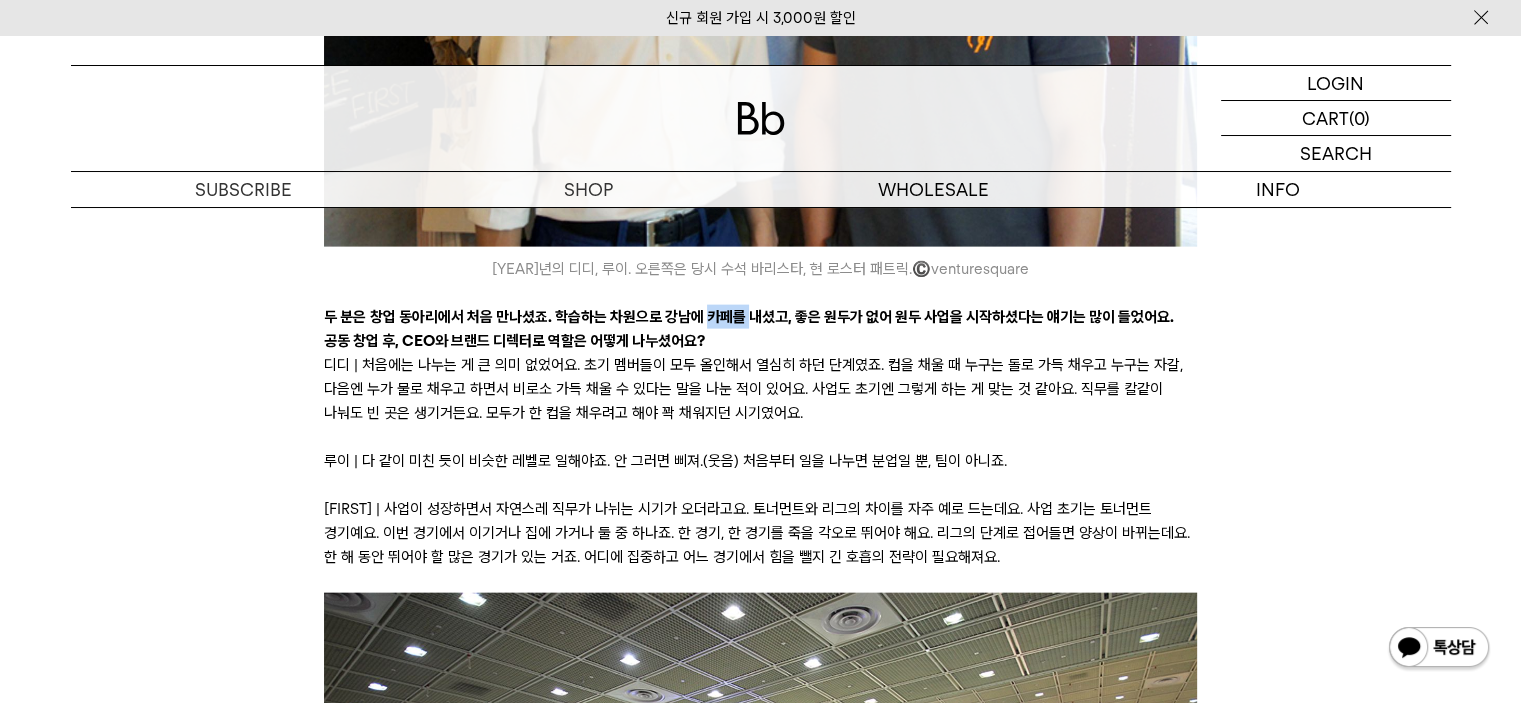 click on "창업 동아리에서 처음 만나셨죠. 학습하는 차원으로 강남에 카페를 내셨고, 좋은 원두가 없어 원두 사업을 시작하셨다는 얘기는 많이 들었어요. 공동 창업 후, CEO와 브랜드 디렉터로 역할은 어떻게 나누셨어요?" at bounding box center [749, 329] 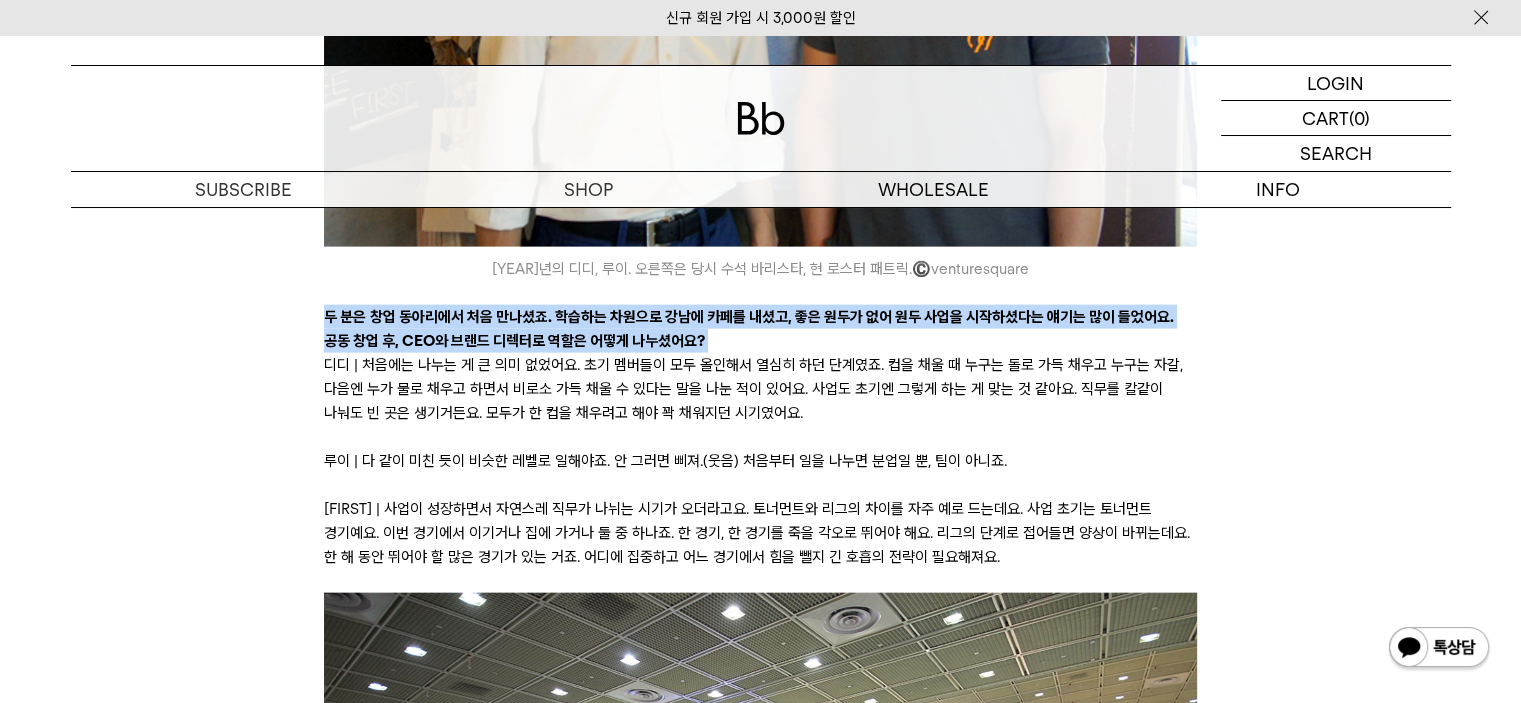 click on "창업 동아리에서 처음 만나셨죠. 학습하는 차원으로 강남에 카페를 내셨고, 좋은 원두가 없어 원두 사업을 시작하셨다는 얘기는 많이 들었어요. 공동 창업 후, CEO와 브랜드 디렉터로 역할은 어떻게 나누셨어요?" at bounding box center [749, 329] 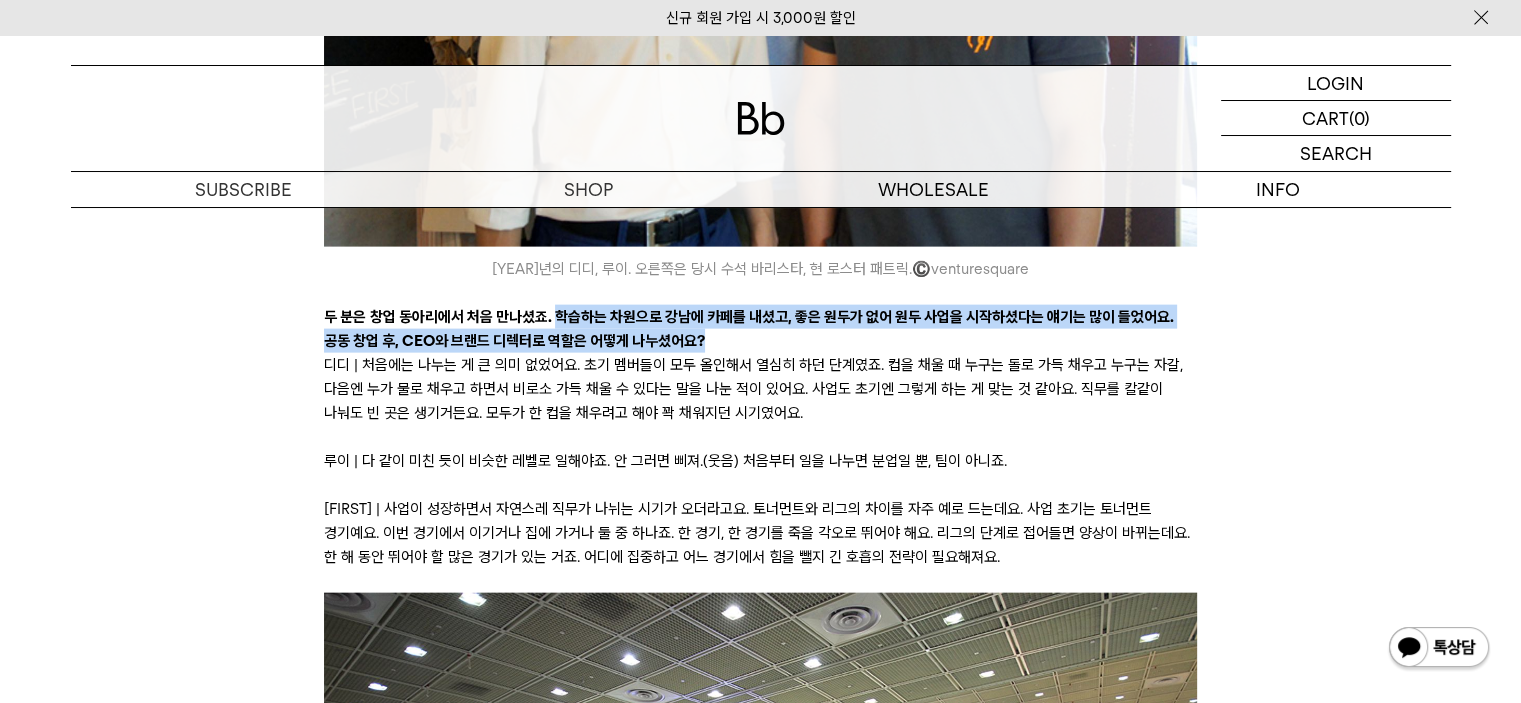 drag, startPoint x: 558, startPoint y: 271, endPoint x: 816, endPoint y: 295, distance: 259.11386 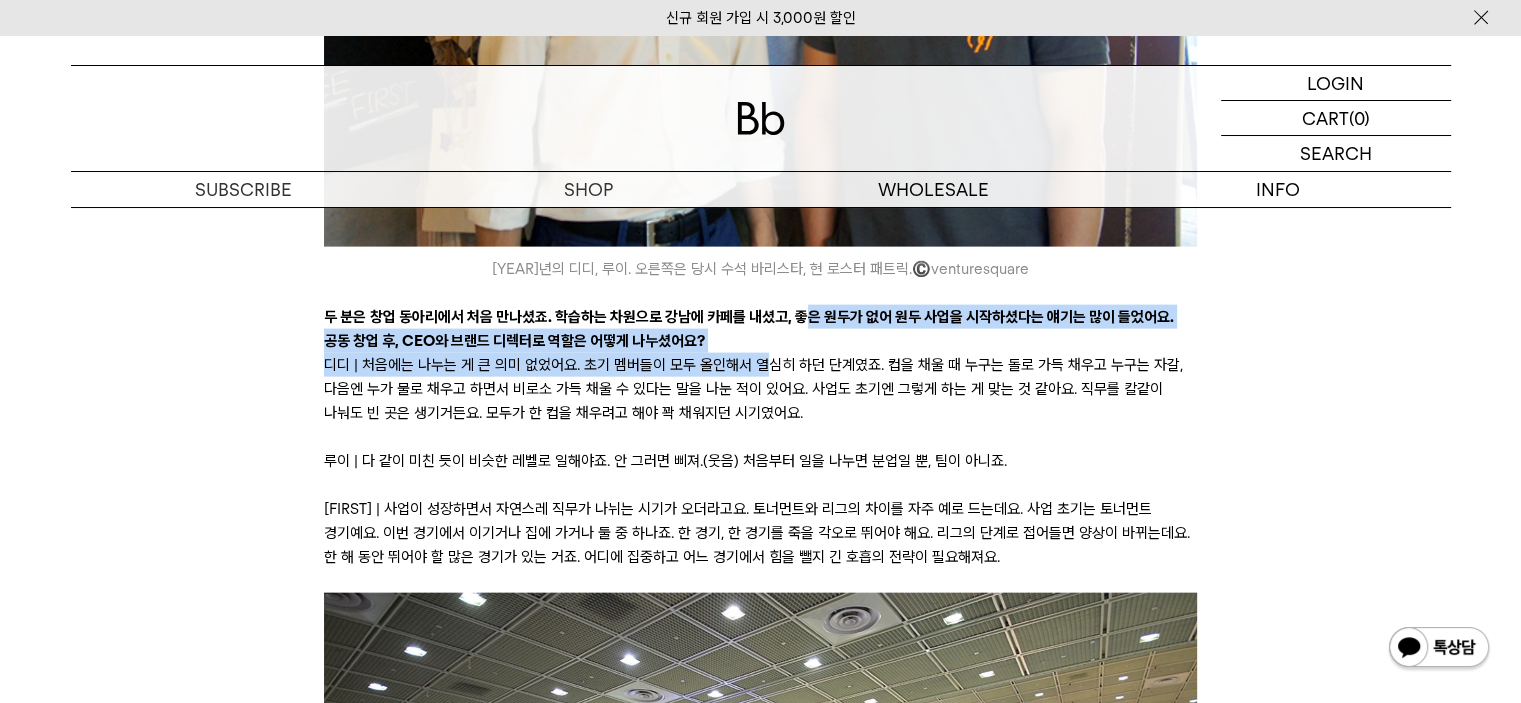 drag, startPoint x: 803, startPoint y: 277, endPoint x: 764, endPoint y: 329, distance: 65 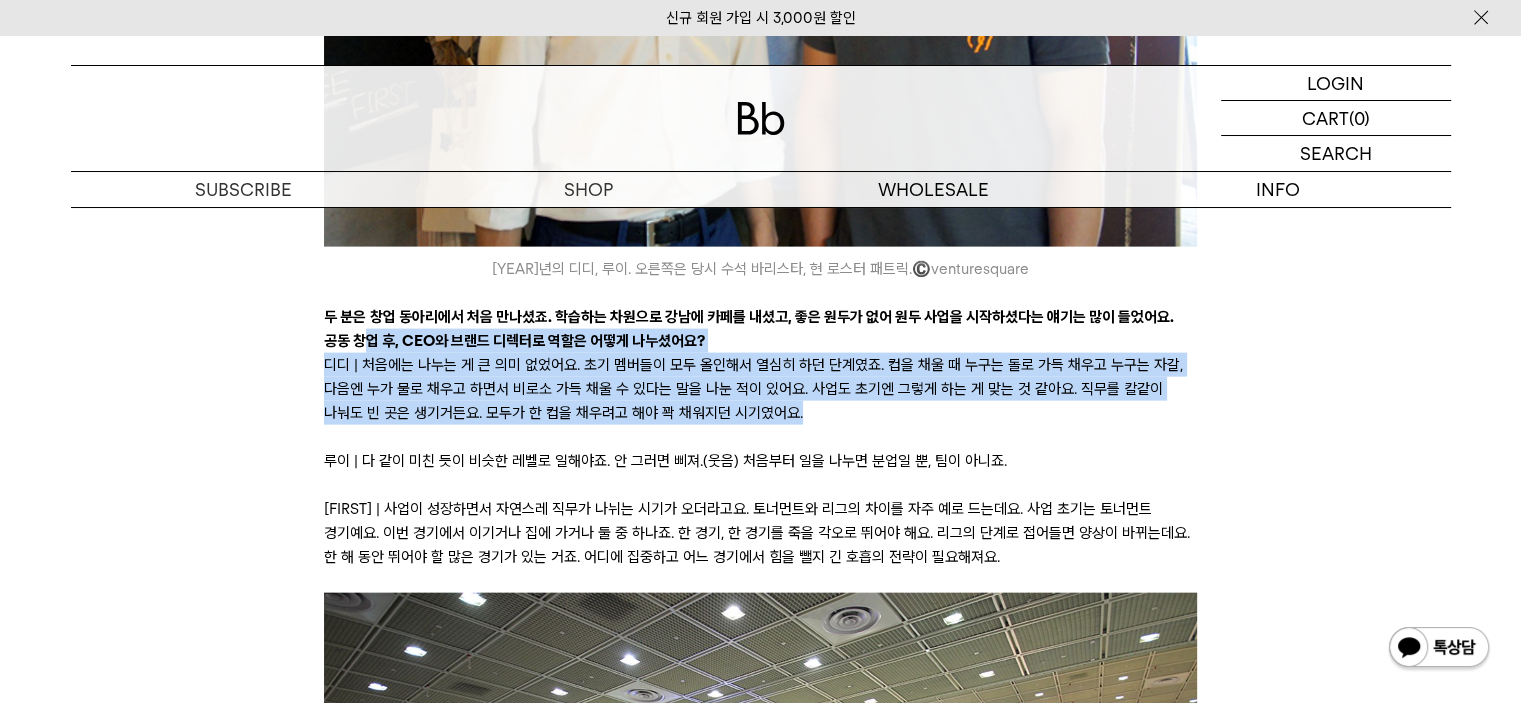 drag, startPoint x: 372, startPoint y: 302, endPoint x: 888, endPoint y: 361, distance: 519.3621 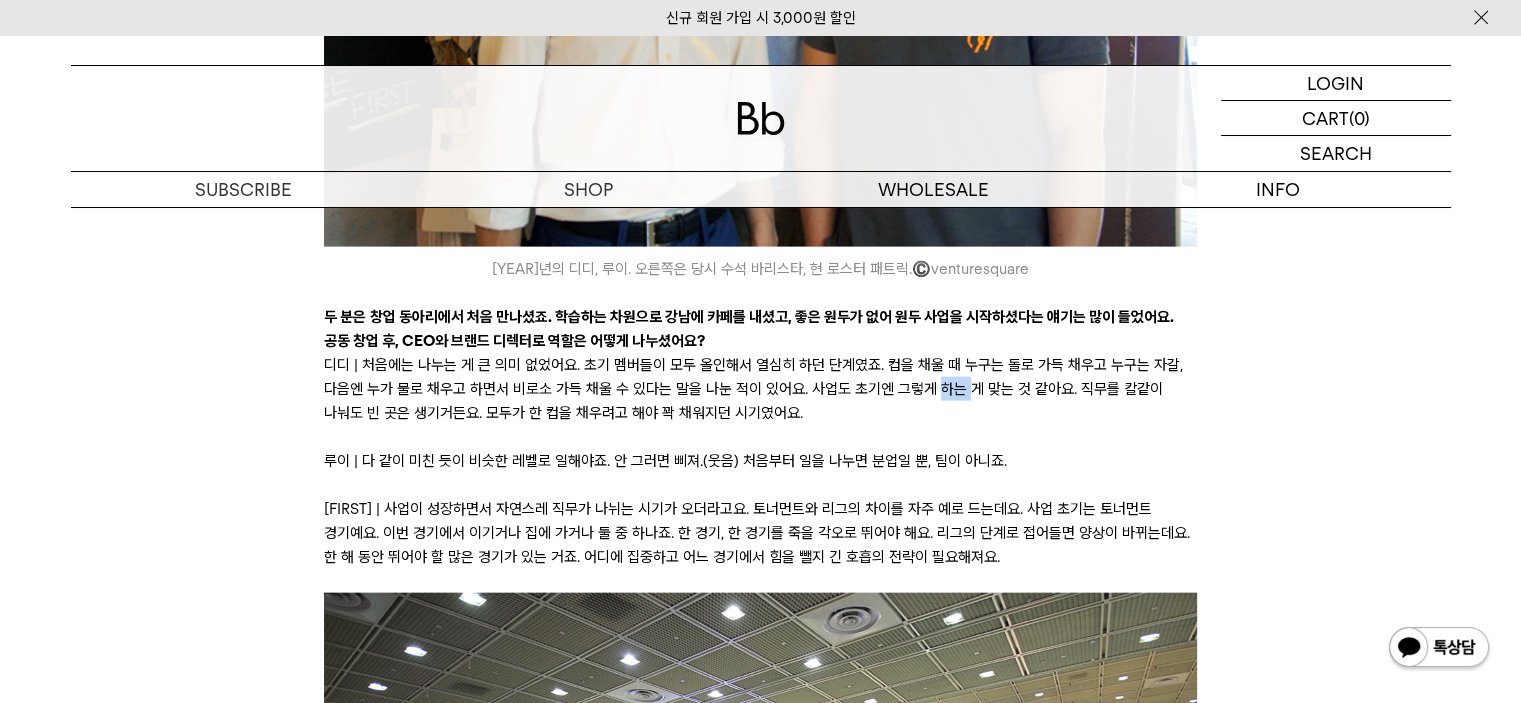 click on "디디 | 처음에는 나누는 게 큰 의미 없었어요. 초기 멤버들이 모두 올인해서 열심히 하던 단계였죠. 컵을 채울 때 누구는 돌로 가득 채우고 누구는 자갈, 다음엔 누가 물로 채우고 하면서 비로소 가득 채울 수 있다는 말을 나눈 적이 있어요. 사업도 초기엔 그렇게 하는 게 맞는 것 같아요. 직무를 칼같이 나눠도 빈 곳은 생기거든요. 모두가 한 컵을 채우려고 해야 꽉 채워지던 시기였어요." at bounding box center [760, 389] 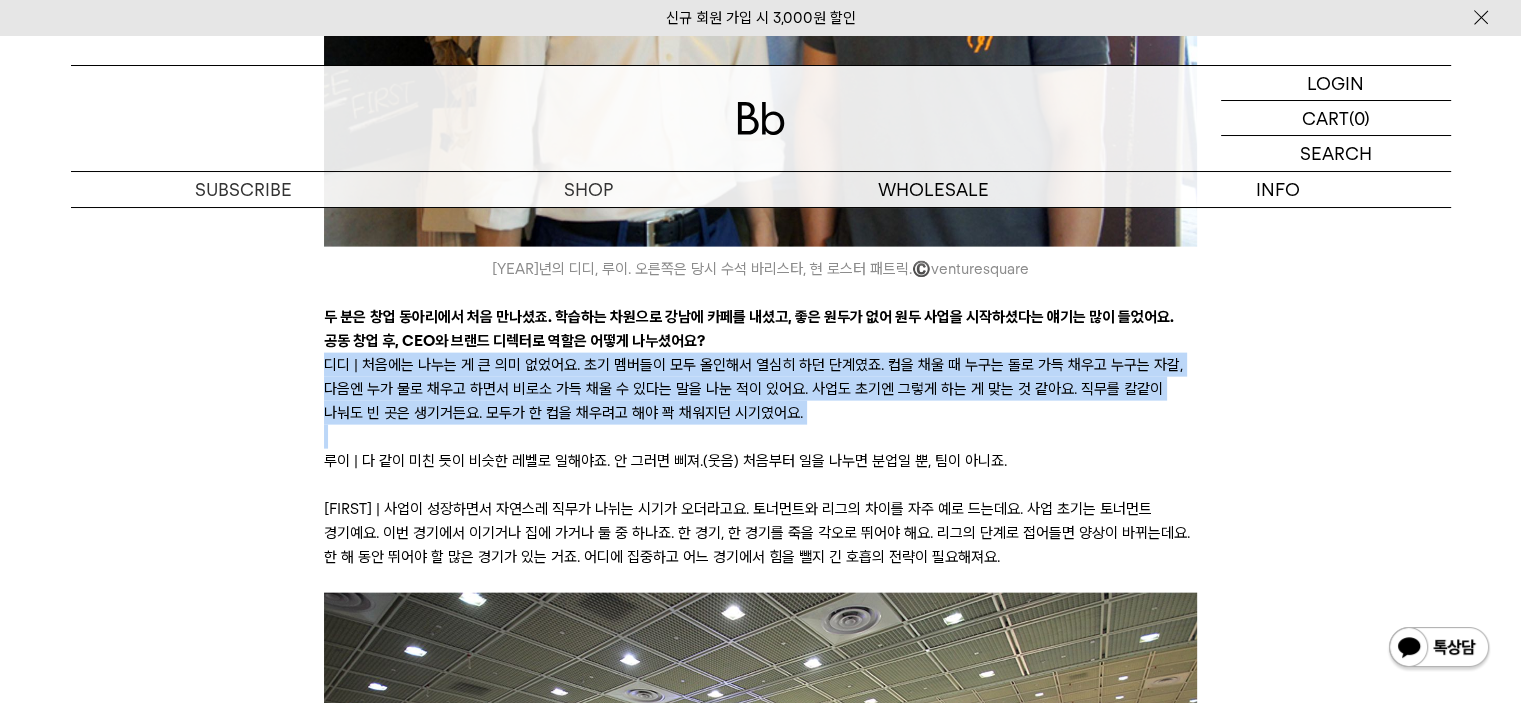 click on "디디 | 처음에는 나누는 게 큰 의미 없었어요. 초기 멤버들이 모두 올인해서 열심히 하던 단계였죠. 컵을 채울 때 누구는 돌로 가득 채우고 누구는 자갈, 다음엔 누가 물로 채우고 하면서 비로소 가득 채울 수 있다는 말을 나눈 적이 있어요. 사업도 초기엔 그렇게 하는 게 맞는 것 같아요. 직무를 칼같이 나눠도 빈 곳은 생기거든요. 모두가 한 컵을 채우려고 해야 꽉 채워지던 시기였어요." at bounding box center [760, 389] 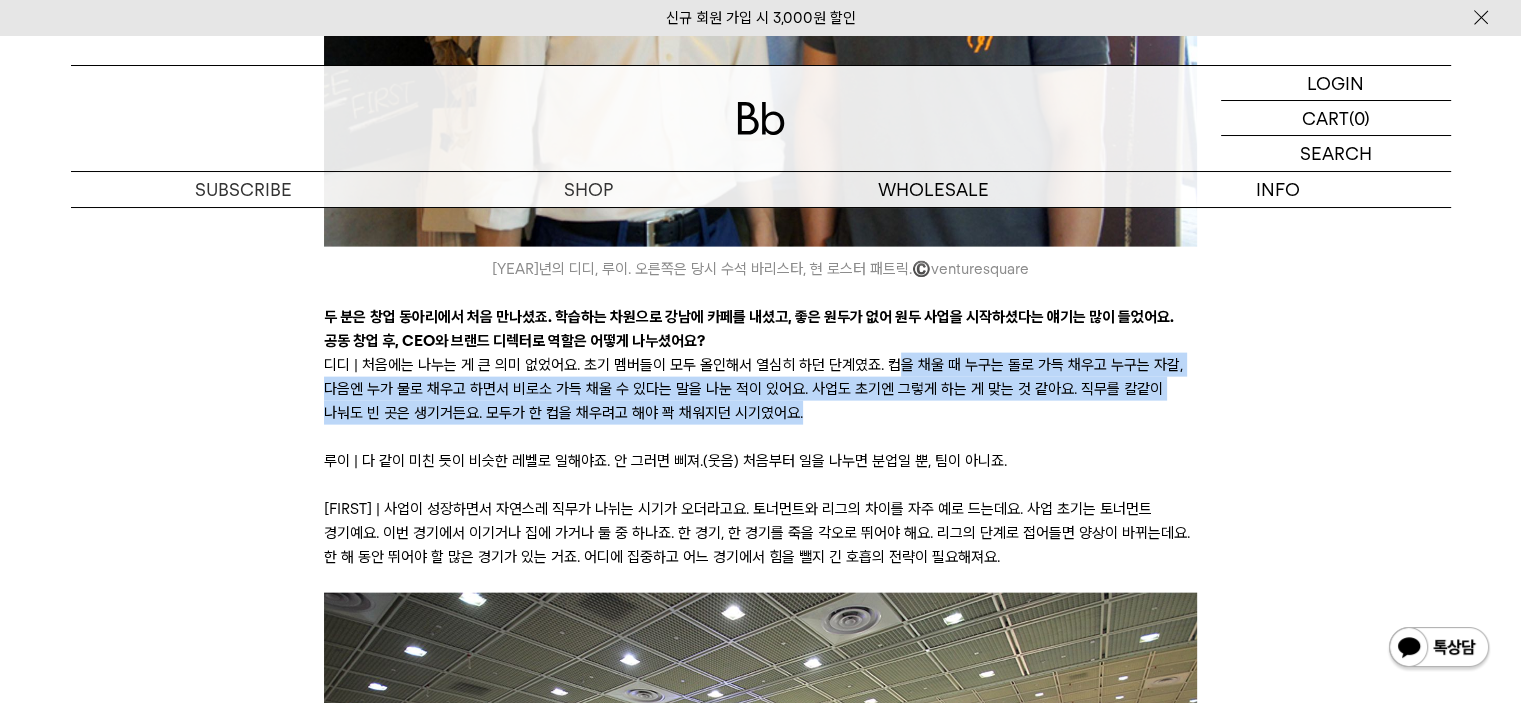 drag, startPoint x: 889, startPoint y: 314, endPoint x: 802, endPoint y: 374, distance: 105.68349 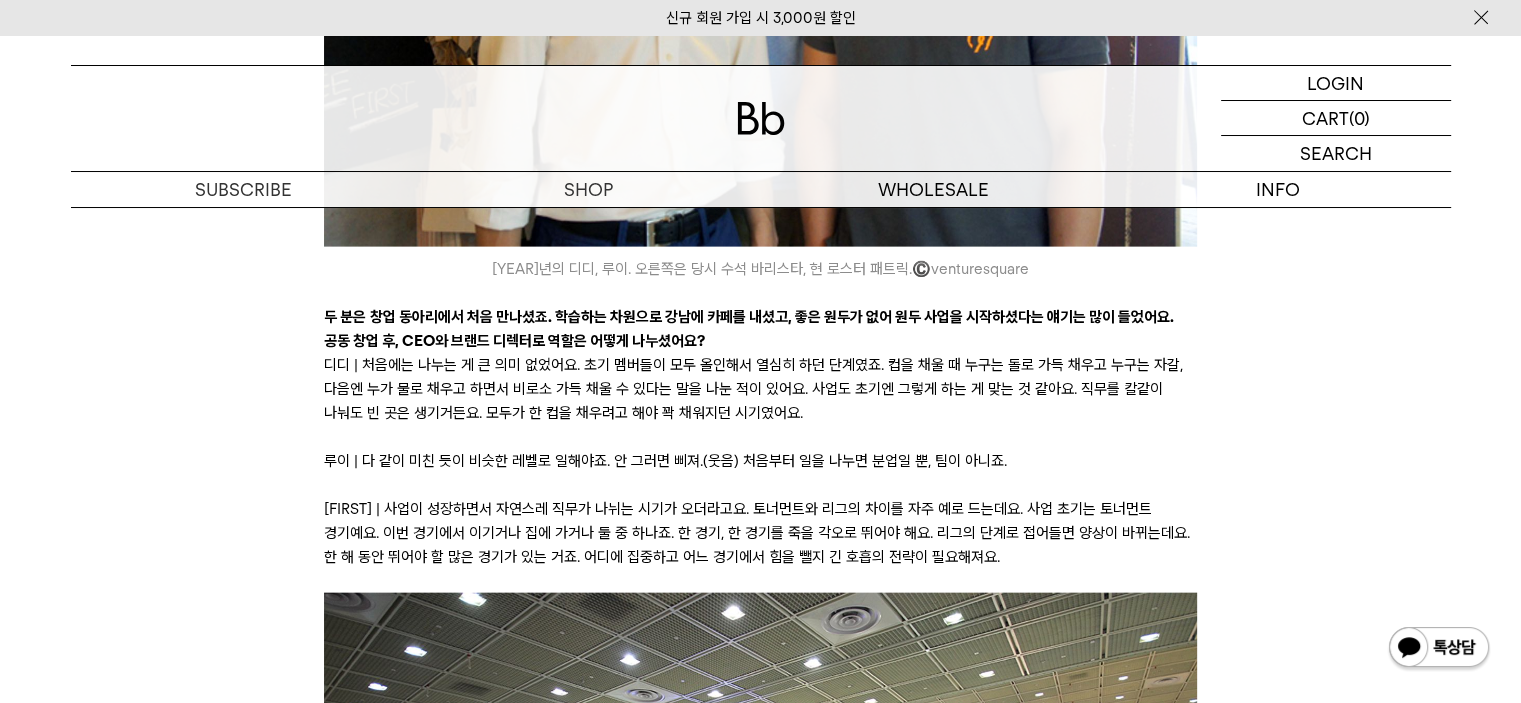 click on "루이 | 다 같이 미친 듯이 비슷한 레벨로 일해야죠. 안 그러면 삐져.(웃음) 처음부터 일을 나누면 분업일 뿐, 팀이 아니죠." at bounding box center (760, 461) 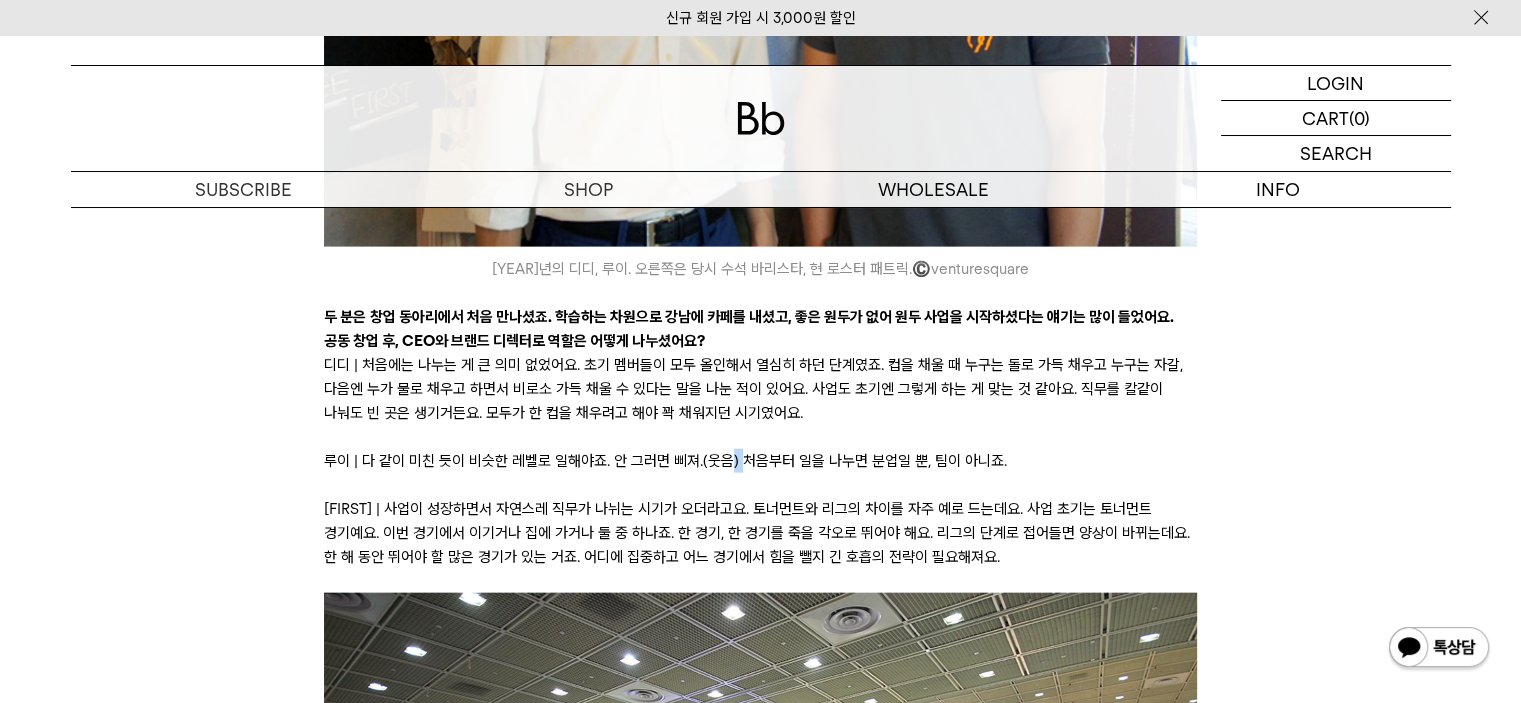 click on "루이 | 다 같이 미친 듯이 비슷한 레벨로 일해야죠. 안 그러면 삐져.(웃음) 처음부터 일을 나누면 분업일 뿐, 팀이 아니죠." at bounding box center (760, 461) 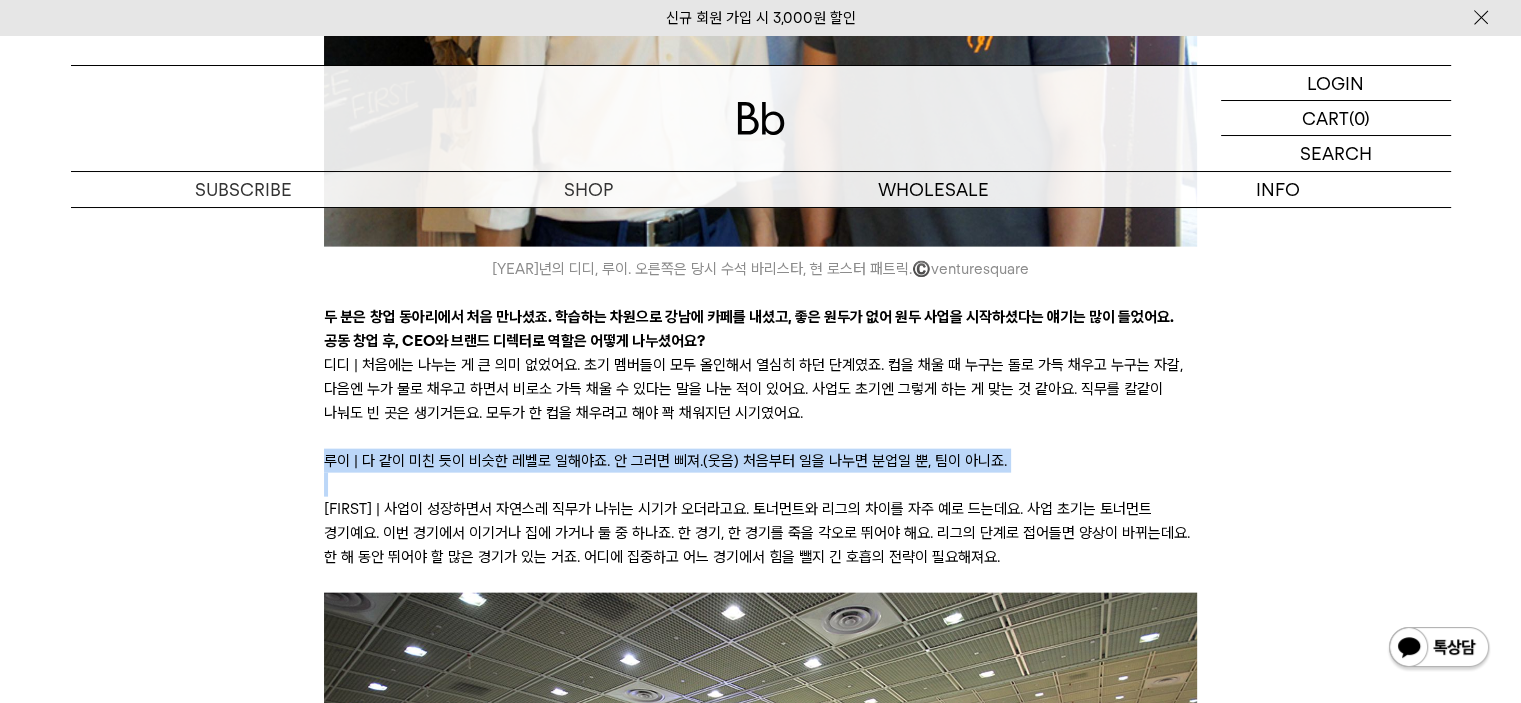 click on "루이 | 다 같이 미친 듯이 비슷한 레벨로 일해야죠. 안 그러면 삐져.(웃음) 처음부터 일을 나누면 분업일 뿐, 팀이 아니죠." at bounding box center [760, 461] 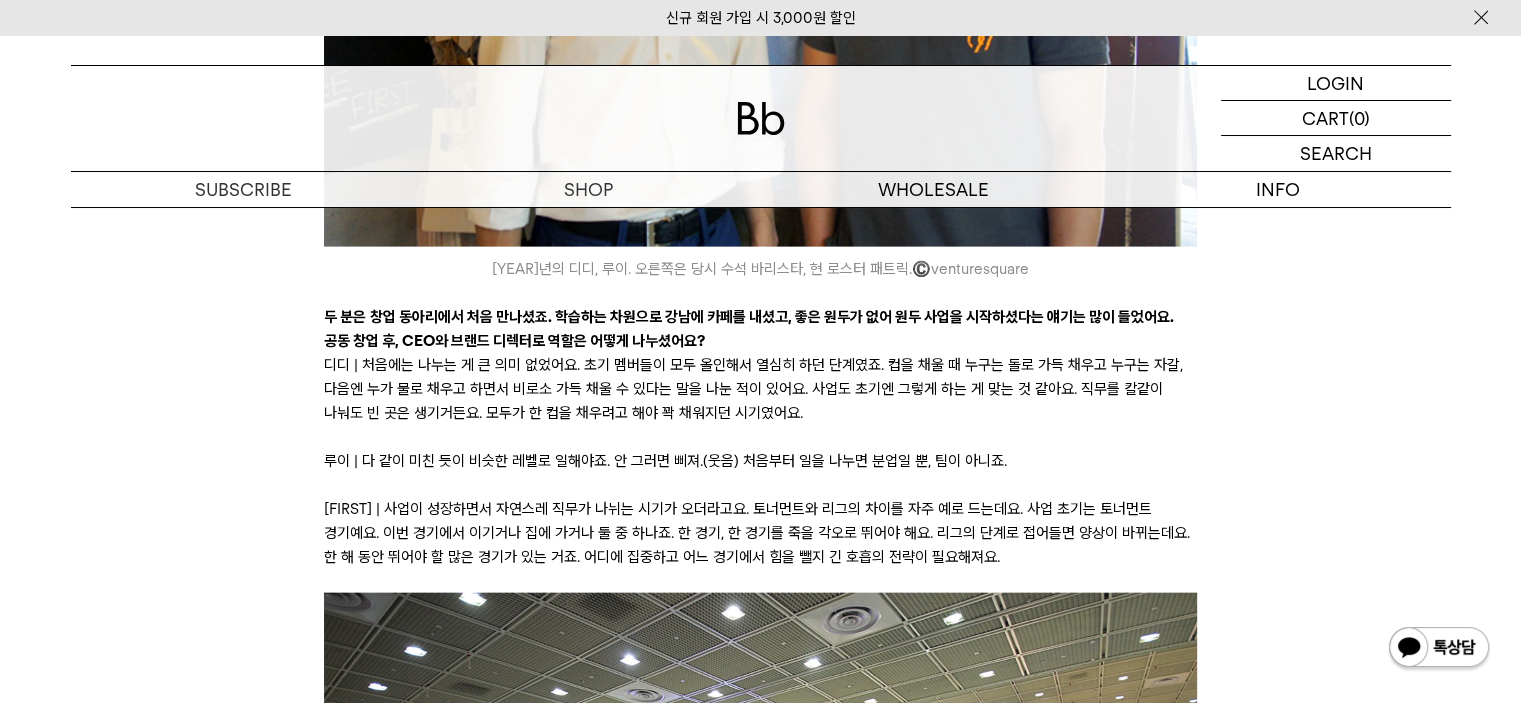 click on "[FIRST] | 사업이 성장하면서 자연스레 직무가 나뉘는 시기가 오더라고요. 토너먼트와 리그의 차이를 자주 예로 드는데요. 사업 초기는 토너먼트 경기예요. 이번 경기에서 이기거나 집에 가거나 둘 중 하나죠. 한 경기, 한 경기를 죽을 각오로 뛰어야 해요. 리그의 단계로 접어들면 양상이 바뀌는데요. 한 해 동안 뛰어야 할 많은 경기가 있는 거죠. 어디에 집중하고 어느 경기에서 힘을 뺄지 긴 호흡의 전략이 필요해져요." at bounding box center (760, 533) 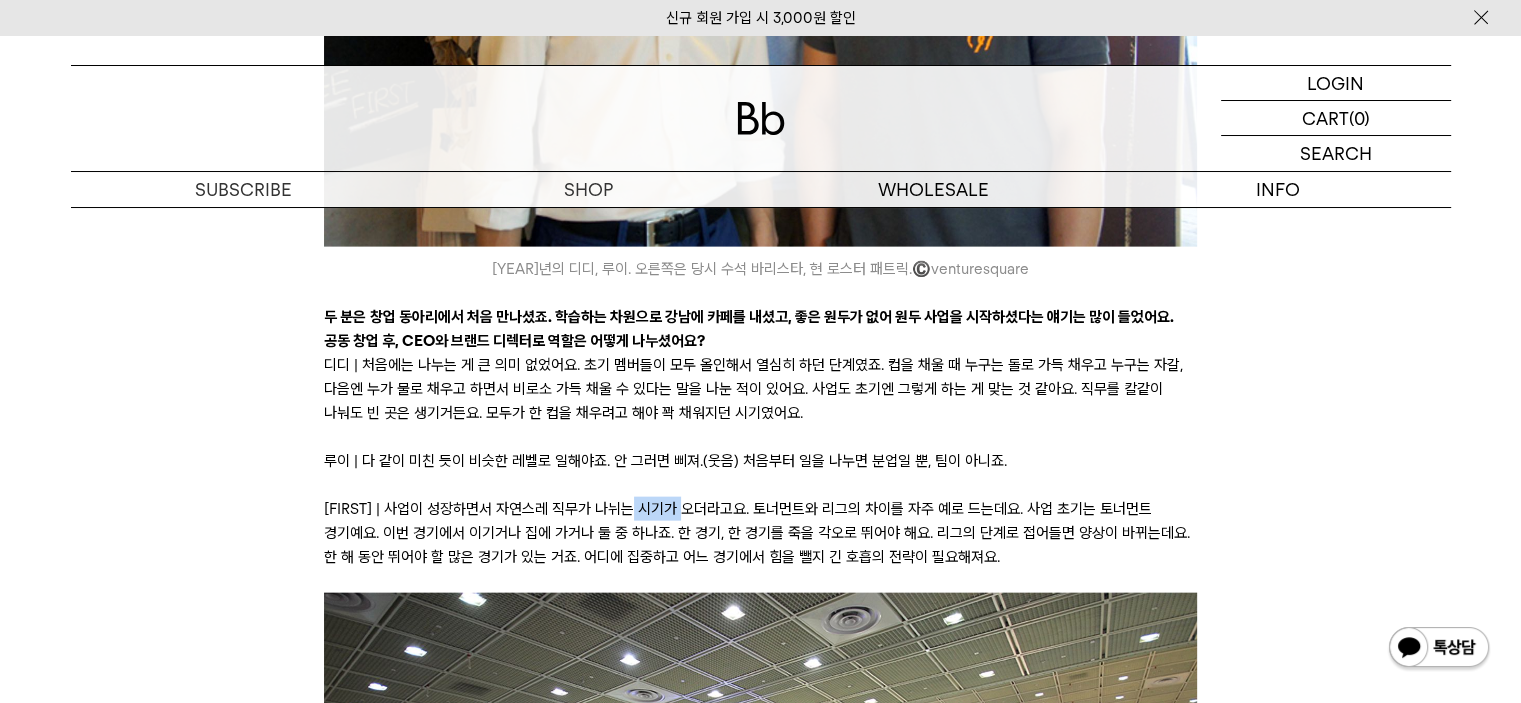 click on "[FIRST] | 사업이 성장하면서 자연스레 직무가 나뉘는 시기가 오더라고요. 토너먼트와 리그의 차이를 자주 예로 드는데요. 사업 초기는 토너먼트 경기예요. 이번 경기에서 이기거나 집에 가거나 둘 중 하나죠. 한 경기, 한 경기를 죽을 각오로 뛰어야 해요. 리그의 단계로 접어들면 양상이 바뀌는데요. 한 해 동안 뛰어야 할 많은 경기가 있는 거죠. 어디에 집중하고 어느 경기에서 힘을 뺄지 긴 호흡의 전략이 필요해져요." at bounding box center (760, 533) 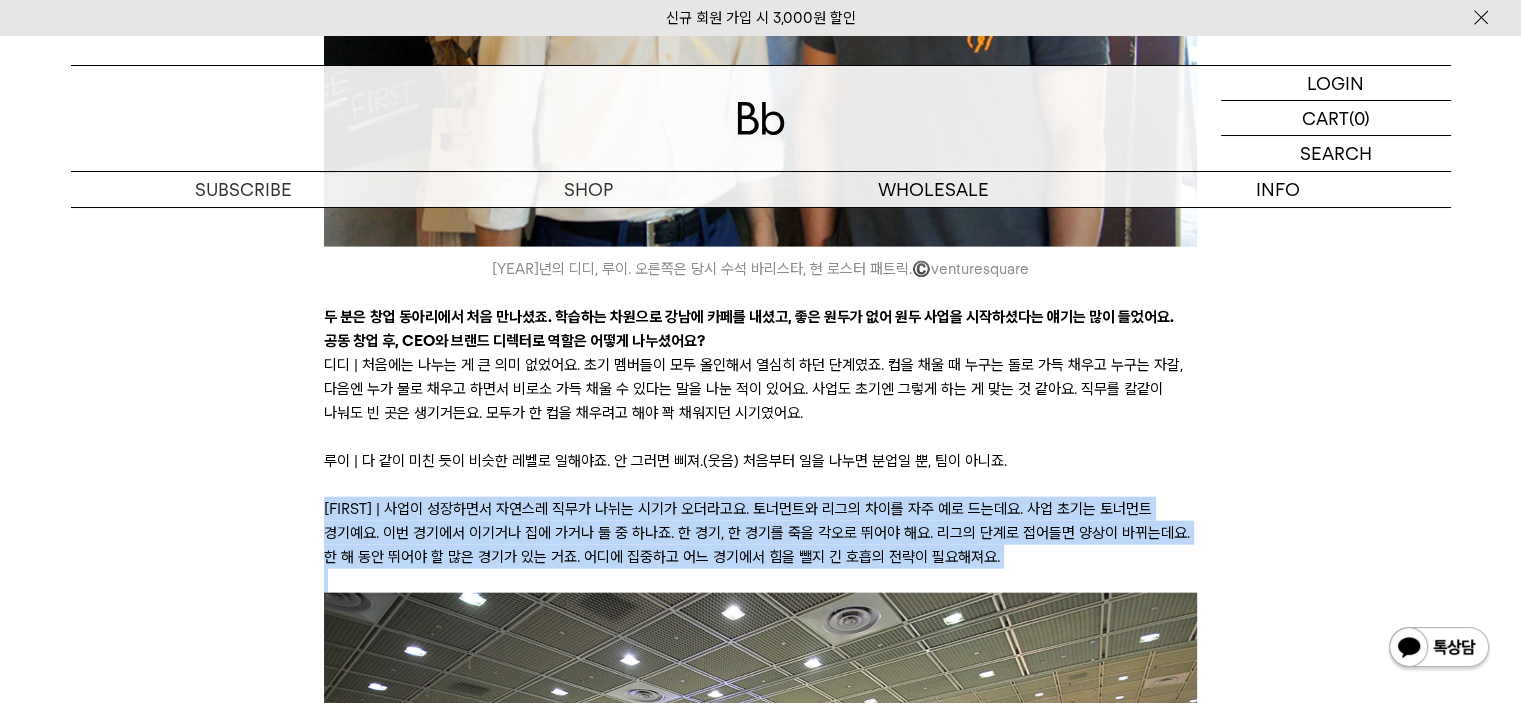 click on "[FIRST] | 사업이 성장하면서 자연스레 직무가 나뉘는 시기가 오더라고요. 토너먼트와 리그의 차이를 자주 예로 드는데요. 사업 초기는 토너먼트 경기예요. 이번 경기에서 이기거나 집에 가거나 둘 중 하나죠. 한 경기, 한 경기를 죽을 각오로 뛰어야 해요. 리그의 단계로 접어들면 양상이 바뀌는데요. 한 해 동안 뛰어야 할 많은 경기가 있는 거죠. 어디에 집중하고 어느 경기에서 힘을 뺄지 긴 호흡의 전략이 필요해져요." at bounding box center [760, 533] 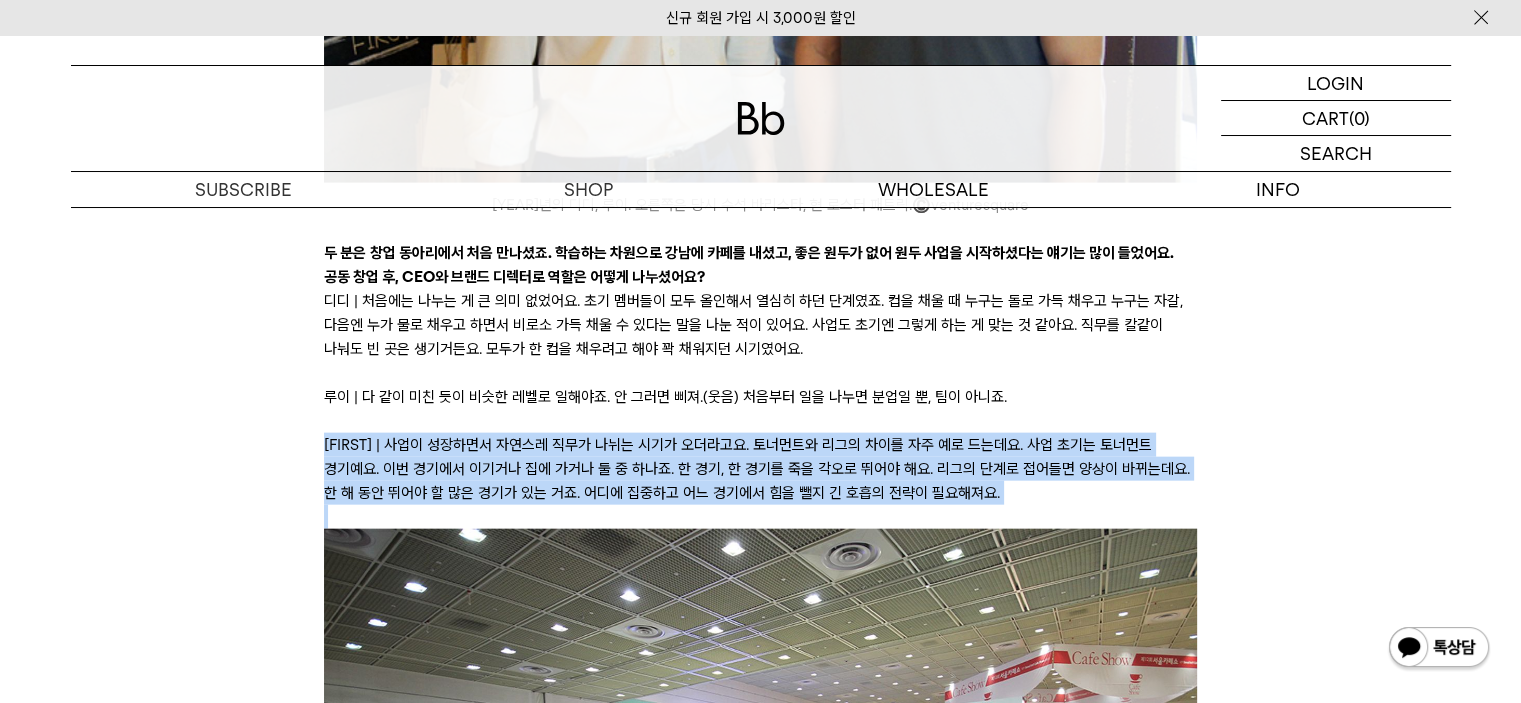scroll, scrollTop: 4500, scrollLeft: 0, axis: vertical 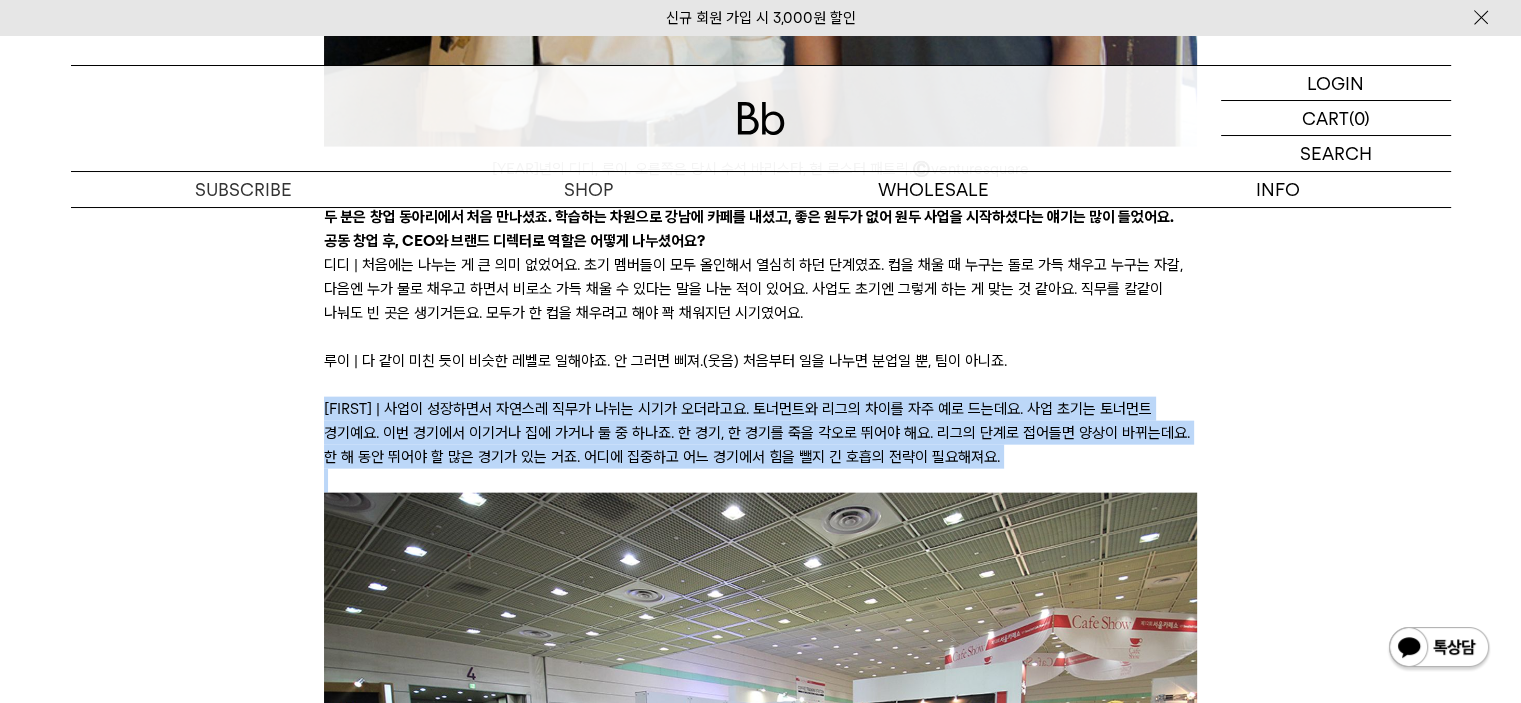 click on "[FIRST] | 사업이 성장하면서 자연스레 직무가 나뉘는 시기가 오더라고요. 토너먼트와 리그의 차이를 자주 예로 드는데요. 사업 초기는 토너먼트 경기예요. 이번 경기에서 이기거나 집에 가거나 둘 중 하나죠. 한 경기, 한 경기를 죽을 각오로 뛰어야 해요. 리그의 단계로 접어들면 양상이 바뀌는데요. 한 해 동안 뛰어야 할 많은 경기가 있는 거죠. 어디에 집중하고 어느 경기에서 힘을 뺄지 긴 호흡의 전략이 필요해져요." at bounding box center (760, 433) 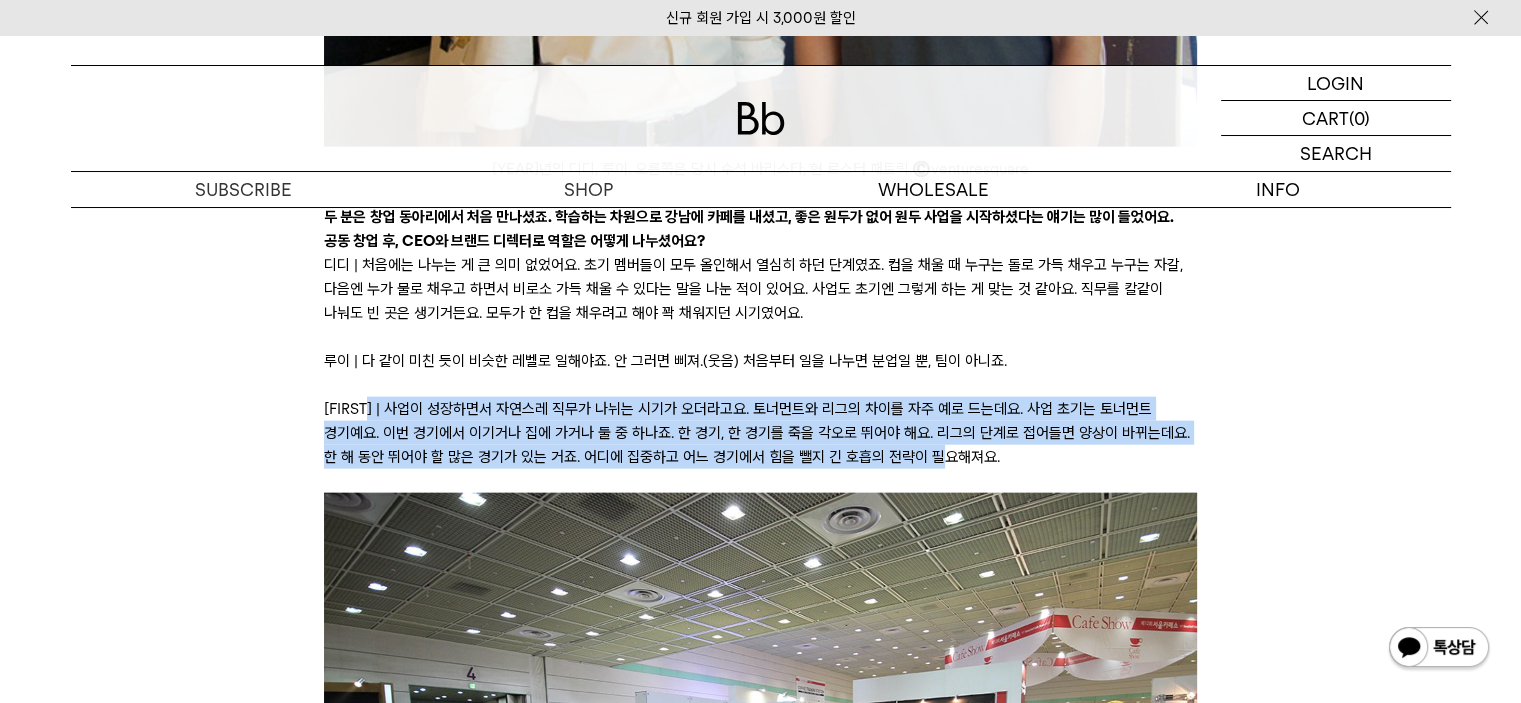 drag, startPoint x: 370, startPoint y: 367, endPoint x: 936, endPoint y: 411, distance: 567.70764 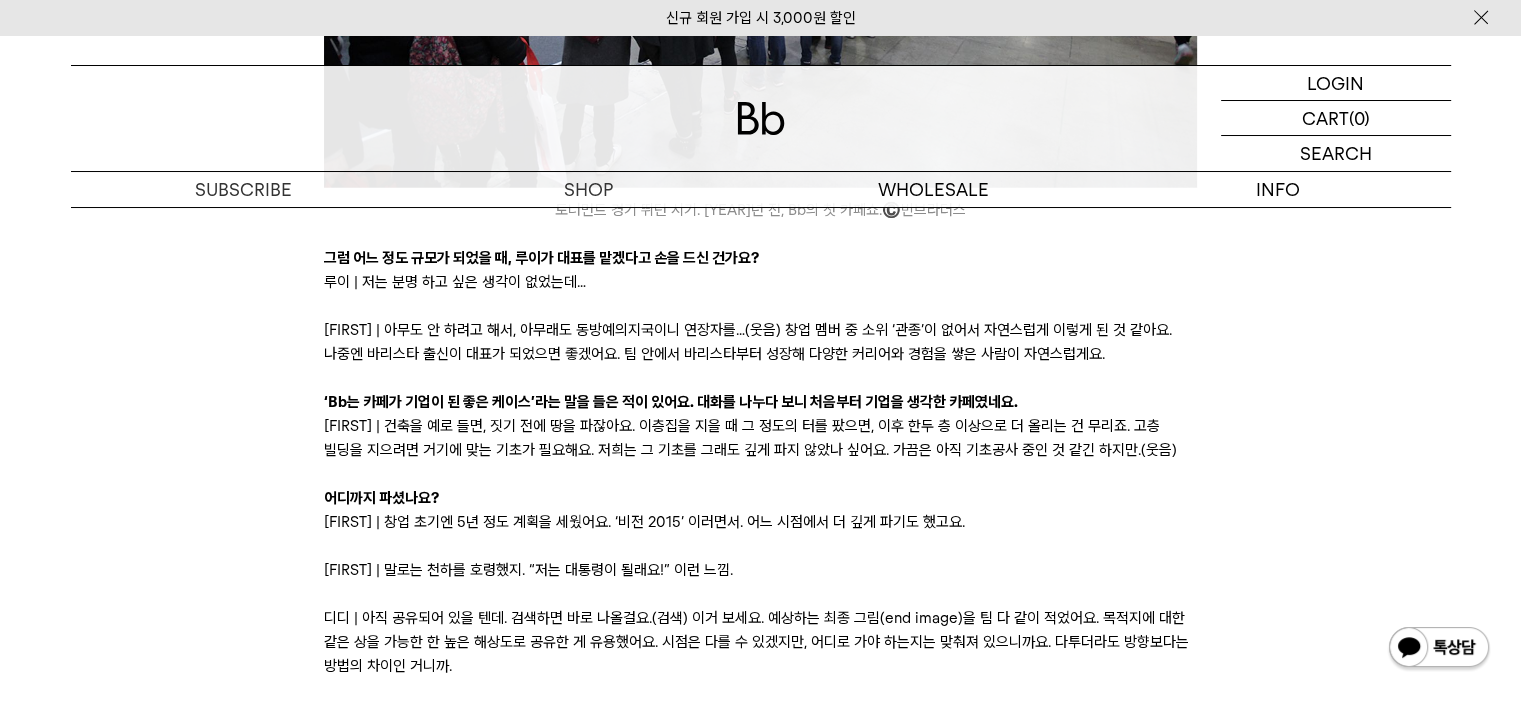 scroll, scrollTop: 5300, scrollLeft: 0, axis: vertical 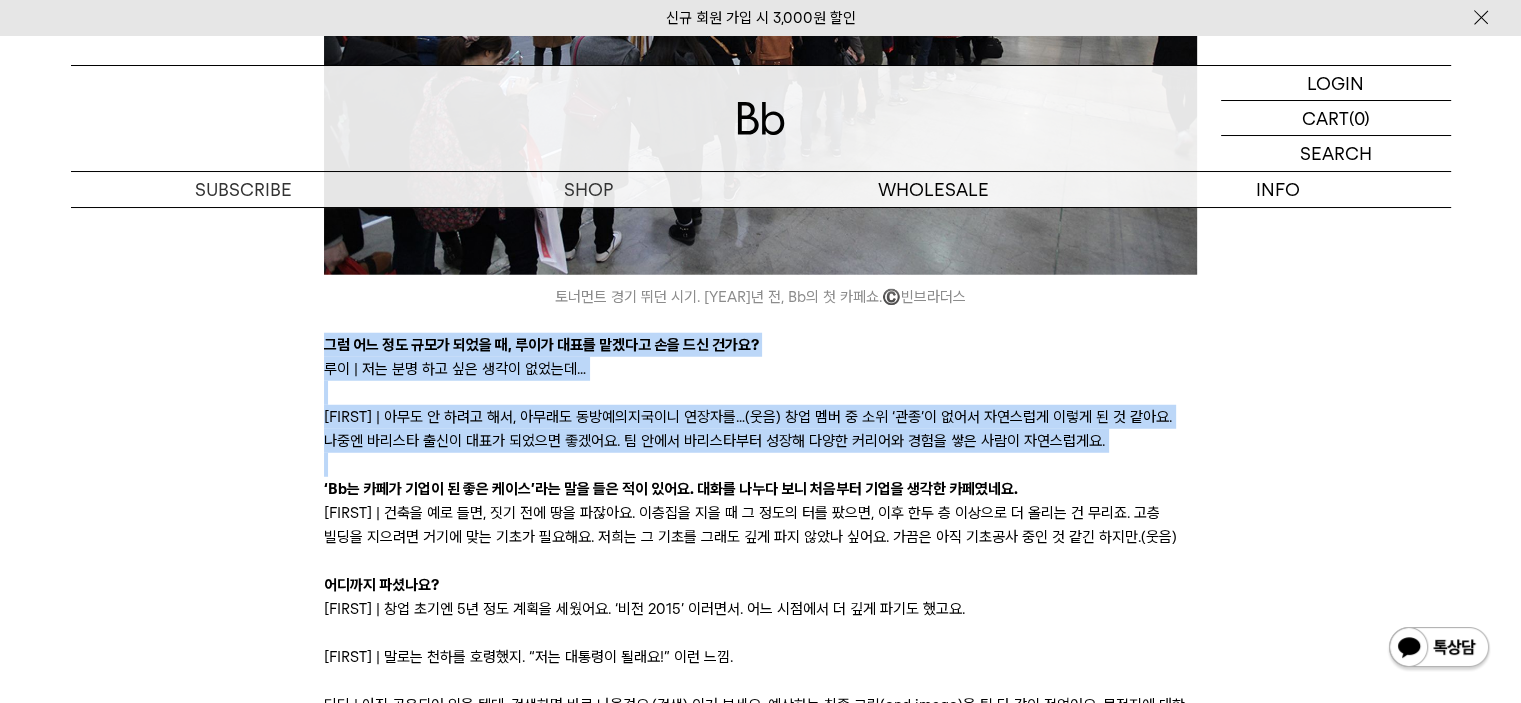 drag, startPoint x: 320, startPoint y: 299, endPoint x: 713, endPoint y: 418, distance: 410.6215 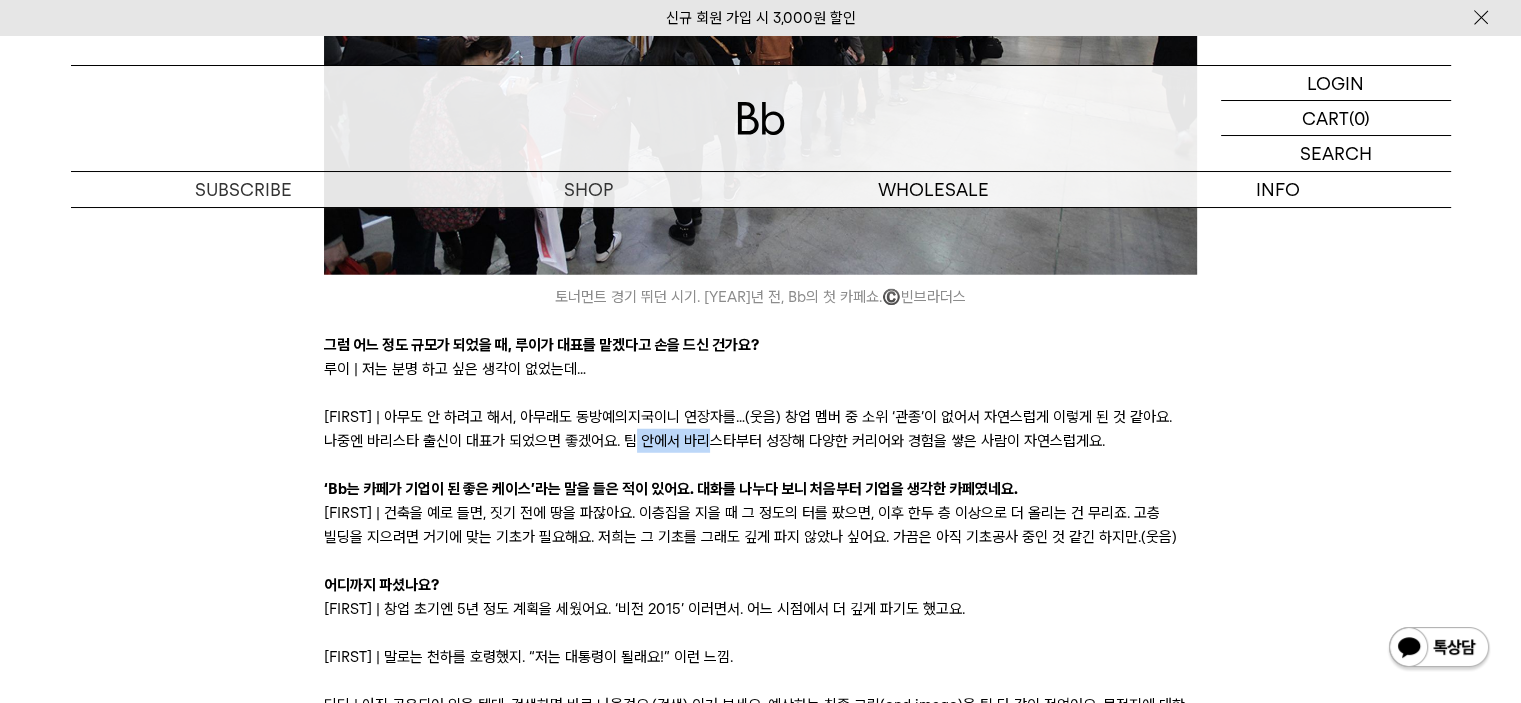 click on "[FIRST] | 아무도 안 하려고 해서, 아무래도 동방예의지국이니 연장자를…(웃음) 창업 멤버 중 소위 ‘관종’이 없어서 자연스럽게 이렇게 된 것 같아요. 나중엔 바리스타 출신이 대표가 되었으면 좋겠어요. 팀 안에서 바리스타부터 성장해 다양한 커리어와 경험을 쌓은 사람이 자연스럽게요." at bounding box center (760, 429) 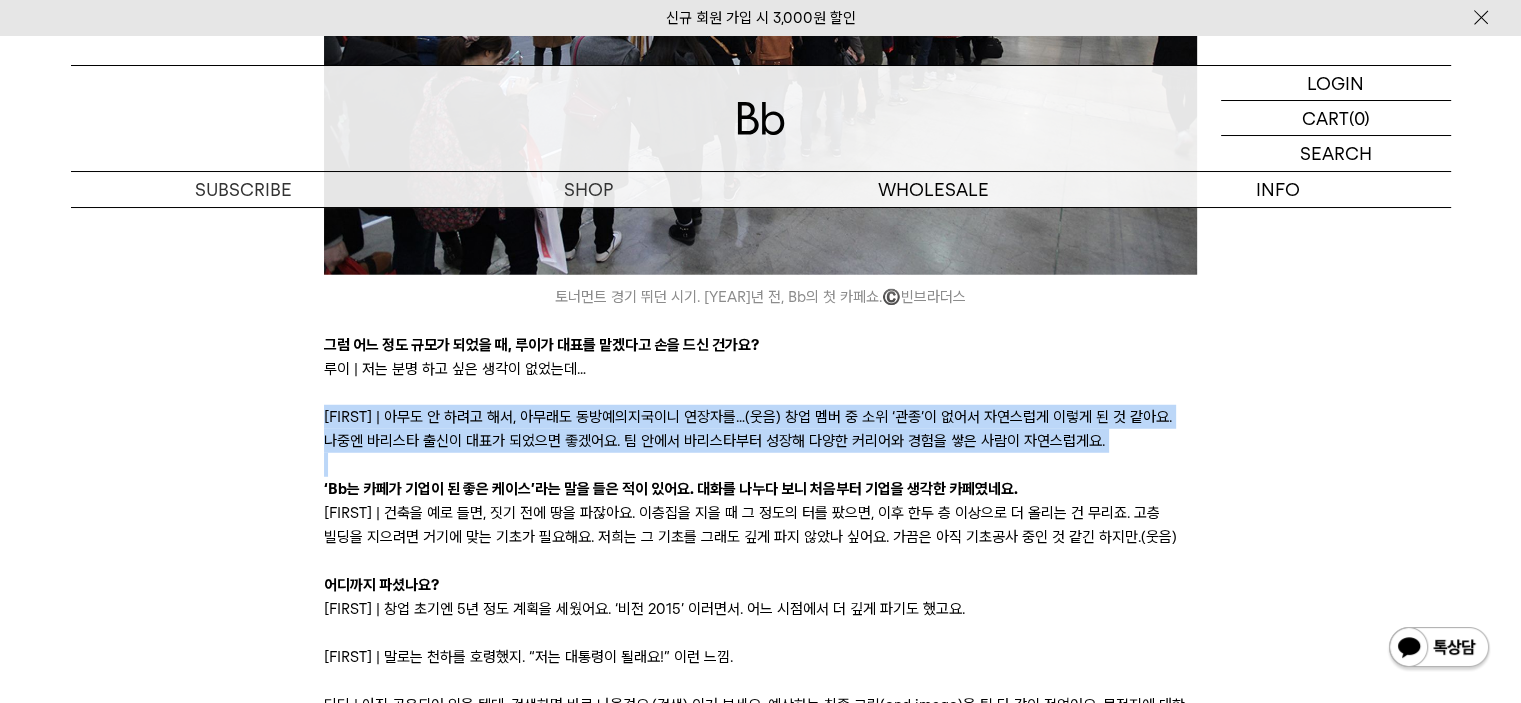click on "[FIRST] | 아무도 안 하려고 해서, 아무래도 동방예의지국이니 연장자를…(웃음) 창업 멤버 중 소위 ‘관종’이 없어서 자연스럽게 이렇게 된 것 같아요. 나중엔 바리스타 출신이 대표가 되었으면 좋겠어요. 팀 안에서 바리스타부터 성장해 다양한 커리어와 경험을 쌓은 사람이 자연스럽게요." at bounding box center (760, 429) 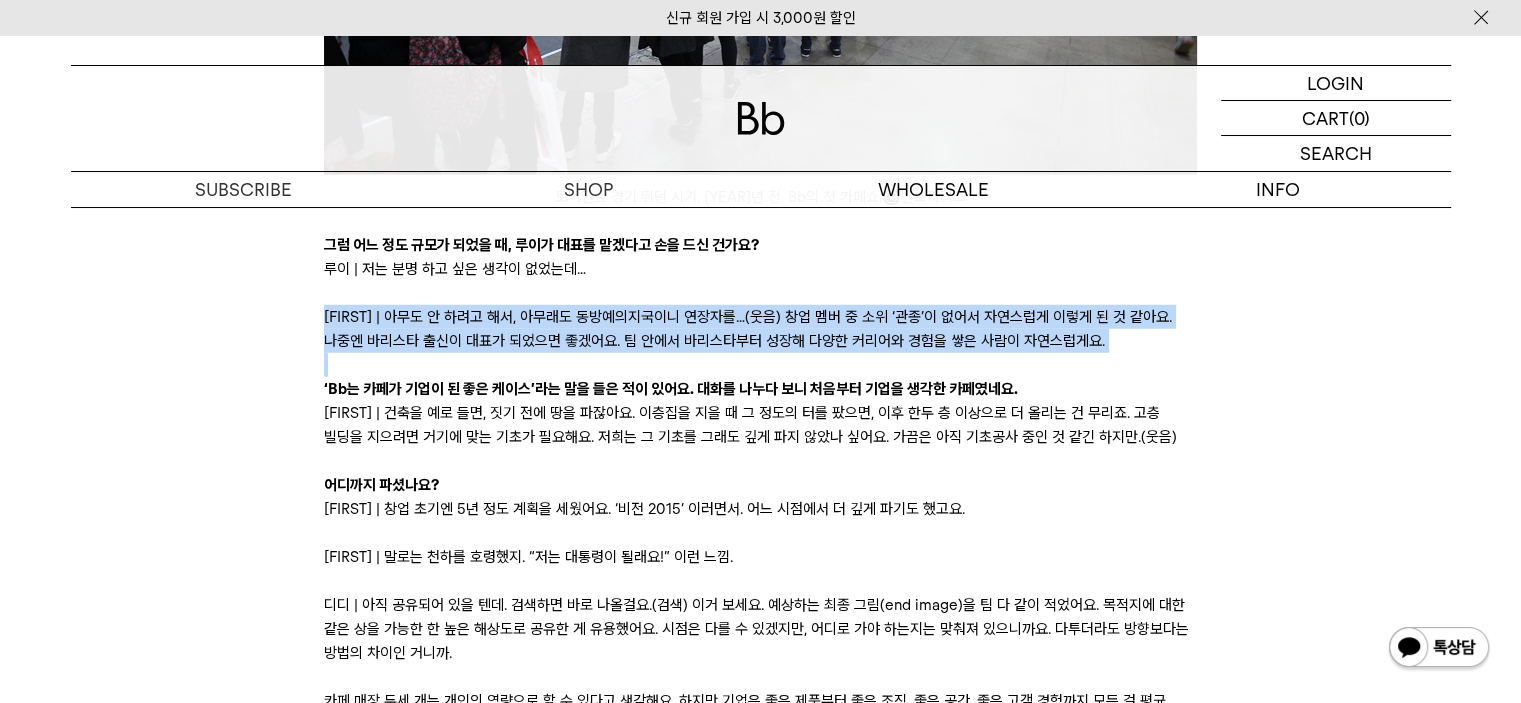 click on "[FIRST] | 아무도 안 하려고 해서, 아무래도 동방예의지국이니 연장자를…(웃음) 창업 멤버 중 소위 ‘관종’이 없어서 자연스럽게 이렇게 된 것 같아요. 나중엔 바리스타 출신이 대표가 되었으면 좋겠어요. 팀 안에서 바리스타부터 성장해 다양한 커리어와 경험을 쌓은 사람이 자연스럽게요." at bounding box center [760, 329] 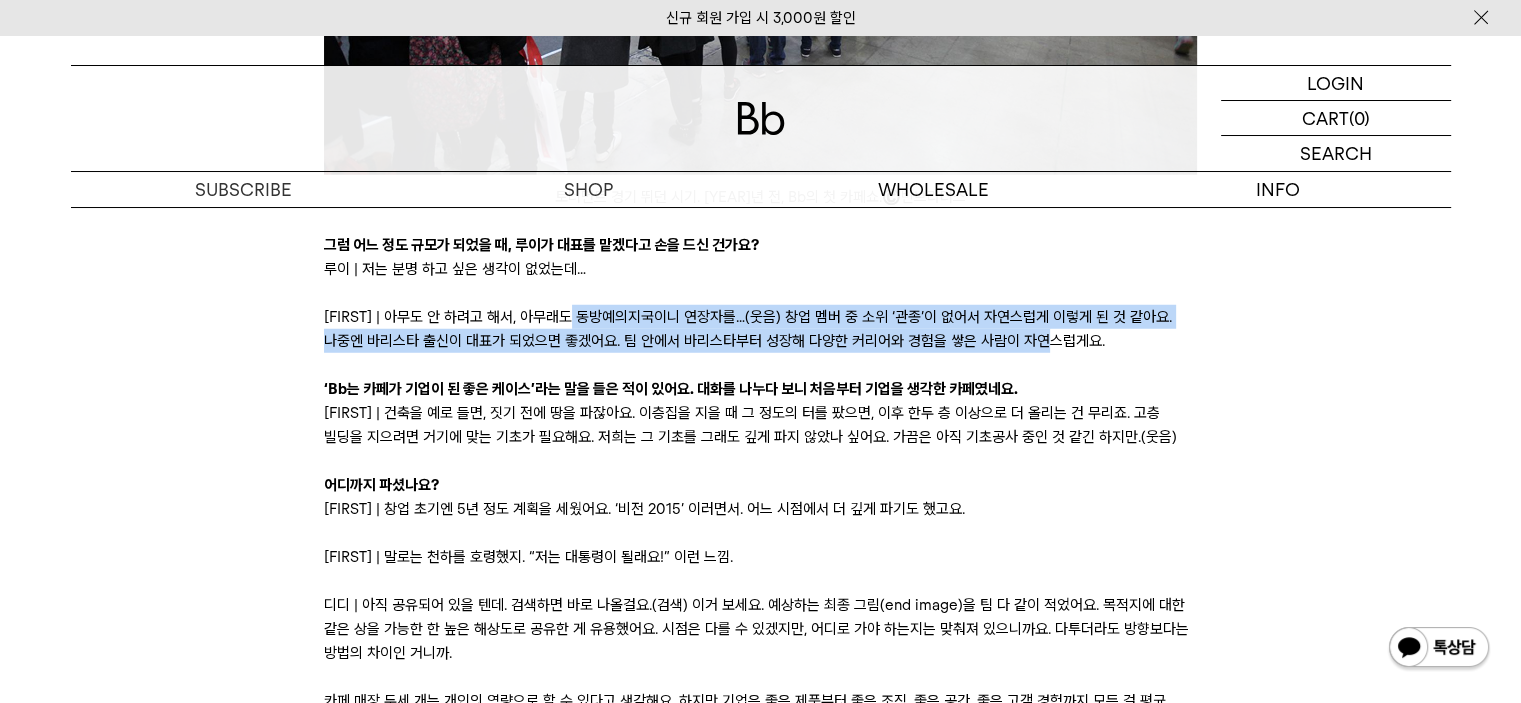 drag, startPoint x: 607, startPoint y: 269, endPoint x: 1056, endPoint y: 285, distance: 449.28497 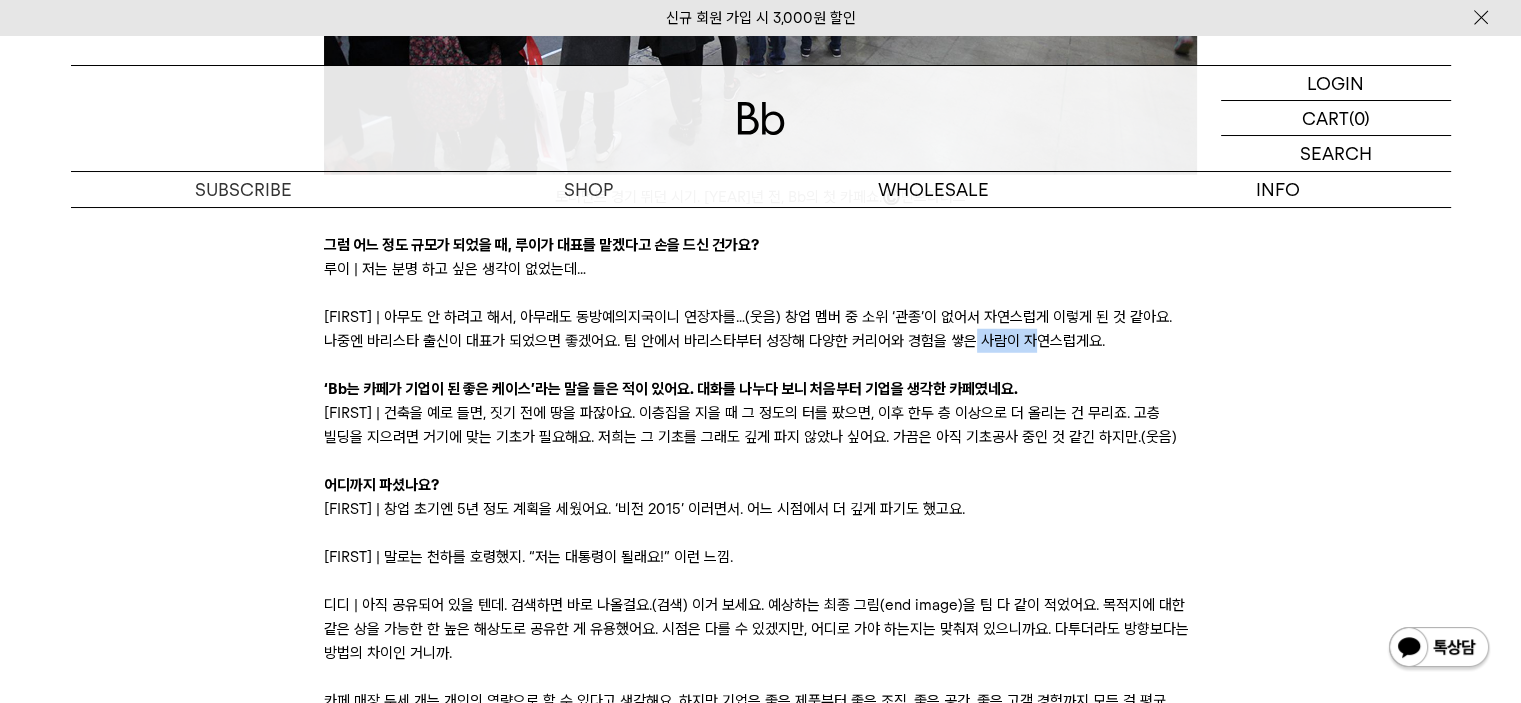click on "[FIRST] | 아무도 안 하려고 해서, 아무래도 동방예의지국이니 연장자를…(웃음) 창업 멤버 중 소위 ‘관종’이 없어서 자연스럽게 이렇게 된 것 같아요. 나중엔 바리스타 출신이 대표가 되었으면 좋겠어요. 팀 안에서 바리스타부터 성장해 다양한 커리어와 경험을 쌓은 사람이 자연스럽게요." at bounding box center (760, 329) 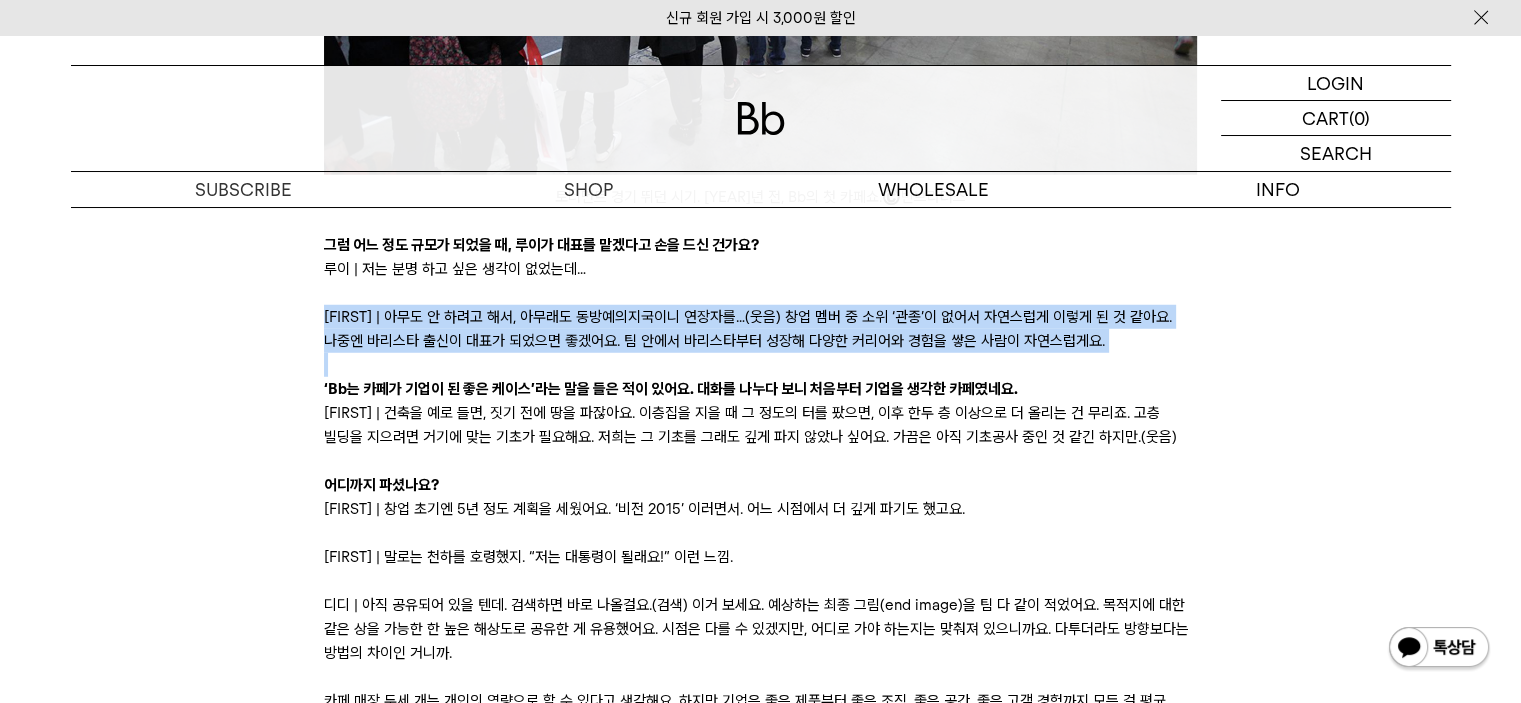 click on "[FIRST] | 아무도 안 하려고 해서, 아무래도 동방예의지국이니 연장자를…(웃음) 창업 멤버 중 소위 ‘관종’이 없어서 자연스럽게 이렇게 된 것 같아요. 나중엔 바리스타 출신이 대표가 되었으면 좋겠어요. 팀 안에서 바리스타부터 성장해 다양한 커리어와 경험을 쌓은 사람이 자연스럽게요." at bounding box center [760, 329] 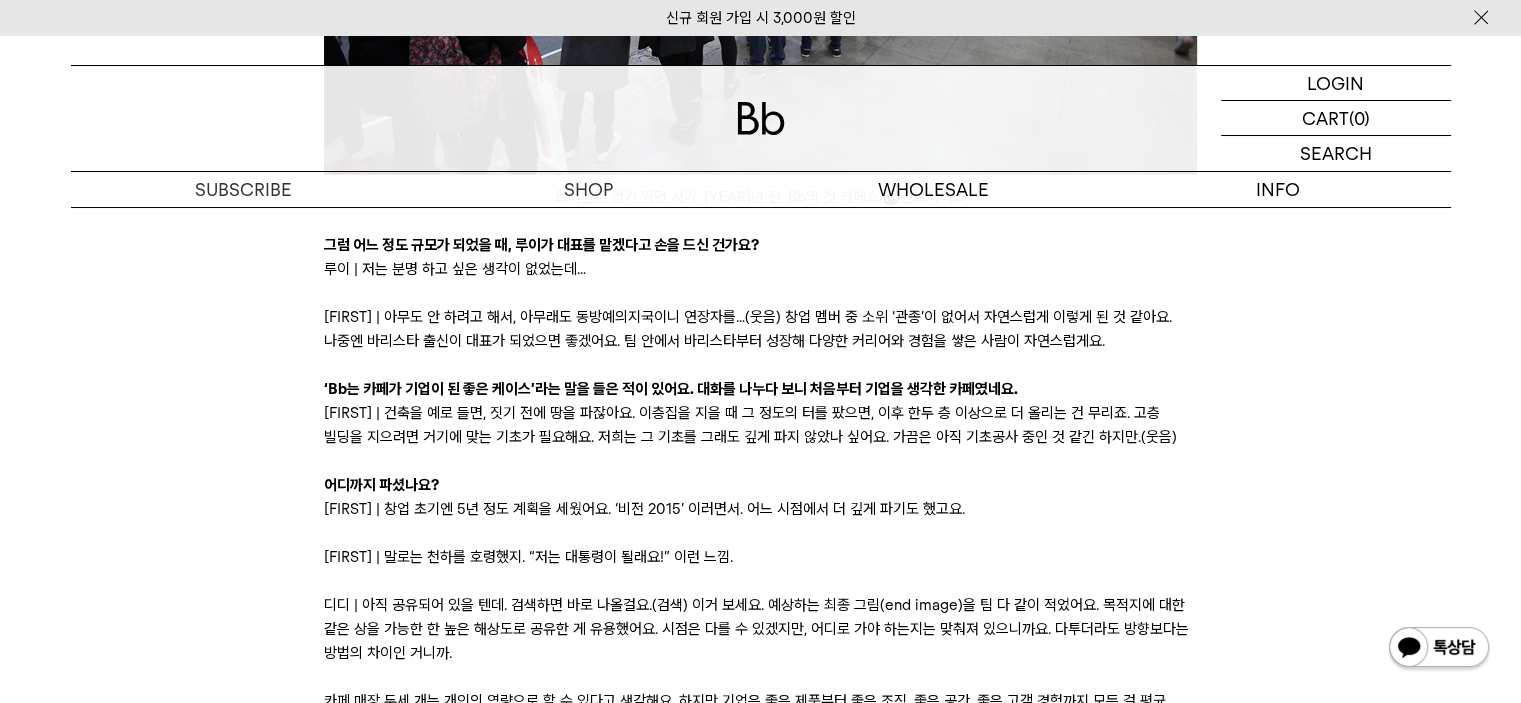 click on "‘Bb는 카페가 기업이 된 좋은 케이스’라는 말을 들은 적이 있어요. 대화를 나누다 보니 처음부터 기업을 생각한 카페였네요." at bounding box center [671, 389] 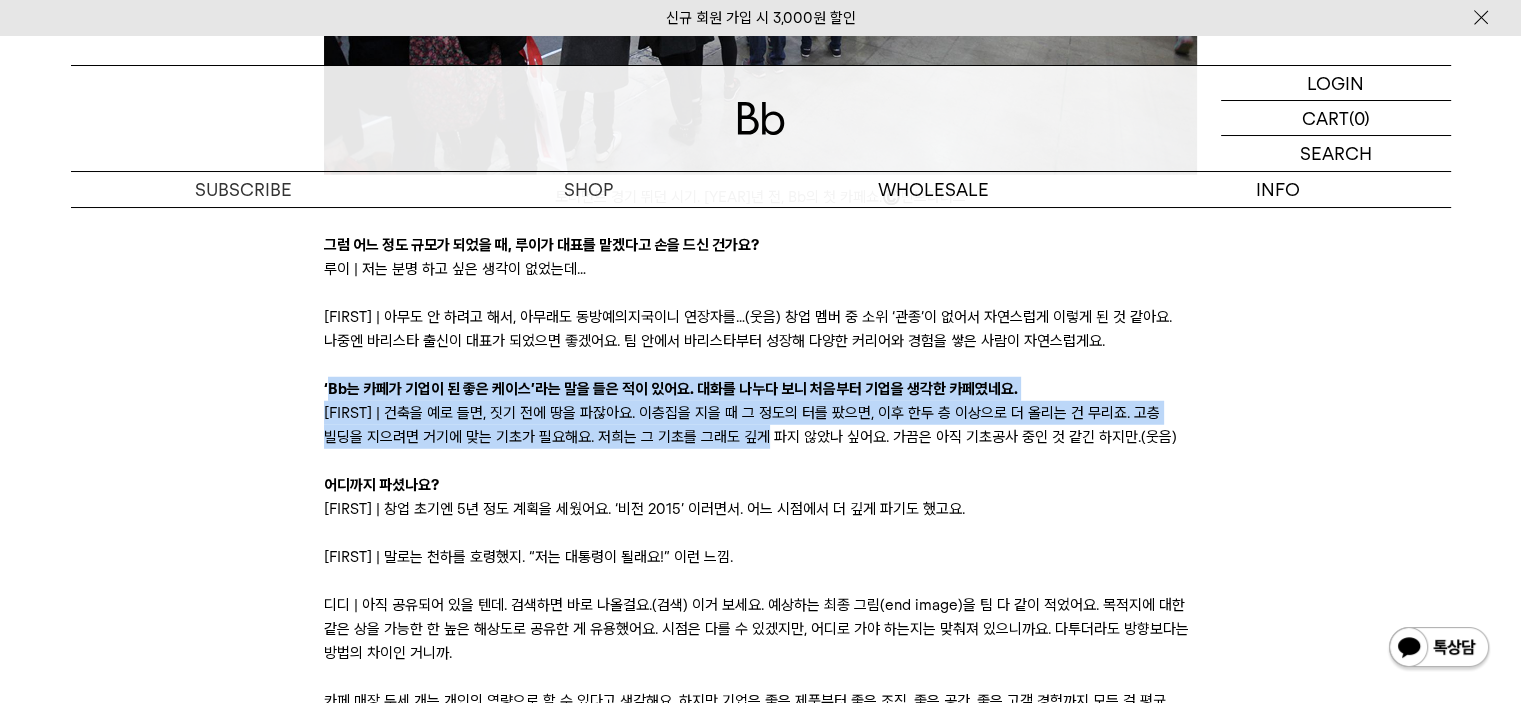 drag, startPoint x: 329, startPoint y: 346, endPoint x: 768, endPoint y: 391, distance: 441.30035 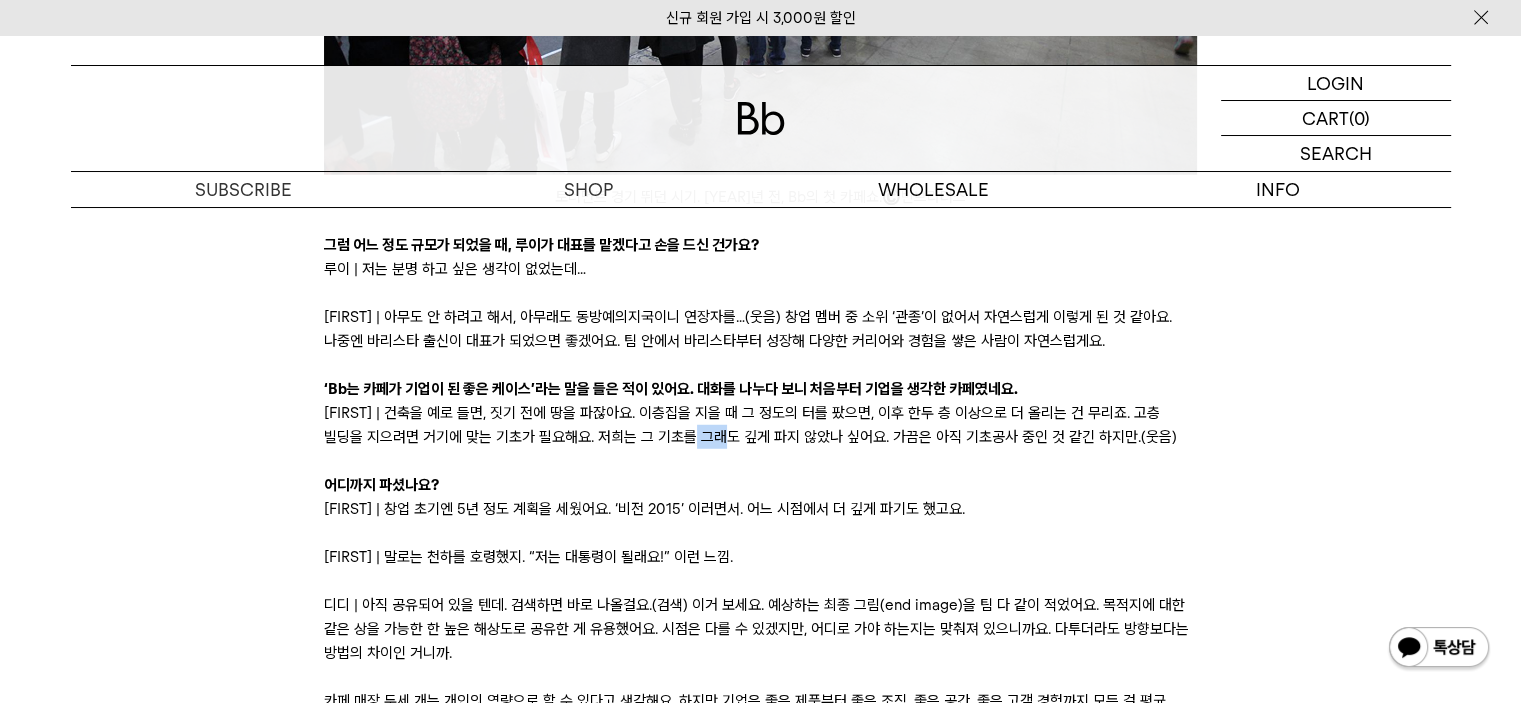 click on "[FIRST] | 건축을 예로 들면, 짓기 전에 땅을 파잖아요. 이층집을 지을 때 그 정도의 터를 팠으면, 이후 한두 층 이상으로 더 올리는 건 무리죠. 고층 빌딩을 지으려면 거기에 맞는 기초가 필요해요. 저희는 그 기초를 그래도 깊게 파지 않았나 싶어요. 가끔은 아직 기초공사 중인 것 같긴 하지만.(웃음)" at bounding box center (760, 425) 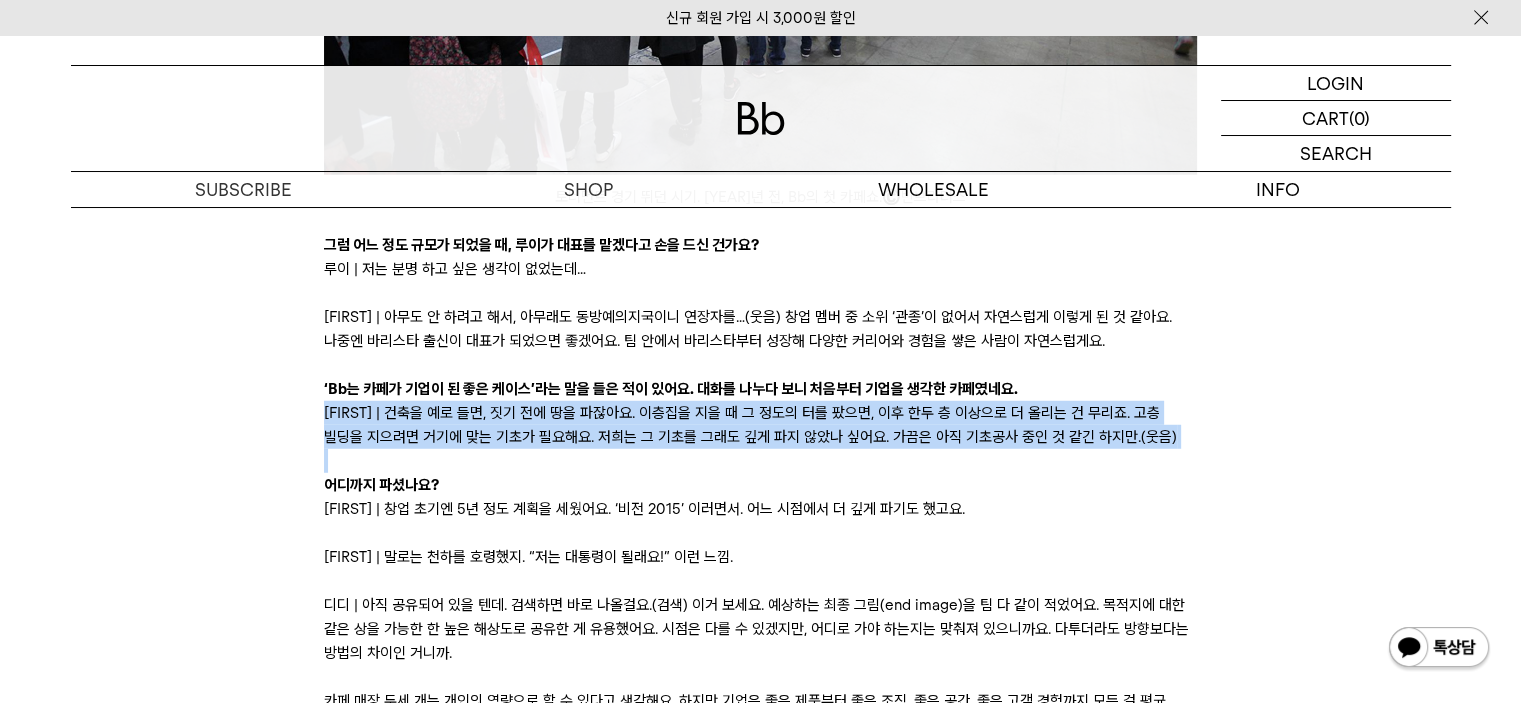 click on "[FIRST] | 건축을 예로 들면, 짓기 전에 땅을 파잖아요. 이층집을 지을 때 그 정도의 터를 팠으면, 이후 한두 층 이상으로 더 올리는 건 무리죠. 고층 빌딩을 지으려면 거기에 맞는 기초가 필요해요. 저희는 그 기초를 그래도 깊게 파지 않았나 싶어요. 가끔은 아직 기초공사 중인 것 같긴 하지만.(웃음)" at bounding box center [760, 425] 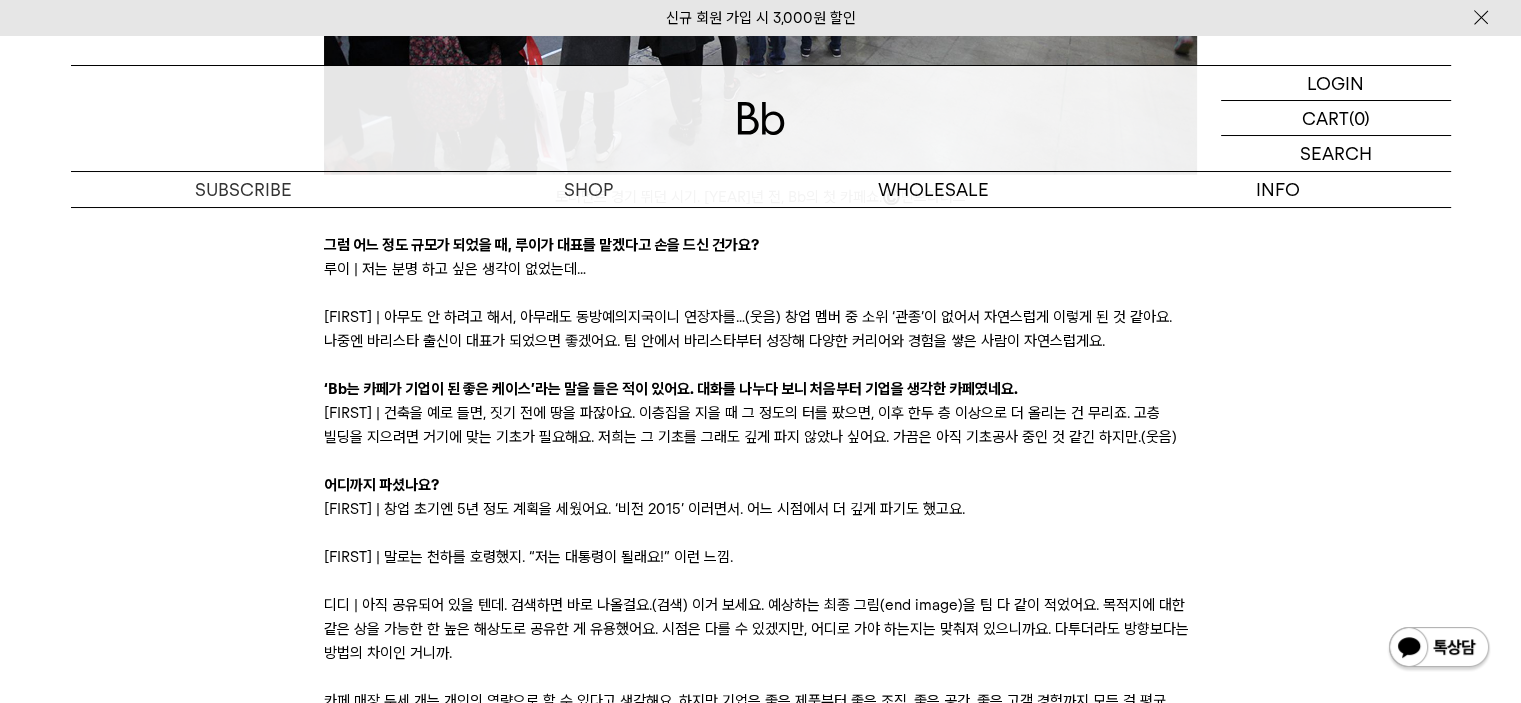 click on "‘Bb는 카페가 기업이 된 좋은 케이스’라는 말을 들은 적이 있어요. 대화를 나누다 보니 처음부터 기업을 생각한 카페였네요." at bounding box center [671, 389] 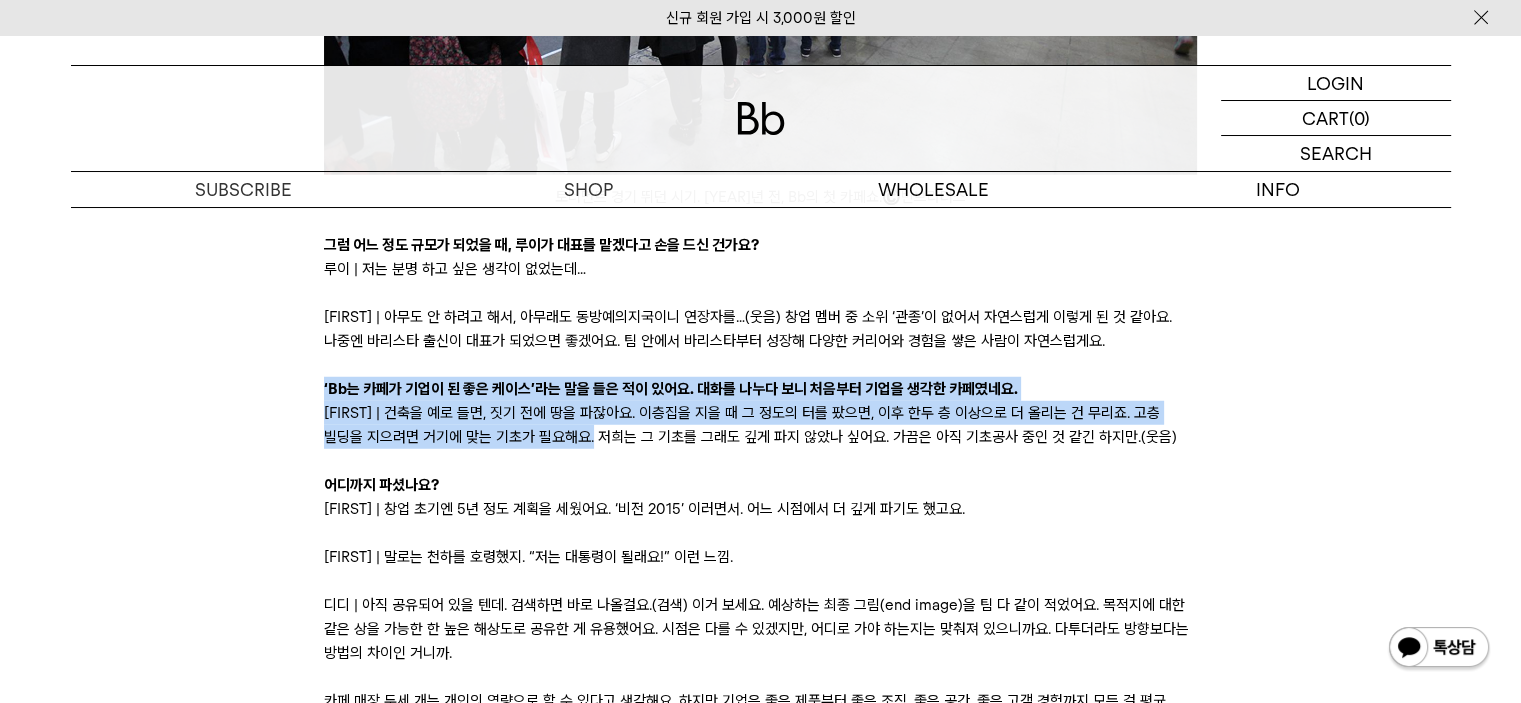 drag, startPoint x: 324, startPoint y: 345, endPoint x: 592, endPoint y: 400, distance: 273.58545 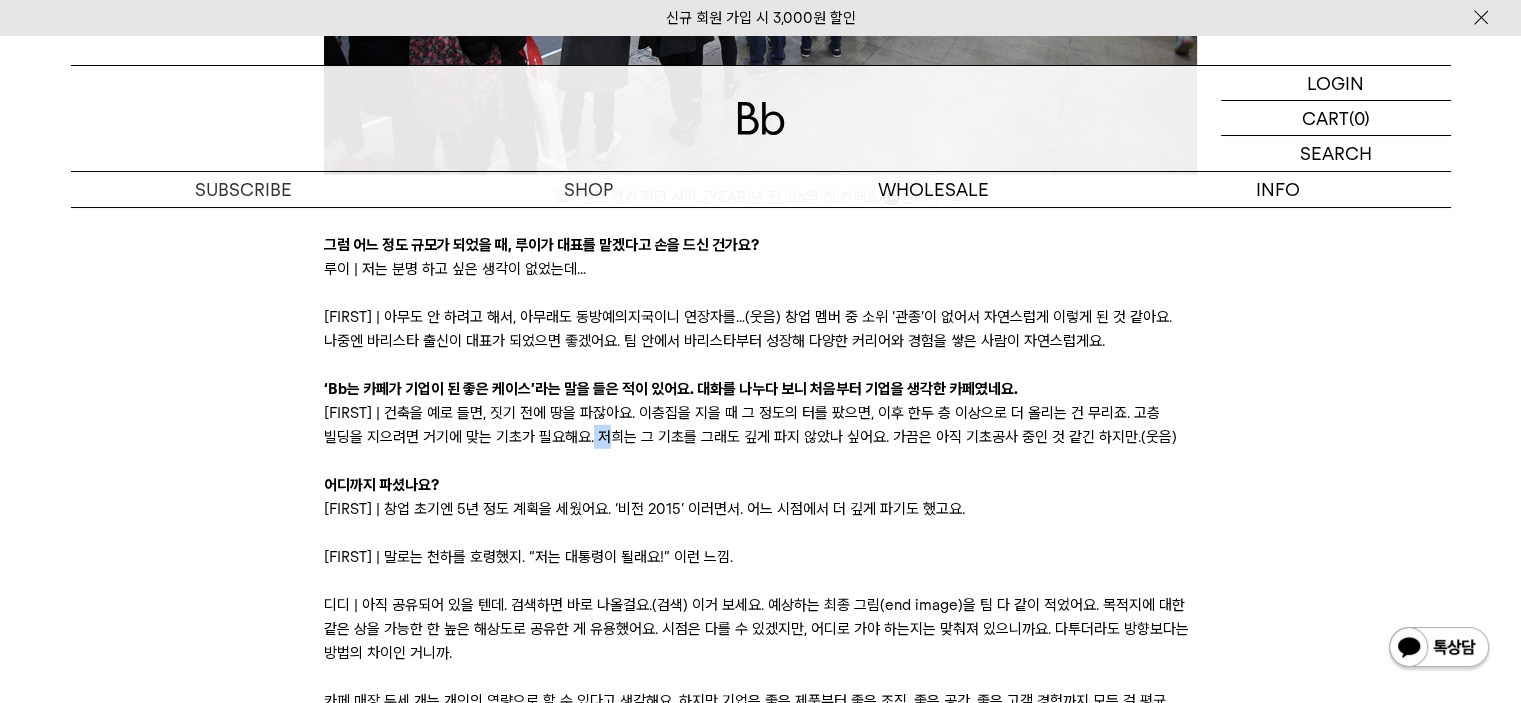 click on "[FIRST] | 건축을 예로 들면, 짓기 전에 땅을 파잖아요. 이층집을 지을 때 그 정도의 터를 팠으면, 이후 한두 층 이상으로 더 올리는 건 무리죠. 고층 빌딩을 지으려면 거기에 맞는 기초가 필요해요. 저희는 그 기초를 그래도 깊게 파지 않았나 싶어요. 가끔은 아직 기초공사 중인 것 같긴 하지만.(웃음)" at bounding box center [760, 425] 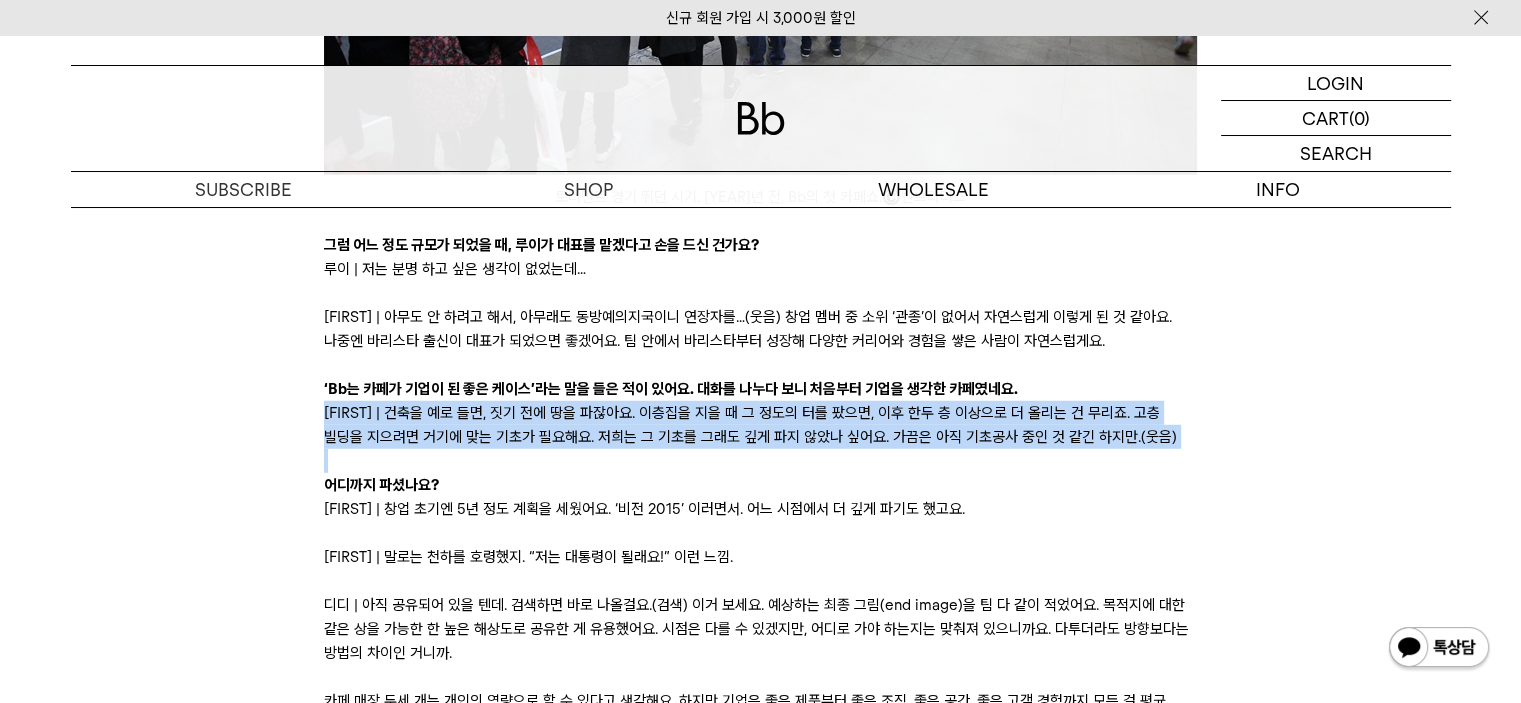 click on "[FIRST] | 건축을 예로 들면, 짓기 전에 땅을 파잖아요. 이층집을 지을 때 그 정도의 터를 팠으면, 이후 한두 층 이상으로 더 올리는 건 무리죠. 고층 빌딩을 지으려면 거기에 맞는 기초가 필요해요. 저희는 그 기초를 그래도 깊게 파지 않았나 싶어요. 가끔은 아직 기초공사 중인 것 같긴 하지만.(웃음)" at bounding box center [760, 425] 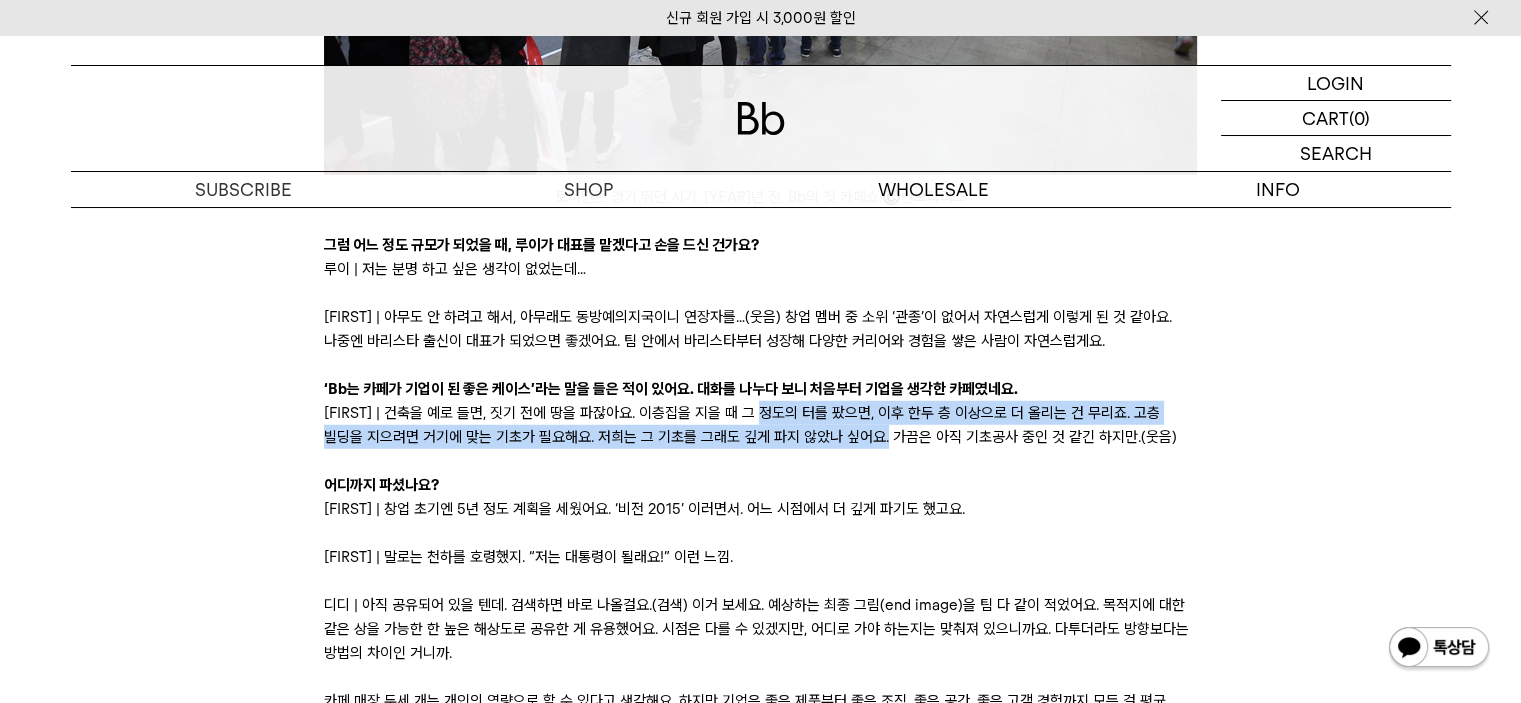 drag, startPoint x: 780, startPoint y: 374, endPoint x: 888, endPoint y: 396, distance: 110.217964 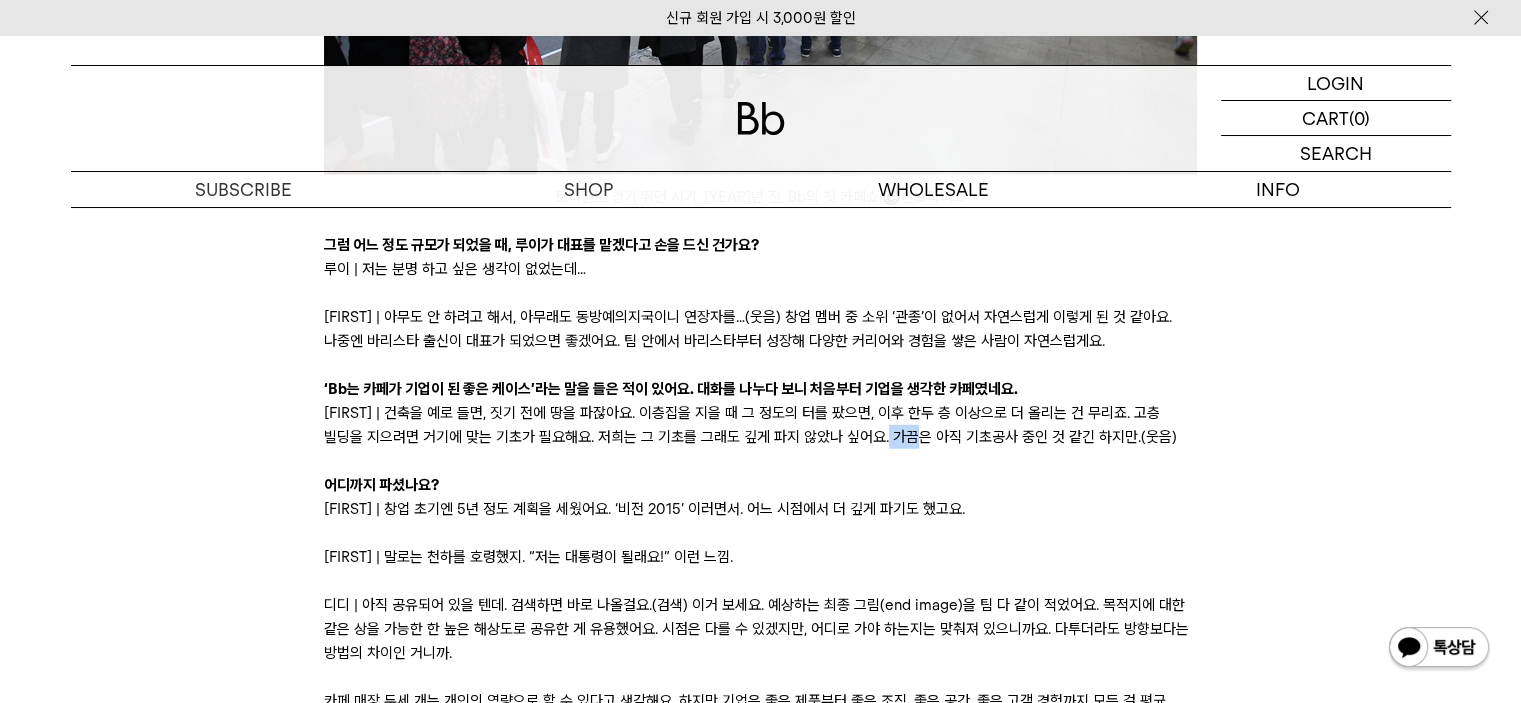 click on "[FIRST] | 건축을 예로 들면, 짓기 전에 땅을 파잖아요. 이층집을 지을 때 그 정도의 터를 팠으면, 이후 한두 층 이상으로 더 올리는 건 무리죠. 고층 빌딩을 지으려면 거기에 맞는 기초가 필요해요. 저희는 그 기초를 그래도 깊게 파지 않았나 싶어요. 가끔은 아직 기초공사 중인 것 같긴 하지만.(웃음)" at bounding box center [760, 425] 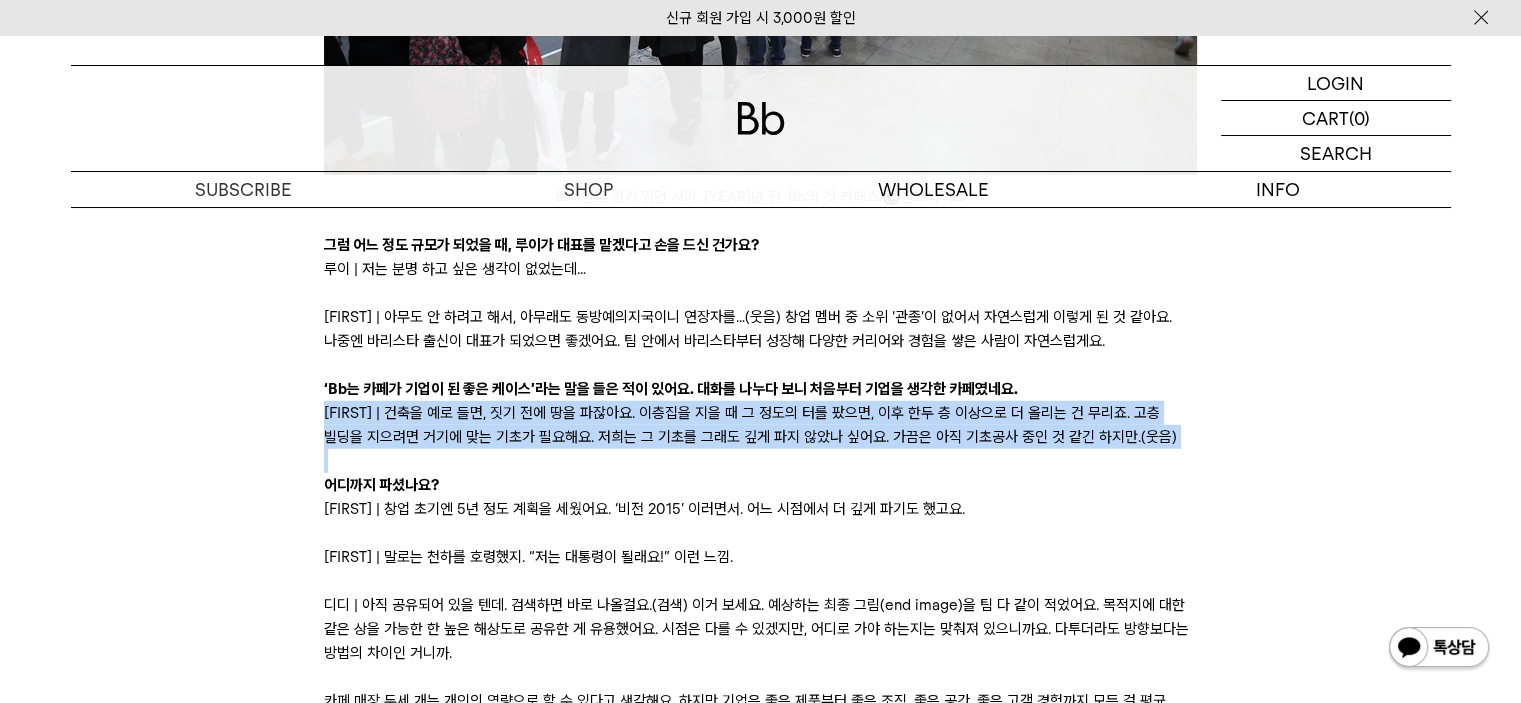 click on "[FIRST] | 건축을 예로 들면, 짓기 전에 땅을 파잖아요. 이층집을 지을 때 그 정도의 터를 팠으면, 이후 한두 층 이상으로 더 올리는 건 무리죠. 고층 빌딩을 지으려면 거기에 맞는 기초가 필요해요. 저희는 그 기초를 그래도 깊게 파지 않았나 싶어요. 가끔은 아직 기초공사 중인 것 같긴 하지만.(웃음)" at bounding box center (760, 425) 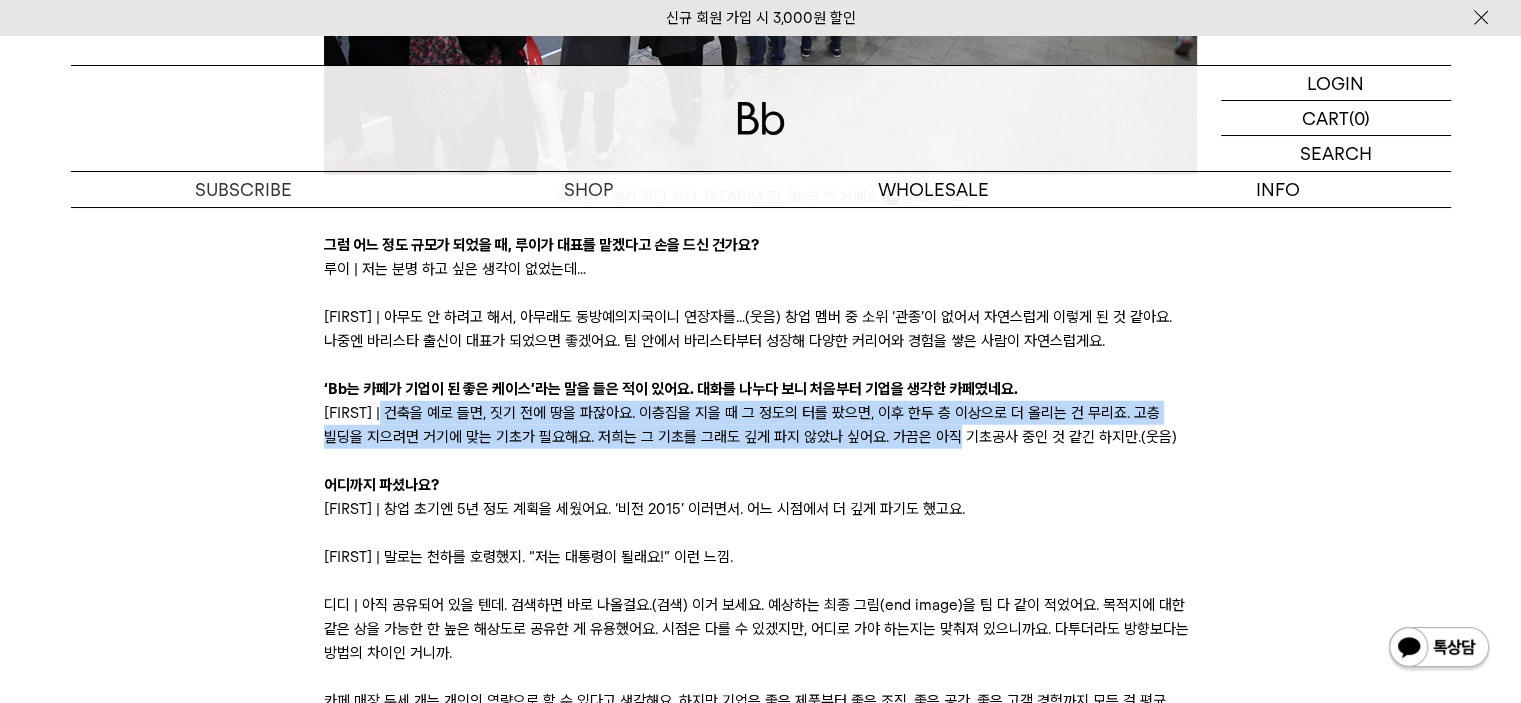 drag, startPoint x: 406, startPoint y: 366, endPoint x: 964, endPoint y: 391, distance: 558.55975 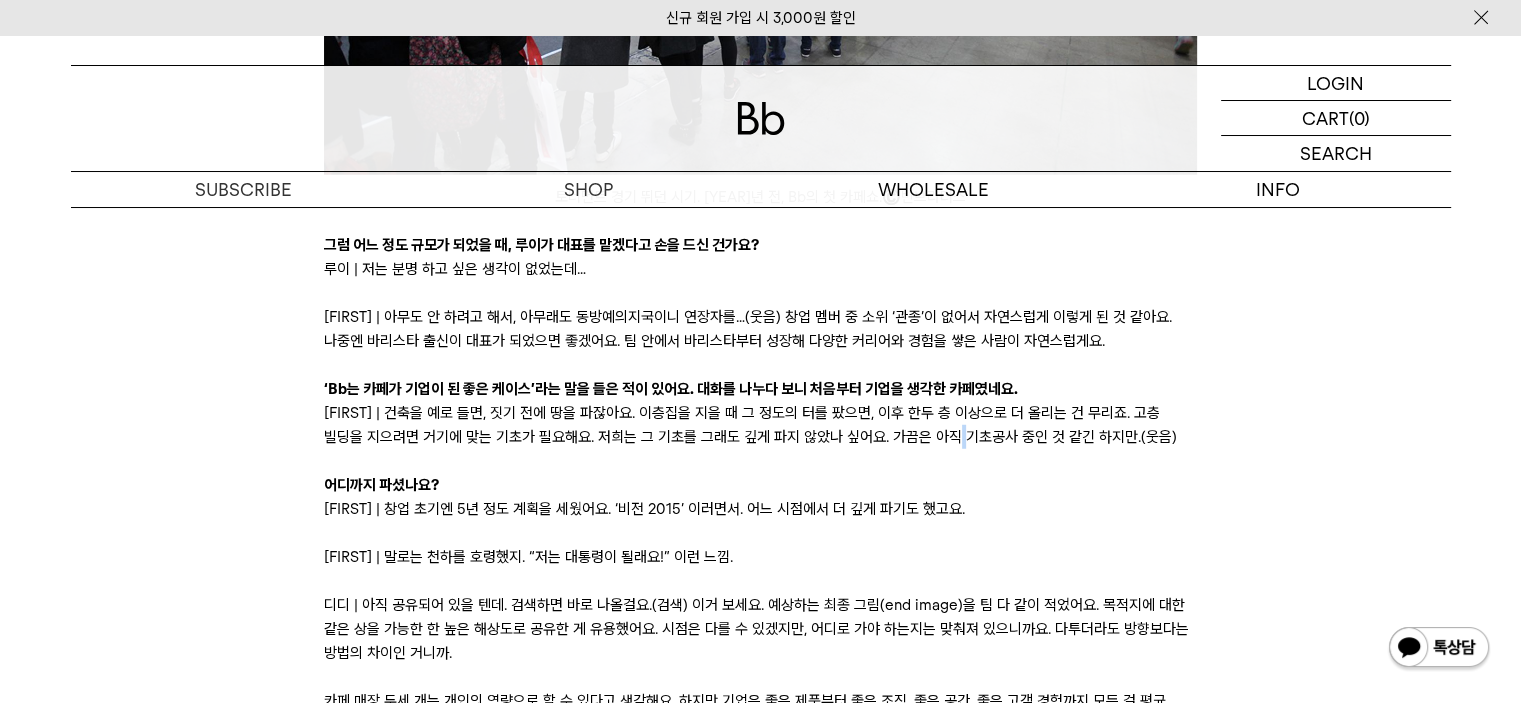 click on "[FIRST] | 건축을 예로 들면, 짓기 전에 땅을 파잖아요. 이층집을 지을 때 그 정도의 터를 팠으면, 이후 한두 층 이상으로 더 올리는 건 무리죠. 고층 빌딩을 지으려면 거기에 맞는 기초가 필요해요. 저희는 그 기초를 그래도 깊게 파지 않았나 싶어요. 가끔은 아직 기초공사 중인 것 같긴 하지만.(웃음)" at bounding box center (760, 425) 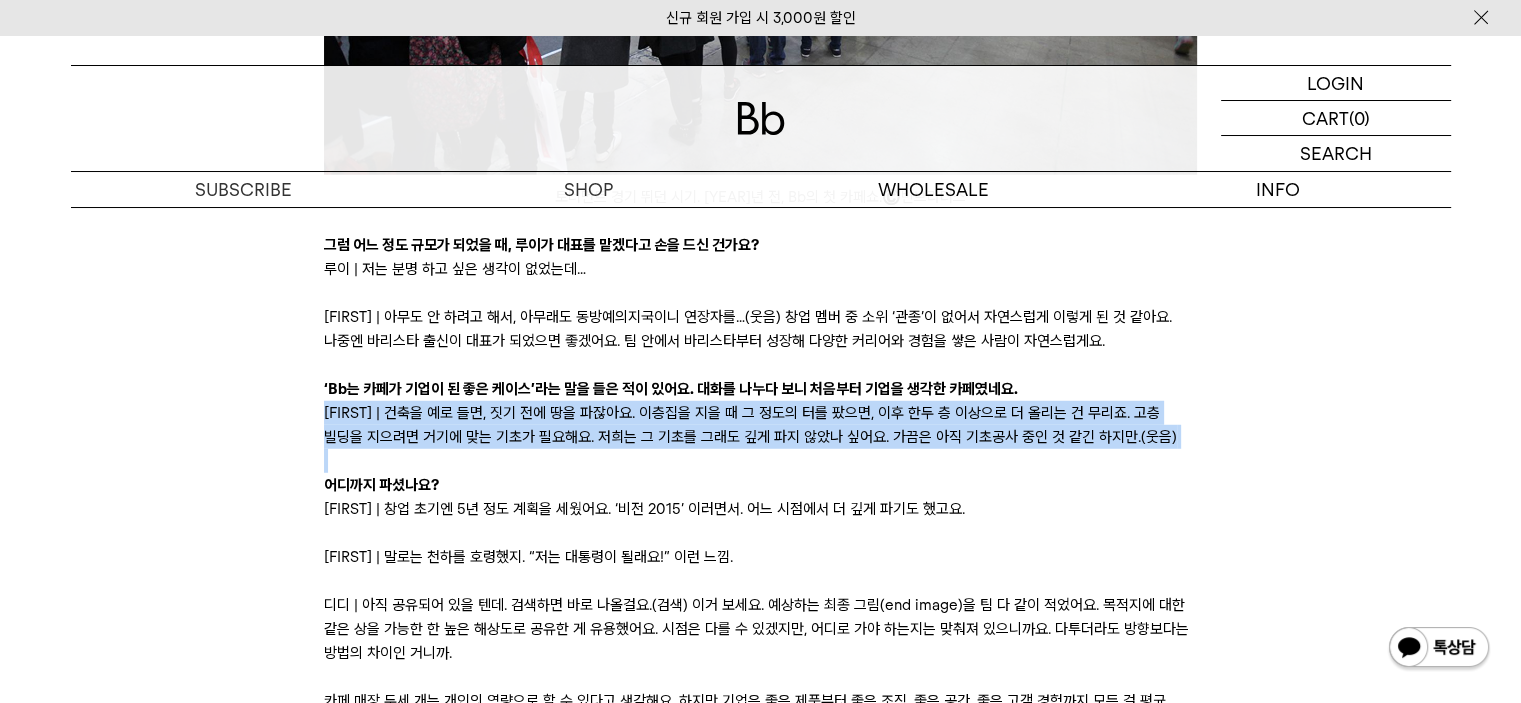 click on "[FIRST] | 건축을 예로 들면, 짓기 전에 땅을 파잖아요. 이층집을 지을 때 그 정도의 터를 팠으면, 이후 한두 층 이상으로 더 올리는 건 무리죠. 고층 빌딩을 지으려면 거기에 맞는 기초가 필요해요. 저희는 그 기초를 그래도 깊게 파지 않았나 싶어요. 가끔은 아직 기초공사 중인 것 같긴 하지만.(웃음)" at bounding box center (760, 425) 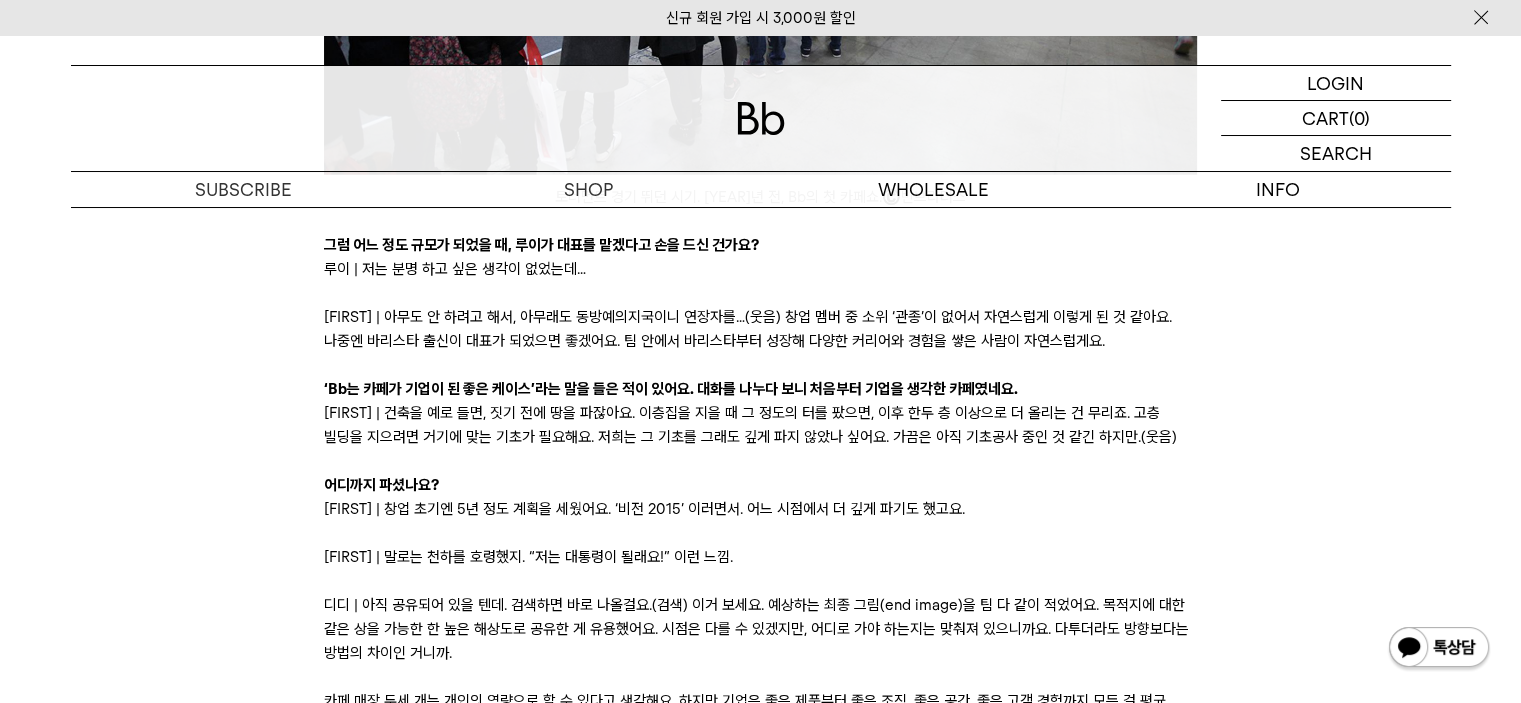 click on "[FIRST] | 창업 초기엔 5년 정도 계획을 세웠어요. ‘비전 2015’ 이러면서. 어느 시점에서 더 깊게 파기도 했고요." at bounding box center [760, 509] 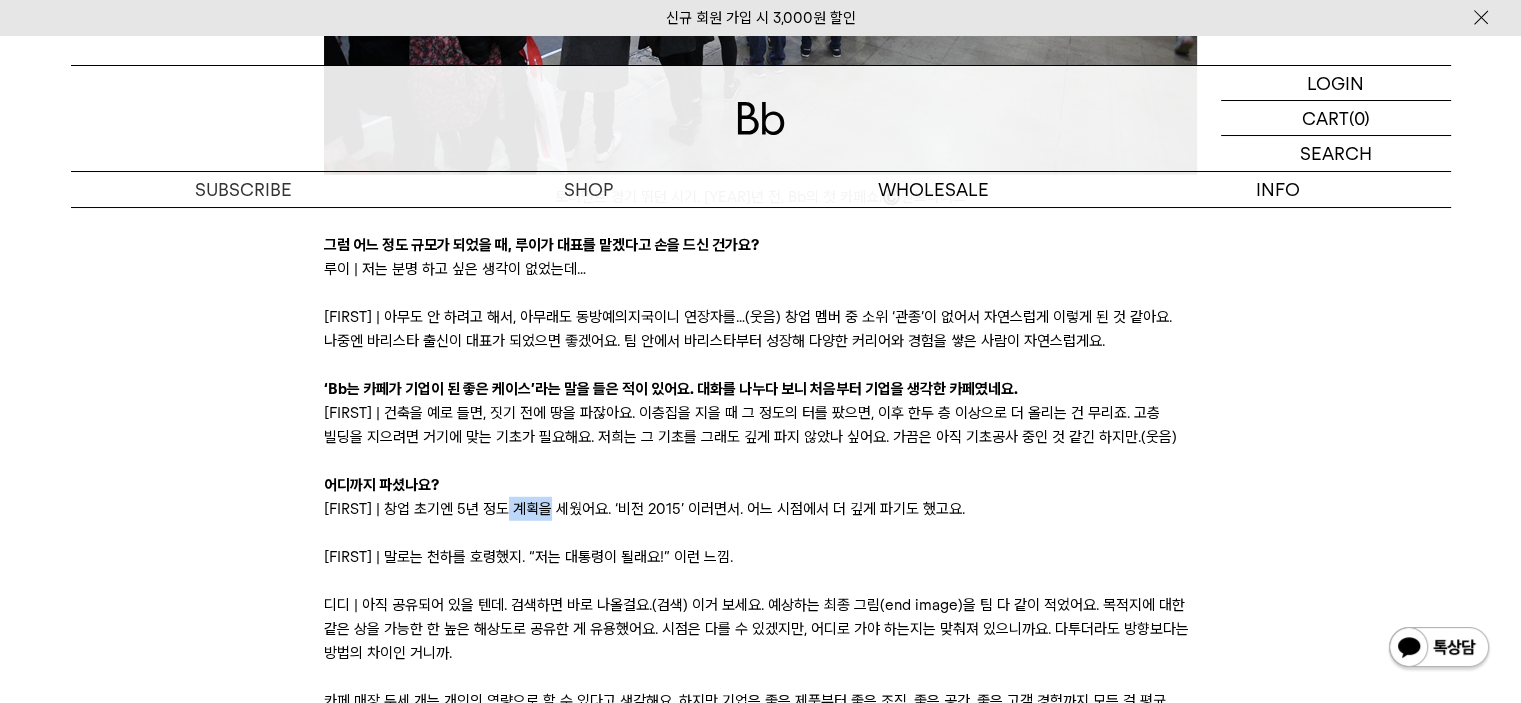 click on "[FIRST] | 창업 초기엔 5년 정도 계획을 세웠어요. ‘비전 2015’ 이러면서. 어느 시점에서 더 깊게 파기도 했고요." at bounding box center (760, 509) 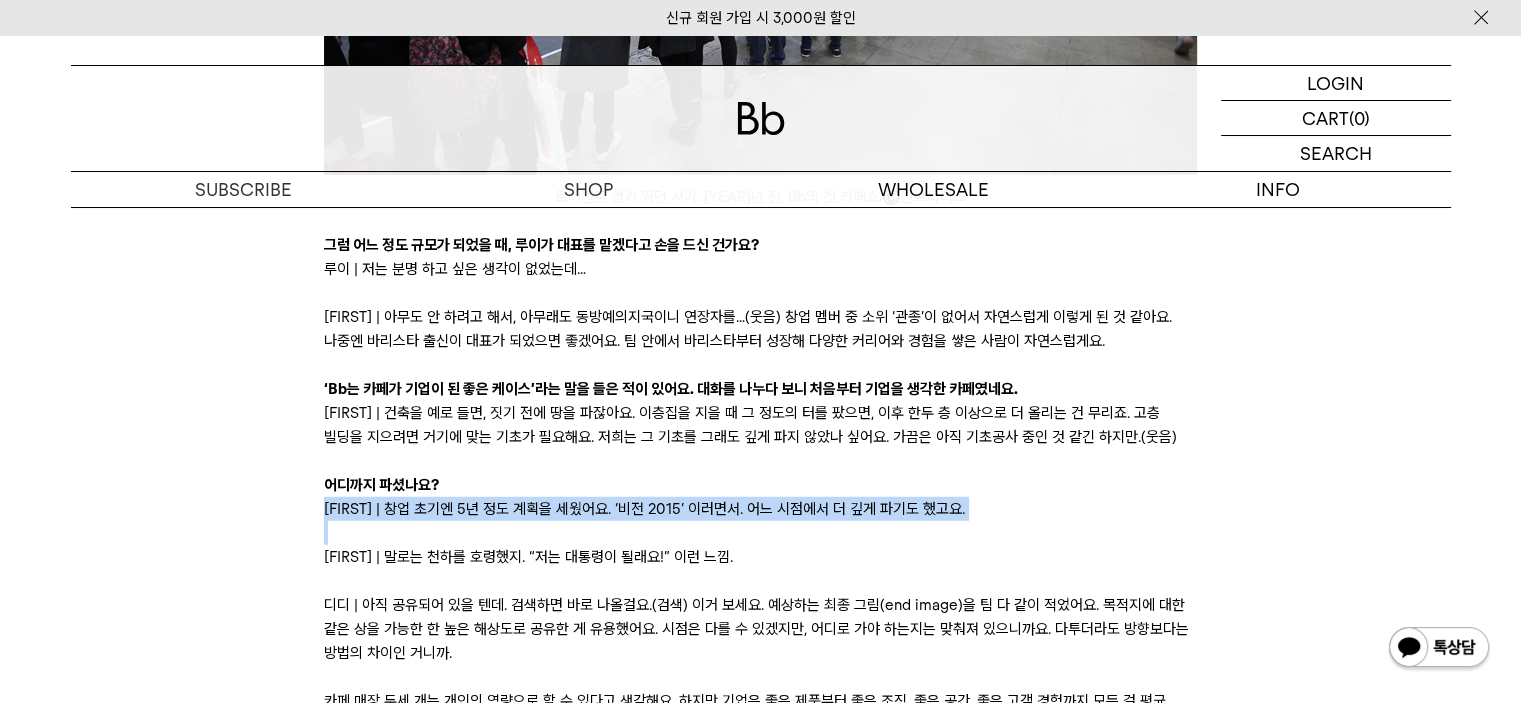 click on "[FIRST] | 창업 초기엔 5년 정도 계획을 세웠어요. ‘비전 2015’ 이러면서. 어느 시점에서 더 깊게 파기도 했고요." at bounding box center [760, 509] 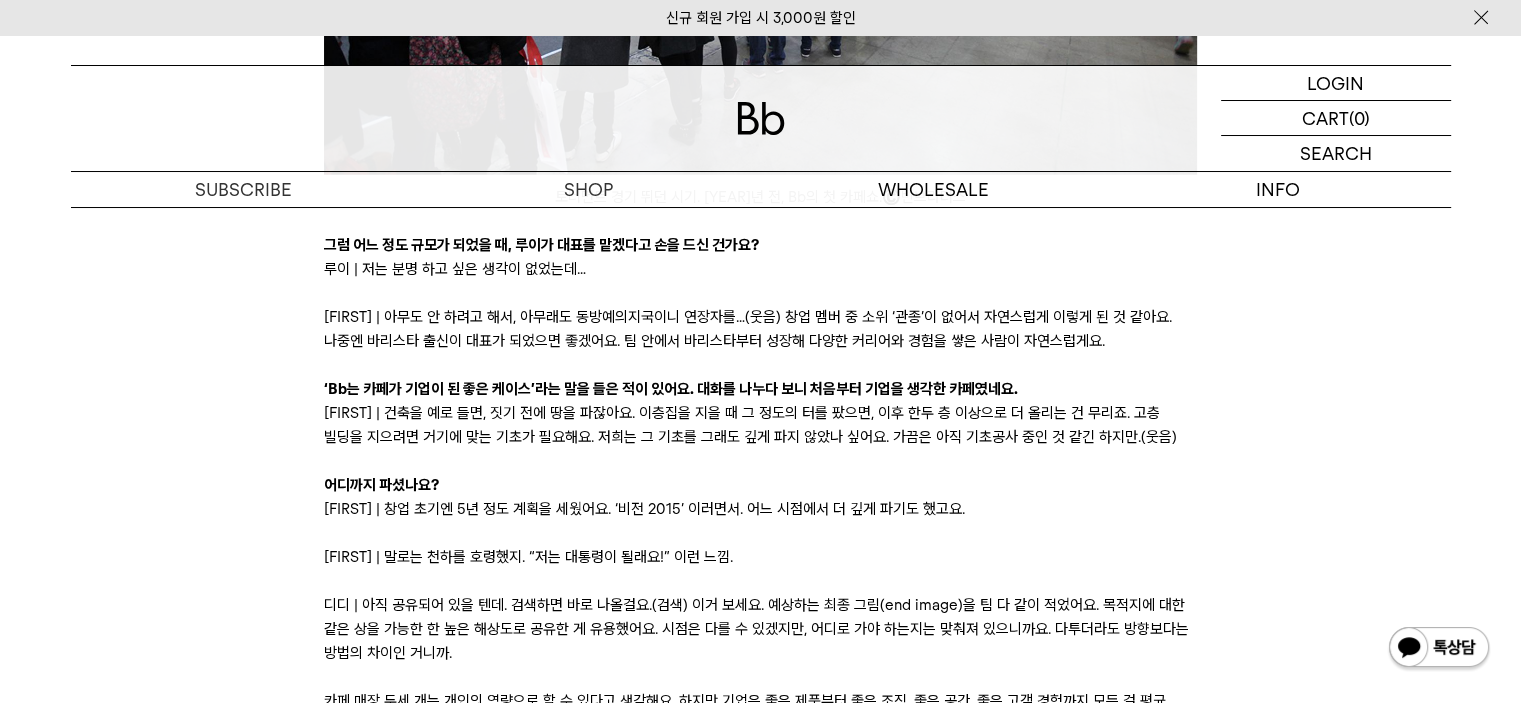 click on "[FIRST] | 말로는 천하를 호령했지. “저는 대통령이 될래요!” 이런 느낌." at bounding box center (760, 545) 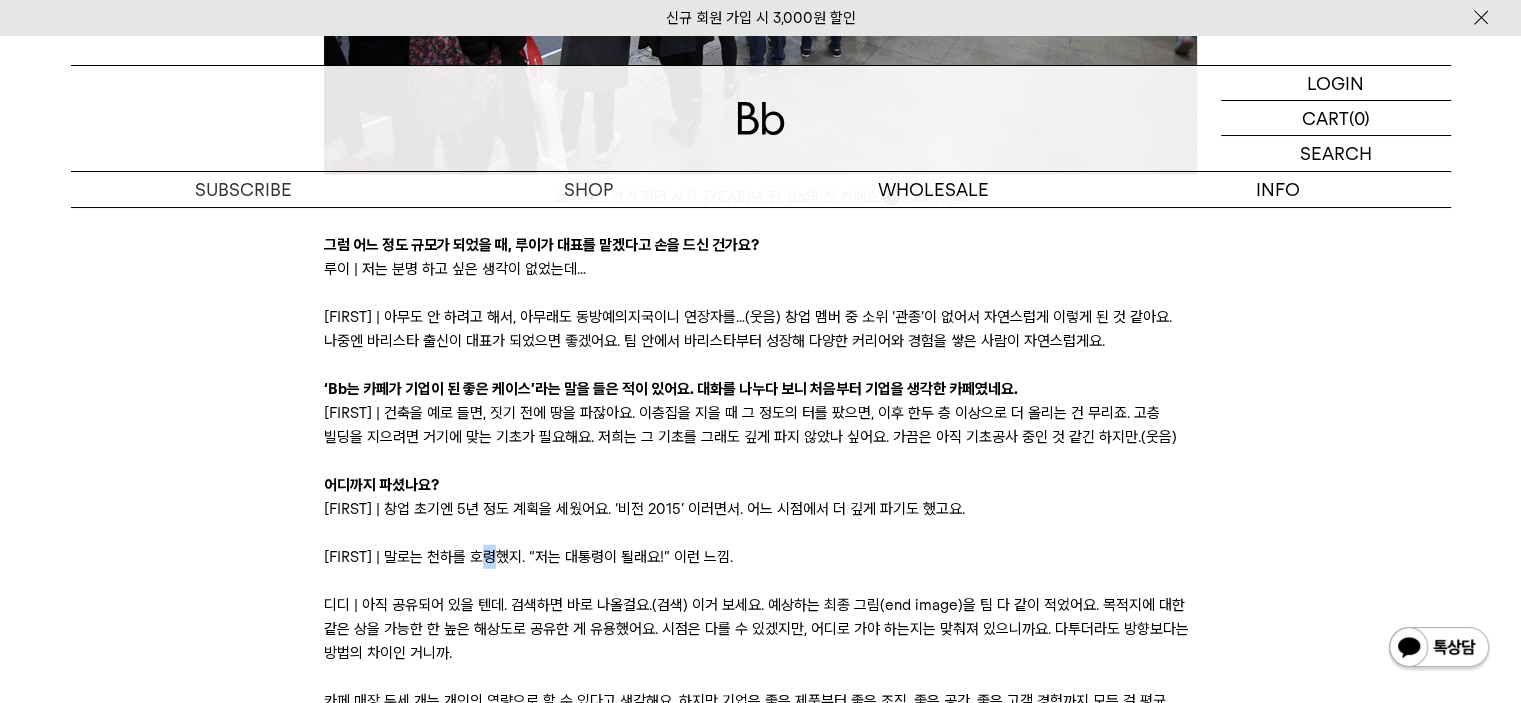 click on "[FIRST] | 말로는 천하를 호령했지. “저는 대통령이 될래요!” 이런 느낌." at bounding box center (760, 545) 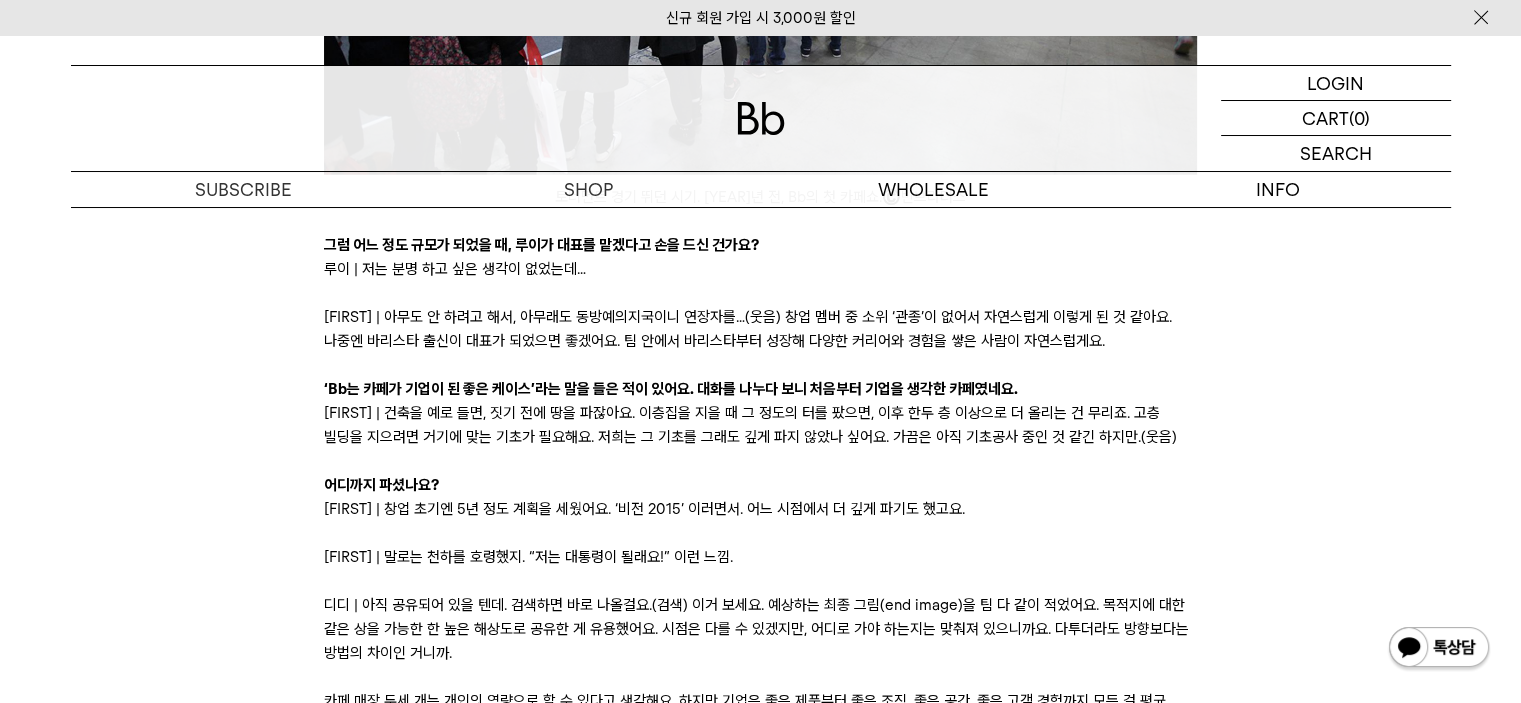 click on "[FIRST] | 말로는 천하를 호령했지. “저는 대통령이 될래요!” 이런 느낌." at bounding box center [760, 545] 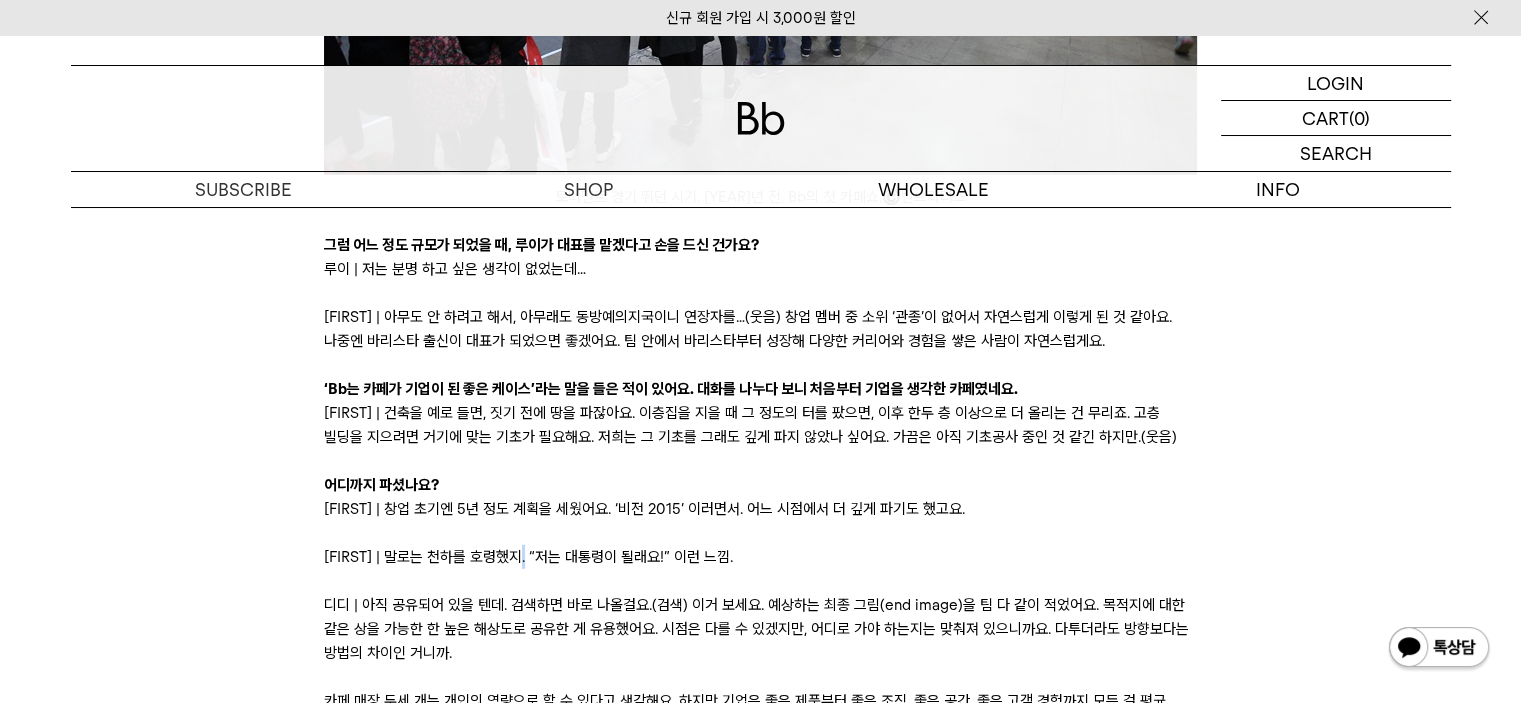 click on "[FIRST] | 말로는 천하를 호령했지. “저는 대통령이 될래요!” 이런 느낌." at bounding box center (760, 545) 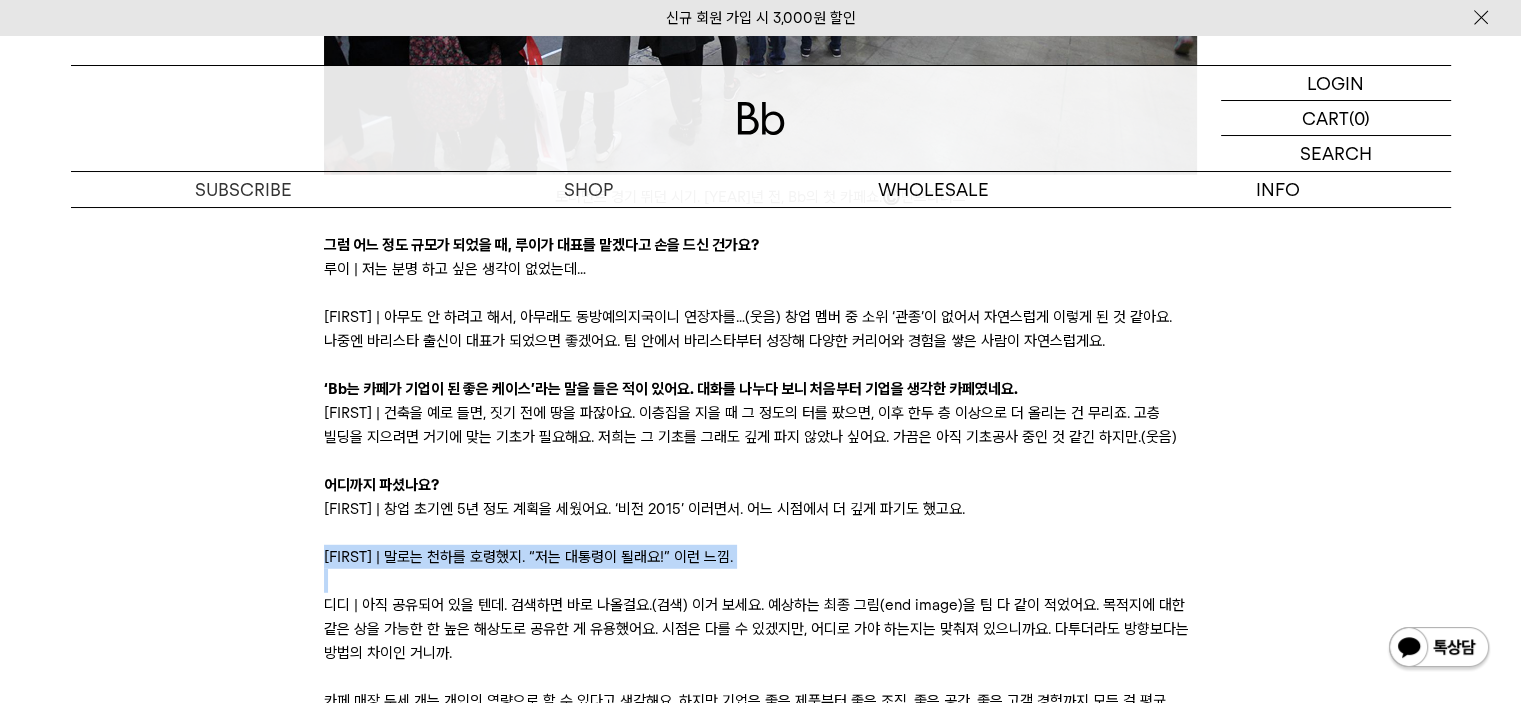 click on "[FIRST] | 말로는 천하를 호령했지. “저는 대통령이 될래요!” 이런 느낌." at bounding box center [760, 545] 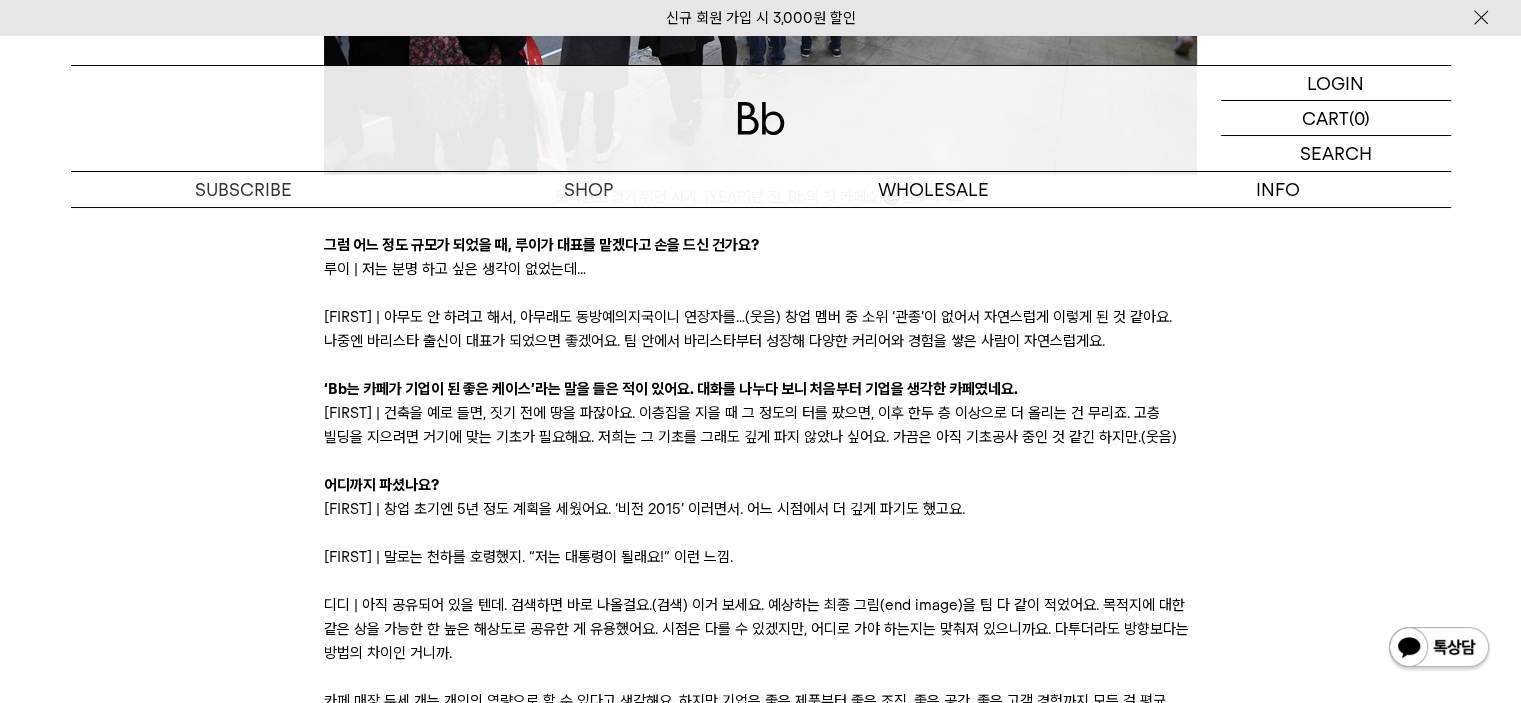 click on "[FIRST] | 창업 초기엔 5년 정도 계획을 세웠어요. ‘비전 2015’ 이러면서. 어느 시점에서 더 깊게 파기도 했고요." at bounding box center (760, 509) 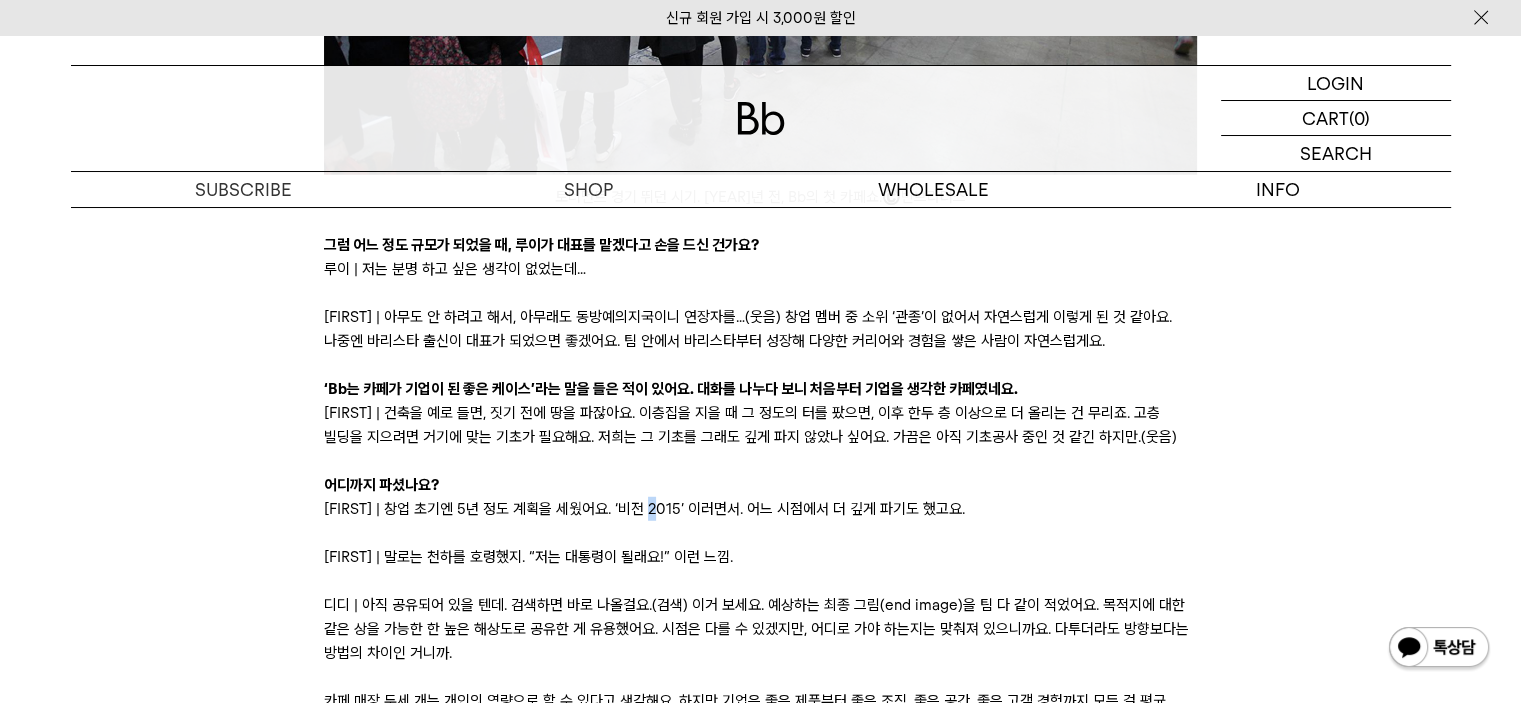 click on "[FIRST] | 창업 초기엔 5년 정도 계획을 세웠어요. ‘비전 2015’ 이러면서. 어느 시점에서 더 깊게 파기도 했고요." at bounding box center [760, 509] 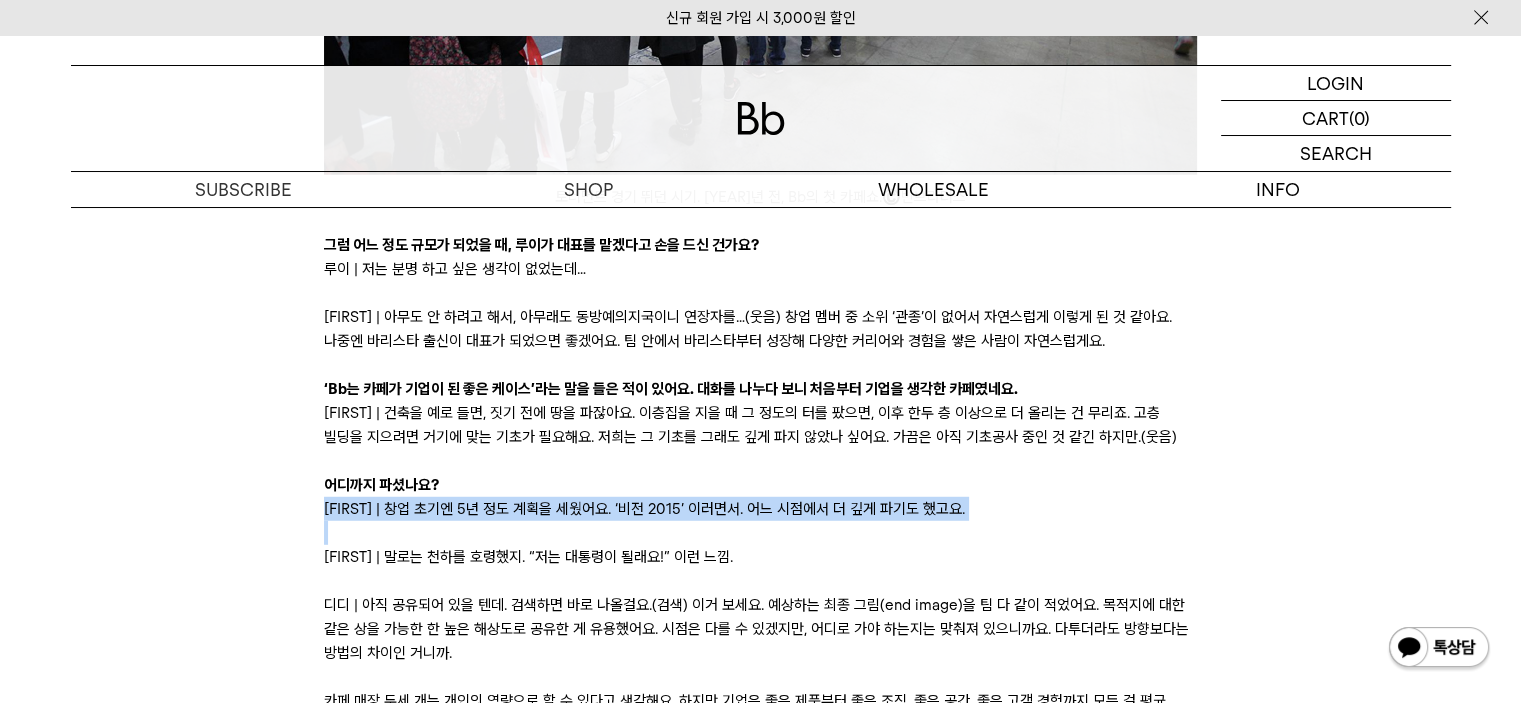 click on "[FIRST] | 창업 초기엔 5년 정도 계획을 세웠어요. ‘비전 2015’ 이러면서. 어느 시점에서 더 깊게 파기도 했고요." at bounding box center (760, 509) 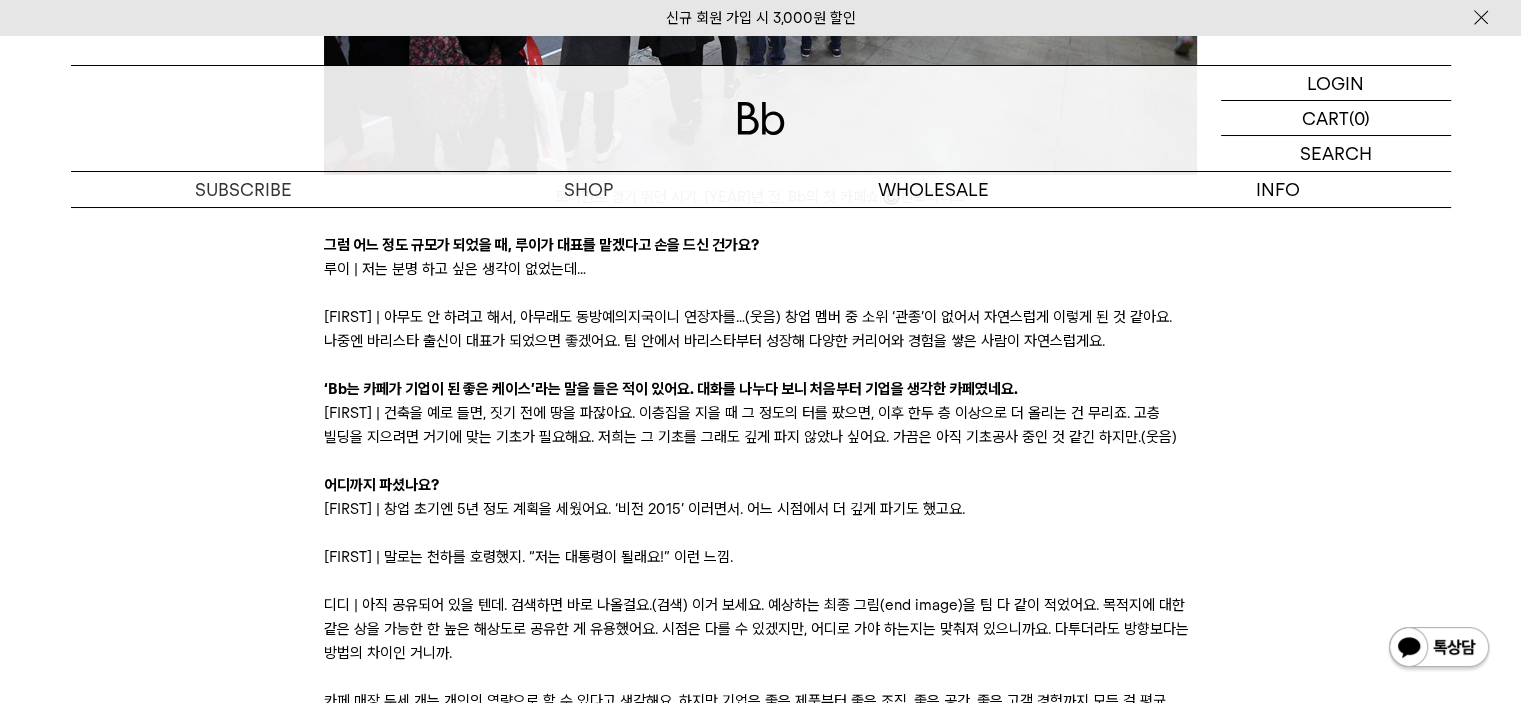 click on "[FIRST] | 말로는 천하를 호령했지. “저는 대통령이 될래요!” 이런 느낌." at bounding box center [760, 545] 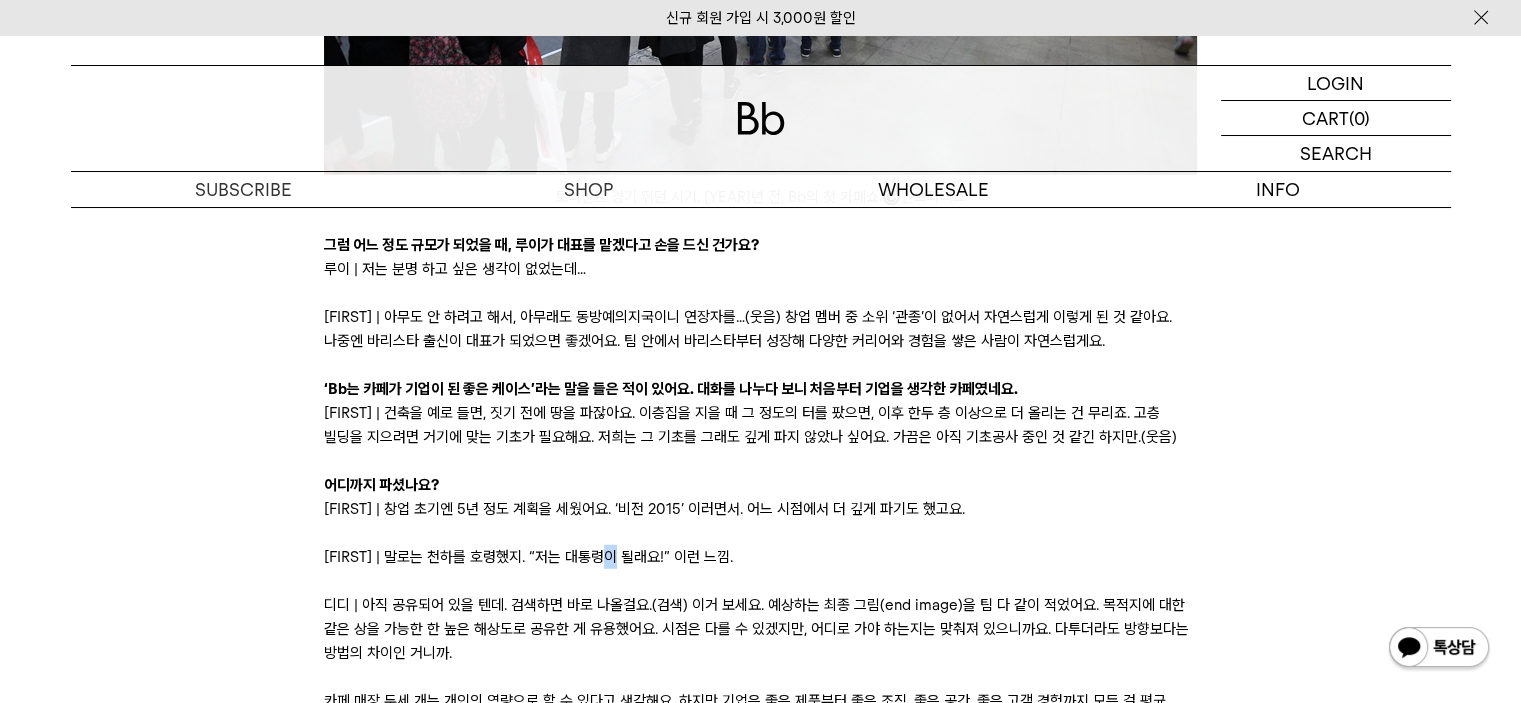 click on "[FIRST] | 말로는 천하를 호령했지. “저는 대통령이 될래요!” 이런 느낌." at bounding box center [760, 545] 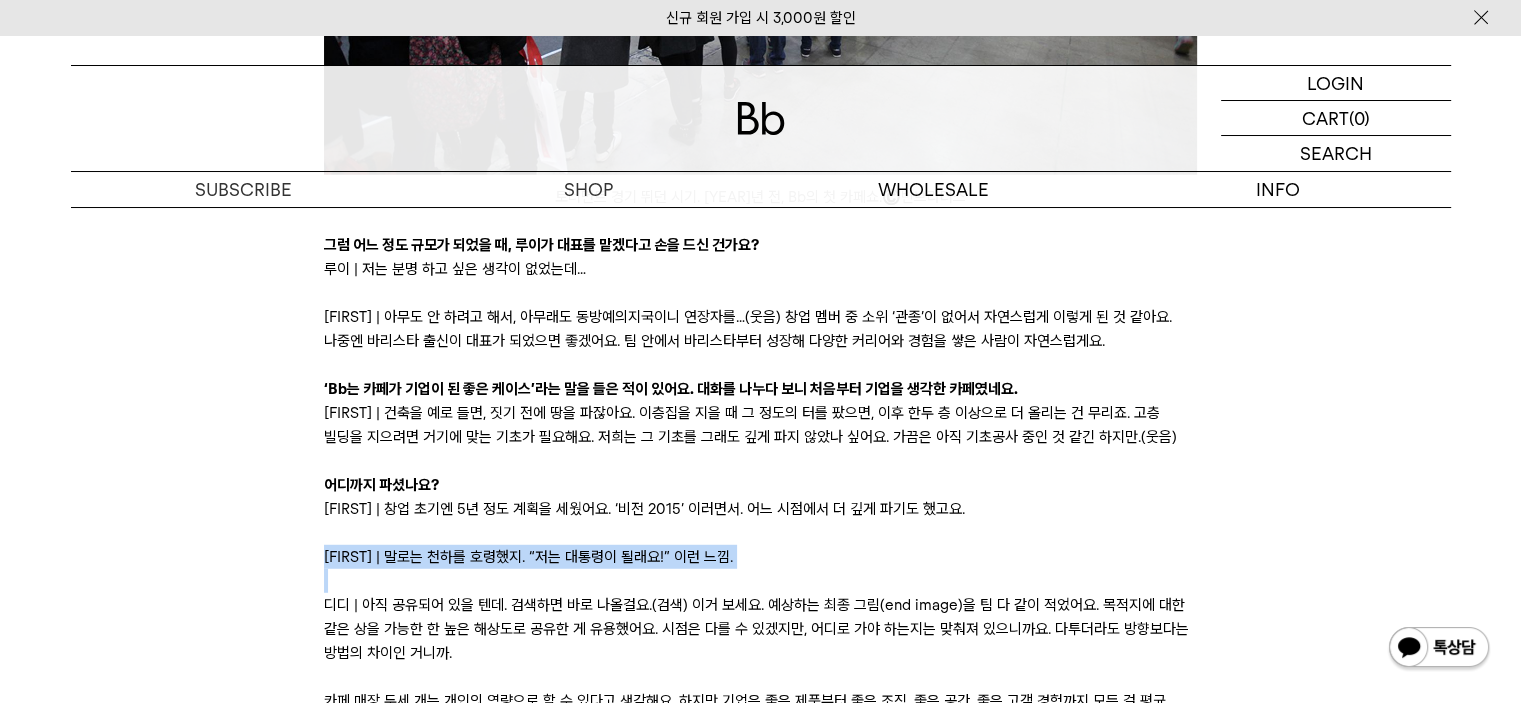 click on "[FIRST] | 말로는 천하를 호령했지. “저는 대통령이 될래요!” 이런 느낌." at bounding box center (760, 545) 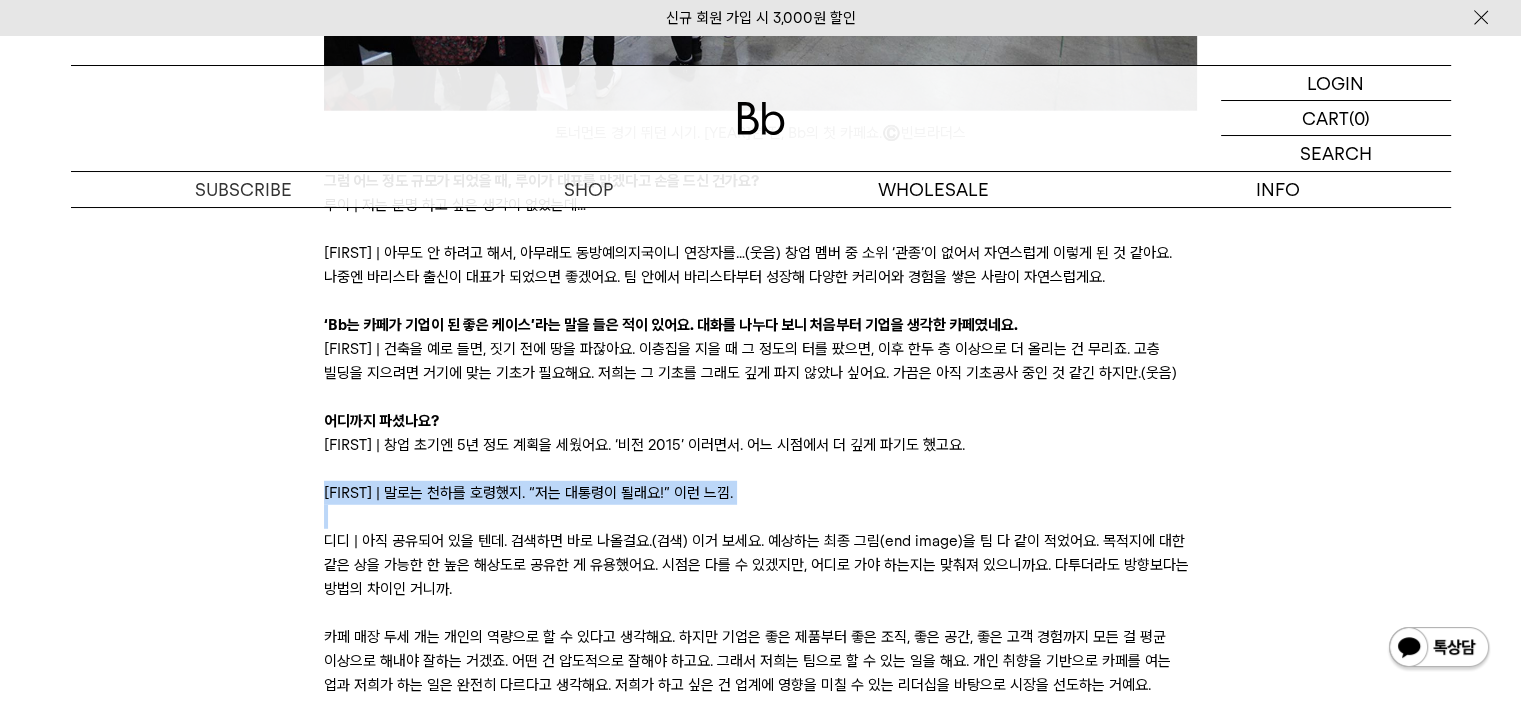 scroll, scrollTop: 5500, scrollLeft: 0, axis: vertical 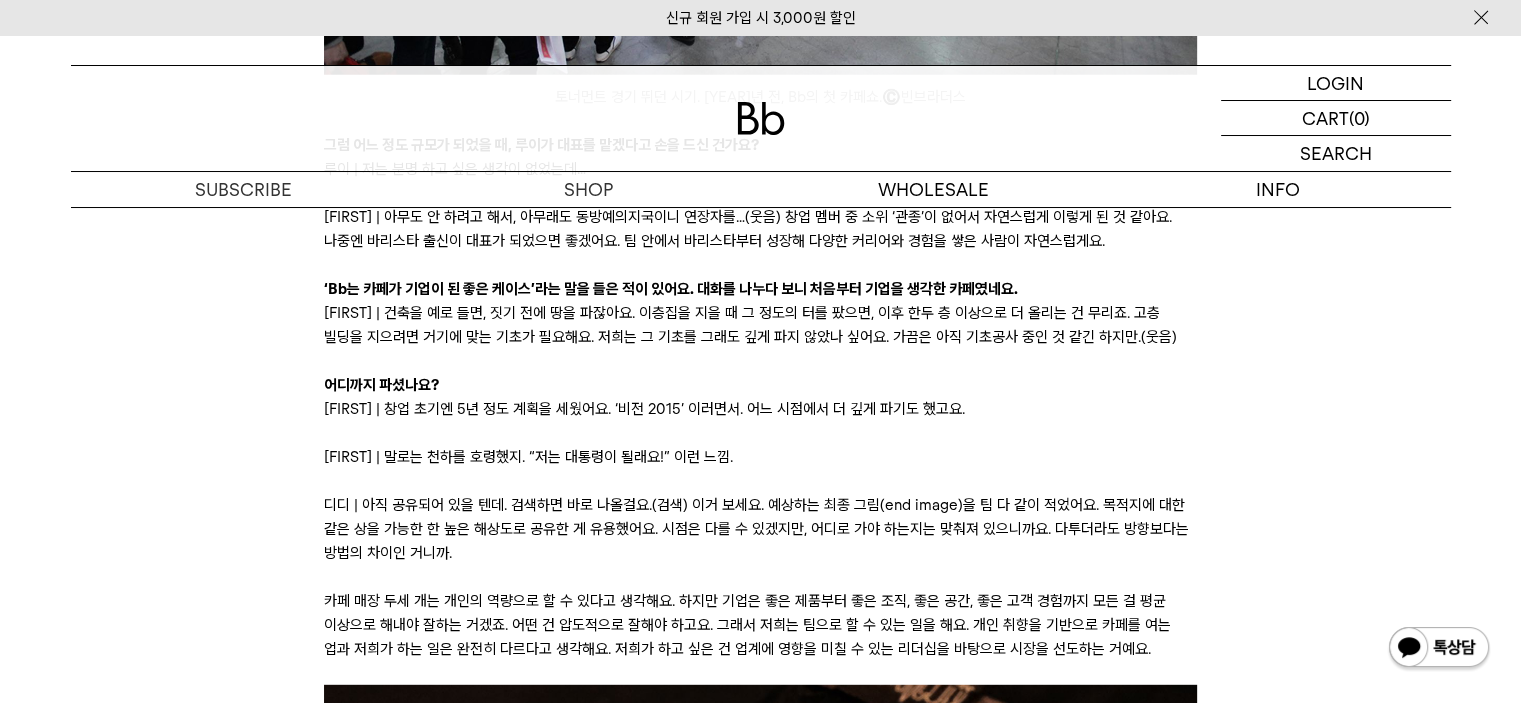 click on "디디 | 아직 공유되어 있을 텐데. 검색하면 바로 나올걸요.(검색) 이거 보세요. 예상하는 최종 그림(end image)을 팀 다 같이 적었어요. 목적지에 대한 같은 상을 가능한 한 높은 해상도로 공유한 게 유용했어요. 시점은 다를 수 있겠지만, 어디로 가야 하는지는 맞춰져 있으니까요. 다투더라도 방향보다는 방법의 차이인 거니까." at bounding box center (760, 529) 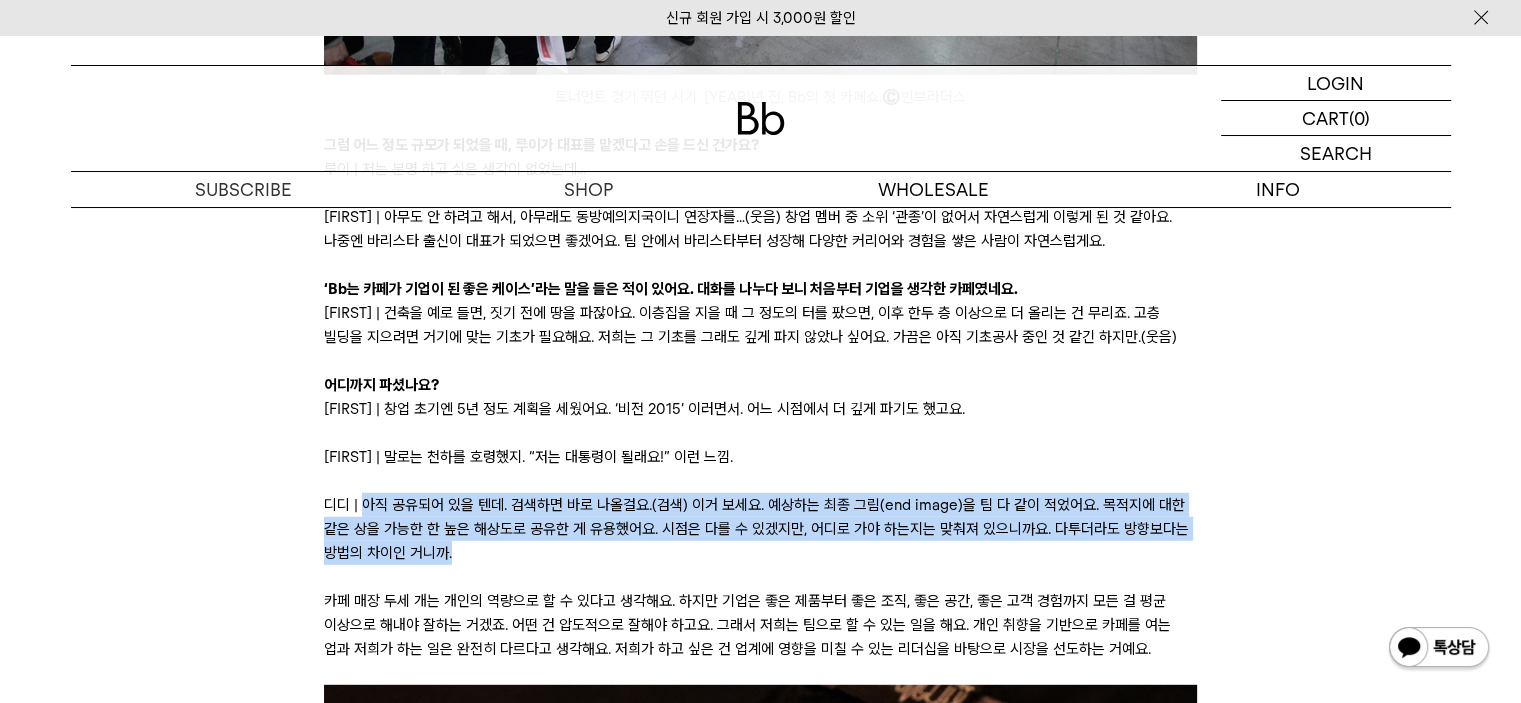 drag, startPoint x: 362, startPoint y: 459, endPoint x: 768, endPoint y: 505, distance: 408.5976 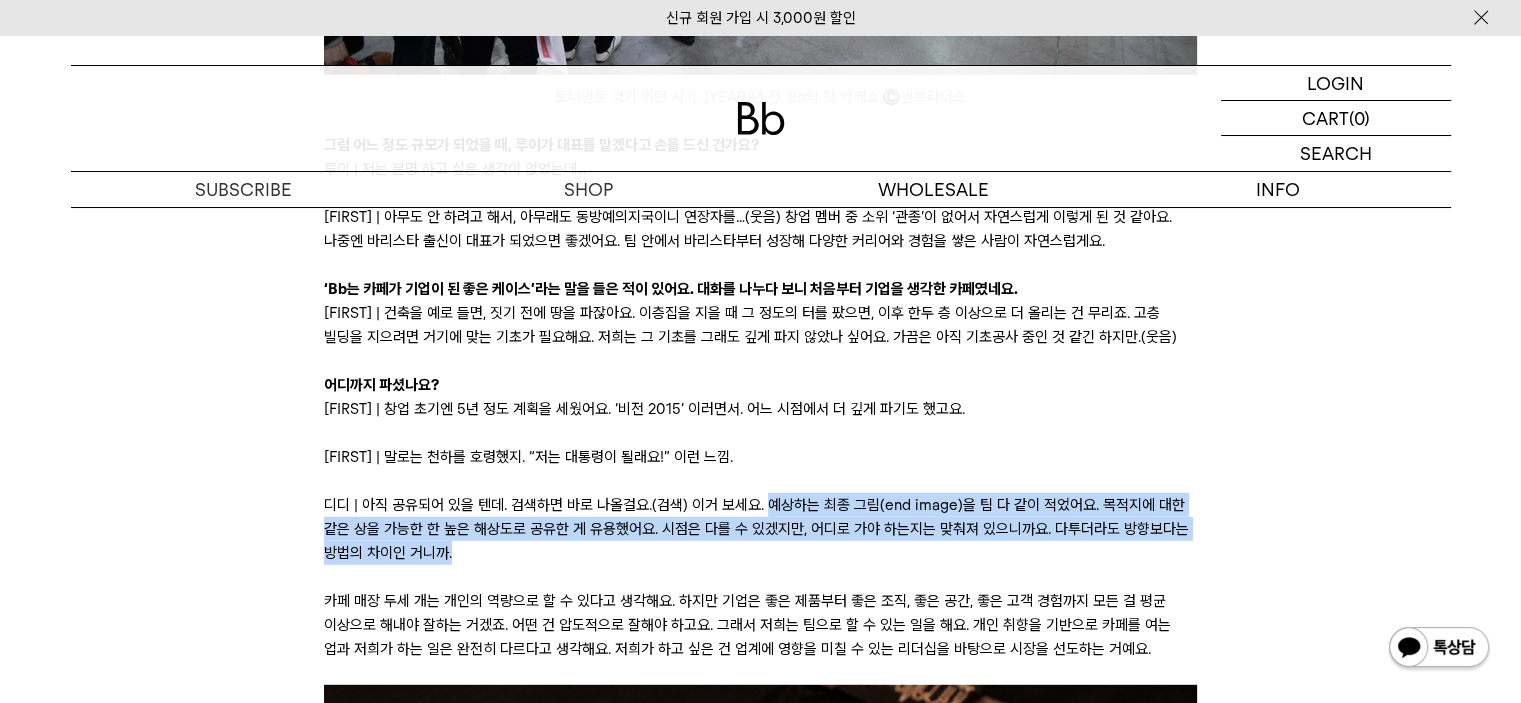 drag, startPoint x: 764, startPoint y: 463, endPoint x: 754, endPoint y: 499, distance: 37.363083 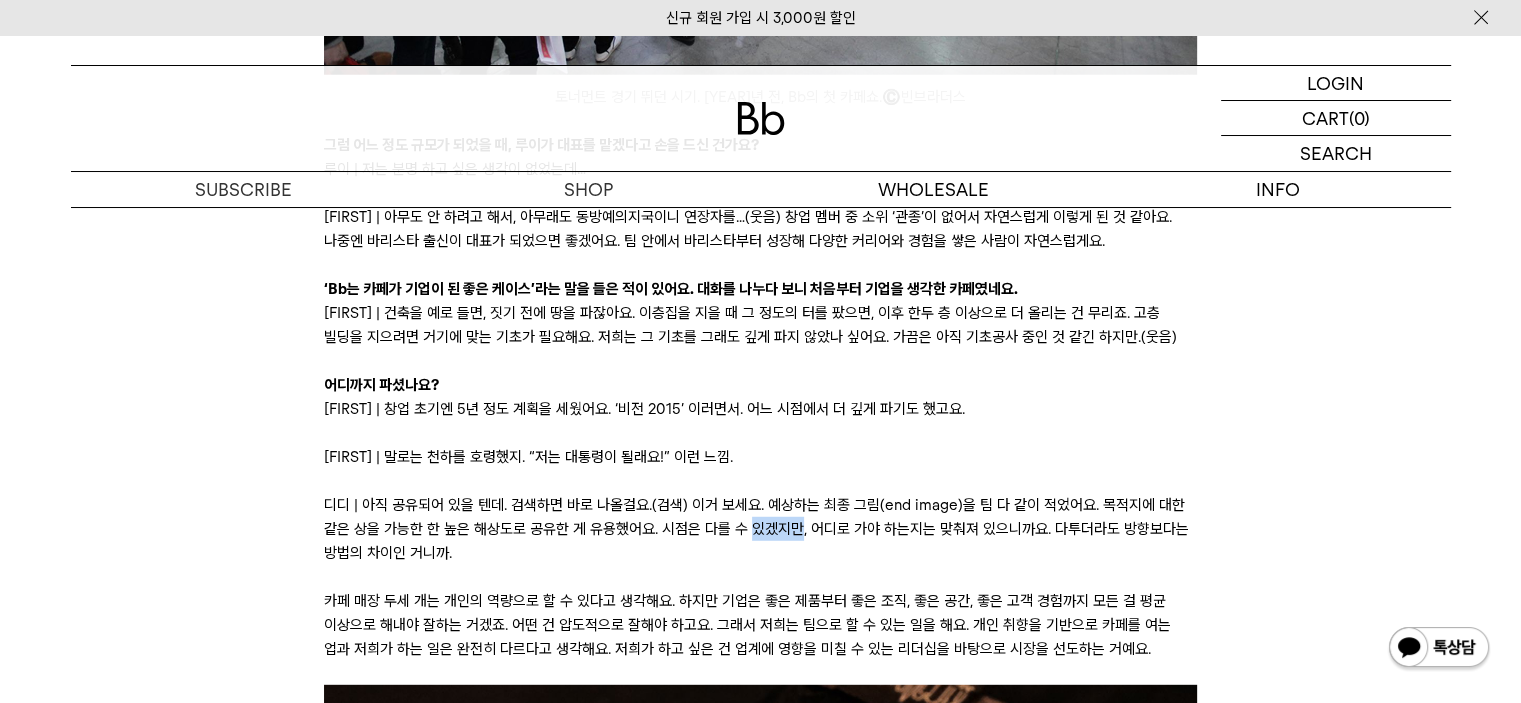 click on "디디 | 아직 공유되어 있을 텐데. 검색하면 바로 나올걸요.(검색) 이거 보세요. 예상하는 최종 그림(end image)을 팀 다 같이 적었어요. 목적지에 대한 같은 상을 가능한 한 높은 해상도로 공유한 게 유용했어요. 시점은 다를 수 있겠지만, 어디로 가야 하는지는 맞춰져 있으니까요. 다투더라도 방향보다는 방법의 차이인 거니까." at bounding box center [760, 529] 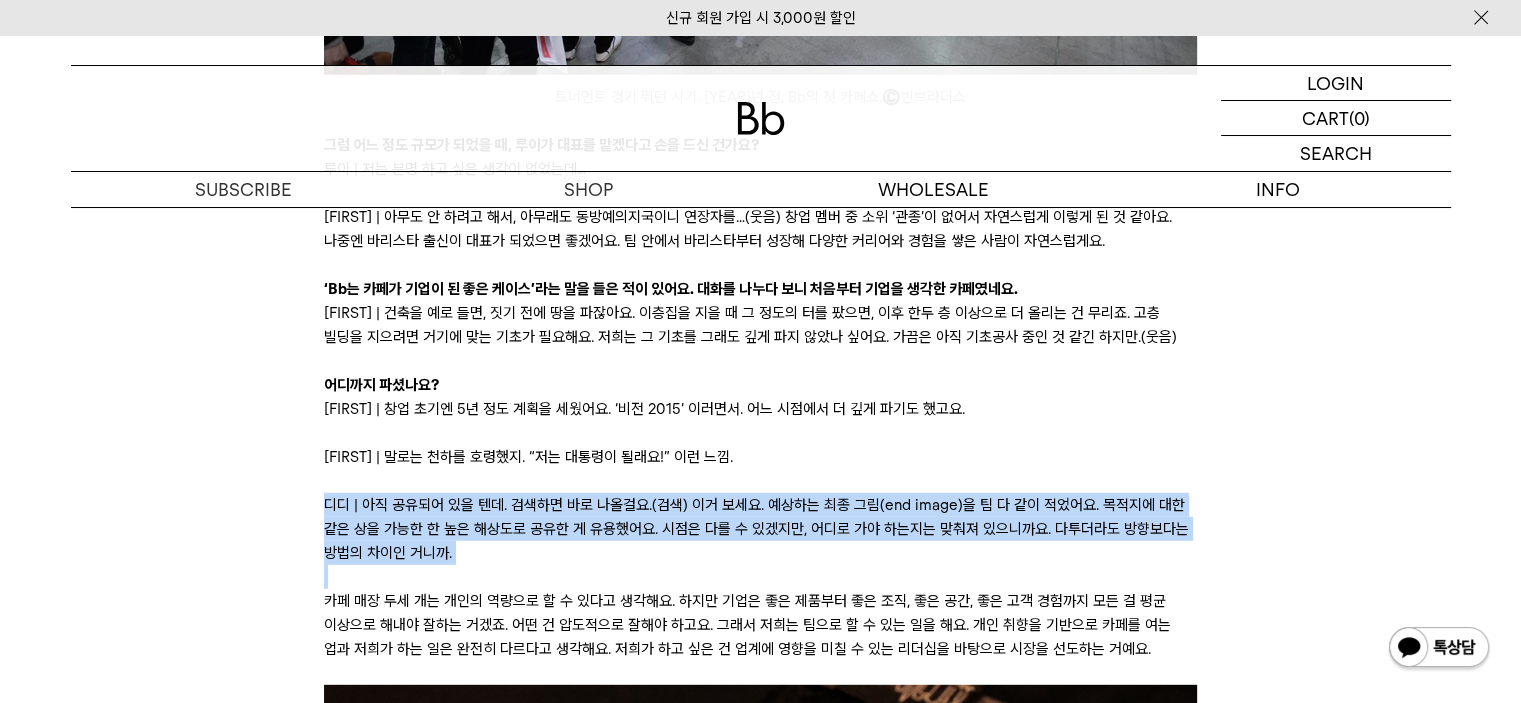 click on "디디 | 아직 공유되어 있을 텐데. 검색하면 바로 나올걸요.(검색) 이거 보세요. 예상하는 최종 그림(end image)을 팀 다 같이 적었어요. 목적지에 대한 같은 상을 가능한 한 높은 해상도로 공유한 게 유용했어요. 시점은 다를 수 있겠지만, 어디로 가야 하는지는 맞춰져 있으니까요. 다투더라도 방향보다는 방법의 차이인 거니까." at bounding box center (760, 529) 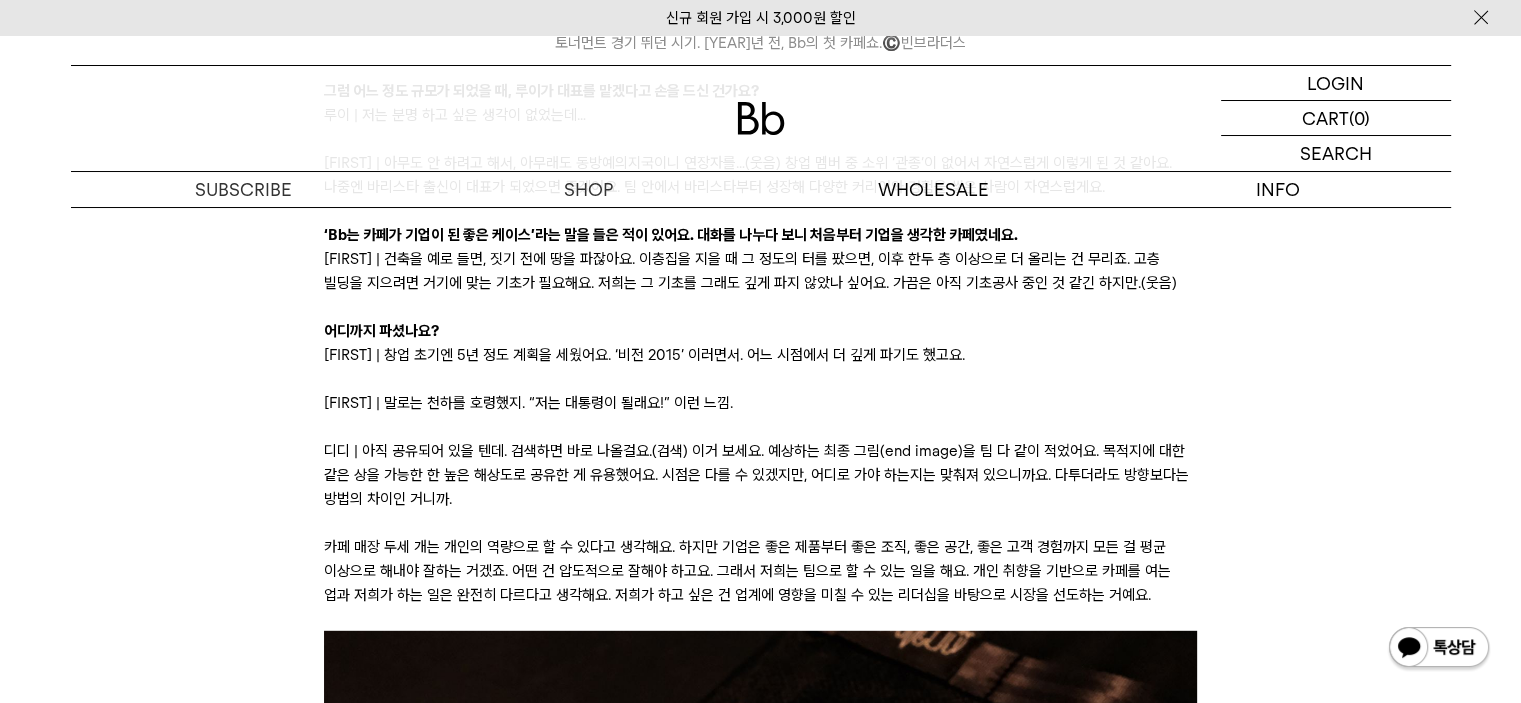 scroll, scrollTop: 5600, scrollLeft: 0, axis: vertical 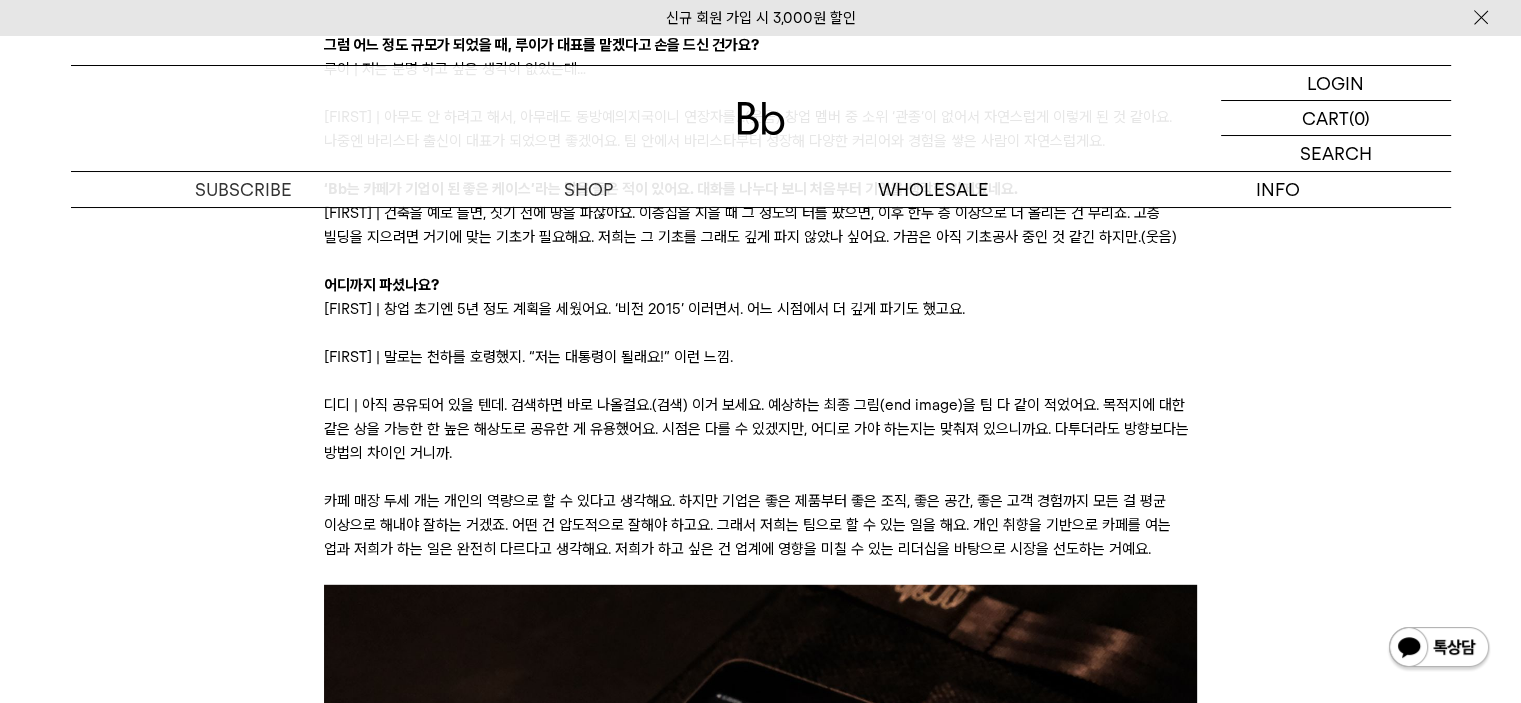 click on "카페 매장 두세 개는 개인의 역량으로 할 수 있다고 생각해요. 하지만 기업은 좋은 제품부터 좋은 조직, 좋은 공간, 좋은 고객 경험까지 모든 걸 평균 이상으로 해내야 잘하는 거겠죠. 어떤 건 압도적으로 잘해야 하고요. 그래서 저희는 팀으로 할 수 있는 일을 해요. 개인 취향을 기반으로 카페를 여는 업과 저희가 하는 일은 완전히 다르다고 생각해요. 저희가 하고 싶은 건 업계에 영향을 미칠 수 있는 리더십을 바탕으로 시장을 선도하는 거예요." at bounding box center (760, 525) 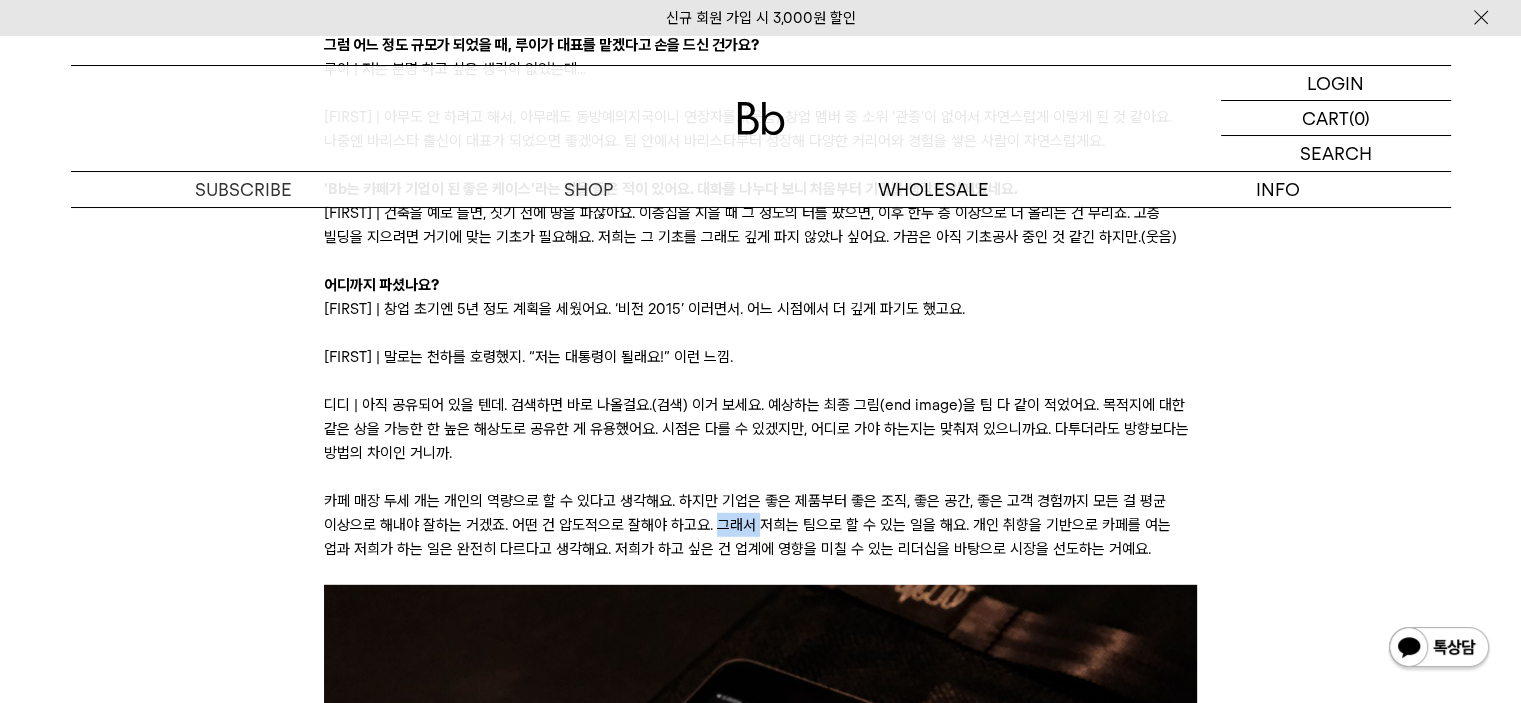 click on "카페 매장 두세 개는 개인의 역량으로 할 수 있다고 생각해요. 하지만 기업은 좋은 제품부터 좋은 조직, 좋은 공간, 좋은 고객 경험까지 모든 걸 평균 이상으로 해내야 잘하는 거겠죠. 어떤 건 압도적으로 잘해야 하고요. 그래서 저희는 팀으로 할 수 있는 일을 해요. 개인 취향을 기반으로 카페를 여는 업과 저희가 하는 일은 완전히 다르다고 생각해요. 저희가 하고 싶은 건 업계에 영향을 미칠 수 있는 리더십을 바탕으로 시장을 선도하는 거예요." at bounding box center [760, 525] 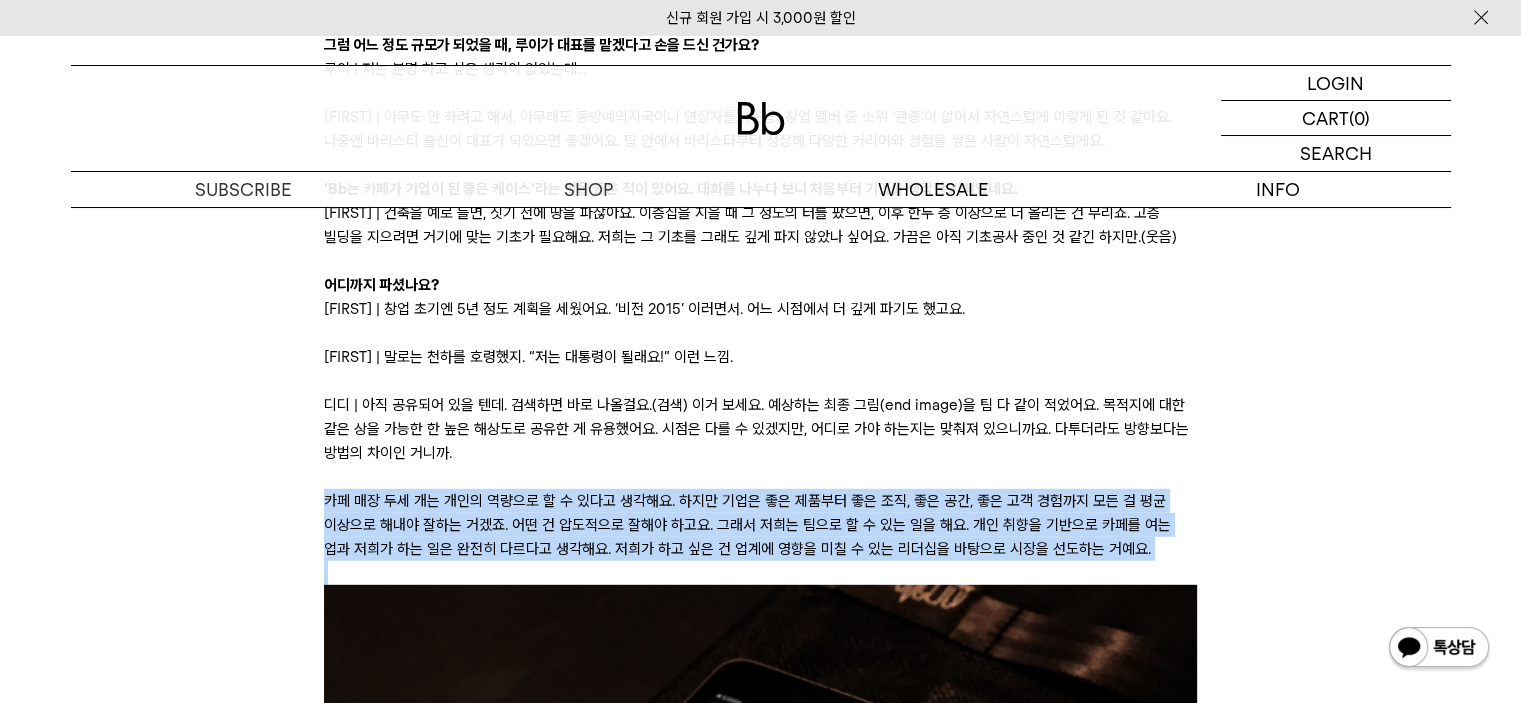 click on "카페 매장 두세 개는 개인의 역량으로 할 수 있다고 생각해요. 하지만 기업은 좋은 제품부터 좋은 조직, 좋은 공간, 좋은 고객 경험까지 모든 걸 평균 이상으로 해내야 잘하는 거겠죠. 어떤 건 압도적으로 잘해야 하고요. 그래서 저희는 팀으로 할 수 있는 일을 해요. 개인 취향을 기반으로 카페를 여는 업과 저희가 하는 일은 완전히 다르다고 생각해요. 저희가 하고 싶은 건 업계에 영향을 미칠 수 있는 리더십을 바탕으로 시장을 선도하는 거예요." at bounding box center (760, 525) 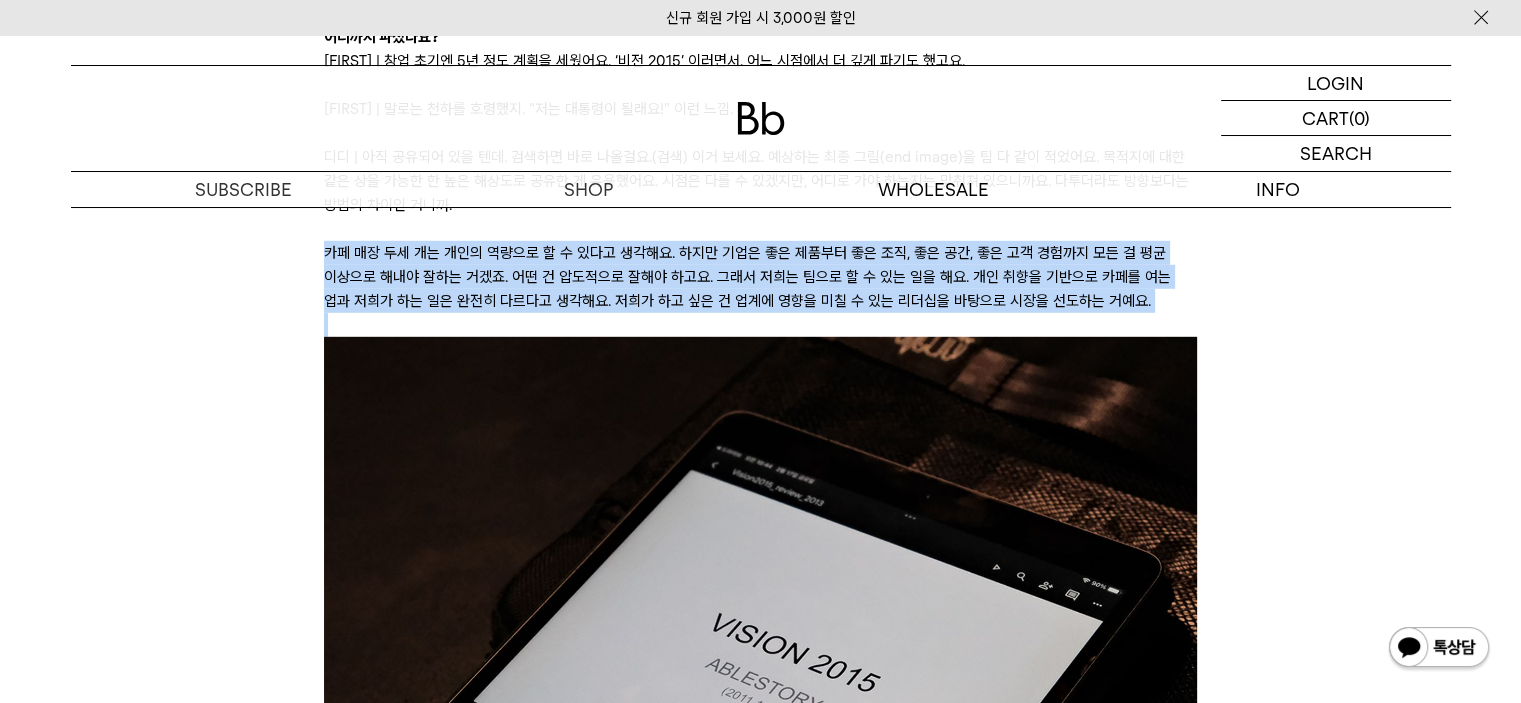scroll, scrollTop: 5800, scrollLeft: 0, axis: vertical 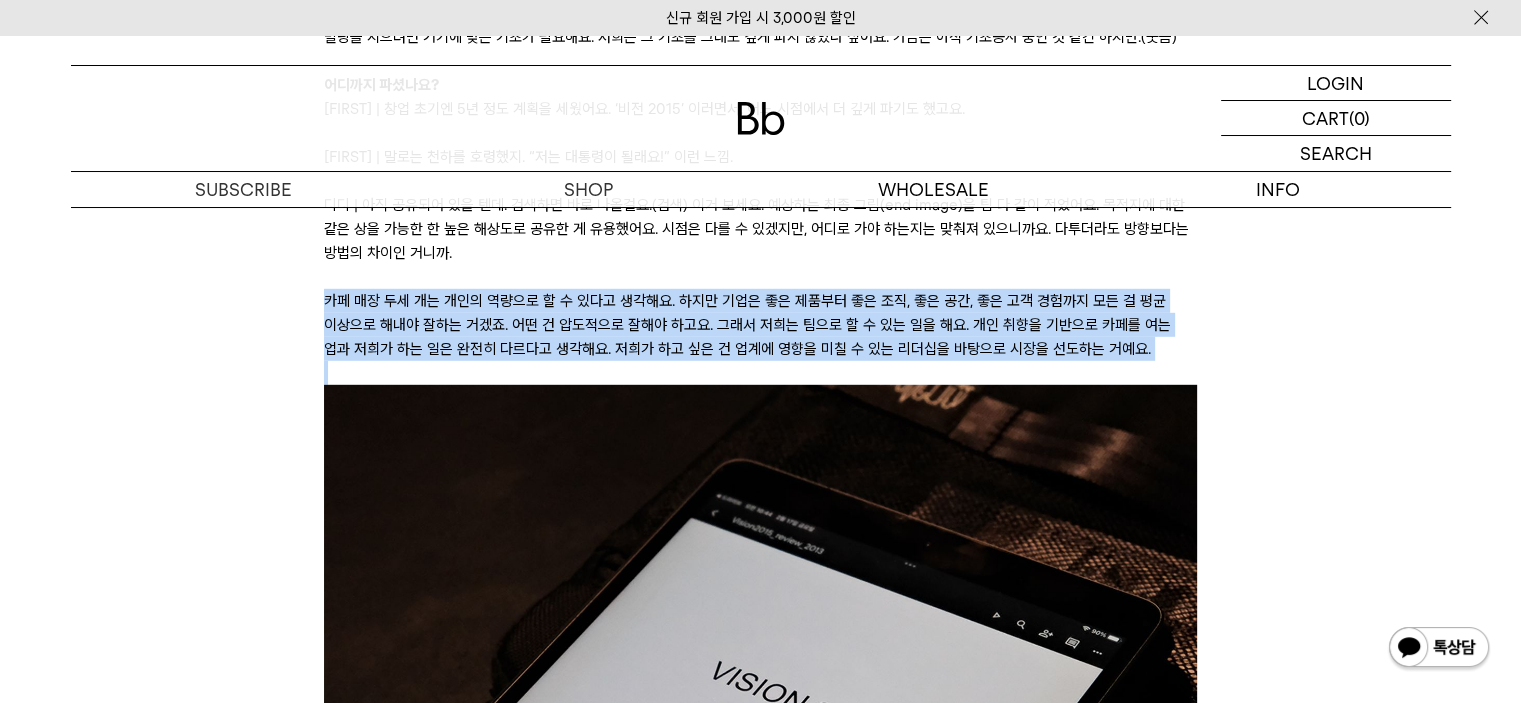 click on "카페 매장 두세 개는 개인의 역량으로 할 수 있다고 생각해요. 하지만 기업은 좋은 제품부터 좋은 조직, 좋은 공간, 좋은 고객 경험까지 모든 걸 평균 이상으로 해내야 잘하는 거겠죠. 어떤 건 압도적으로 잘해야 하고요. 그래서 저희는 팀으로 할 수 있는 일을 해요. 개인 취향을 기반으로 카페를 여는 업과 저희가 하는 일은 완전히 다르다고 생각해요. 저희가 하고 싶은 건 업계에 영향을 미칠 수 있는 리더십을 바탕으로 시장을 선도하는 거예요." at bounding box center [760, 325] 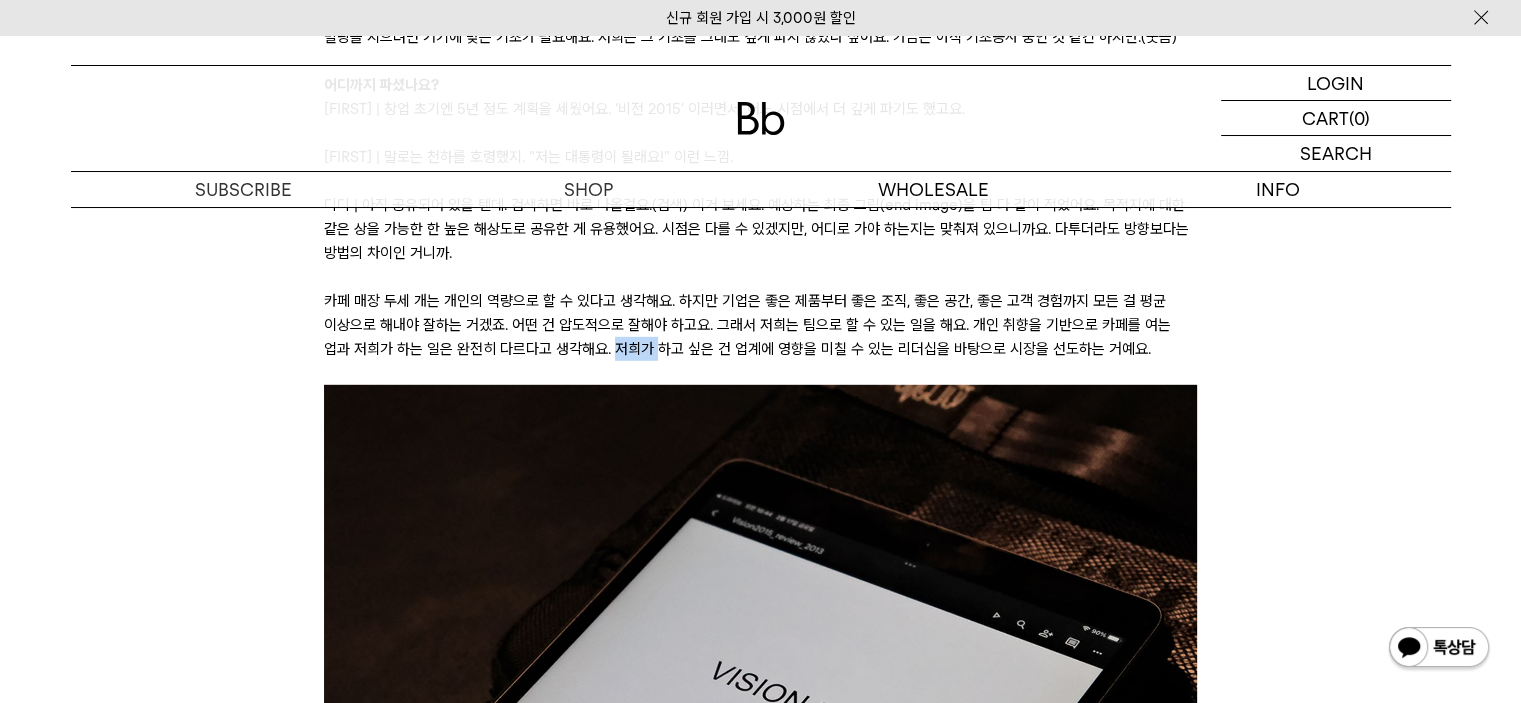 click on "카페 매장 두세 개는 개인의 역량으로 할 수 있다고 생각해요. 하지만 기업은 좋은 제품부터 좋은 조직, 좋은 공간, 좋은 고객 경험까지 모든 걸 평균 이상으로 해내야 잘하는 거겠죠. 어떤 건 압도적으로 잘해야 하고요. 그래서 저희는 팀으로 할 수 있는 일을 해요. 개인 취향을 기반으로 카페를 여는 업과 저희가 하는 일은 완전히 다르다고 생각해요. 저희가 하고 싶은 건 업계에 영향을 미칠 수 있는 리더십을 바탕으로 시장을 선도하는 거예요." at bounding box center [760, 325] 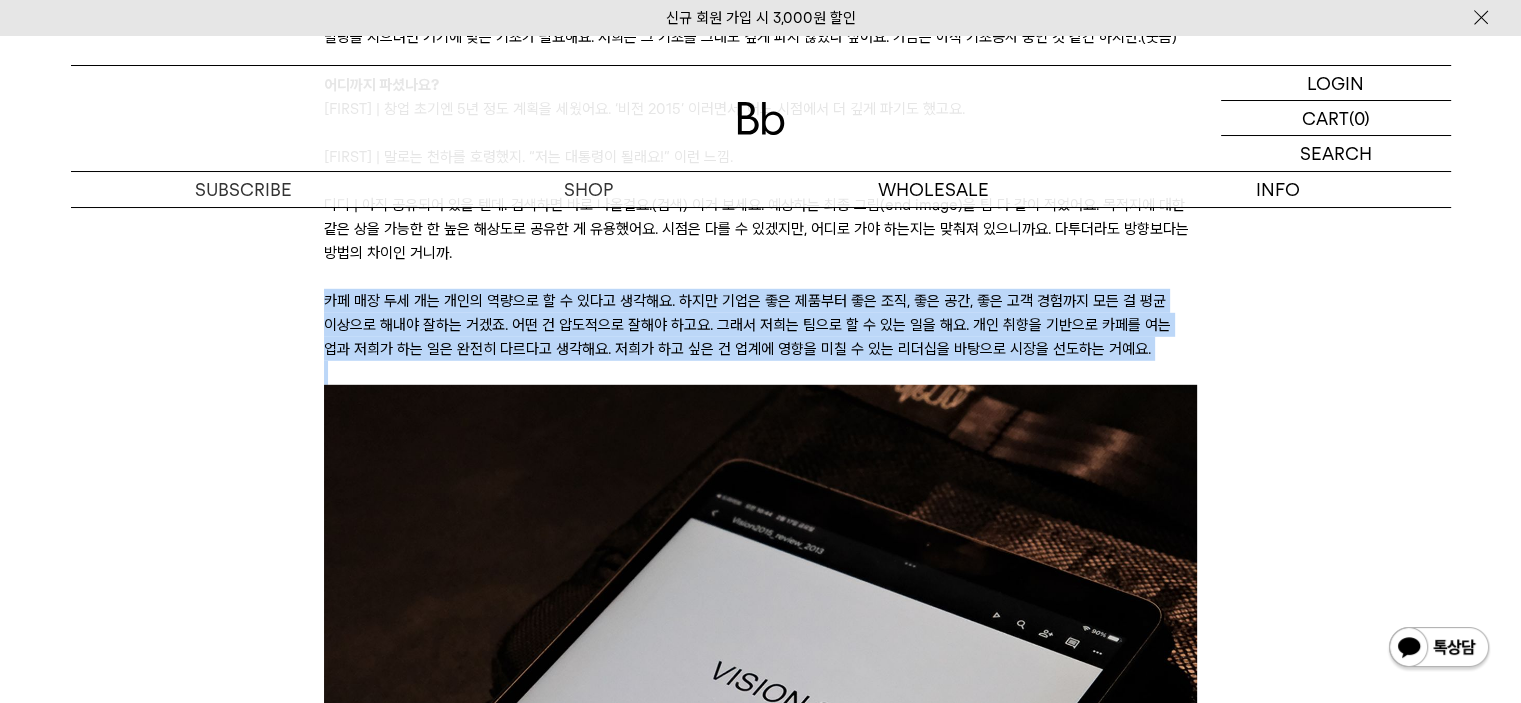 click on "카페 매장 두세 개는 개인의 역량으로 할 수 있다고 생각해요. 하지만 기업은 좋은 제품부터 좋은 조직, 좋은 공간, 좋은 고객 경험까지 모든 걸 평균 이상으로 해내야 잘하는 거겠죠. 어떤 건 압도적으로 잘해야 하고요. 그래서 저희는 팀으로 할 수 있는 일을 해요. 개인 취향을 기반으로 카페를 여는 업과 저희가 하는 일은 완전히 다르다고 생각해요. 저희가 하고 싶은 건 업계에 영향을 미칠 수 있는 리더십을 바탕으로 시장을 선도하는 거예요." at bounding box center (760, 325) 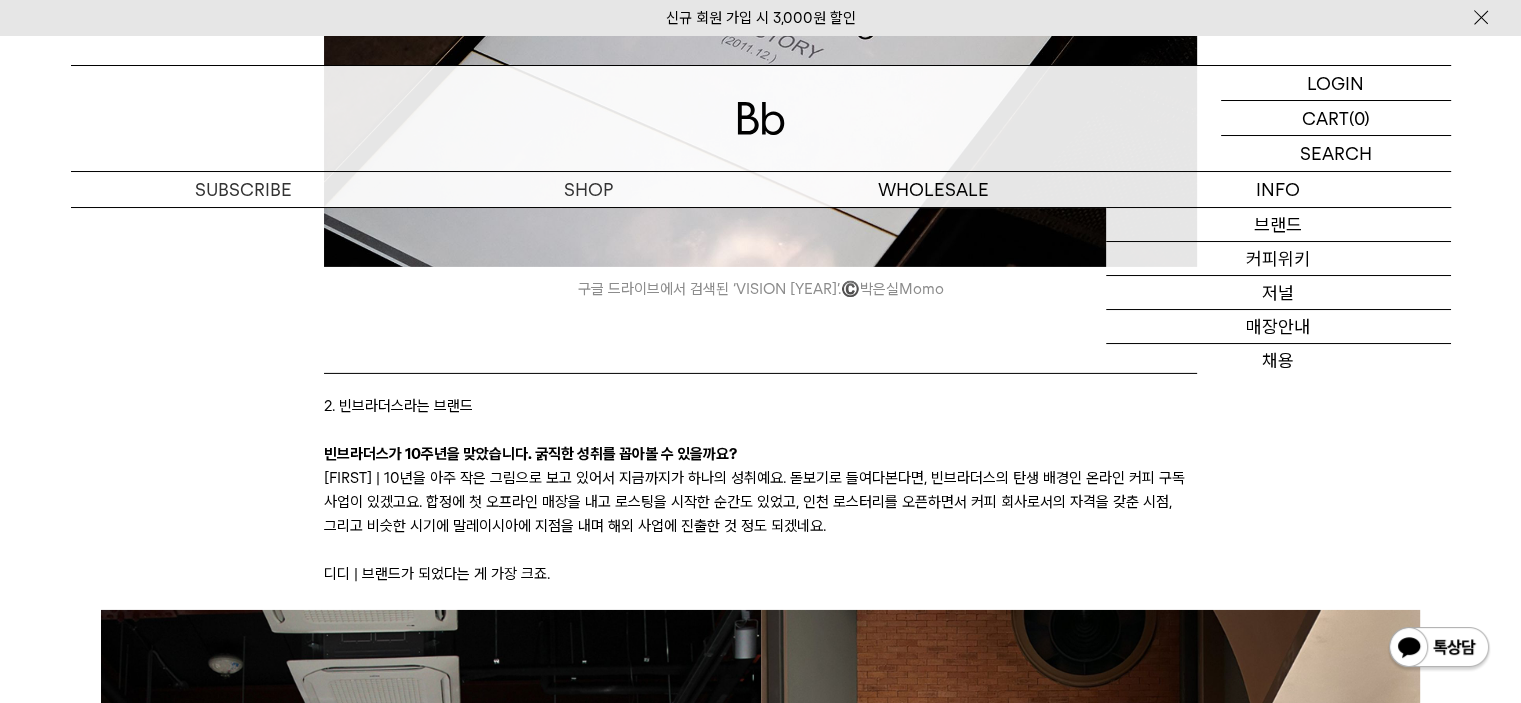 scroll, scrollTop: 6400, scrollLeft: 0, axis: vertical 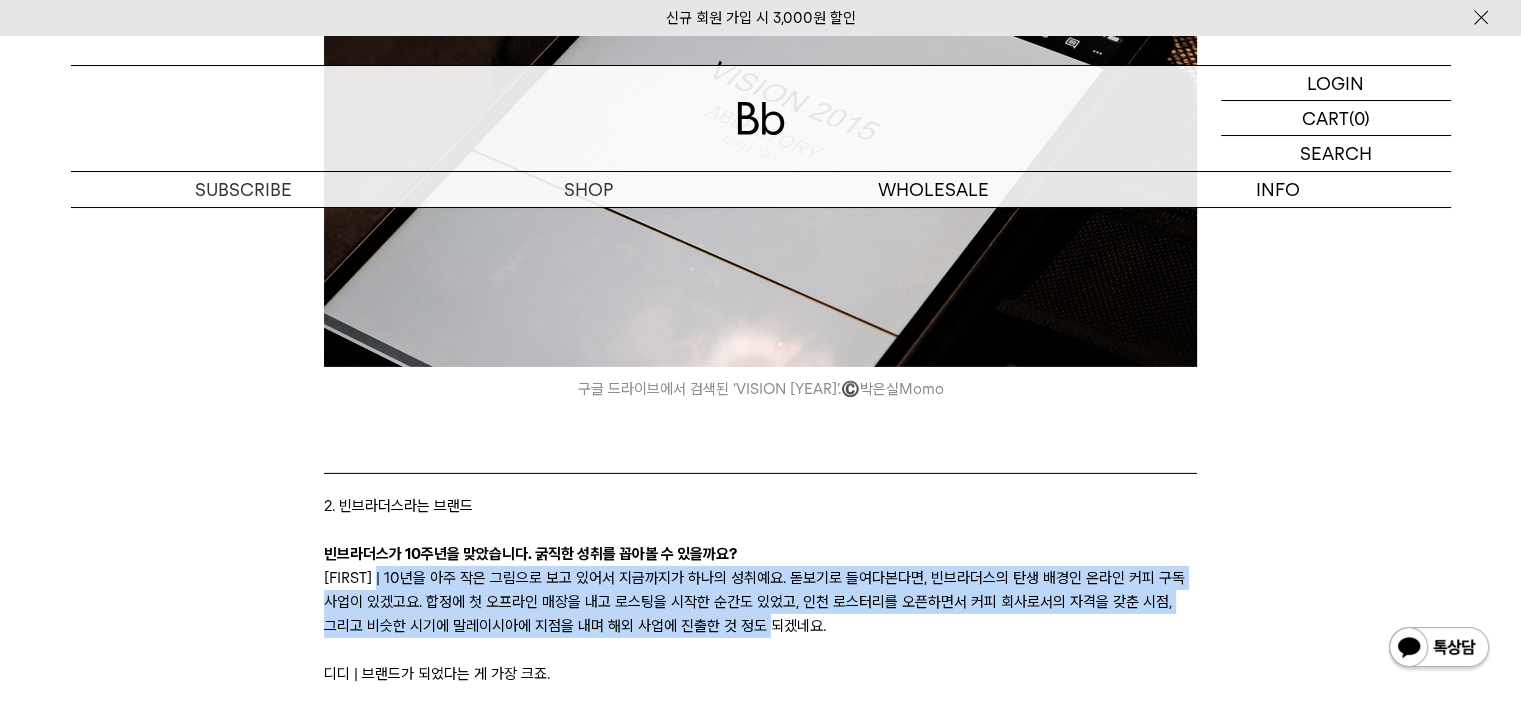 drag, startPoint x: 390, startPoint y: 540, endPoint x: 937, endPoint y: 583, distance: 548.6875 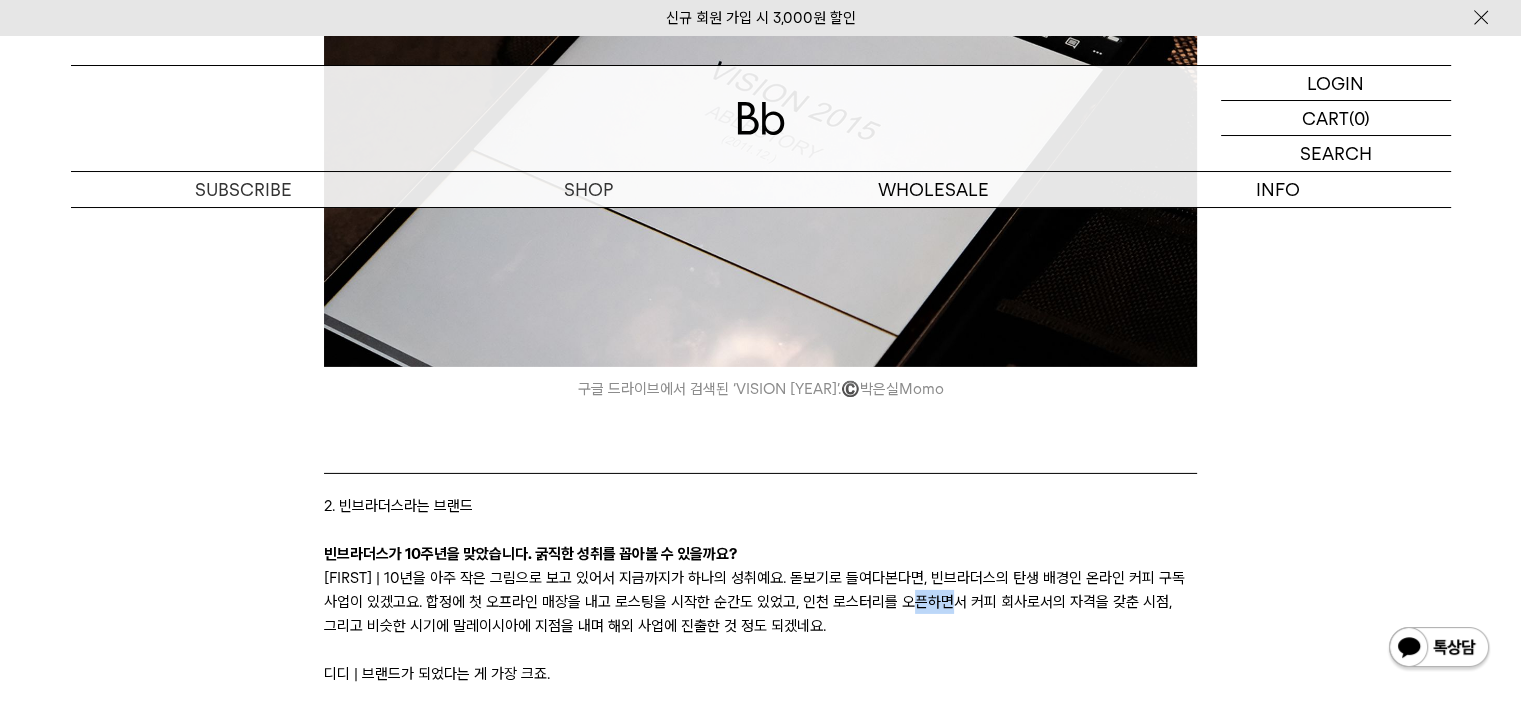 click on "[FIRST] | 10년을 아주 작은 그림으로 보고 있어서 지금까지가 하나의 성취예요. 돋보기로 들여다본다면, 빈브라더스의 탄생 배경인 온라인 커피 구독 사업이 있겠고요. 합정에 첫 오프라인 매장을 내고 로스팅을 시작한 순간도 있었고, 인천 로스터리를 오픈하면서 커피 회사로서의 자격을 갖춘 시점, 그리고 비슷한 시기에 말레이시아에 지점을 내며 해외 사업에 진출한 것 정도 되겠네요." at bounding box center (760, 602) 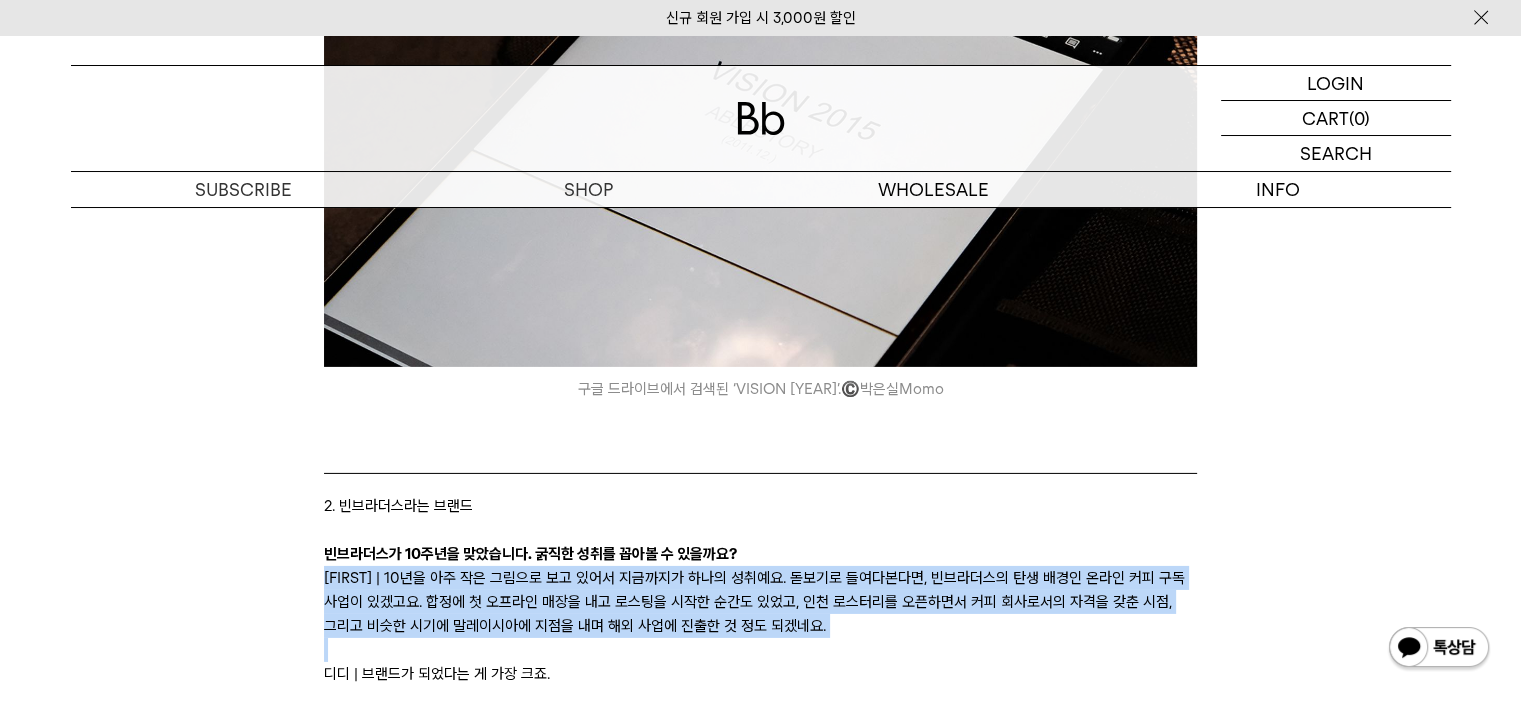 click on "[FIRST] | 10년을 아주 작은 그림으로 보고 있어서 지금까지가 하나의 성취예요. 돋보기로 들여다본다면, 빈브라더스의 탄생 배경인 온라인 커피 구독 사업이 있겠고요. 합정에 첫 오프라인 매장을 내고 로스팅을 시작한 순간도 있었고, 인천 로스터리를 오픈하면서 커피 회사로서의 자격을 갖춘 시점, 그리고 비슷한 시기에 말레이시아에 지점을 내며 해외 사업에 진출한 것 정도 되겠네요." at bounding box center (760, 602) 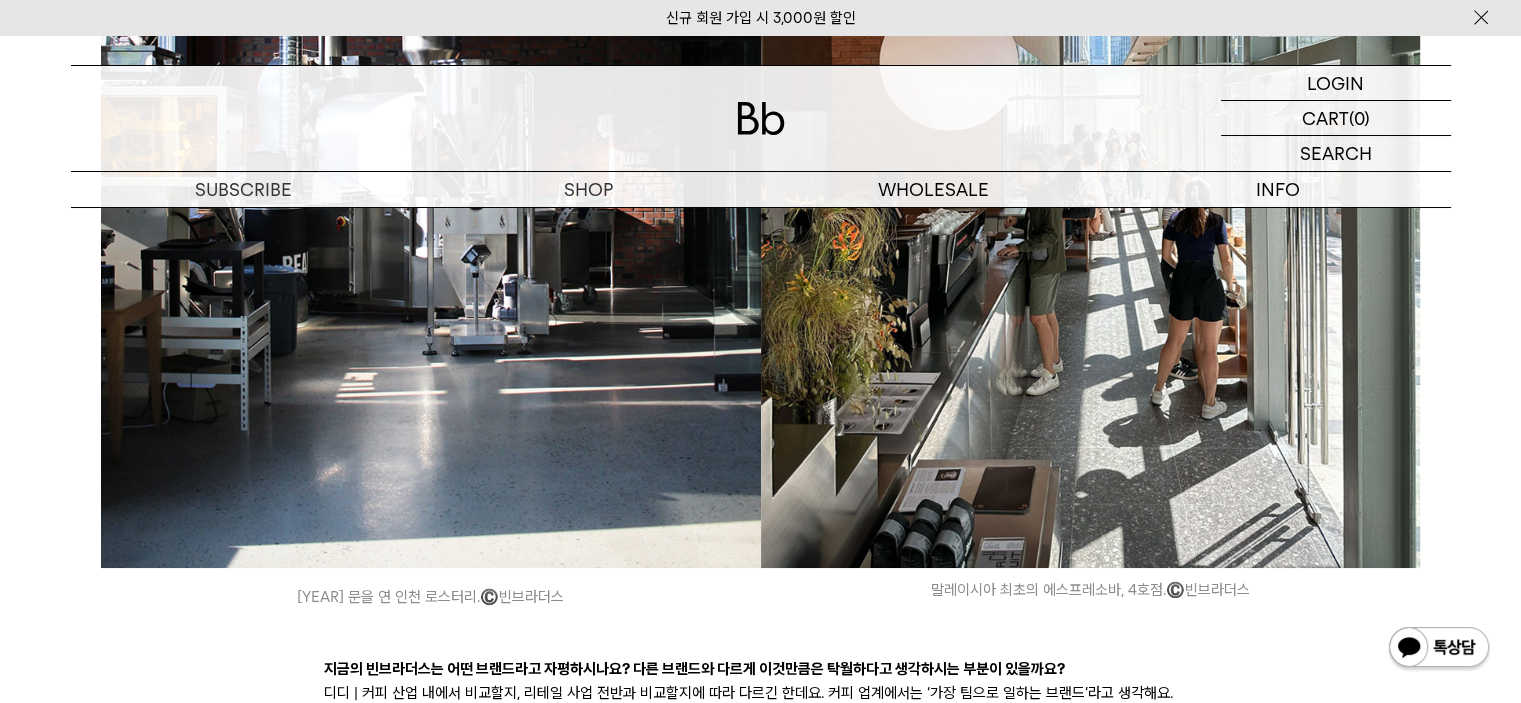 scroll, scrollTop: 7800, scrollLeft: 0, axis: vertical 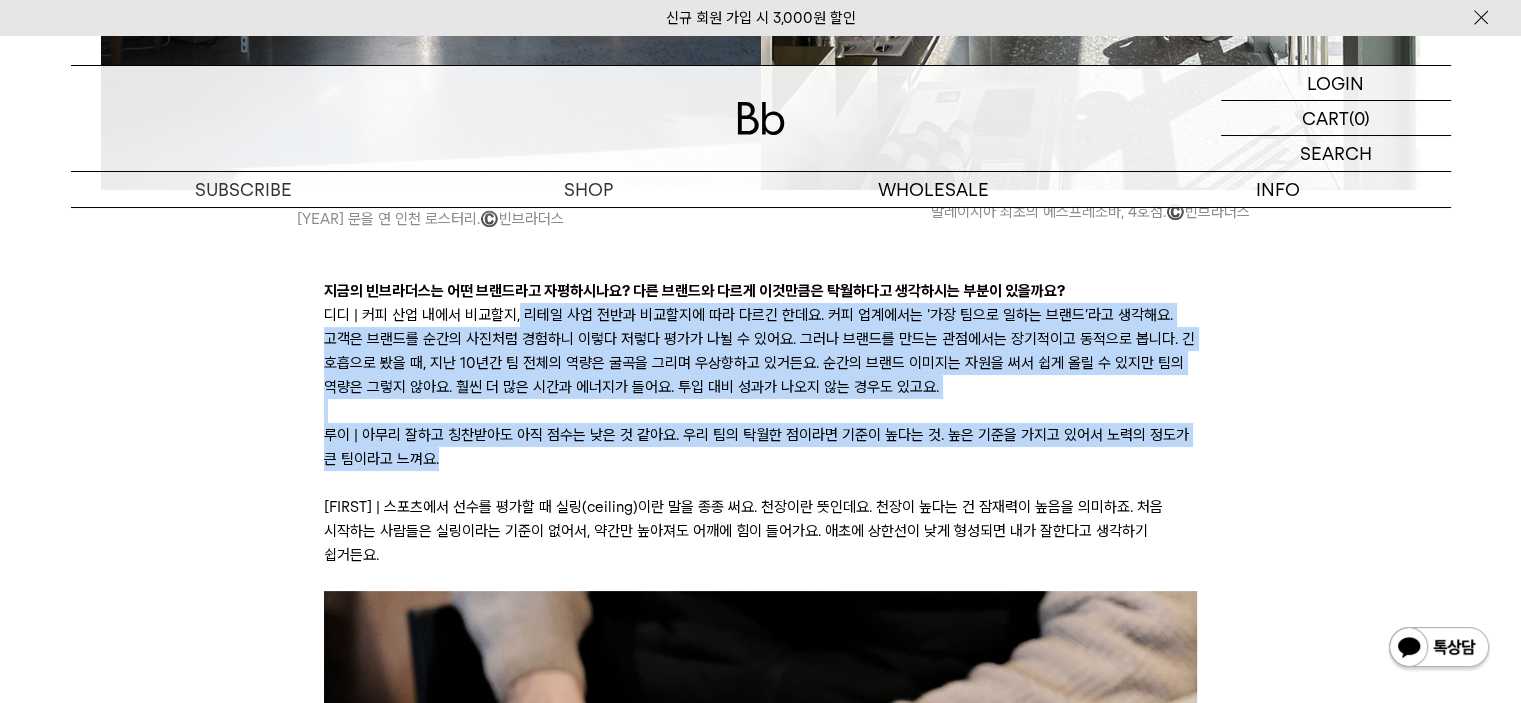 drag, startPoint x: 516, startPoint y: 282, endPoint x: 569, endPoint y: 426, distance: 153.4438 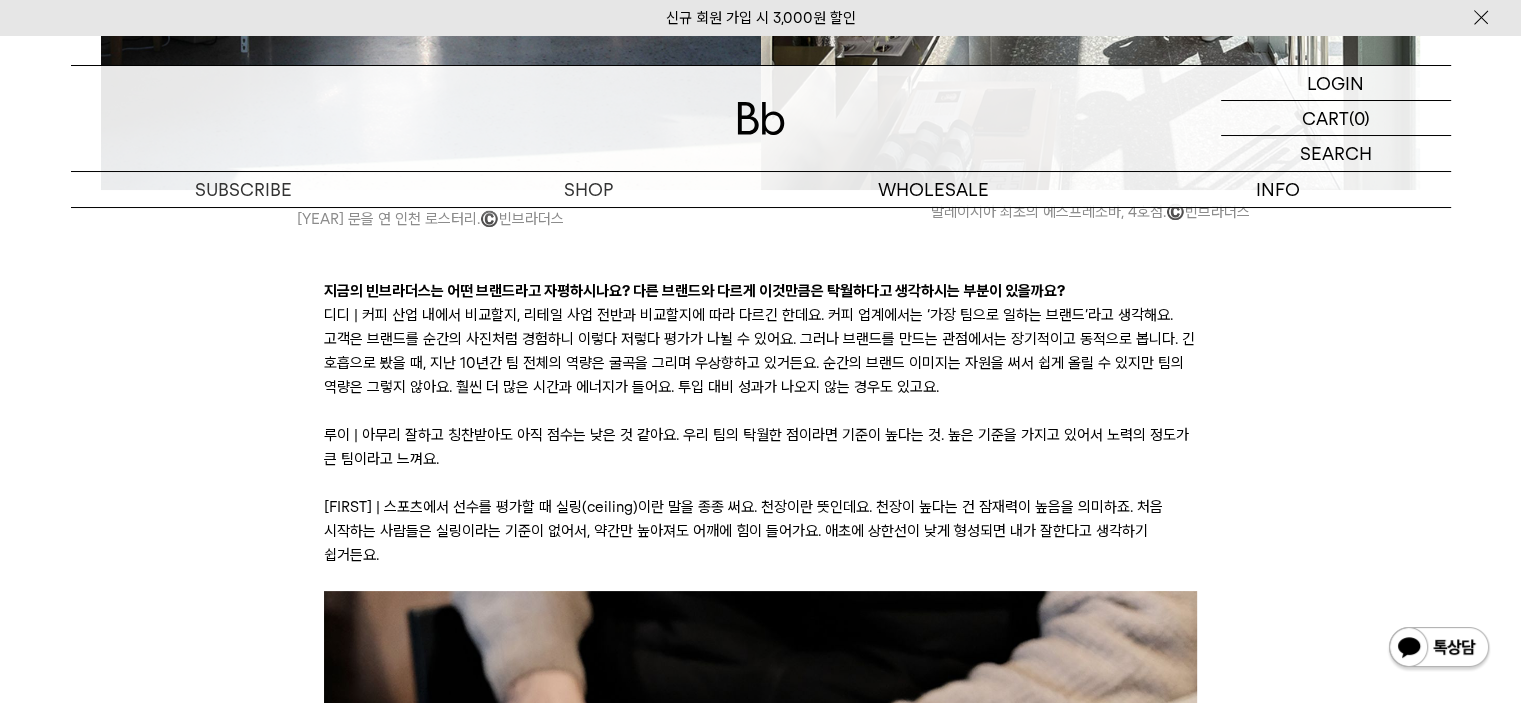 click at bounding box center [760, 483] 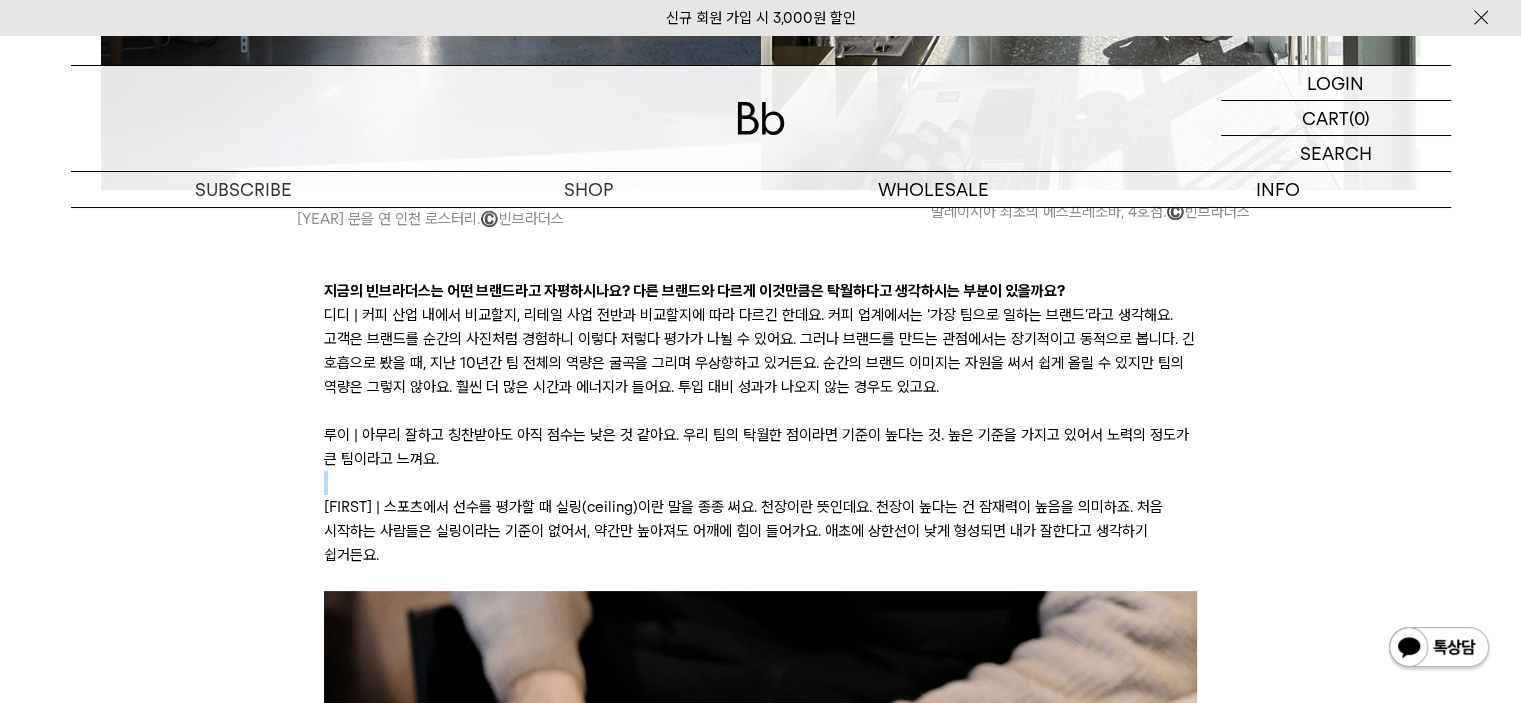 click at bounding box center [760, 483] 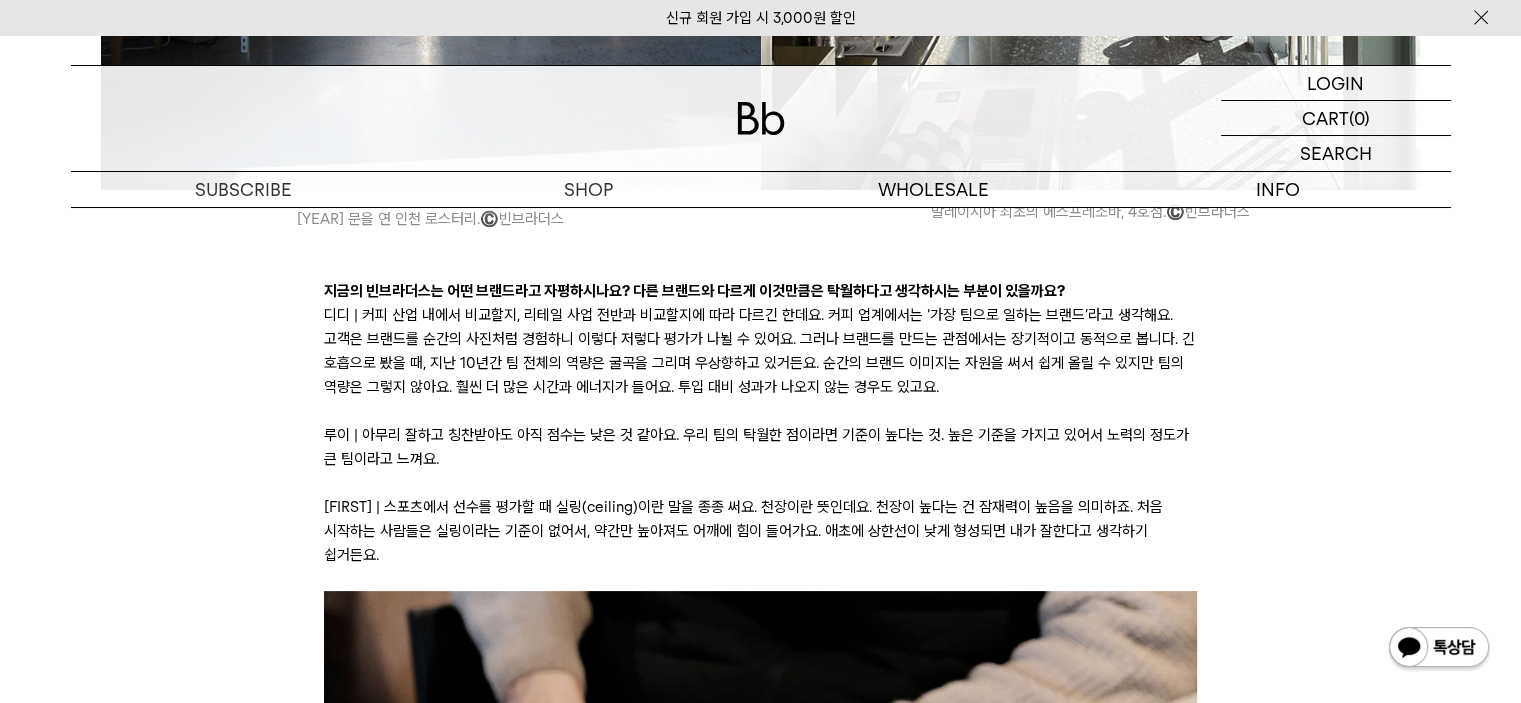 click on "[FIRST] | 스포츠에서 선수를 평가할 때 실링(ceiling)이란 말을 종종 써요. 천장이란 뜻인데요. 천장이 높다는 건 잠재력이 높음을 의미하죠. 처음 시작하는 사람들은 실링이라는 기준이 없어서, 약간만 높아져도 어깨에 힘이 들어가요. 애초에 상한선이 낮게 형성되면 내가 잘한다고 생각하기 쉽거든요." at bounding box center (760, 531) 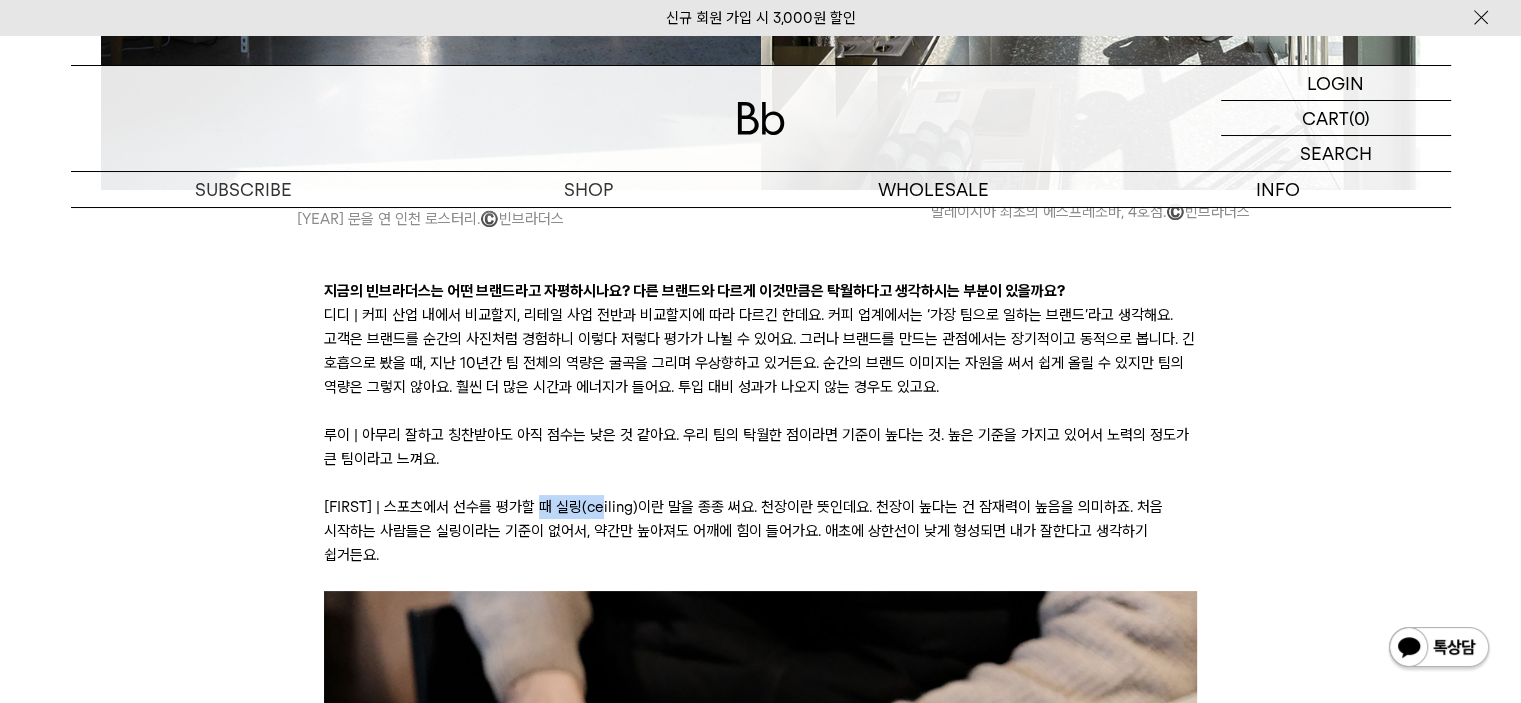 click on "[FIRST] | 스포츠에서 선수를 평가할 때 실링(ceiling)이란 말을 종종 써요. 천장이란 뜻인데요. 천장이 높다는 건 잠재력이 높음을 의미하죠. 처음 시작하는 사람들은 실링이라는 기준이 없어서, 약간만 높아져도 어깨에 힘이 들어가요. 애초에 상한선이 낮게 형성되면 내가 잘한다고 생각하기 쉽거든요." at bounding box center [760, 531] 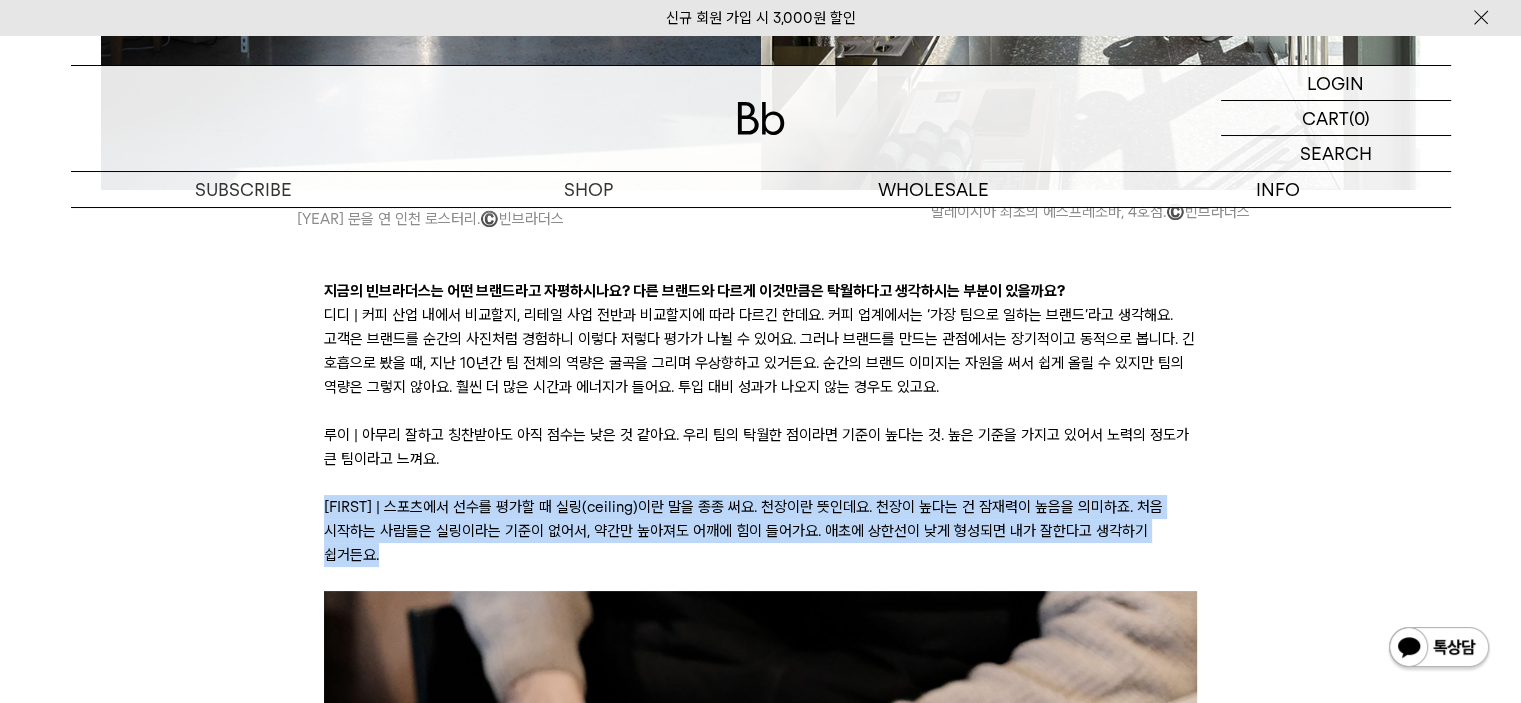 click on "[FIRST] | 스포츠에서 선수를 평가할 때 실링(ceiling)이란 말을 종종 써요. 천장이란 뜻인데요. 천장이 높다는 건 잠재력이 높음을 의미하죠. 처음 시작하는 사람들은 실링이라는 기준이 없어서, 약간만 높아져도 어깨에 힘이 들어가요. 애초에 상한선이 낮게 형성되면 내가 잘한다고 생각하기 쉽거든요." at bounding box center (760, 531) 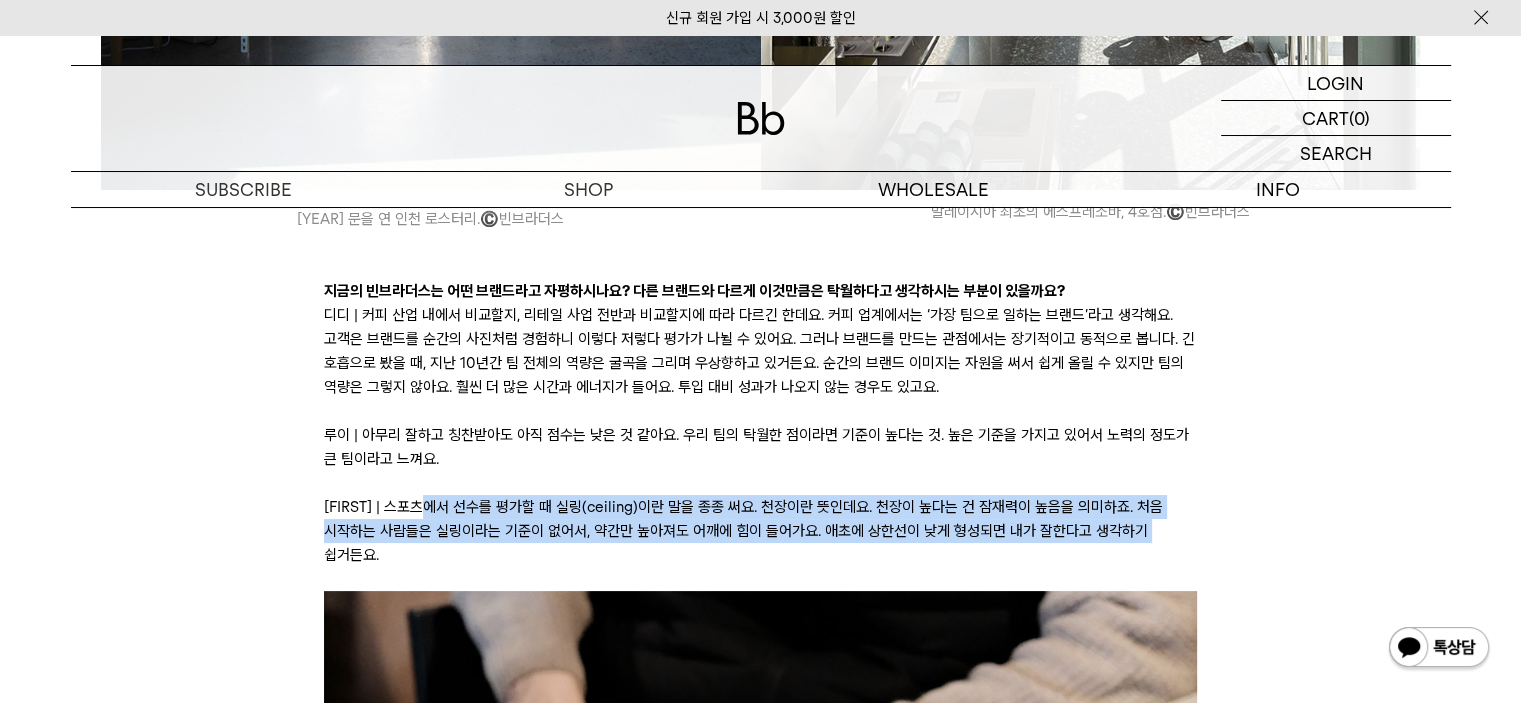 drag, startPoint x: 453, startPoint y: 459, endPoint x: 1166, endPoint y: 483, distance: 713.4038 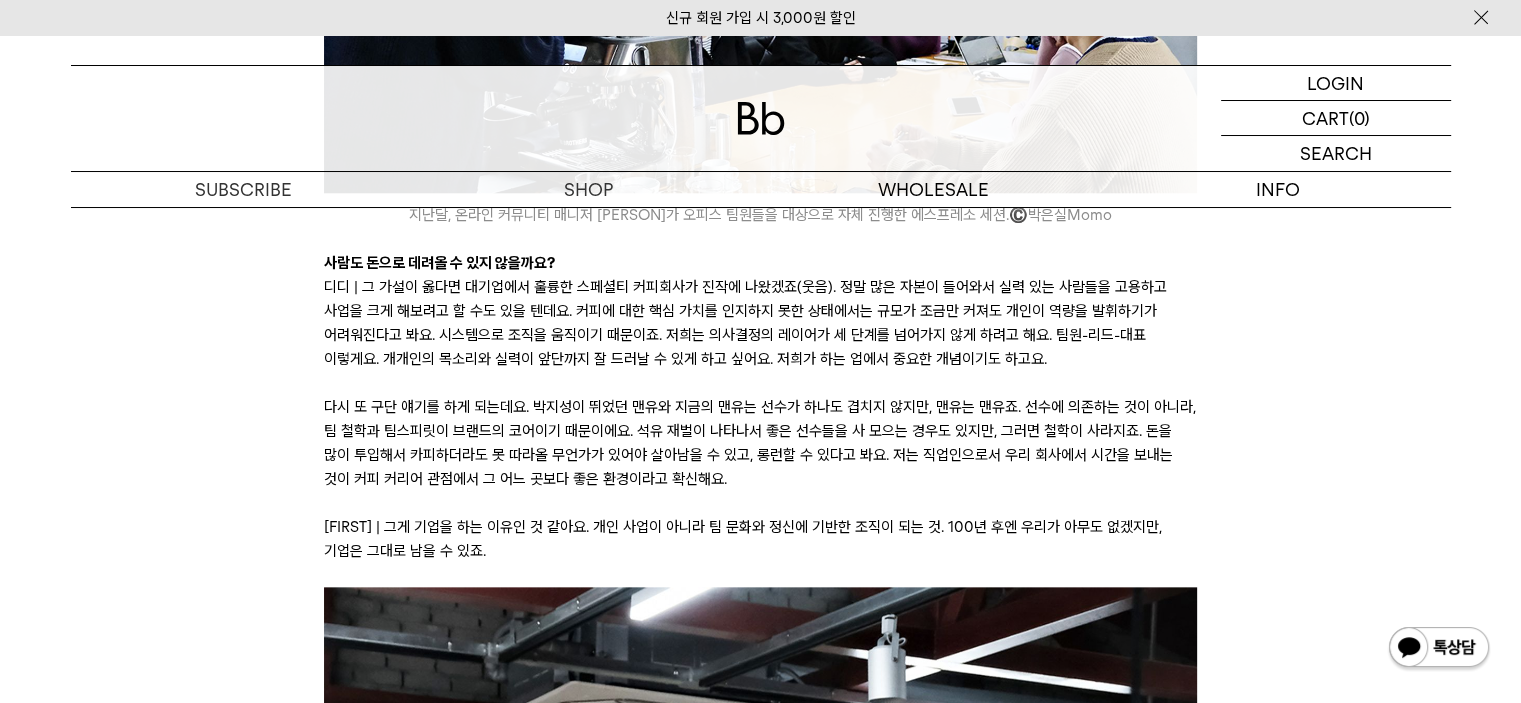 scroll, scrollTop: 9600, scrollLeft: 0, axis: vertical 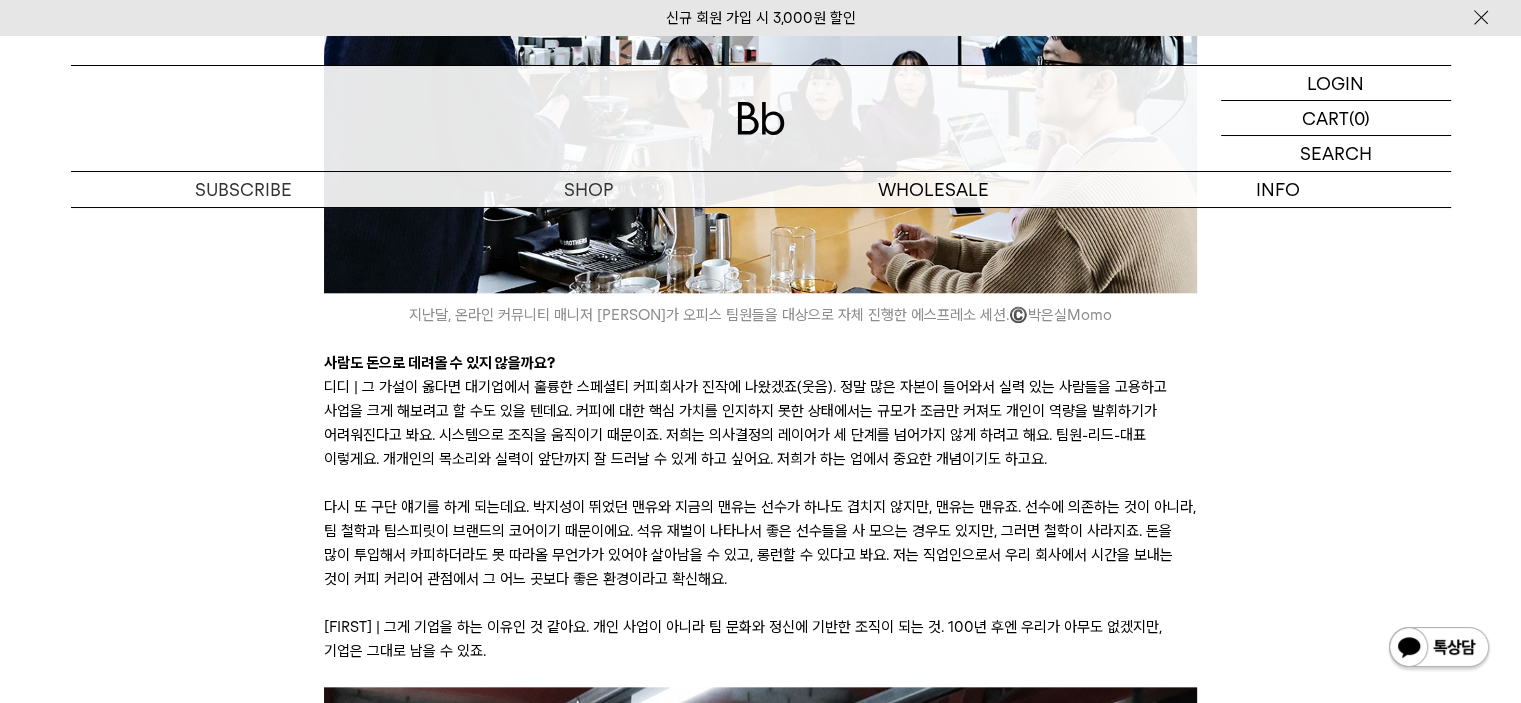 click on "디디 | 그 가설이 옳다면 대기업에서 훌륭한 스페셜티 커피회사가 진작에 나왔겠죠(웃음). 정말 많은 자본이 들어와서 실력 있는 사람들을 고용하고 사업을 크게 해보려고 할 수도 있을 텐데요. 커피에 대한 핵심 가치를 인지하지 못한 상태에서는 규모가 조금만 커져도 개인이 역량을 발휘하기가 어려워진다고 봐요. 시스템으로 조직을 움직이기 때문이죠. 저희는 의사결정의 레이어가 세 단계를 넘어가지 않게 하려고 해요. 팀원-리드-대표 이렇게요. 개개인의 목소리와 실력이 앞단까지 잘 드러날 수 있게 하고 싶어요. 저희가 하는 업에서 중요한 개념이기도 하고요." at bounding box center [760, 423] 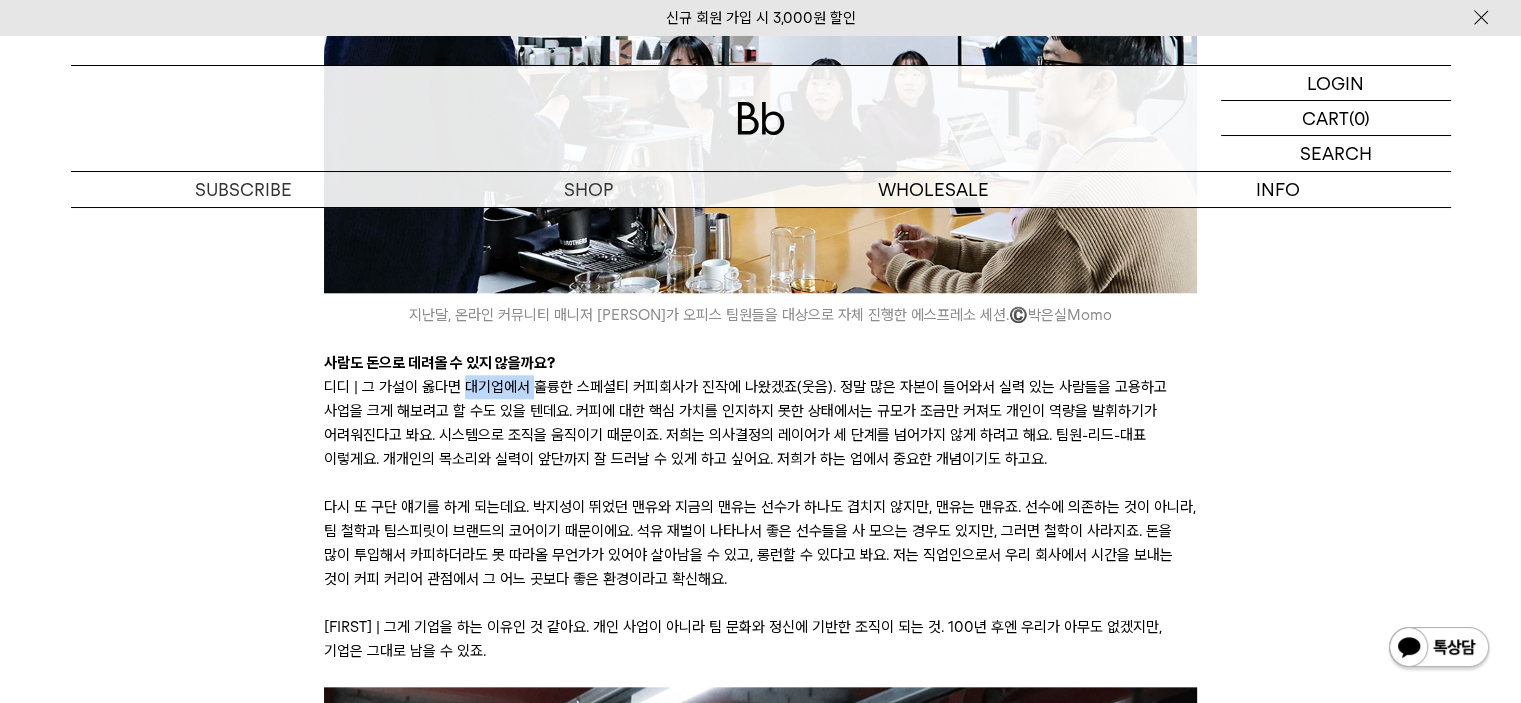 click on "디디 | 그 가설이 옳다면 대기업에서 훌륭한 스페셜티 커피회사가 진작에 나왔겠죠(웃음). 정말 많은 자본이 들어와서 실력 있는 사람들을 고용하고 사업을 크게 해보려고 할 수도 있을 텐데요. 커피에 대한 핵심 가치를 인지하지 못한 상태에서는 규모가 조금만 커져도 개인이 역량을 발휘하기가 어려워진다고 봐요. 시스템으로 조직을 움직이기 때문이죠. 저희는 의사결정의 레이어가 세 단계를 넘어가지 않게 하려고 해요. 팀원-리드-대표 이렇게요. 개개인의 목소리와 실력이 앞단까지 잘 드러날 수 있게 하고 싶어요. 저희가 하는 업에서 중요한 개념이기도 하고요." at bounding box center [760, 423] 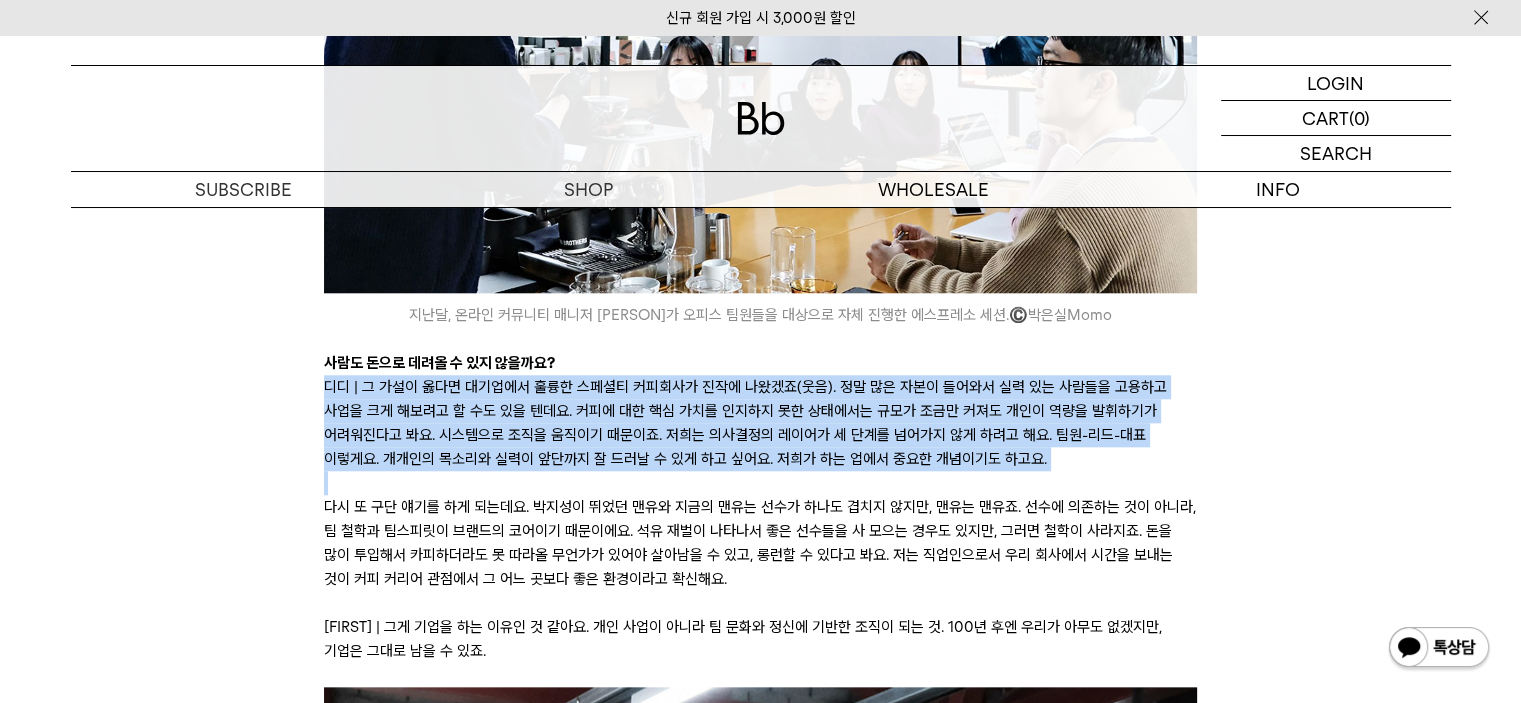 click on "디디 | 그 가설이 옳다면 대기업에서 훌륭한 스페셜티 커피회사가 진작에 나왔겠죠(웃음). 정말 많은 자본이 들어와서 실력 있는 사람들을 고용하고 사업을 크게 해보려고 할 수도 있을 텐데요. 커피에 대한 핵심 가치를 인지하지 못한 상태에서는 규모가 조금만 커져도 개인이 역량을 발휘하기가 어려워진다고 봐요. 시스템으로 조직을 움직이기 때문이죠. 저희는 의사결정의 레이어가 세 단계를 넘어가지 않게 하려고 해요. 팀원-리드-대표 이렇게요. 개개인의 목소리와 실력이 앞단까지 잘 드러날 수 있게 하고 싶어요. 저희가 하는 업에서 중요한 개념이기도 하고요." at bounding box center (760, 423) 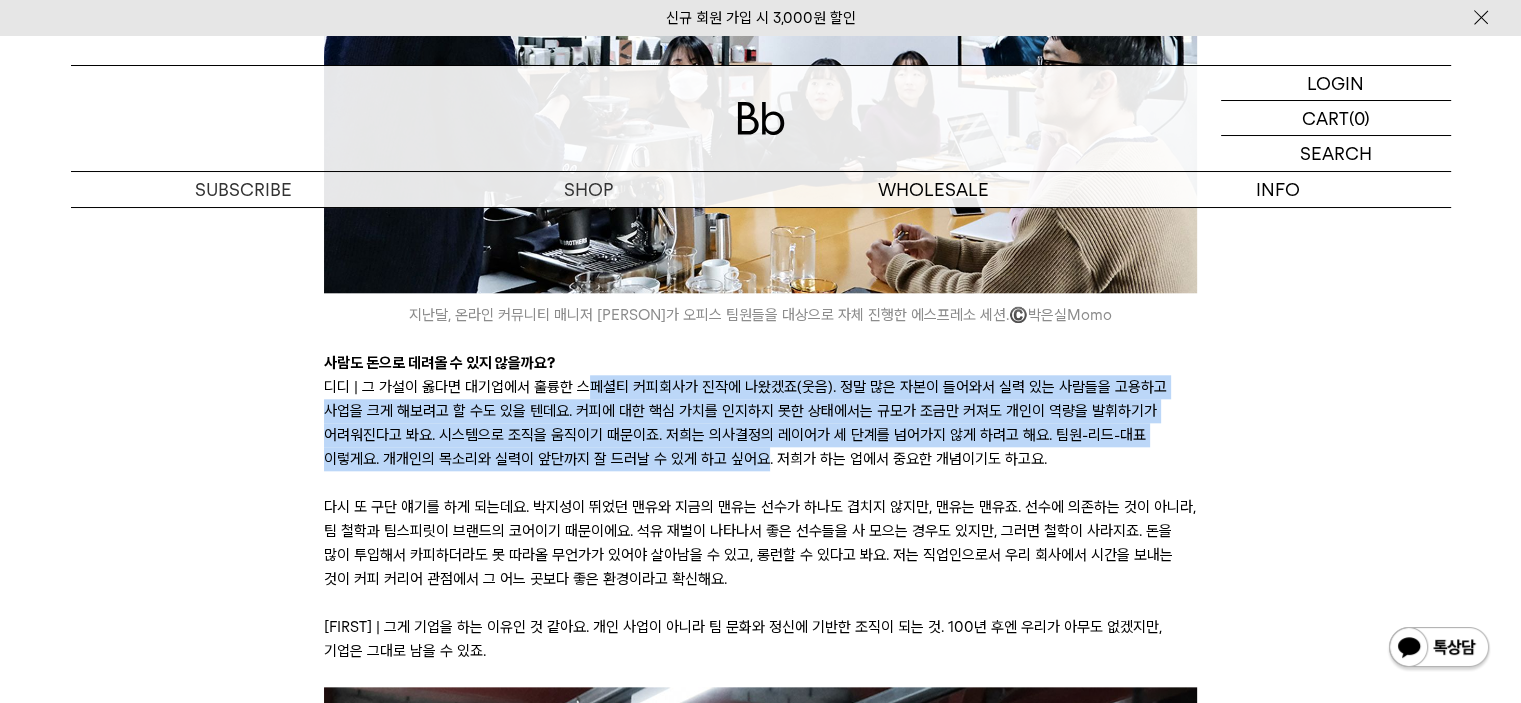 drag, startPoint x: 588, startPoint y: 318, endPoint x: 700, endPoint y: 397, distance: 137.05838 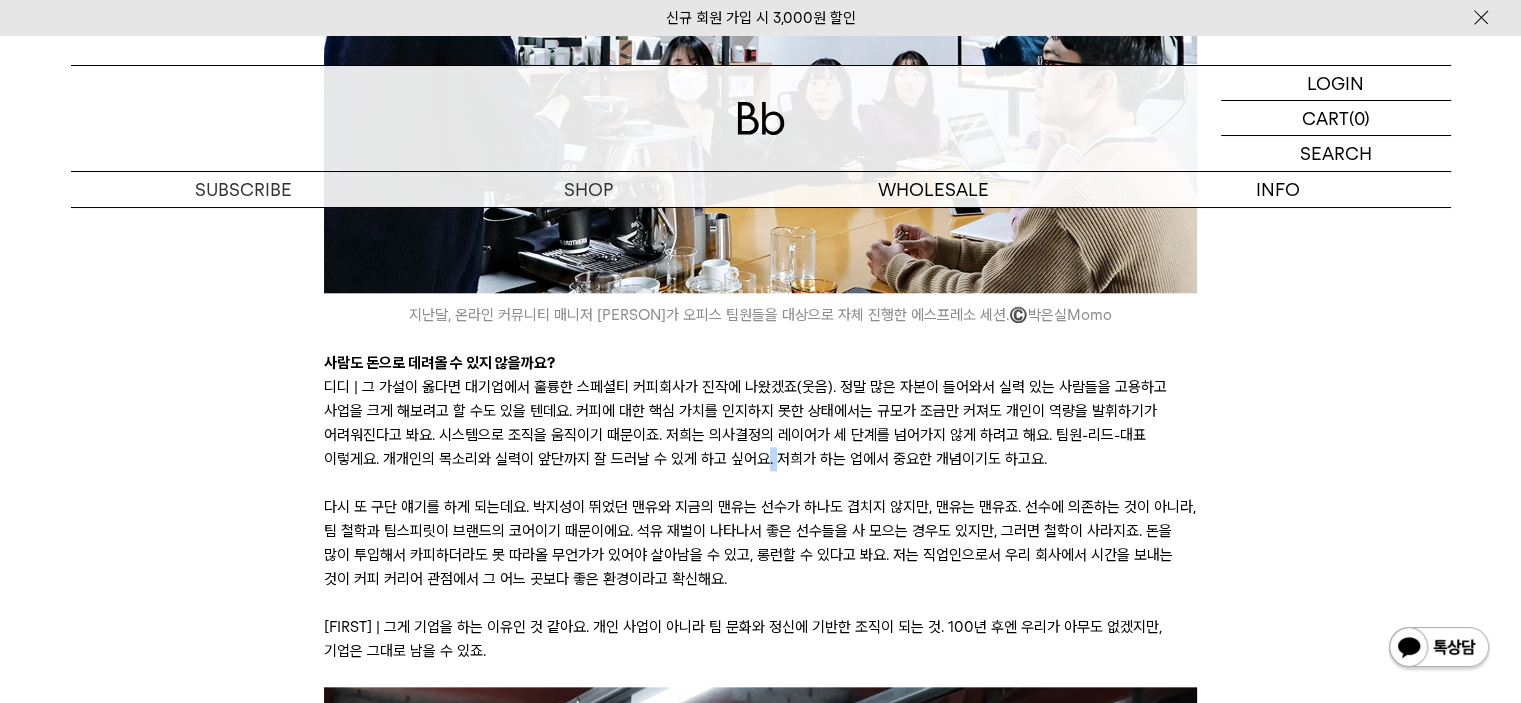 click on "디디 | 그 가설이 옳다면 대기업에서 훌륭한 스페셜티 커피회사가 진작에 나왔겠죠(웃음). 정말 많은 자본이 들어와서 실력 있는 사람들을 고용하고 사업을 크게 해보려고 할 수도 있을 텐데요. 커피에 대한 핵심 가치를 인지하지 못한 상태에서는 규모가 조금만 커져도 개인이 역량을 발휘하기가 어려워진다고 봐요. 시스템으로 조직을 움직이기 때문이죠. 저희는 의사결정의 레이어가 세 단계를 넘어가지 않게 하려고 해요. 팀원-리드-대표 이렇게요. 개개인의 목소리와 실력이 앞단까지 잘 드러날 수 있게 하고 싶어요. 저희가 하는 업에서 중요한 개념이기도 하고요." at bounding box center (760, 423) 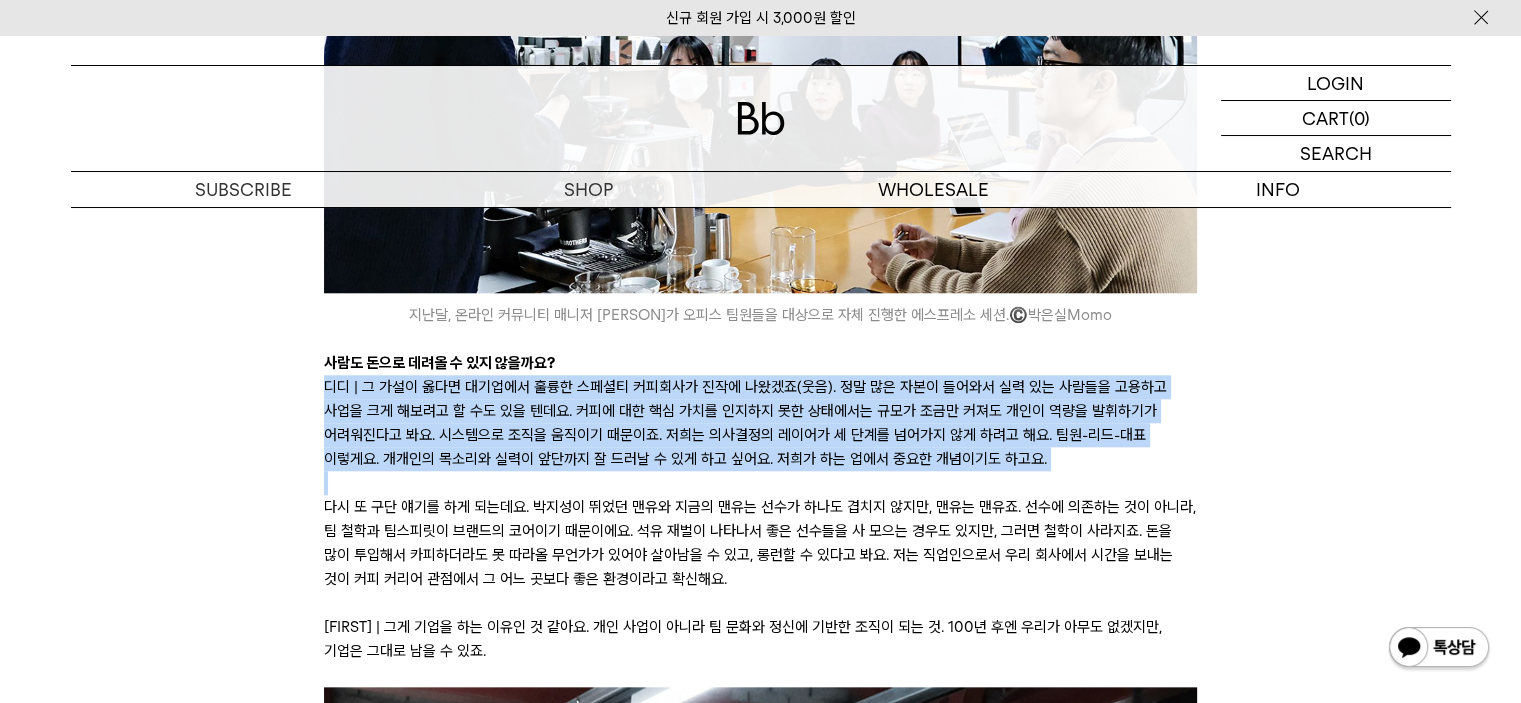 click on "디디 | 그 가설이 옳다면 대기업에서 훌륭한 스페셜티 커피회사가 진작에 나왔겠죠(웃음). 정말 많은 자본이 들어와서 실력 있는 사람들을 고용하고 사업을 크게 해보려고 할 수도 있을 텐데요. 커피에 대한 핵심 가치를 인지하지 못한 상태에서는 규모가 조금만 커져도 개인이 역량을 발휘하기가 어려워진다고 봐요. 시스템으로 조직을 움직이기 때문이죠. 저희는 의사결정의 레이어가 세 단계를 넘어가지 않게 하려고 해요. 팀원-리드-대표 이렇게요. 개개인의 목소리와 실력이 앞단까지 잘 드러날 수 있게 하고 싶어요. 저희가 하는 업에서 중요한 개념이기도 하고요." at bounding box center [760, 423] 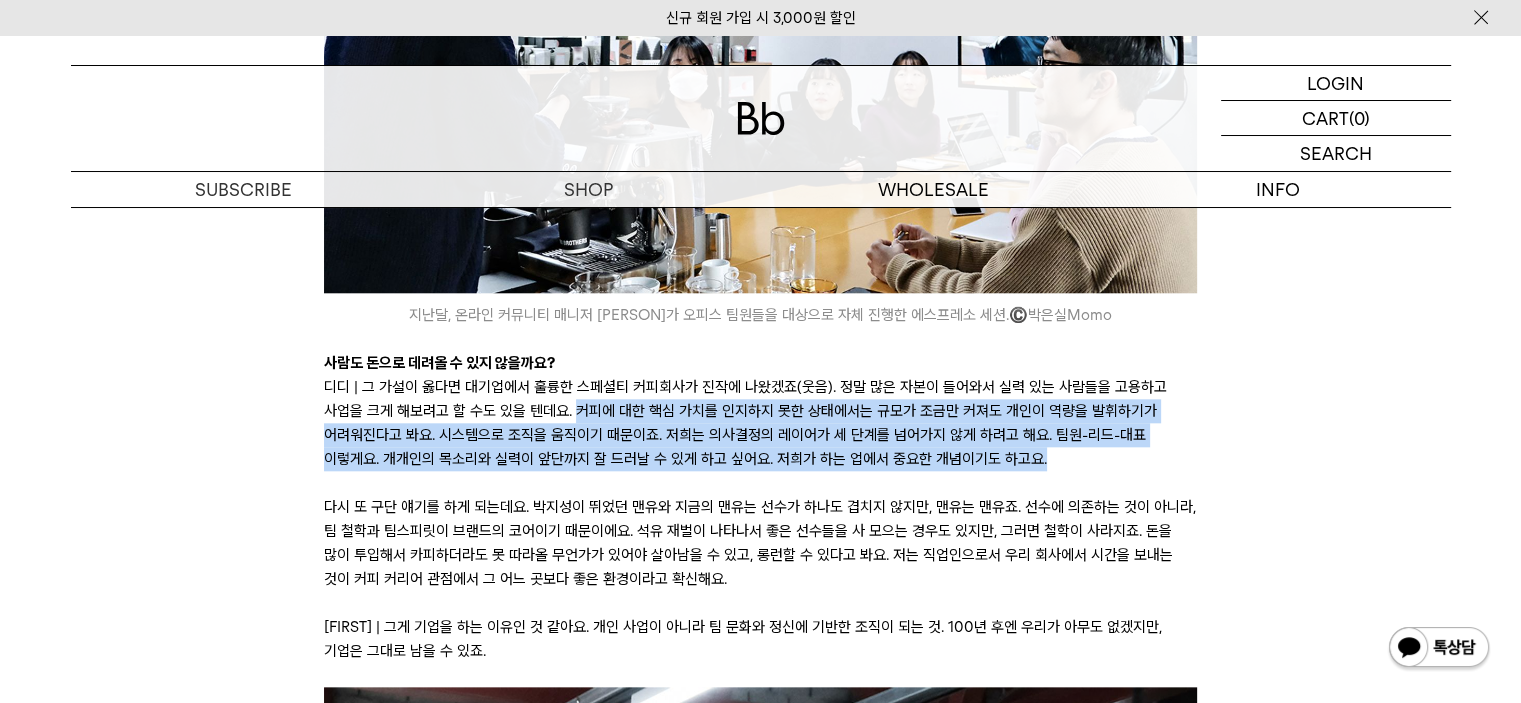 drag, startPoint x: 628, startPoint y: 340, endPoint x: 1055, endPoint y: 399, distance: 431.05685 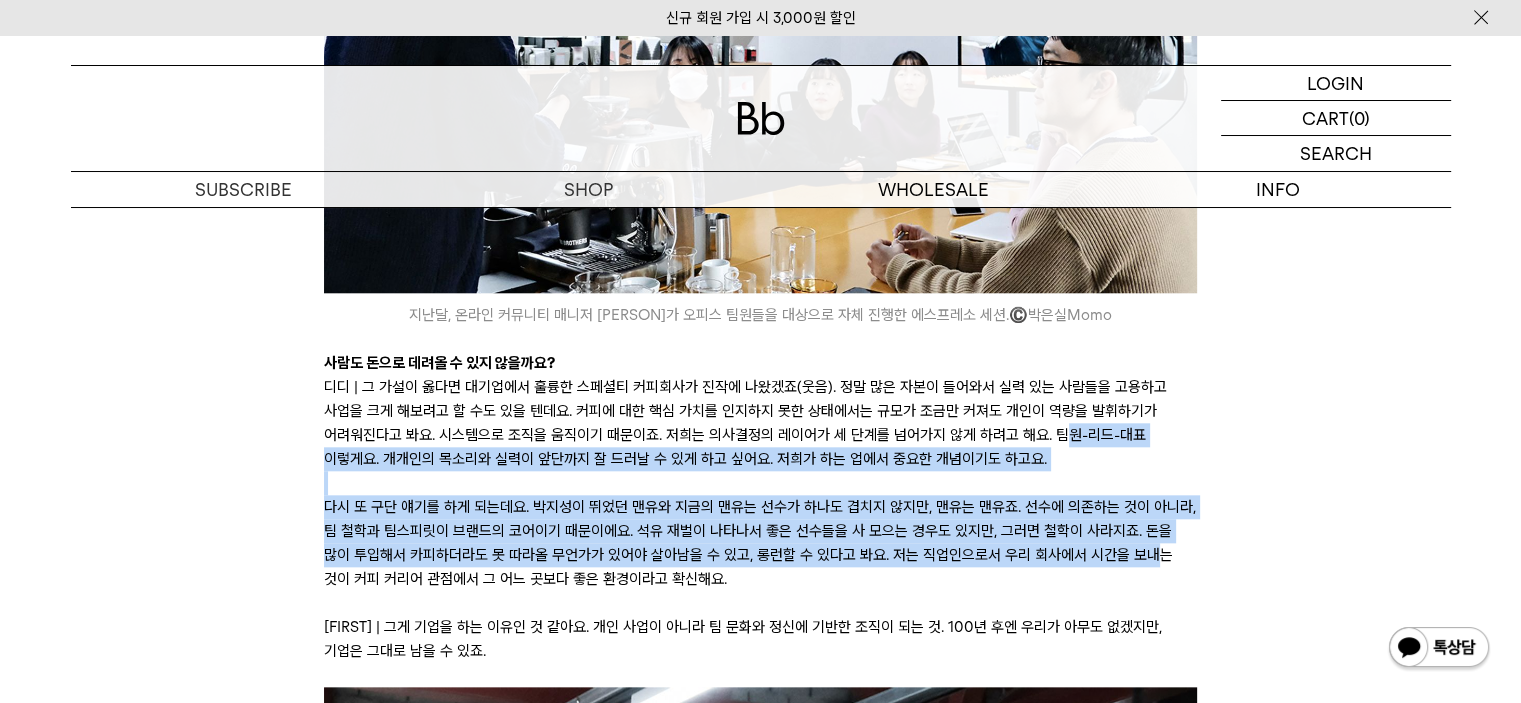 drag, startPoint x: 1063, startPoint y: 362, endPoint x: 1121, endPoint y: 490, distance: 140.52757 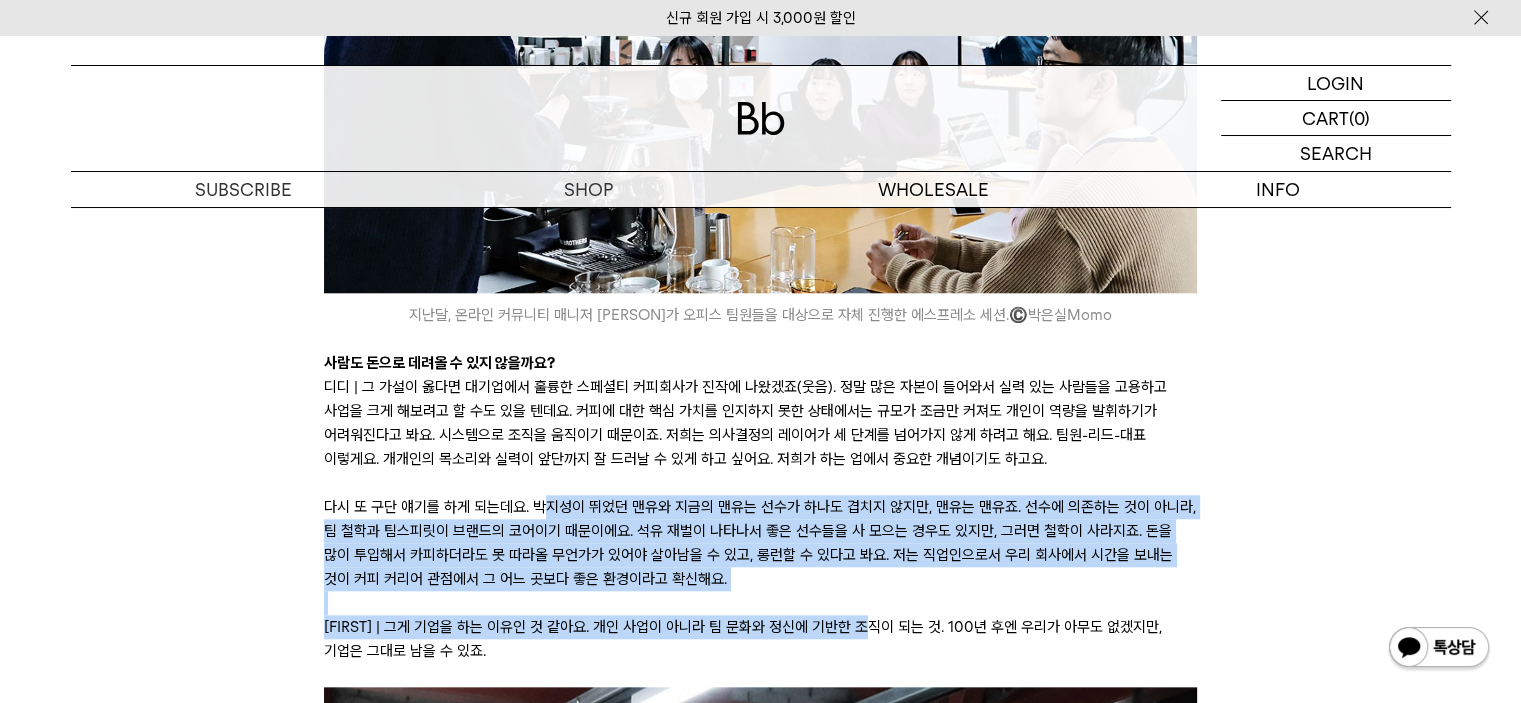 drag, startPoint x: 547, startPoint y: 434, endPoint x: 891, endPoint y: 567, distance: 368.81567 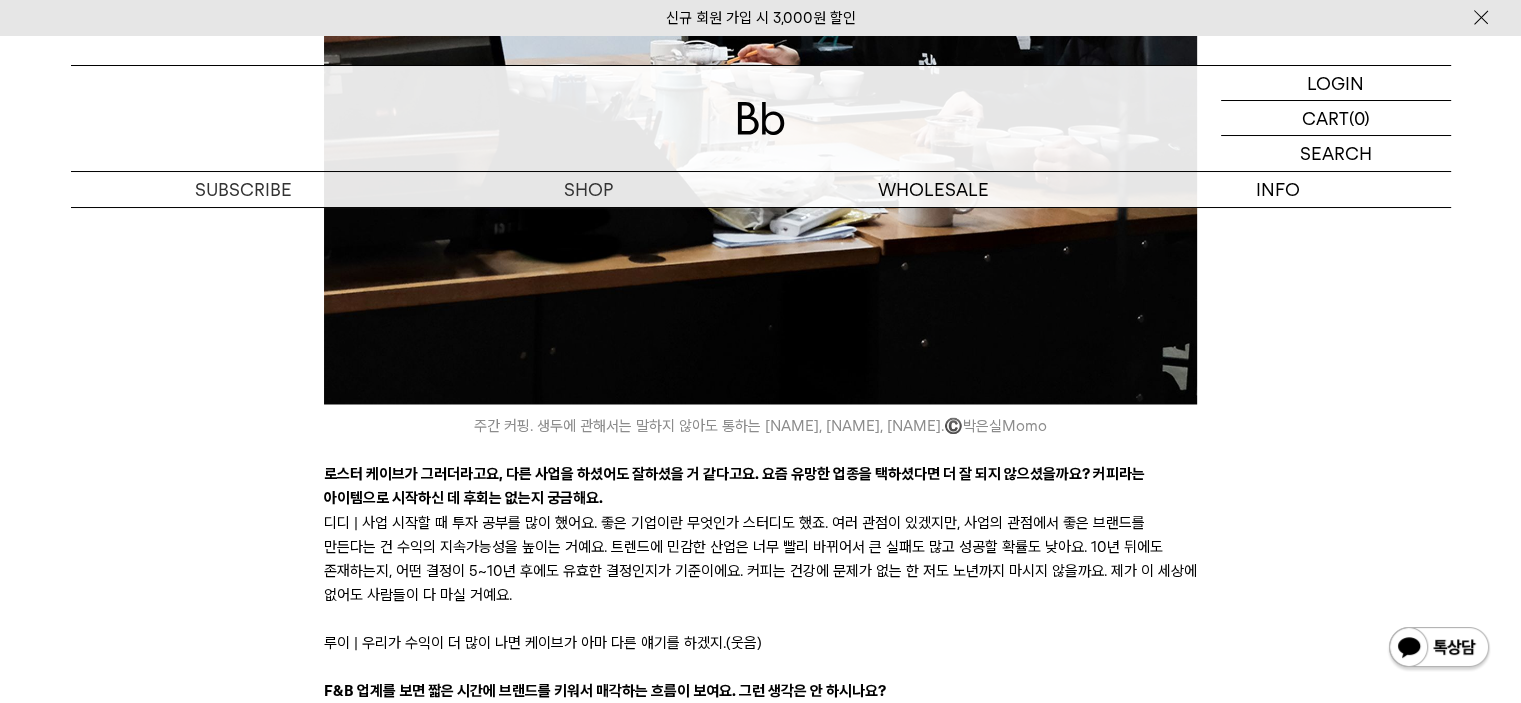 scroll, scrollTop: 11000, scrollLeft: 0, axis: vertical 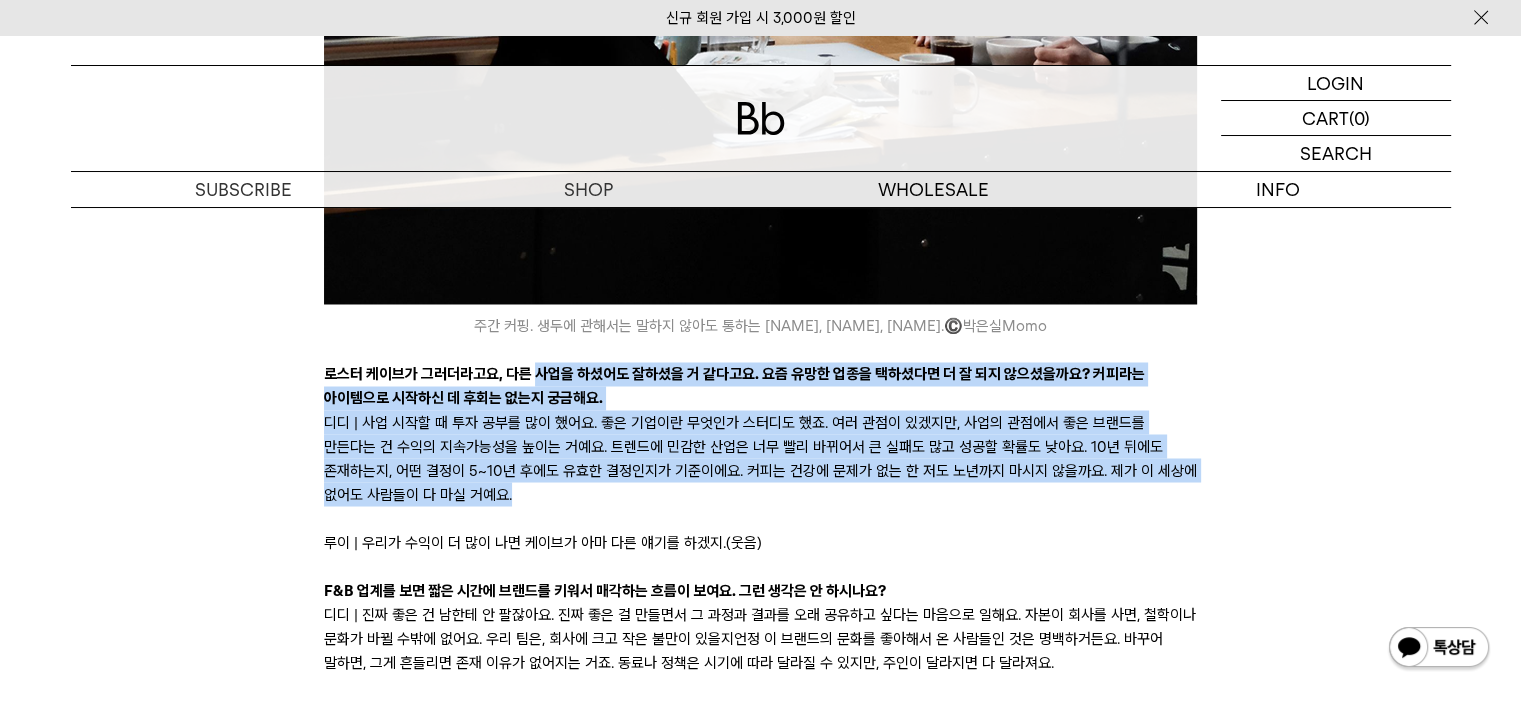drag, startPoint x: 536, startPoint y: 305, endPoint x: 762, endPoint y: 431, distance: 258.75085 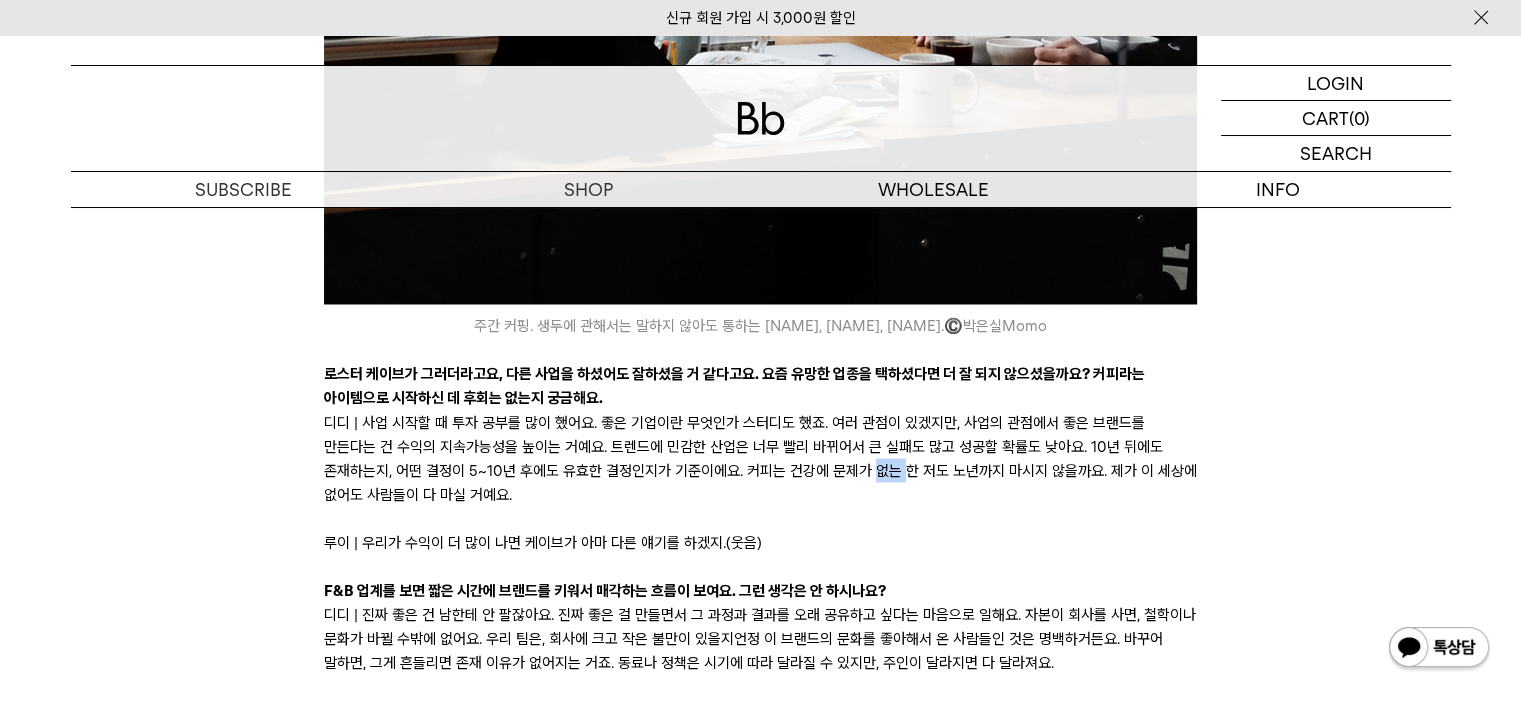 click on "디디 | 사업 시작할 때 투자 공부를 많이 했어요. 좋은 기업이란 무엇인가 스터디도 했죠. 여러 관점이 있겠지만, 사업의 관점에서 좋은 브랜드를 만든다는 건 수익의 지속가능성을 높이는 거예요. 트렌드에 민감한 산업은 너무 빨리 바뀌어서 큰 실패도 많고 성공할 확률도 낮아요. 10년 뒤에도 존재하는지, 어떤 결정이 5~10년 후에도 유효한 결정인지가 기준이에요. 커피는 건강에 문제가 없는 한 저도 노년까지 마시지 않을까요. 제가 이 세상에 없어도 사람들이 다 마실 거예요." at bounding box center [760, 458] 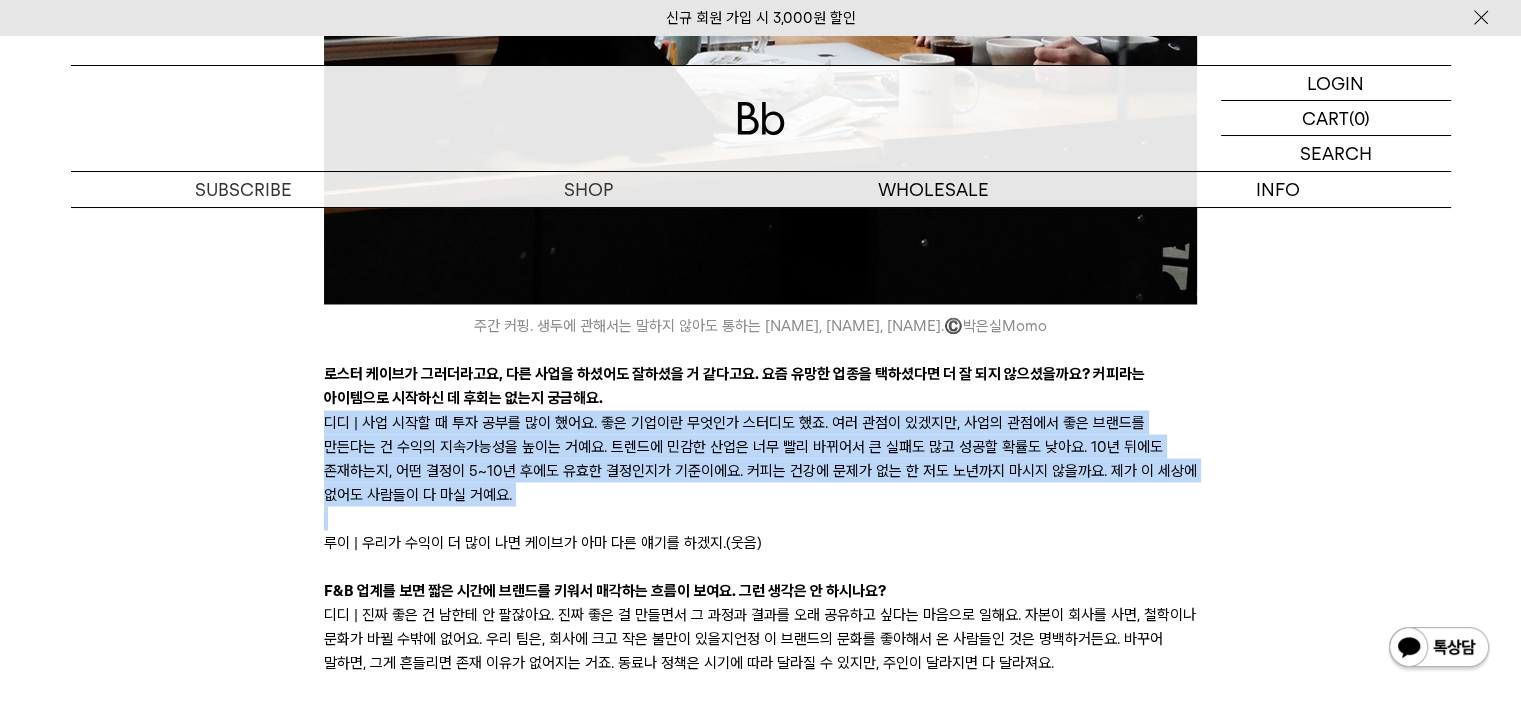 click on "디디 | 사업 시작할 때 투자 공부를 많이 했어요. 좋은 기업이란 무엇인가 스터디도 했죠. 여러 관점이 있겠지만, 사업의 관점에서 좋은 브랜드를 만든다는 건 수익의 지속가능성을 높이는 거예요. 트렌드에 민감한 산업은 너무 빨리 바뀌어서 큰 실패도 많고 성공할 확률도 낮아요. 10년 뒤에도 존재하는지, 어떤 결정이 5~10년 후에도 유효한 결정인지가 기준이에요. 커피는 건강에 문제가 없는 한 저도 노년까지 마시지 않을까요. 제가 이 세상에 없어도 사람들이 다 마실 거예요." at bounding box center [760, 458] 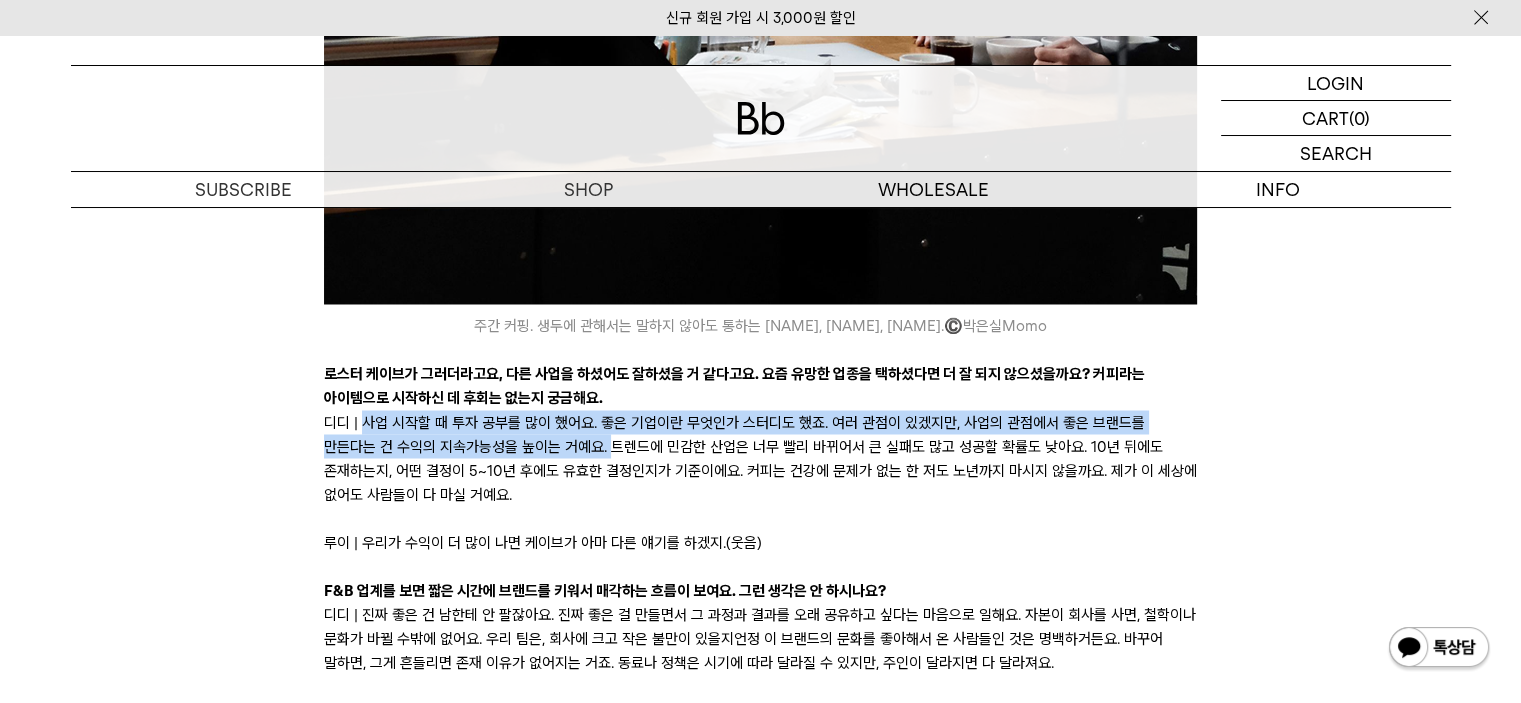 drag, startPoint x: 363, startPoint y: 358, endPoint x: 552, endPoint y: 377, distance: 189.95262 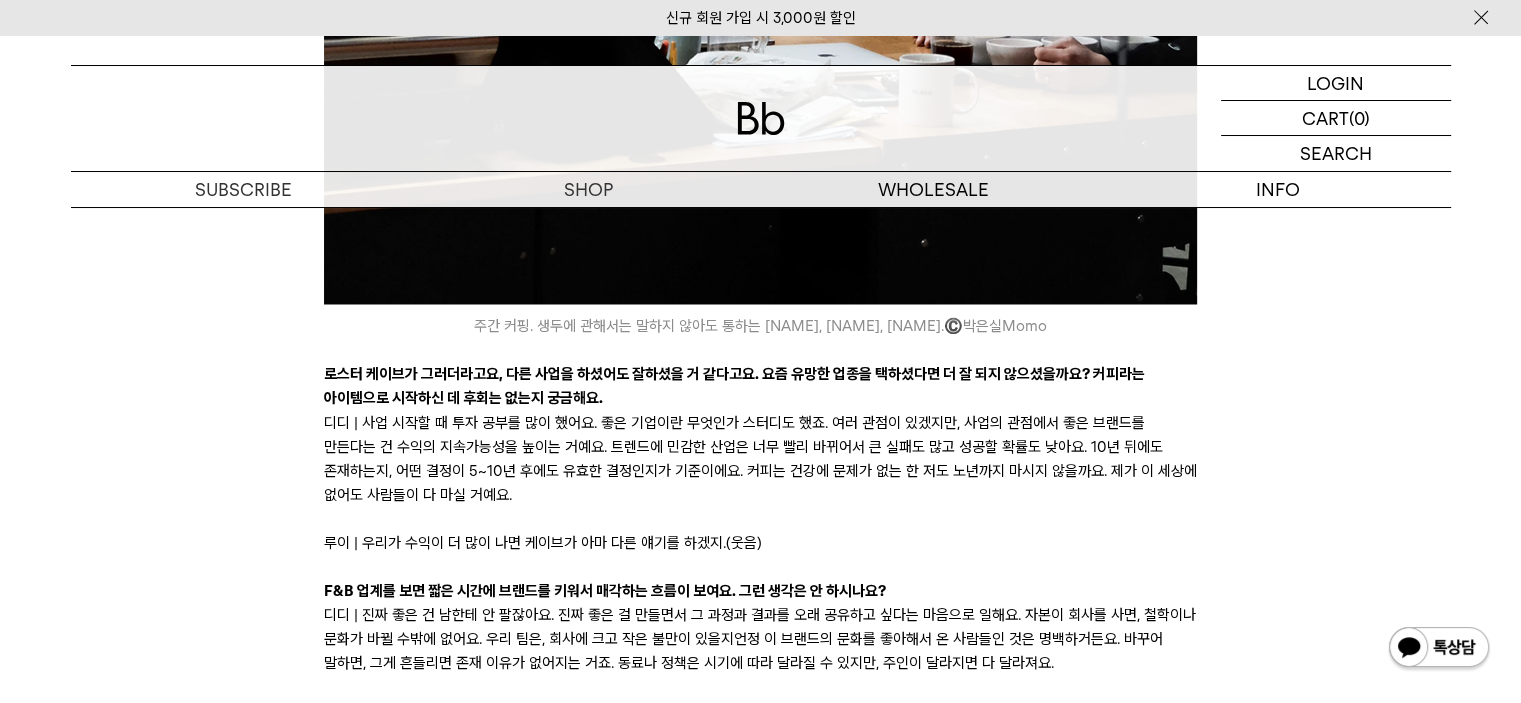 click on "디디 | 사업 시작할 때 투자 공부를 많이 했어요. 좋은 기업이란 무엇인가 스터디도 했죠. 여러 관점이 있겠지만, 사업의 관점에서 좋은 브랜드를 만든다는 건 수익의 지속가능성을 높이는 거예요. 트렌드에 민감한 산업은 너무 빨리 바뀌어서 큰 실패도 많고 성공할 확률도 낮아요. 10년 뒤에도 존재하는지, 어떤 결정이 5~10년 후에도 유효한 결정인지가 기준이에요. 커피는 건강에 문제가 없는 한 저도 노년까지 마시지 않을까요. 제가 이 세상에 없어도 사람들이 다 마실 거예요." at bounding box center (760, 458) 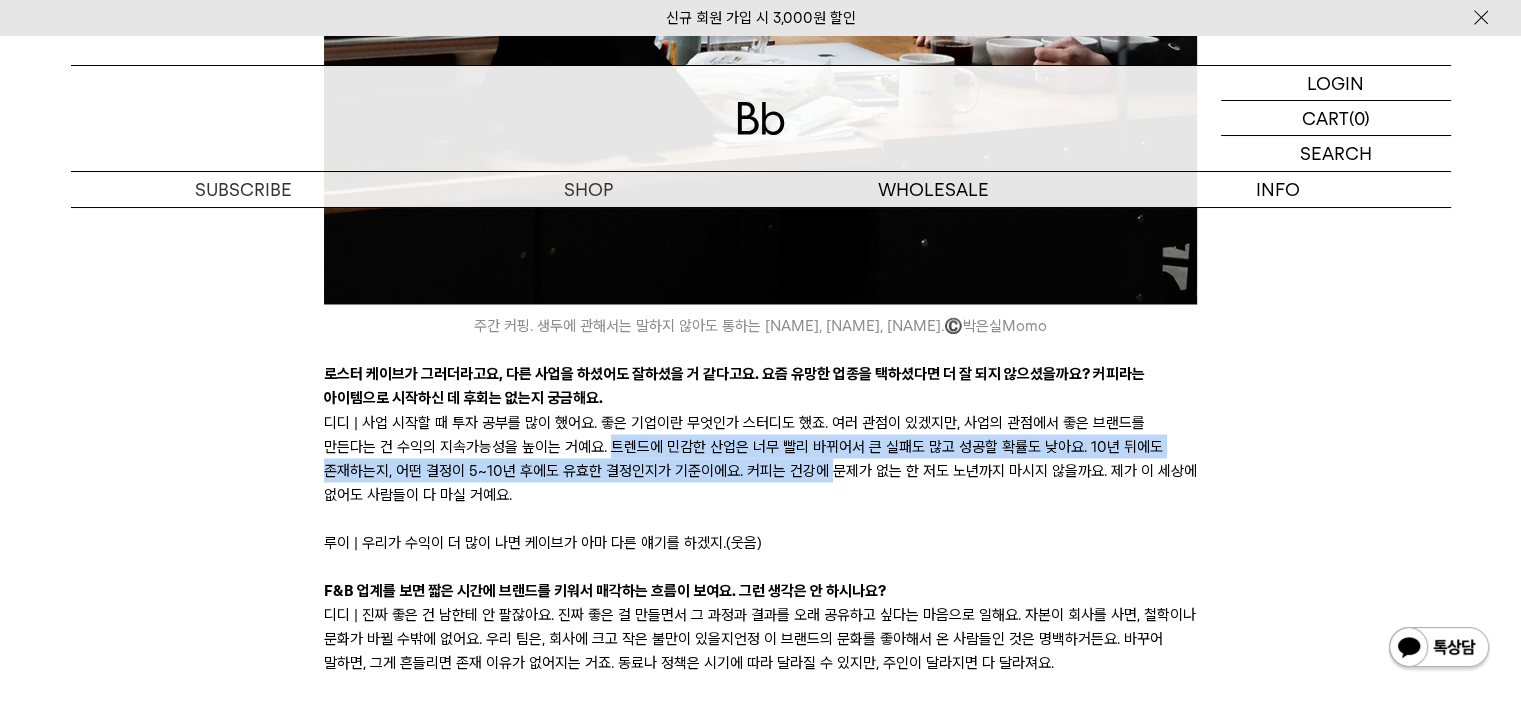 drag, startPoint x: 556, startPoint y: 375, endPoint x: 727, endPoint y: 403, distance: 173.27724 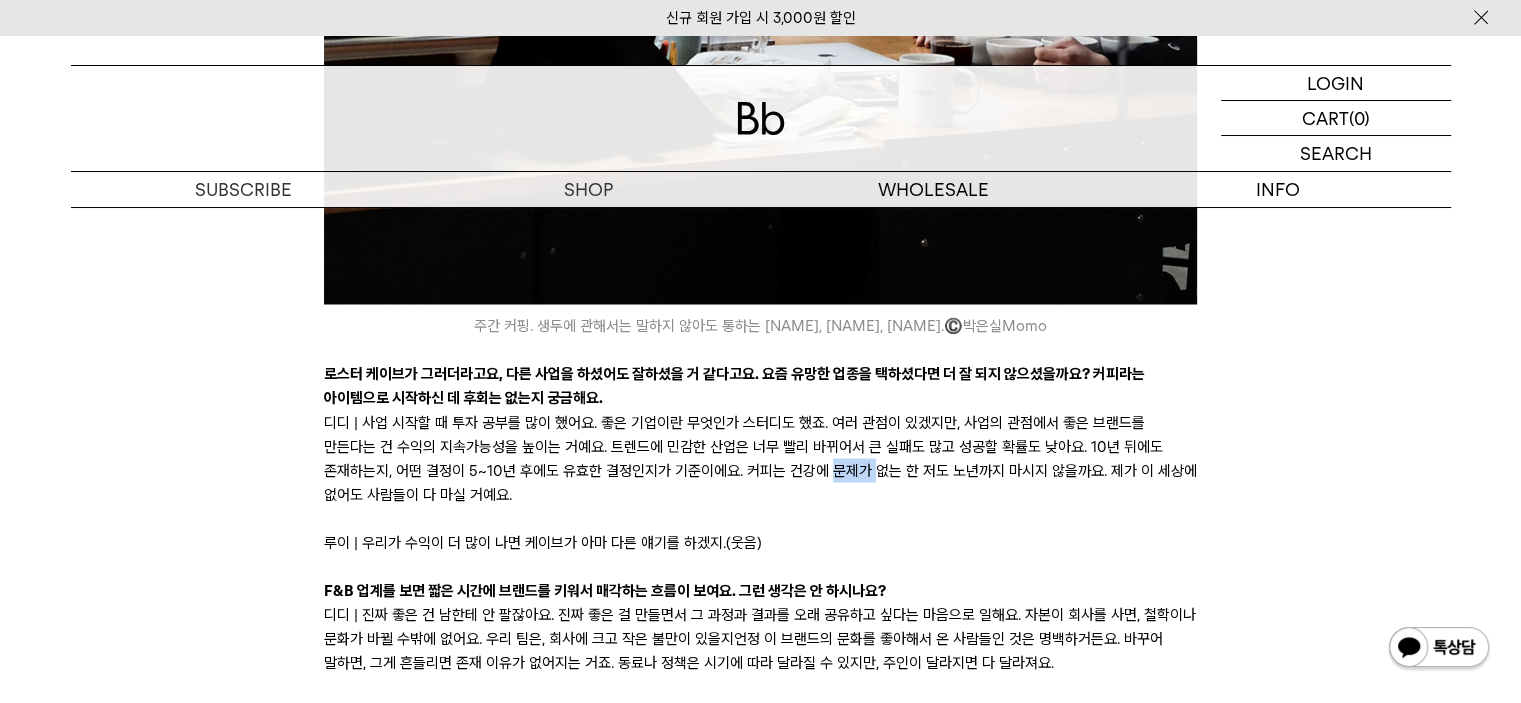 click on "디디 | 사업 시작할 때 투자 공부를 많이 했어요. 좋은 기업이란 무엇인가 스터디도 했죠. 여러 관점이 있겠지만, 사업의 관점에서 좋은 브랜드를 만든다는 건 수익의 지속가능성을 높이는 거예요. 트렌드에 민감한 산업은 너무 빨리 바뀌어서 큰 실패도 많고 성공할 확률도 낮아요. 10년 뒤에도 존재하는지, 어떤 결정이 5~10년 후에도 유효한 결정인지가 기준이에요. 커피는 건강에 문제가 없는 한 저도 노년까지 마시지 않을까요. 제가 이 세상에 없어도 사람들이 다 마실 거예요." at bounding box center (760, 458) 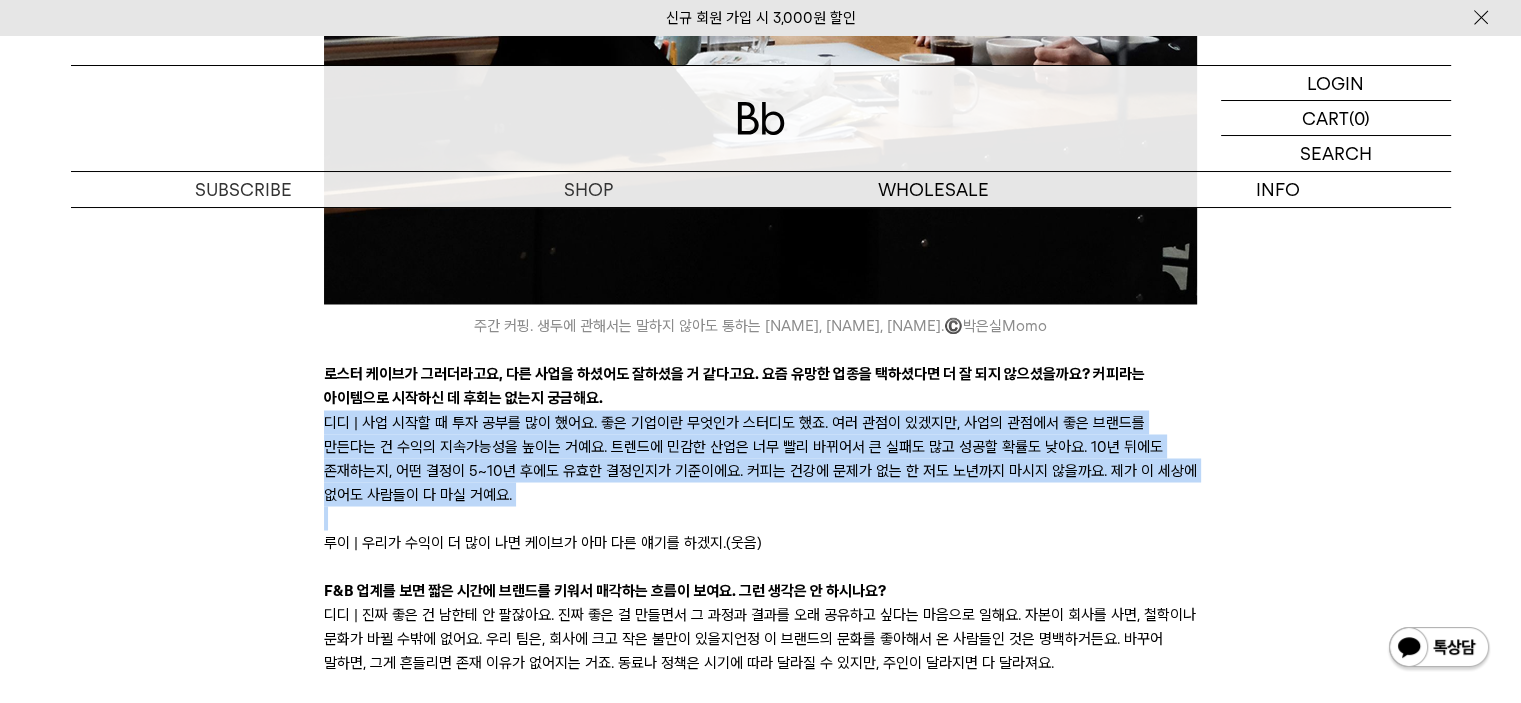 click on "디디 | 사업 시작할 때 투자 공부를 많이 했어요. 좋은 기업이란 무엇인가 스터디도 했죠. 여러 관점이 있겠지만, 사업의 관점에서 좋은 브랜드를 만든다는 건 수익의 지속가능성을 높이는 거예요. 트렌드에 민감한 산업은 너무 빨리 바뀌어서 큰 실패도 많고 성공할 확률도 낮아요. 10년 뒤에도 존재하는지, 어떤 결정이 5~10년 후에도 유효한 결정인지가 기준이에요. 커피는 건강에 문제가 없는 한 저도 노년까지 마시지 않을까요. 제가 이 세상에 없어도 사람들이 다 마실 거예요." at bounding box center [760, 458] 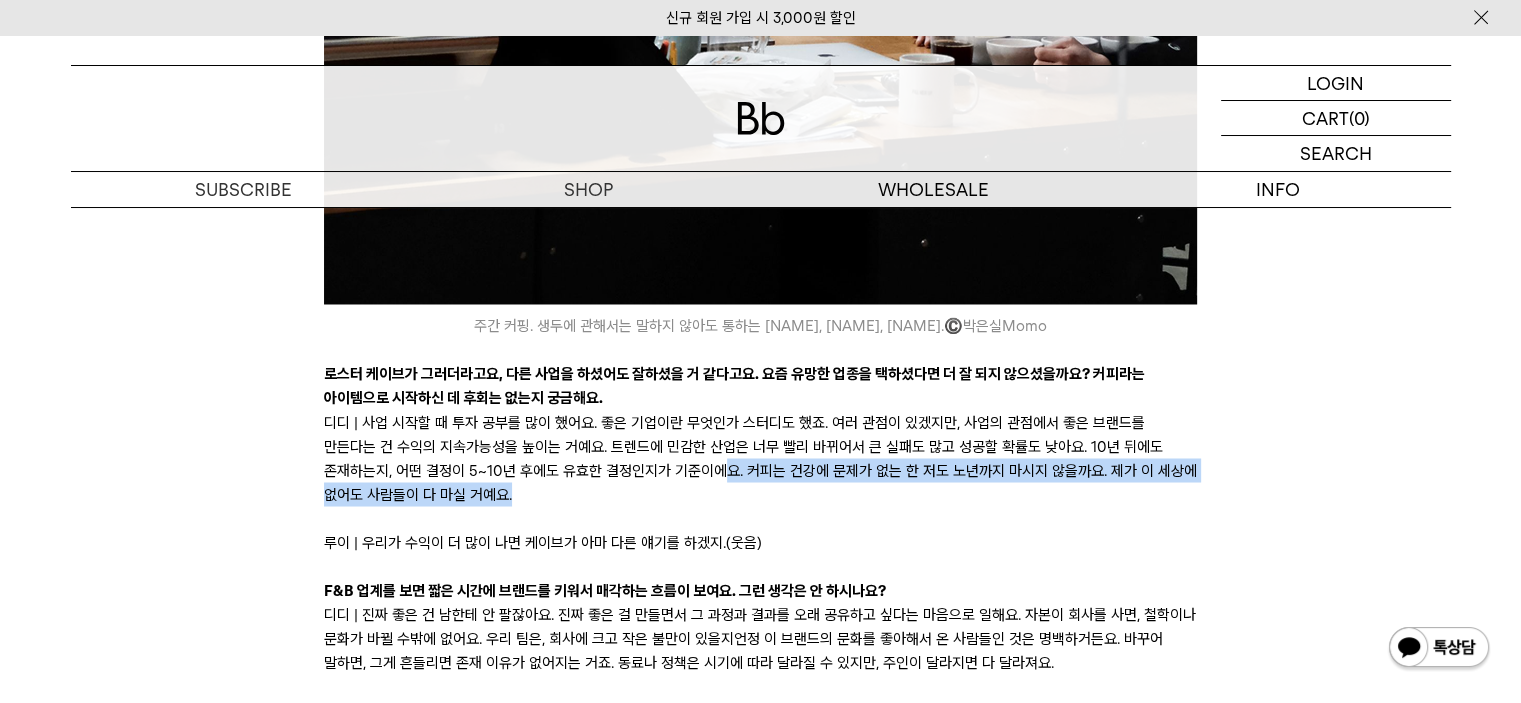 drag, startPoint x: 626, startPoint y: 405, endPoint x: 913, endPoint y: 434, distance: 288.46143 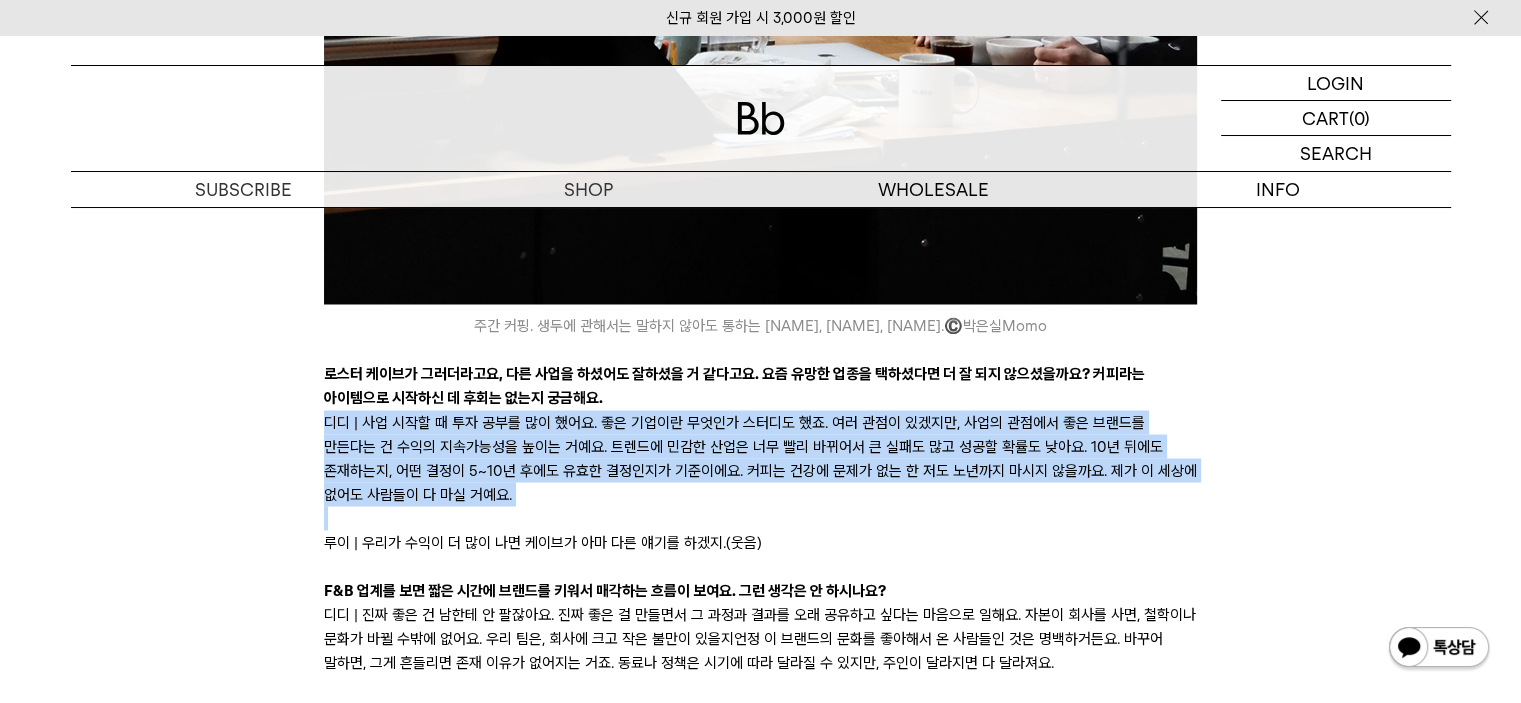 click on "디디 | 사업 시작할 때 투자 공부를 많이 했어요. 좋은 기업이란 무엇인가 스터디도 했죠. 여러 관점이 있겠지만, 사업의 관점에서 좋은 브랜드를 만든다는 건 수익의 지속가능성을 높이는 거예요. 트렌드에 민감한 산업은 너무 빨리 바뀌어서 큰 실패도 많고 성공할 확률도 낮아요. 10년 뒤에도 존재하는지, 어떤 결정이 5~10년 후에도 유효한 결정인지가 기준이에요. 커피는 건강에 문제가 없는 한 저도 노년까지 마시지 않을까요. 제가 이 세상에 없어도 사람들이 다 마실 거예요." at bounding box center (760, 458) 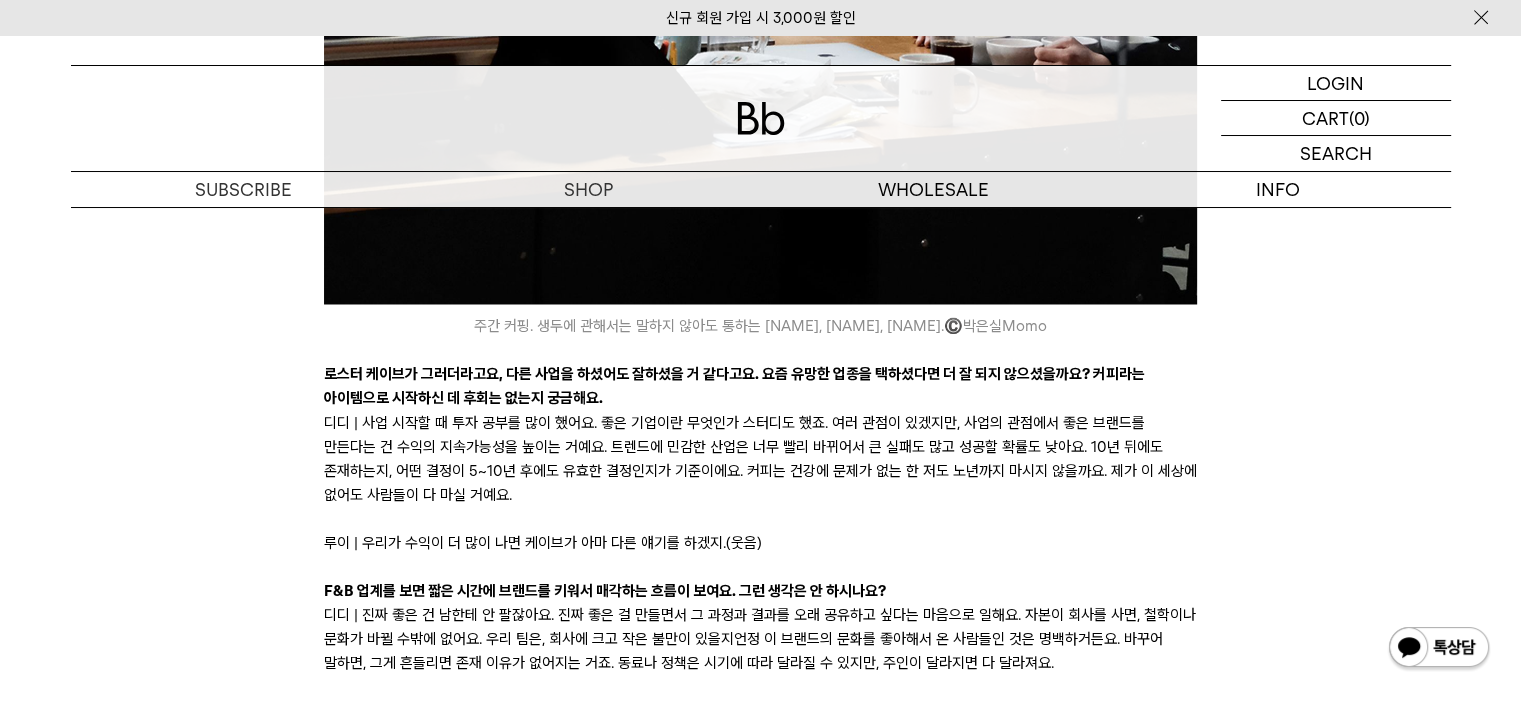 click on "루이 | 우리가 수익이 더 많이 나면 케이브가 아마 다른 얘기를 하겠지.(웃음)" at bounding box center [760, 542] 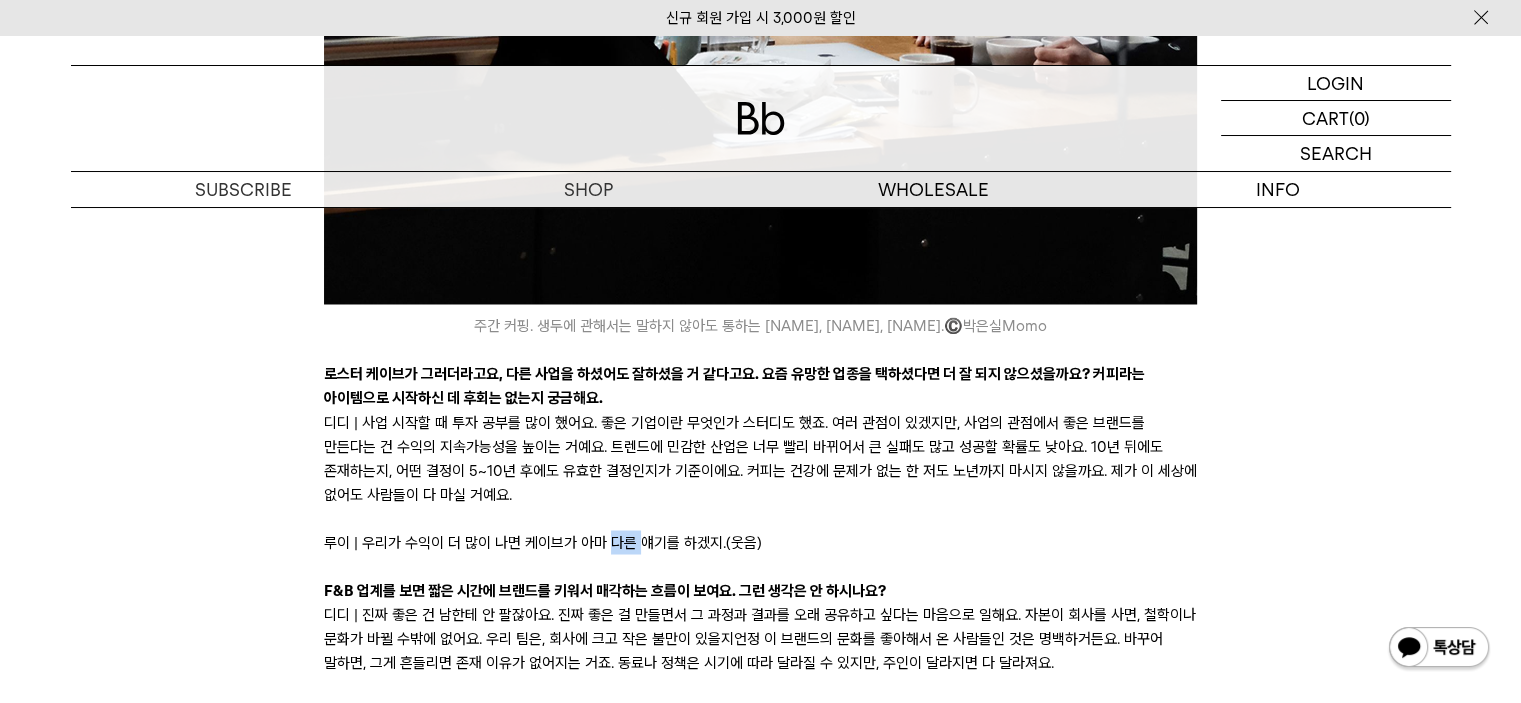 click on "루이 | 우리가 수익이 더 많이 나면 케이브가 아마 다른 얘기를 하겠지.(웃음)" at bounding box center [760, 542] 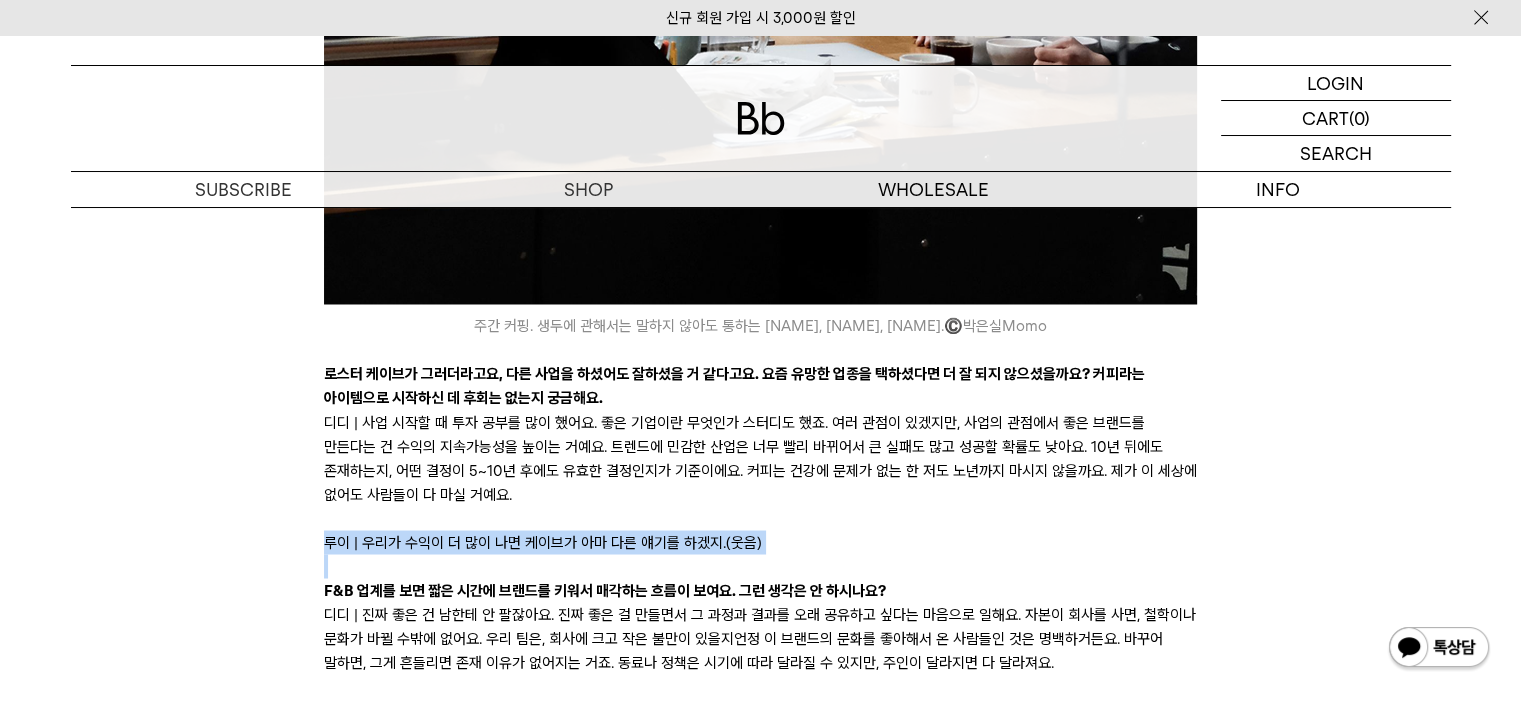 click on "루이 | 우리가 수익이 더 많이 나면 케이브가 아마 다른 얘기를 하겠지.(웃음)" at bounding box center [760, 542] 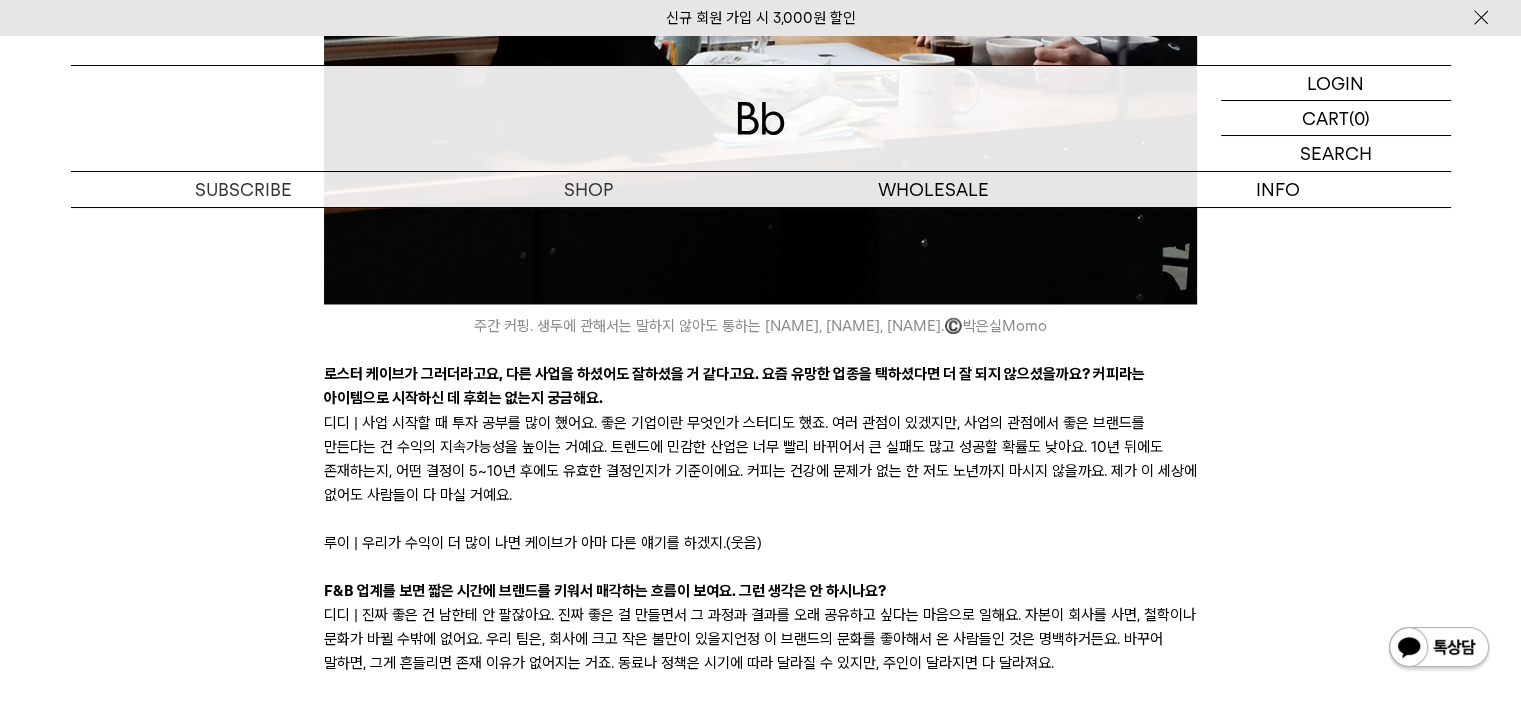 scroll, scrollTop: 11100, scrollLeft: 0, axis: vertical 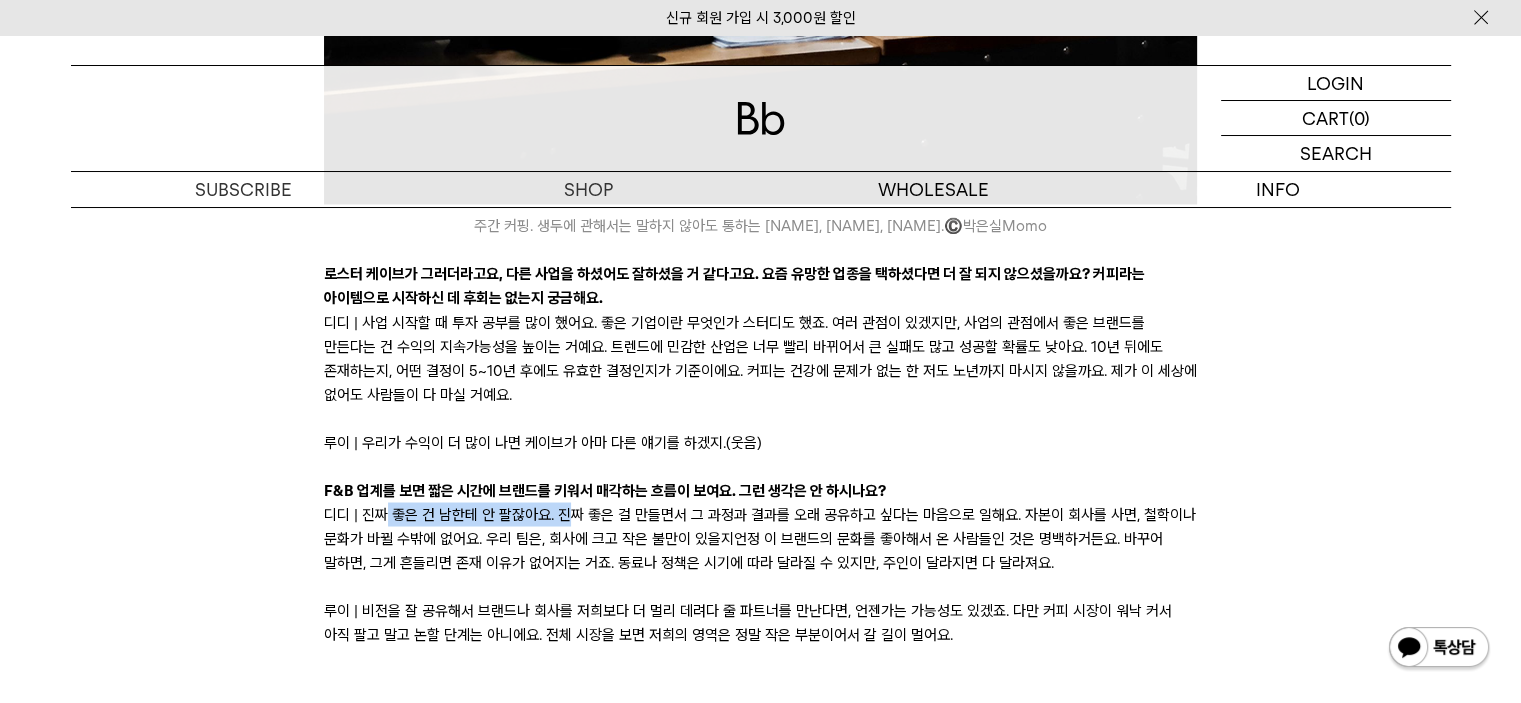 drag, startPoint x: 385, startPoint y: 447, endPoint x: 562, endPoint y: 457, distance: 177.28226 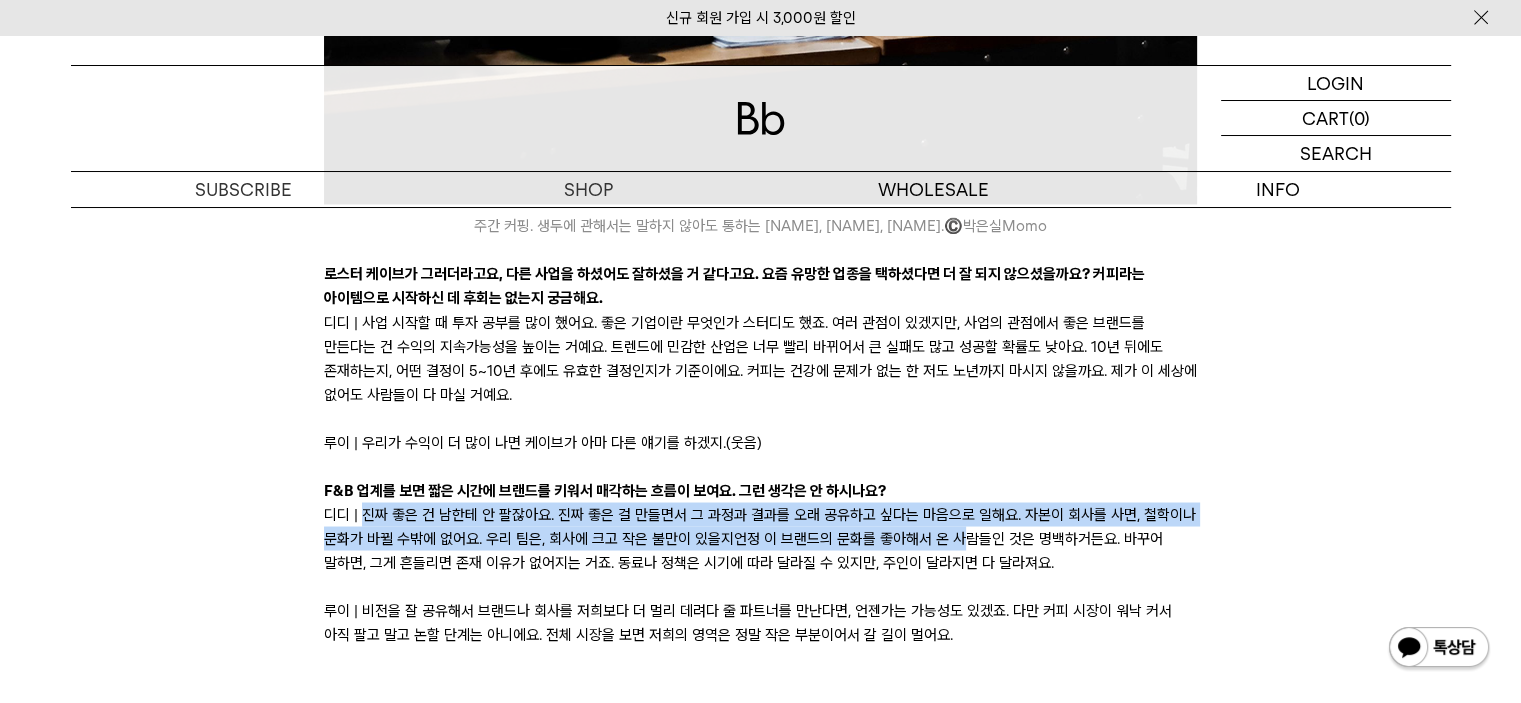 drag, startPoint x: 365, startPoint y: 448, endPoint x: 952, endPoint y: 476, distance: 587.6674 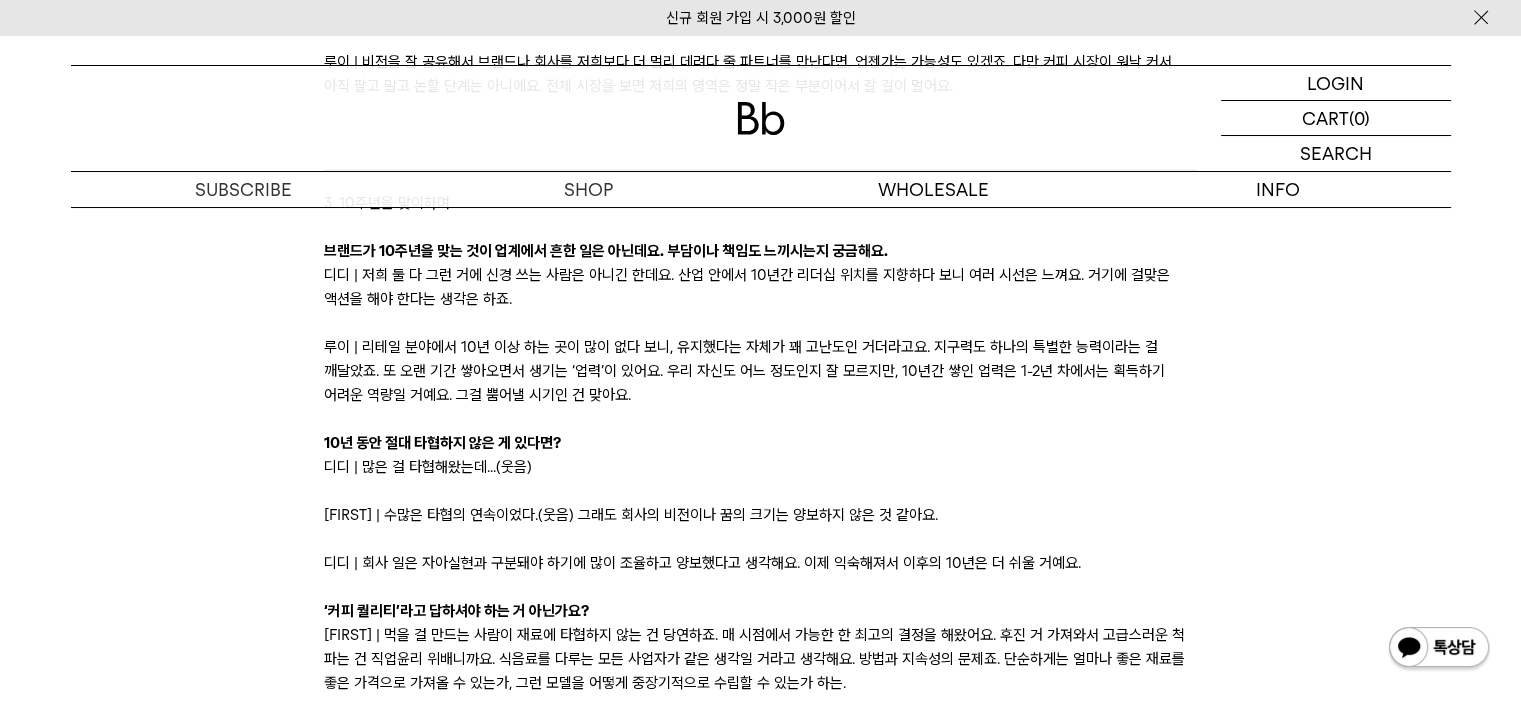 scroll, scrollTop: 11600, scrollLeft: 0, axis: vertical 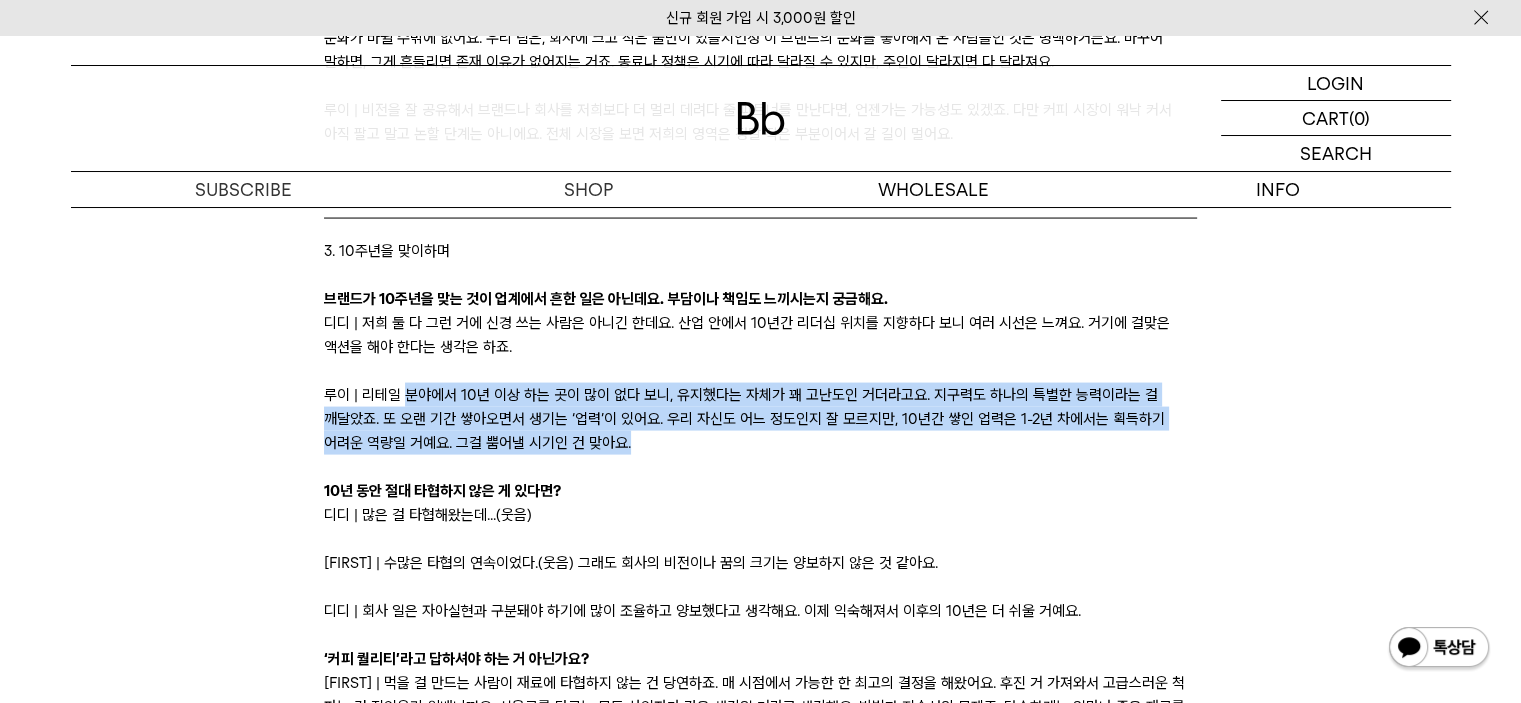 drag, startPoint x: 404, startPoint y: 325, endPoint x: 782, endPoint y: 367, distance: 380.32617 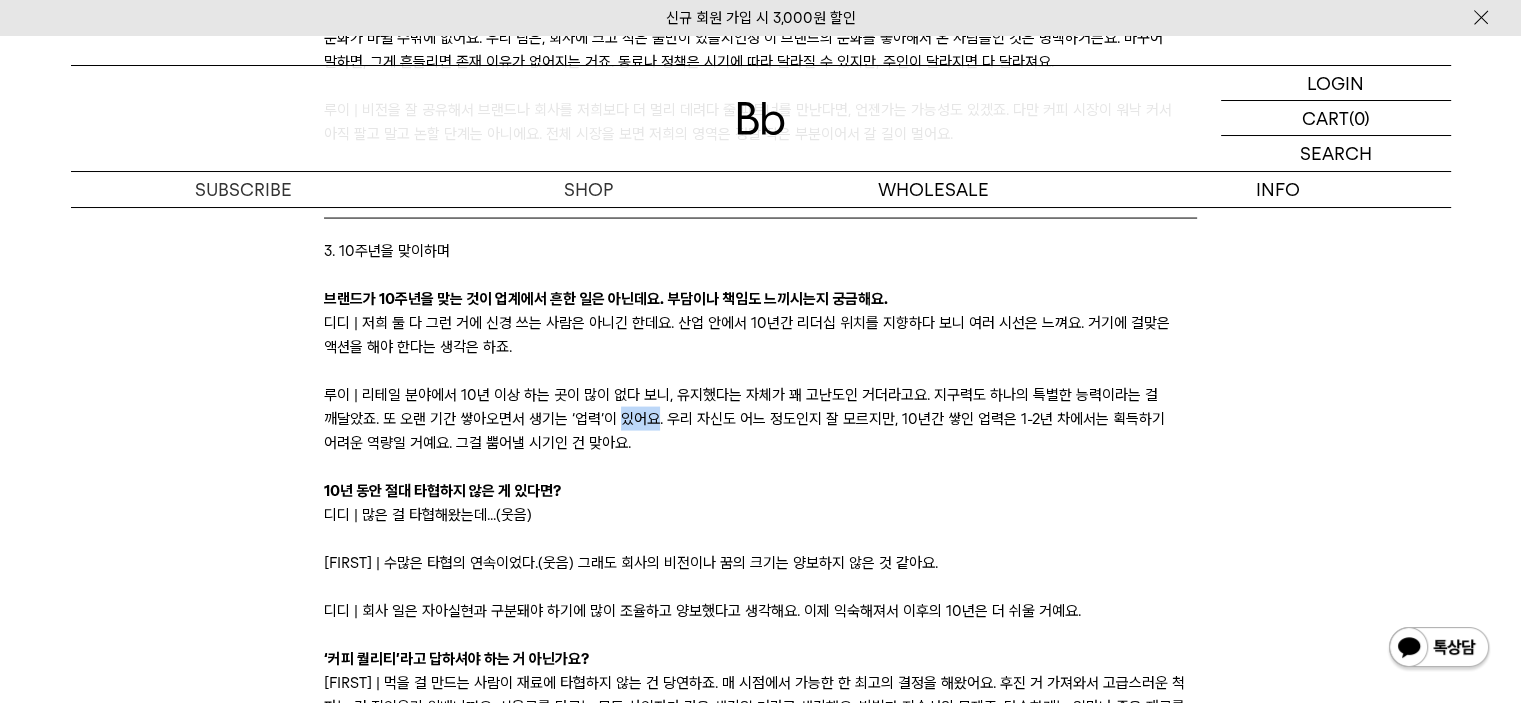 click on "루이 | 리테일 분야에서 10년 이상 하는 곳이 많이 없다 보니, 유지했다는 자체가 꽤 고난도인 거더라고요. 지구력도 하나의 특별한 능력이라는 걸 깨달았죠. 또 오랜 기간 쌓아오면서 생기는 ‘업력’이 있어요. 우리 자신도 어느 정도인지 잘 모르지만, 10년간 쌓인 업력은 1-2년 차에서는 획득하기 어려운 역량일 거예요. 그걸 뿜어낼 시기인 건 맞아요." at bounding box center (760, 419) 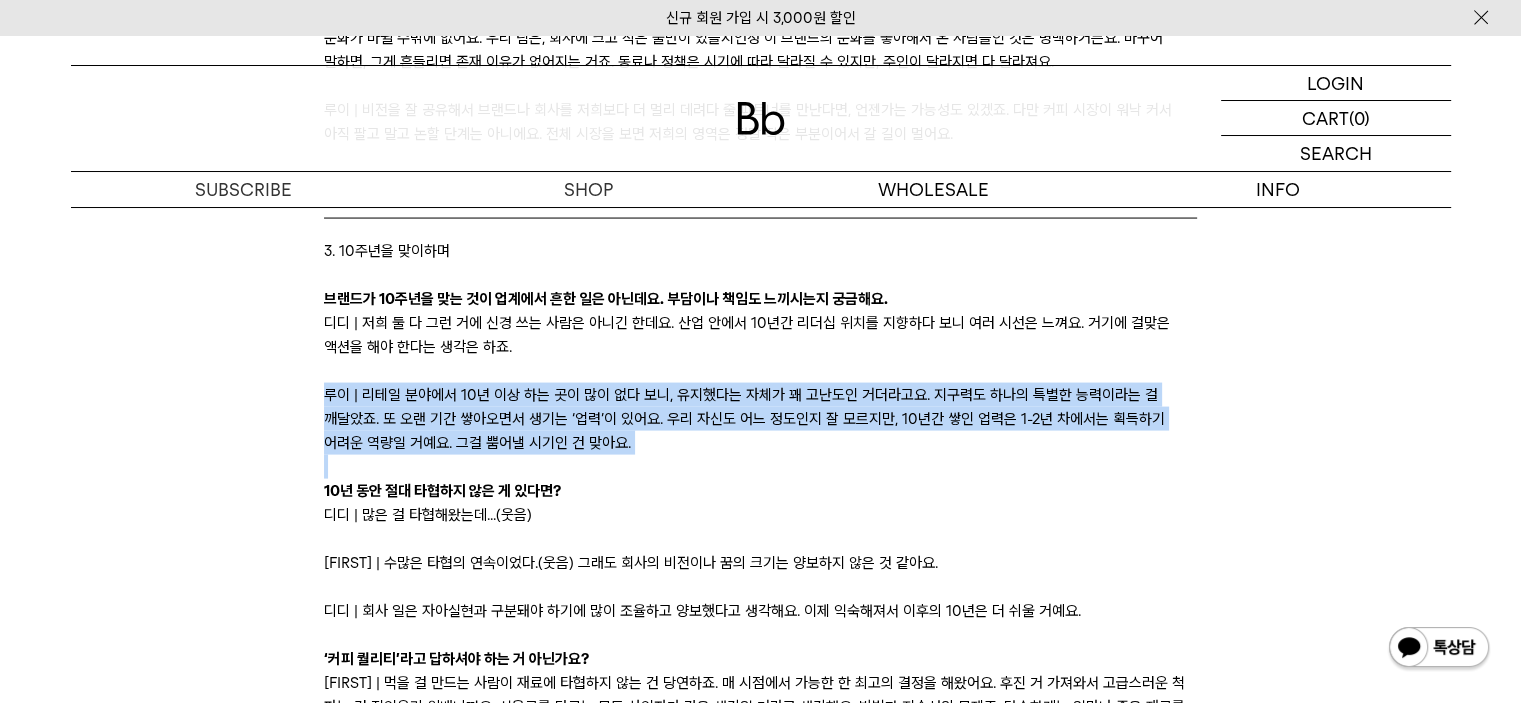 click on "루이 | 리테일 분야에서 10년 이상 하는 곳이 많이 없다 보니, 유지했다는 자체가 꽤 고난도인 거더라고요. 지구력도 하나의 특별한 능력이라는 걸 깨달았죠. 또 오랜 기간 쌓아오면서 생기는 ‘업력’이 있어요. 우리 자신도 어느 정도인지 잘 모르지만, 10년간 쌓인 업력은 1-2년 차에서는 획득하기 어려운 역량일 거예요. 그걸 뿜어낼 시기인 건 맞아요." at bounding box center [760, 419] 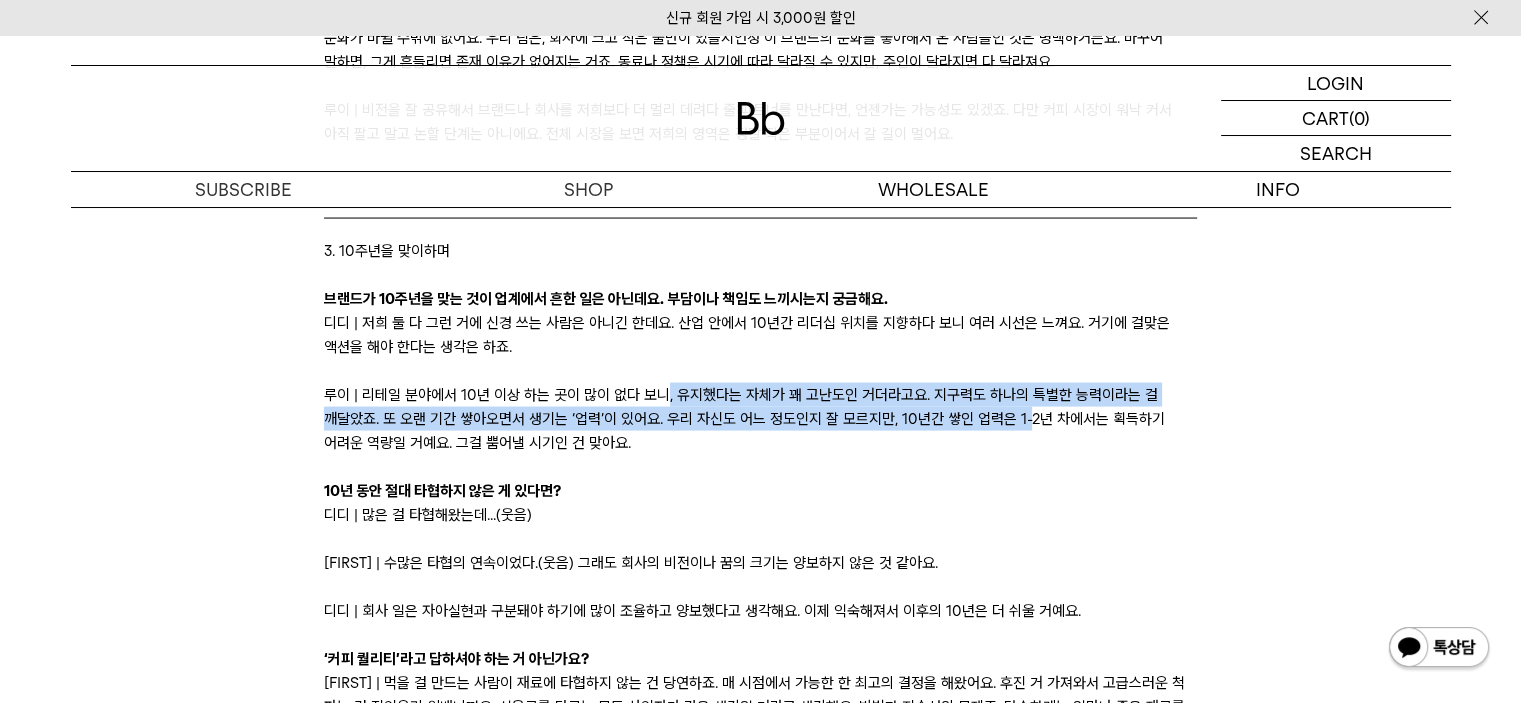 drag, startPoint x: 664, startPoint y: 324, endPoint x: 1024, endPoint y: 358, distance: 361.602 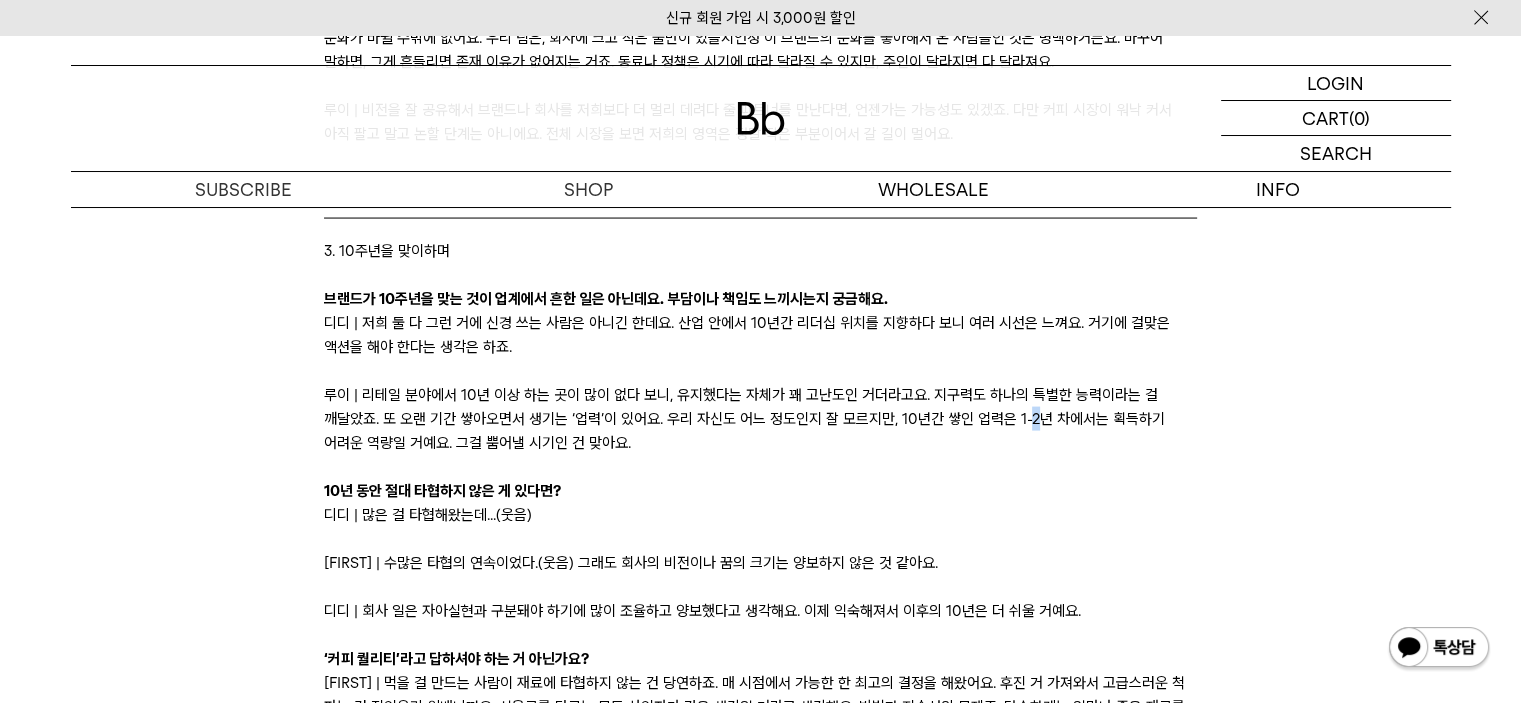 click on "루이 | 리테일 분야에서 10년 이상 하는 곳이 많이 없다 보니, 유지했다는 자체가 꽤 고난도인 거더라고요. 지구력도 하나의 특별한 능력이라는 걸 깨달았죠. 또 오랜 기간 쌓아오면서 생기는 ‘업력’이 있어요. 우리 자신도 어느 정도인지 잘 모르지만, 10년간 쌓인 업력은 1-2년 차에서는 획득하기 어려운 역량일 거예요. 그걸 뿜어낼 시기인 건 맞아요." at bounding box center [760, 419] 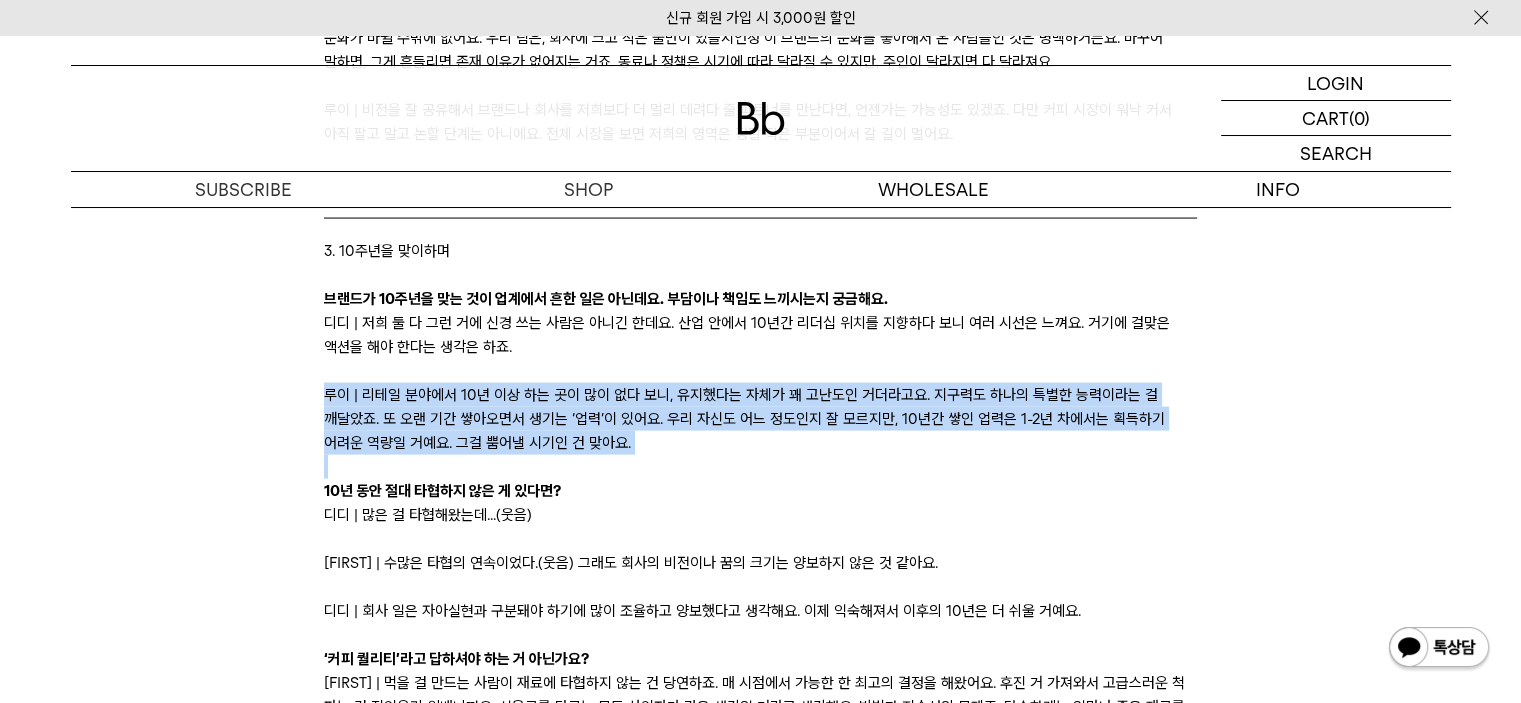 click on "루이 | 리테일 분야에서 10년 이상 하는 곳이 많이 없다 보니, 유지했다는 자체가 꽤 고난도인 거더라고요. 지구력도 하나의 특별한 능력이라는 걸 깨달았죠. 또 오랜 기간 쌓아오면서 생기는 ‘업력’이 있어요. 우리 자신도 어느 정도인지 잘 모르지만, 10년간 쌓인 업력은 1-2년 차에서는 획득하기 어려운 역량일 거예요. 그걸 뿜어낼 시기인 건 맞아요." at bounding box center [760, 419] 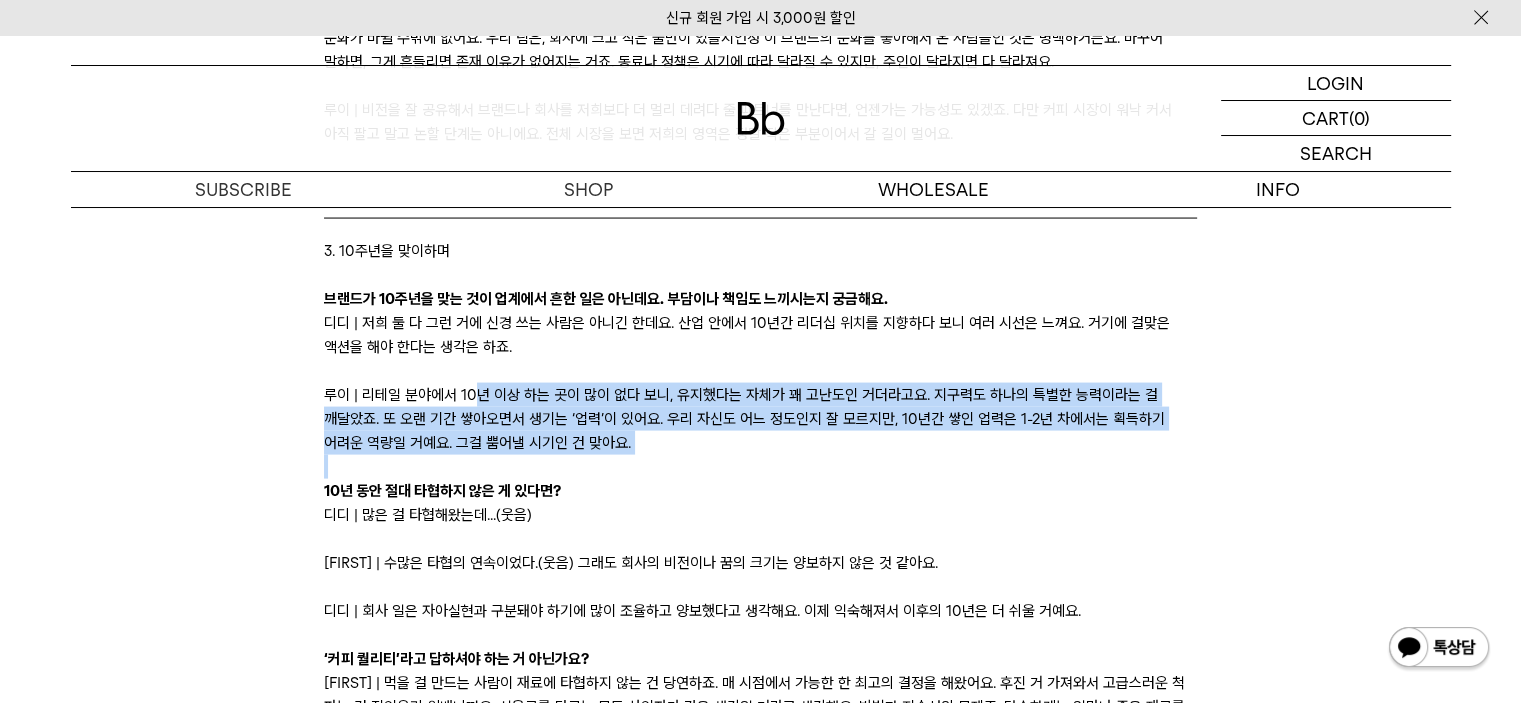 drag, startPoint x: 477, startPoint y: 336, endPoint x: 1042, endPoint y: 404, distance: 569.07733 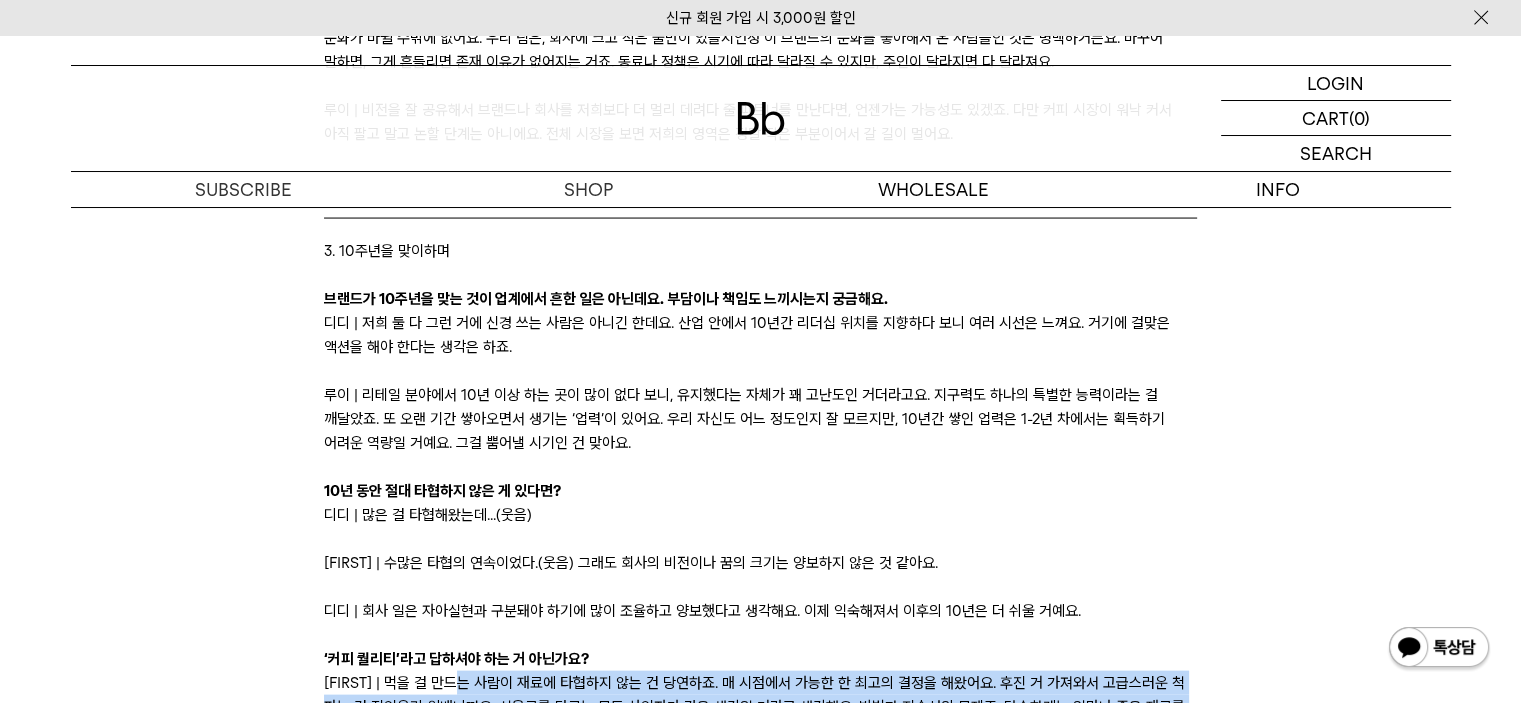 drag, startPoint x: 487, startPoint y: 619, endPoint x: 920, endPoint y: 668, distance: 435.7637 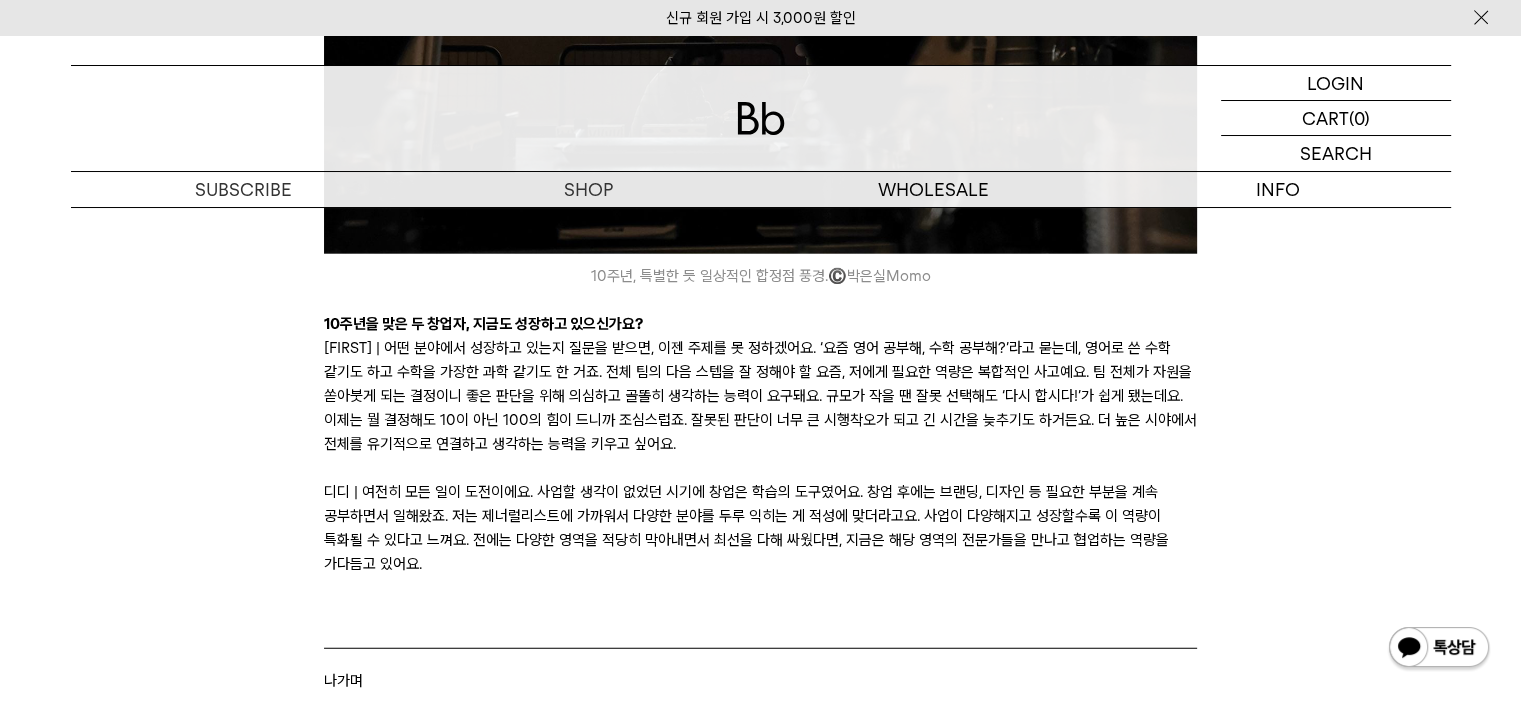 scroll, scrollTop: 12700, scrollLeft: 0, axis: vertical 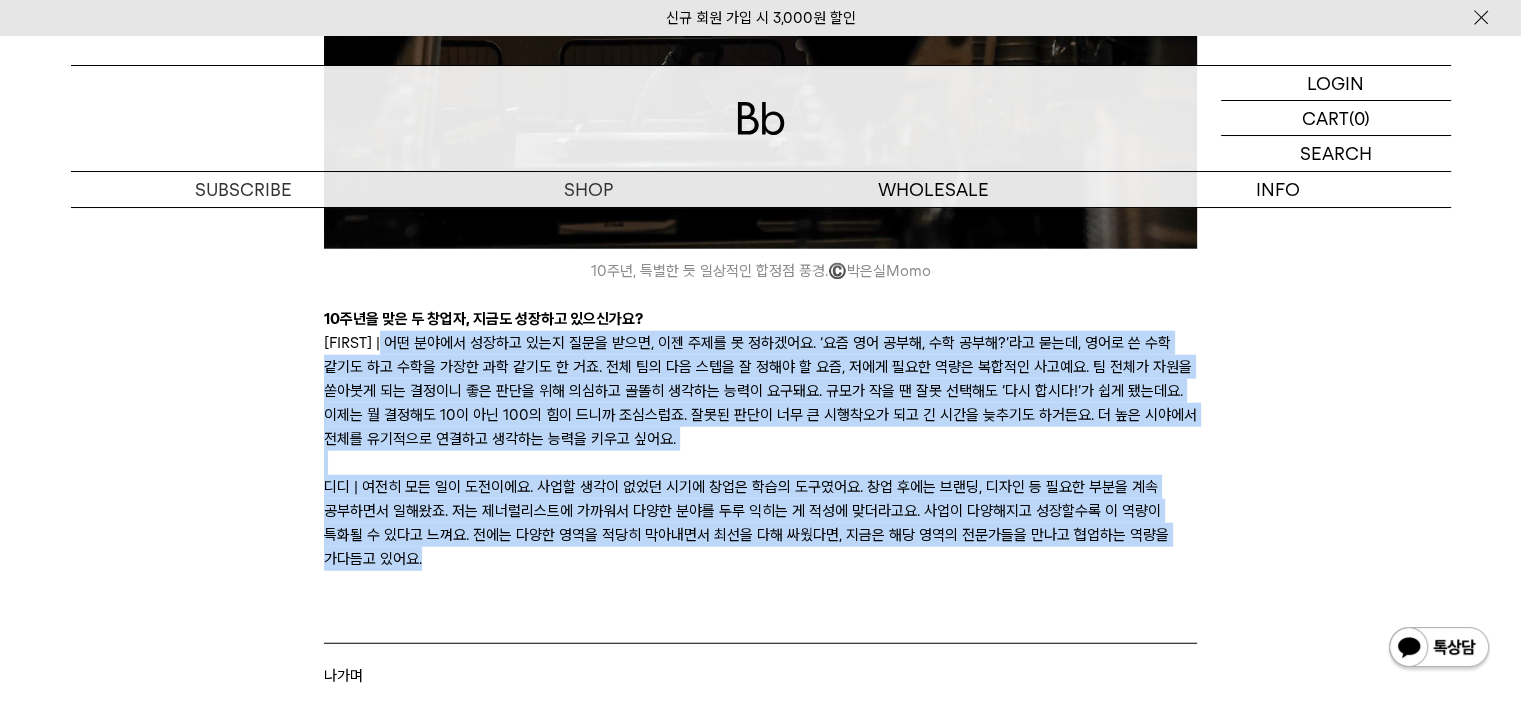 drag, startPoint x: 408, startPoint y: 280, endPoint x: 899, endPoint y: 488, distance: 533.2401 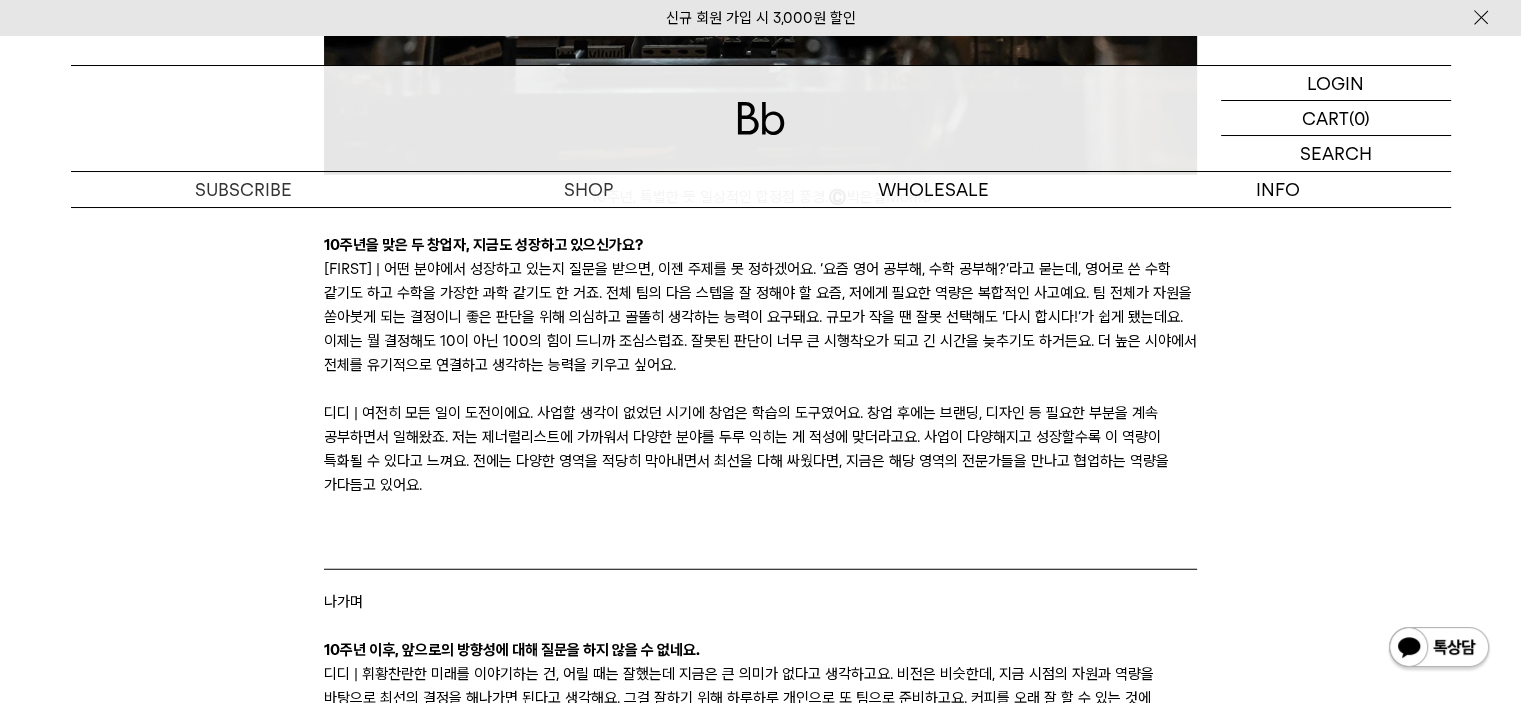 scroll, scrollTop: 13000, scrollLeft: 0, axis: vertical 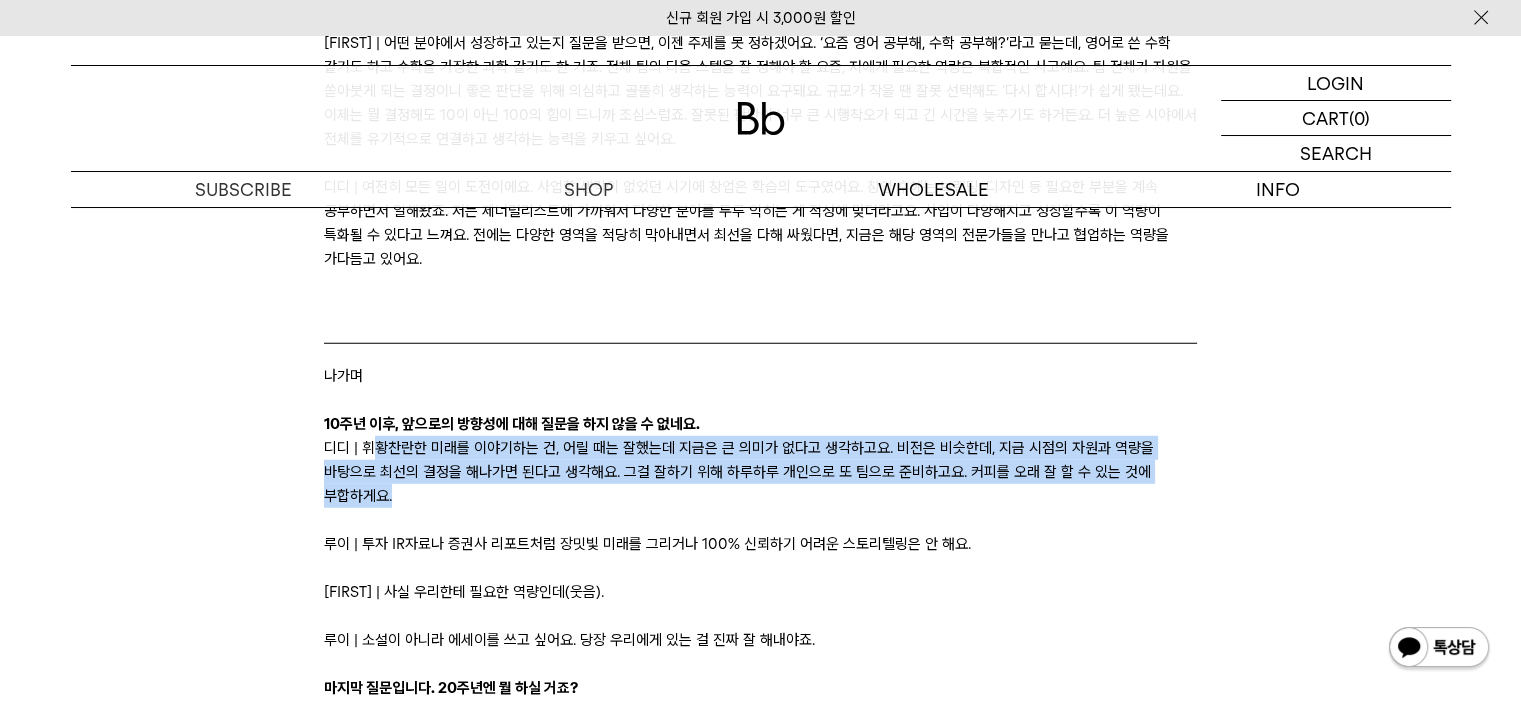 drag, startPoint x: 374, startPoint y: 384, endPoint x: 636, endPoint y: 425, distance: 265.1886 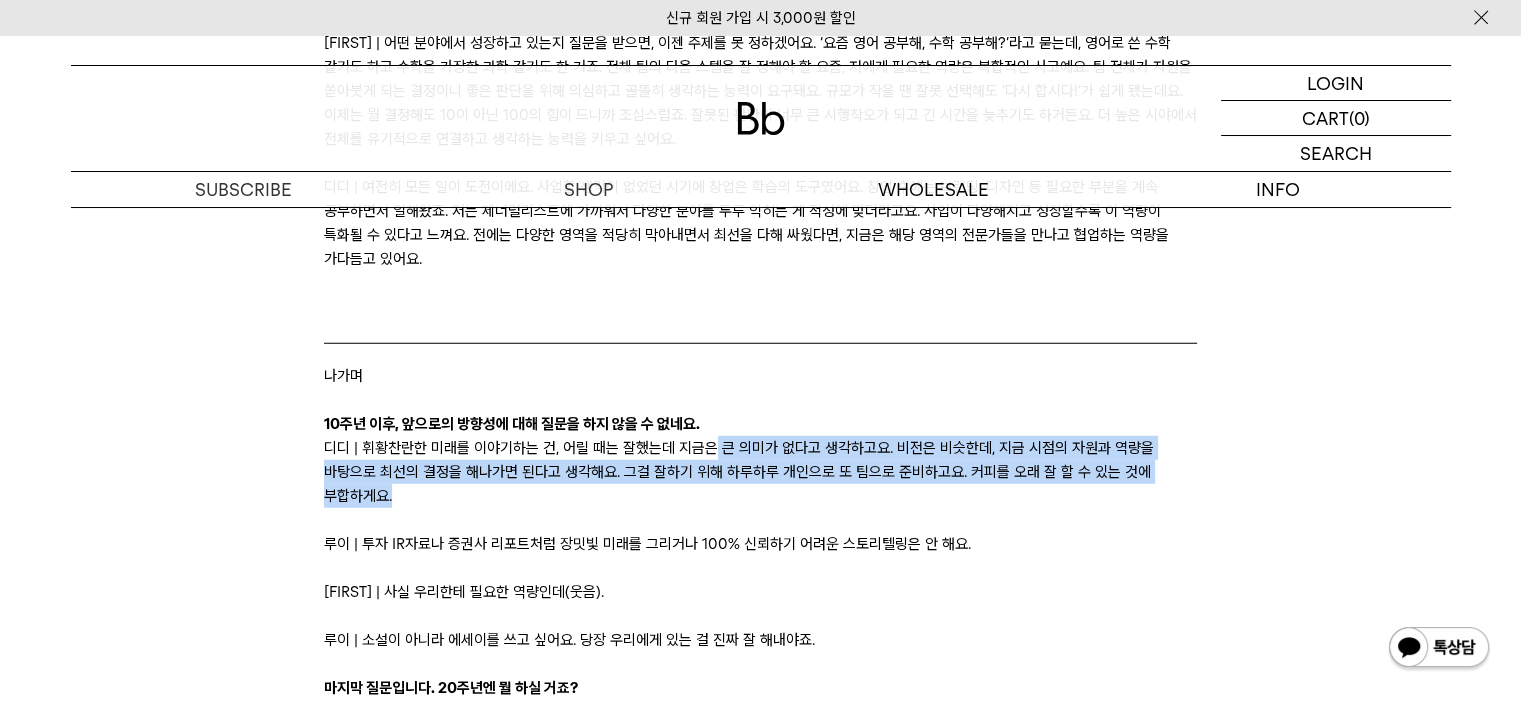 drag, startPoint x: 711, startPoint y: 384, endPoint x: 776, endPoint y: 426, distance: 77.388626 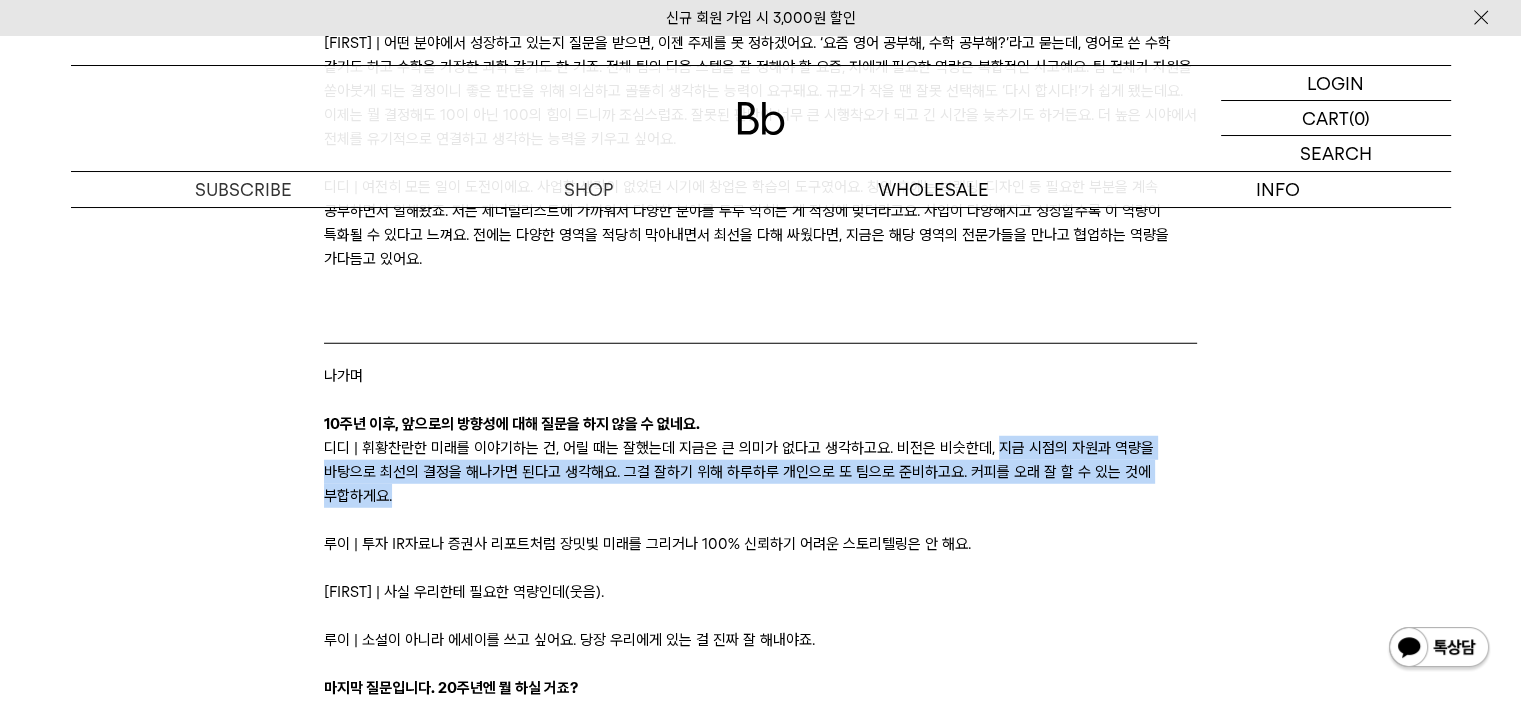 drag, startPoint x: 1022, startPoint y: 409, endPoint x: 1079, endPoint y: 429, distance: 60.40695 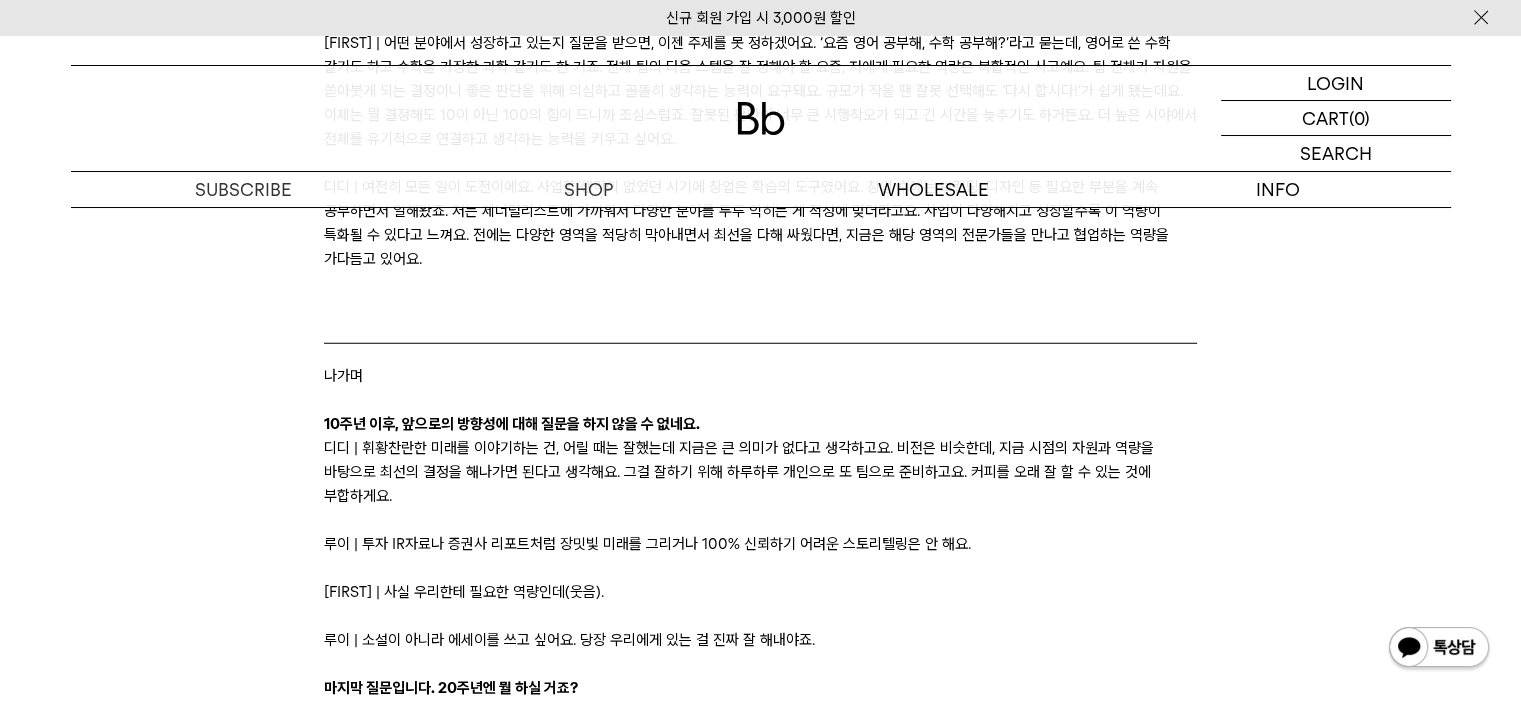 click on "루이 | 투자 IR자료나 증권사 리포트처럼 장밋빛 미래를 그리거나 100% 신뢰하기 어려운 스토리텔링은 안 해요." at bounding box center (760, 544) 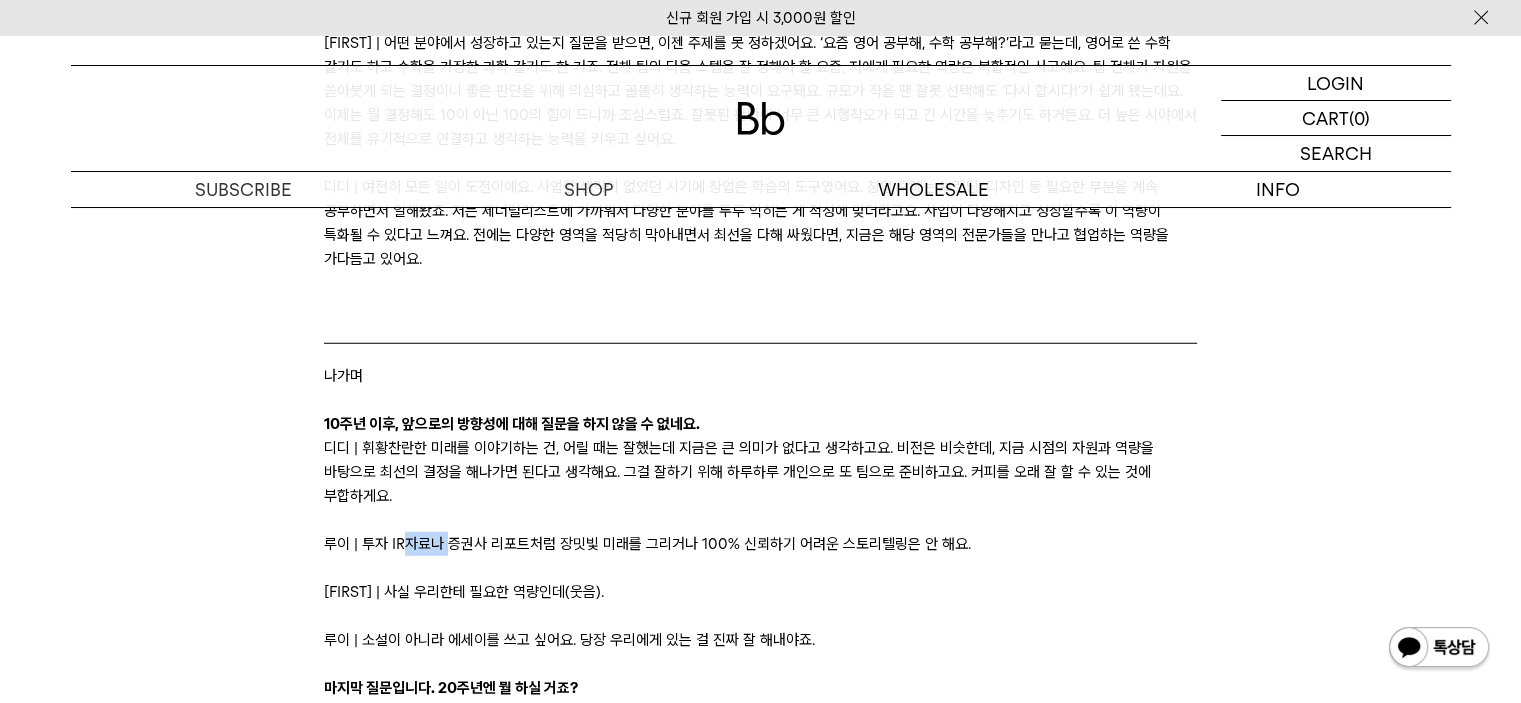 click on "루이 | 투자 IR자료나 증권사 리포트처럼 장밋빛 미래를 그리거나 100% 신뢰하기 어려운 스토리텔링은 안 해요." at bounding box center [760, 544] 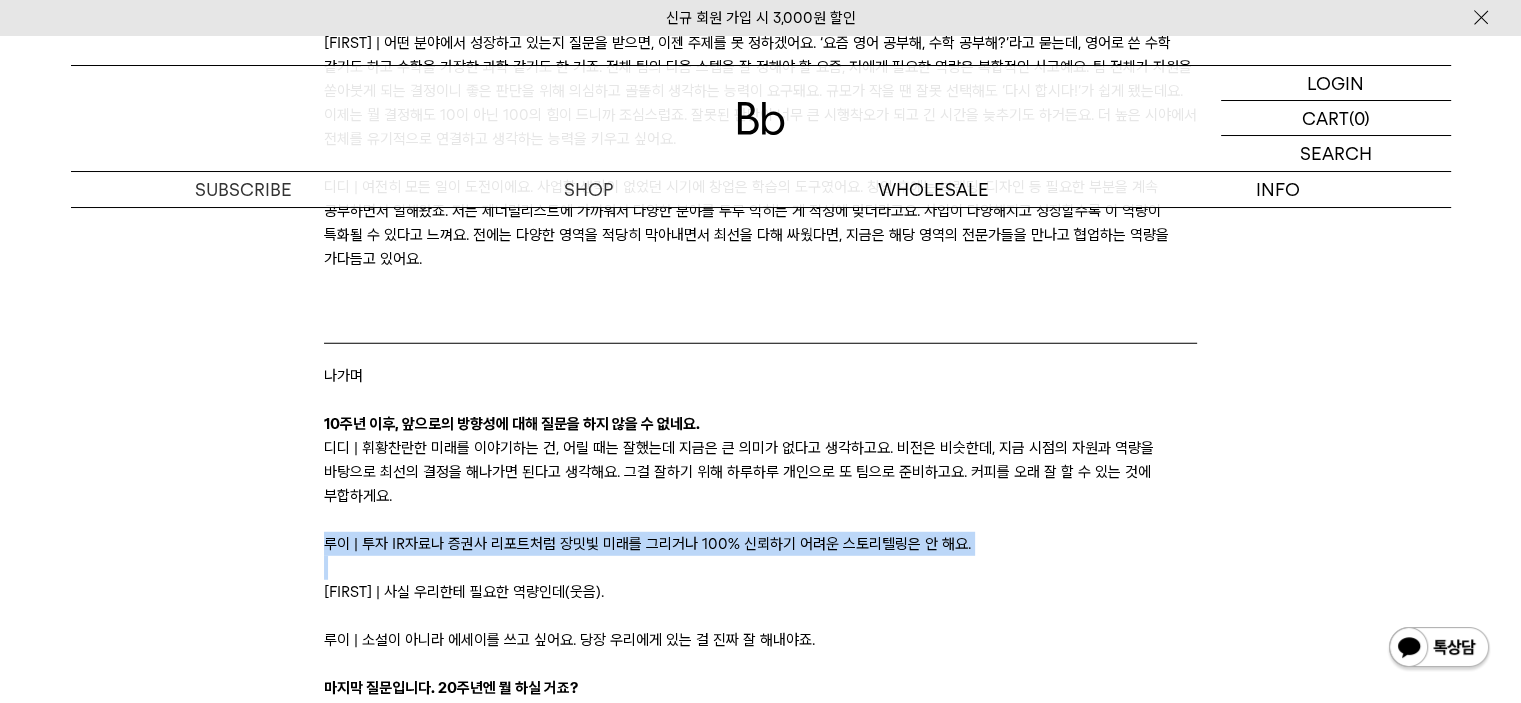 click on "루이 | 투자 IR자료나 증권사 리포트처럼 장밋빛 미래를 그리거나 100% 신뢰하기 어려운 스토리텔링은 안 해요." at bounding box center [760, 544] 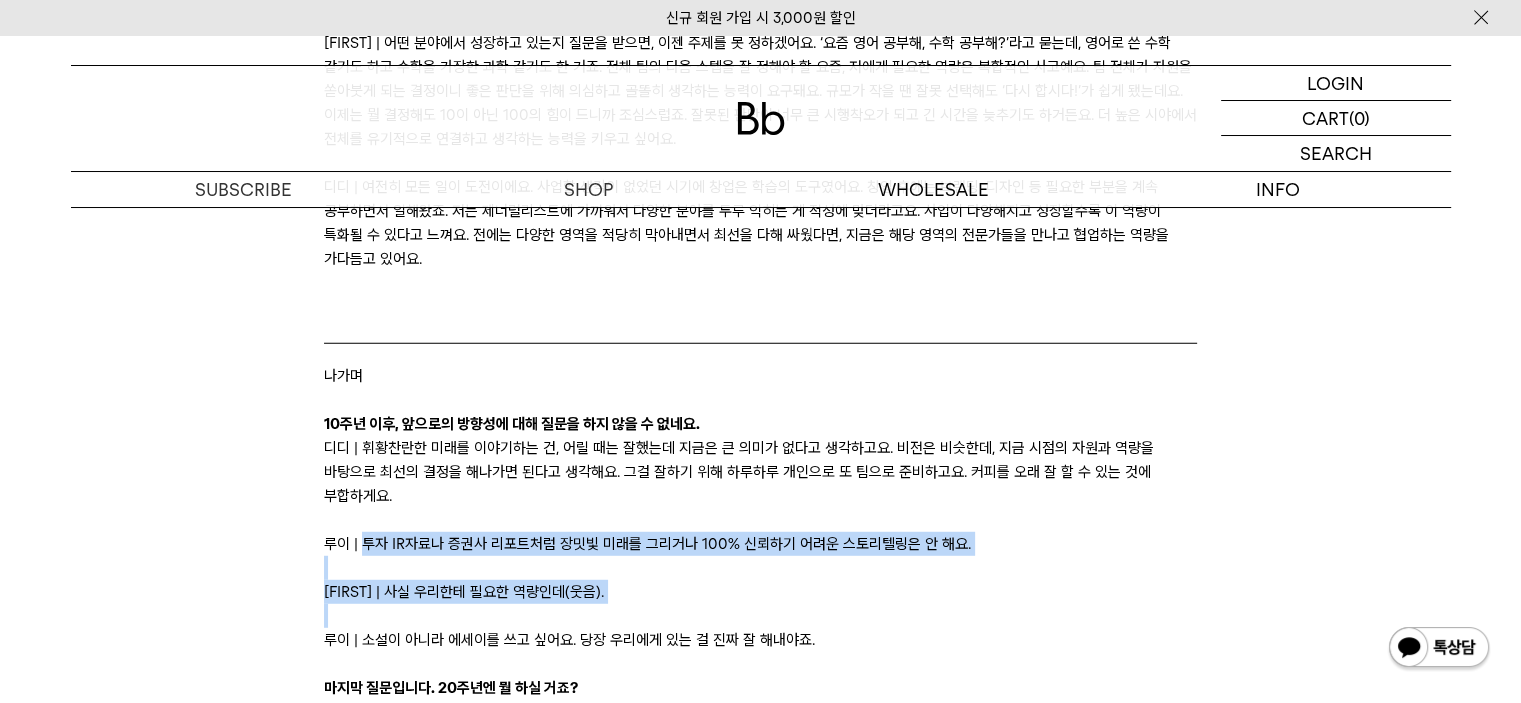 drag, startPoint x: 363, startPoint y: 478, endPoint x: 746, endPoint y: 555, distance: 390.66354 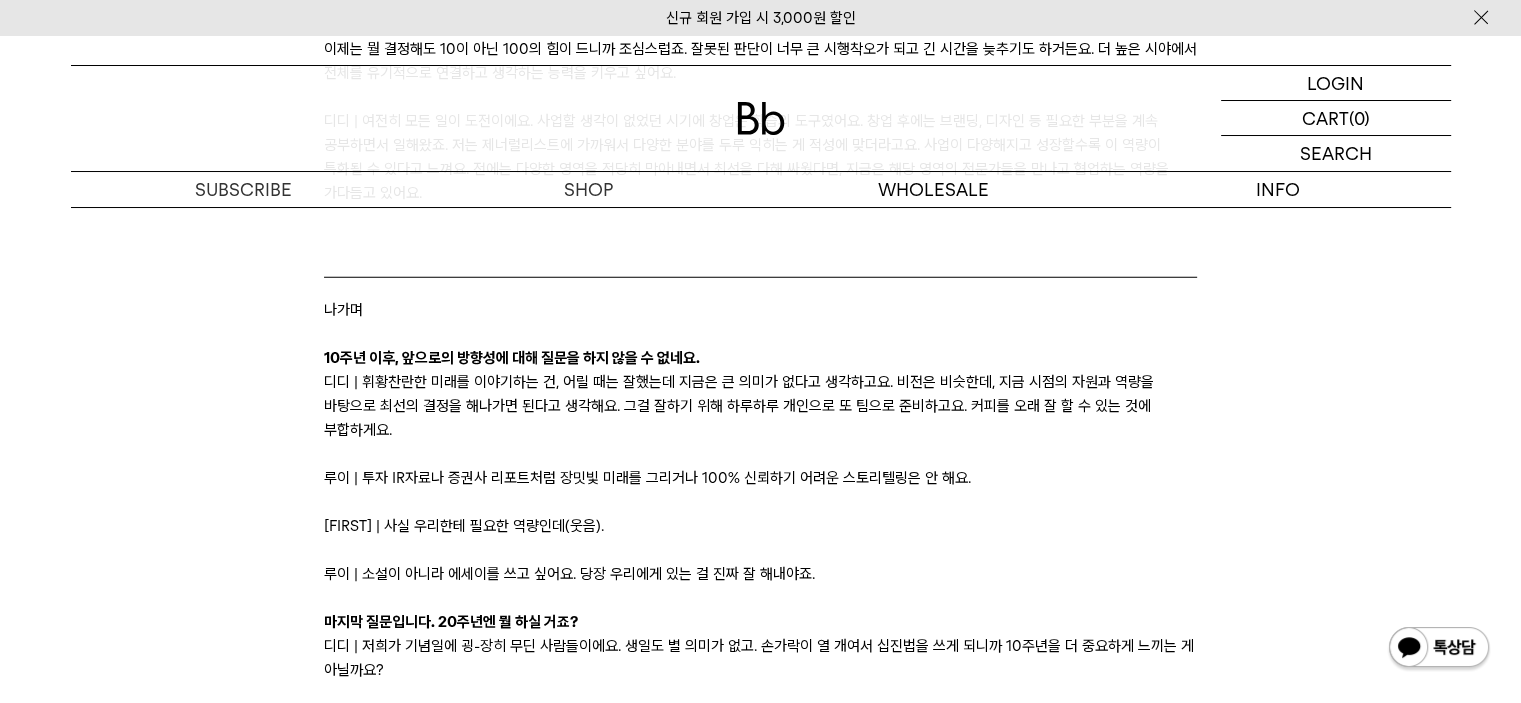 scroll, scrollTop: 13200, scrollLeft: 0, axis: vertical 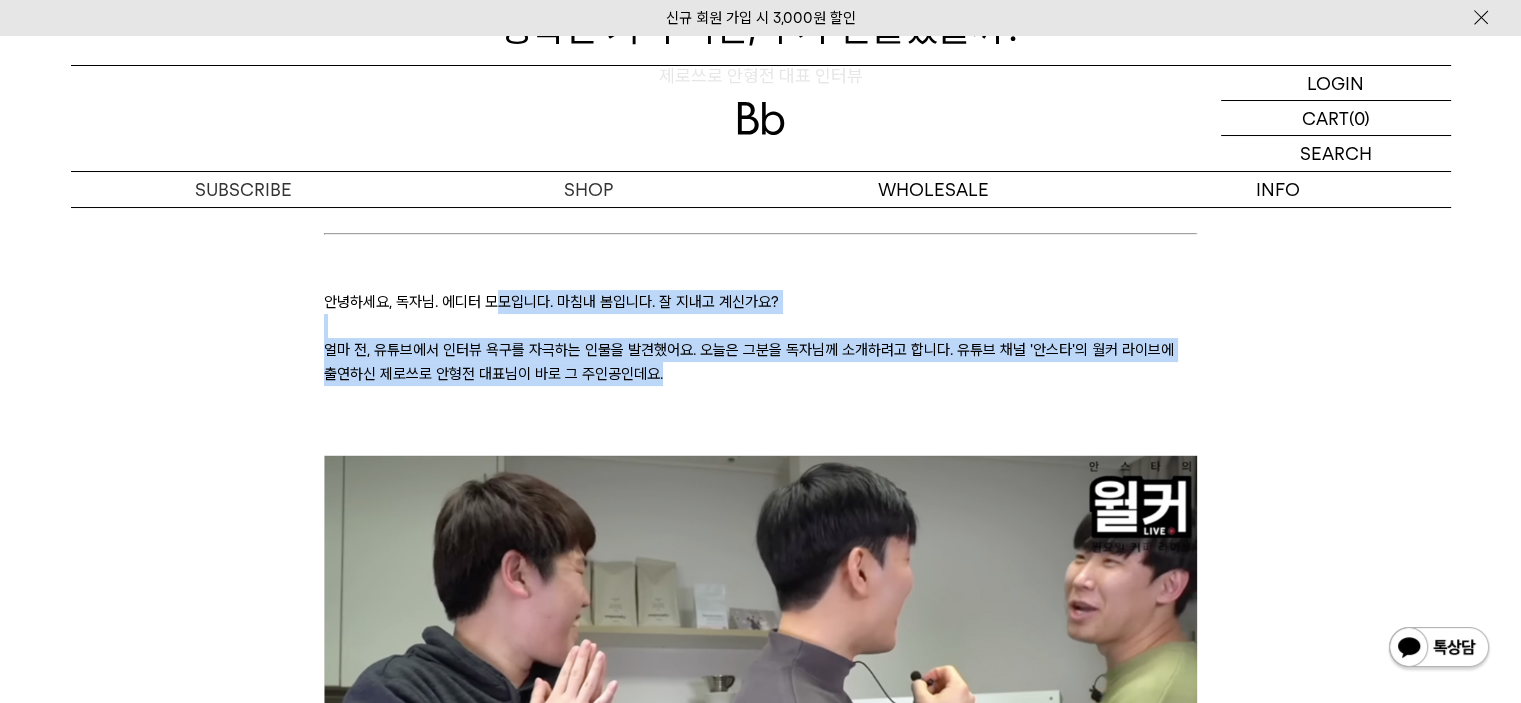 drag, startPoint x: 0, startPoint y: 0, endPoint x: 889, endPoint y: 375, distance: 964.8554 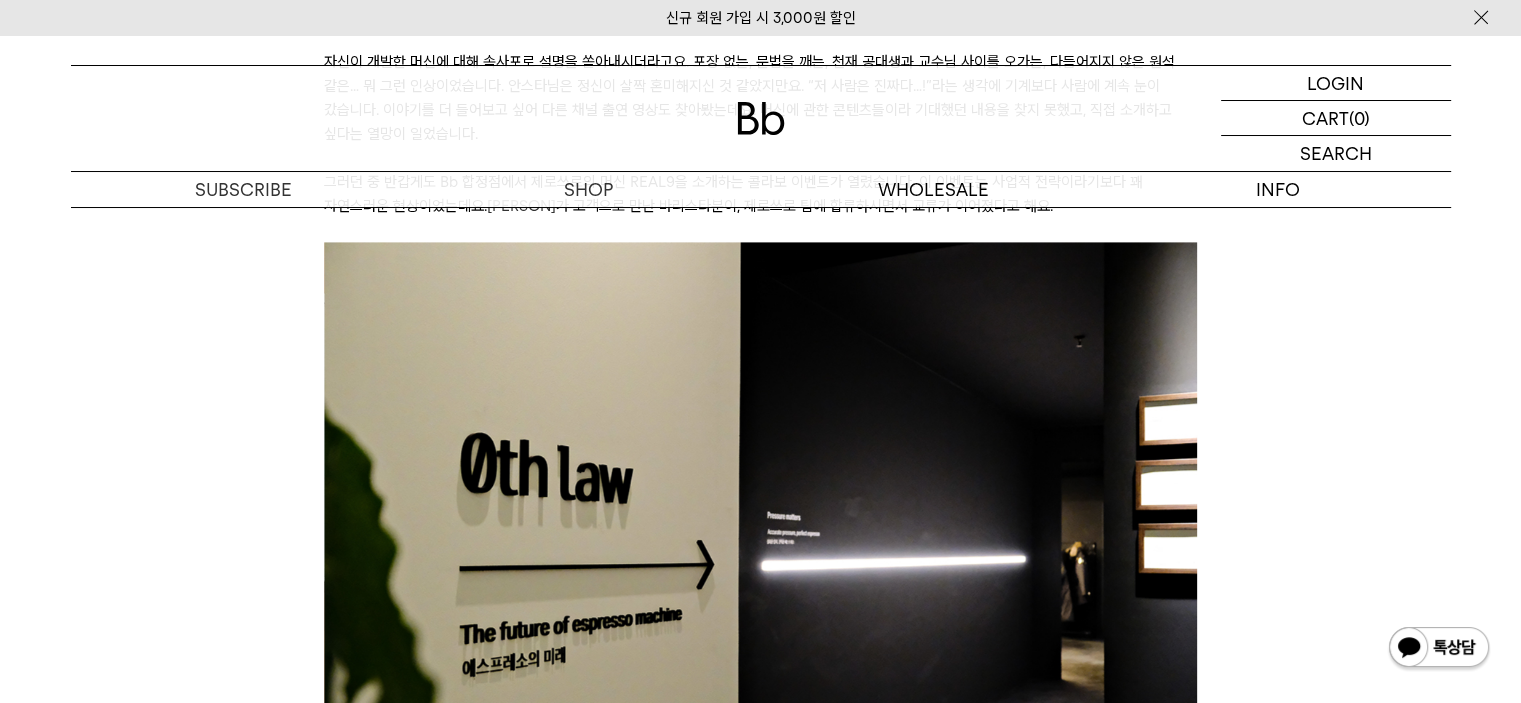 scroll, scrollTop: 1100, scrollLeft: 0, axis: vertical 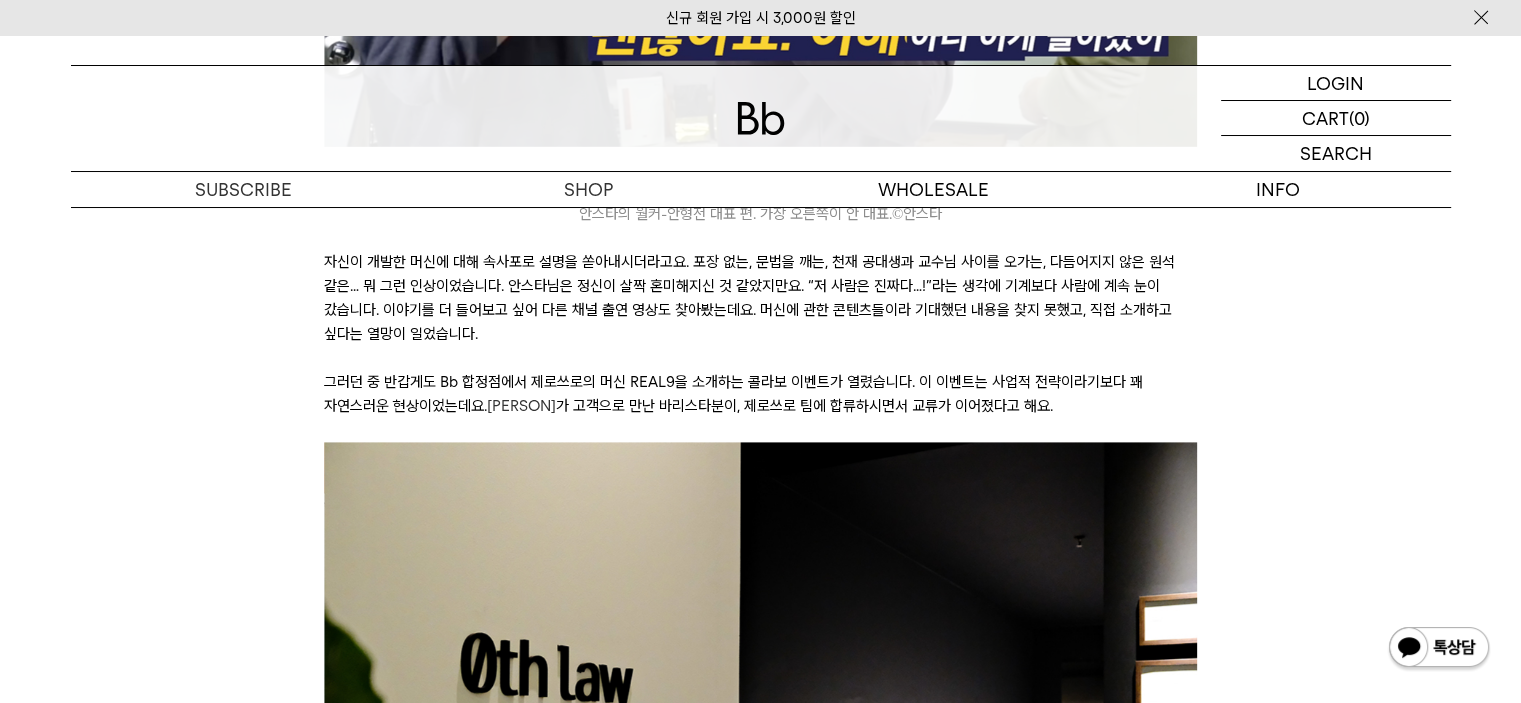 click on "안녕하세요, 독자님. 에디터 모모입니다. 마침내 봄입니다. 잘 지내고 계신가요?
얼마 전, 유튜브에서 인터뷰 욕구를 자극하는 인물을 발견했어요. 오늘은 그분을 독자님께 소개하려고 합니다. 유튜브 채널 '안스타'의 월커 라이브에 출연하신 제로쓰로 안형전 대표님이 바로 그 주인공인데요.
안스타의 월커-안형전 대표 편. 가장 오른쪽이 안 대표. © 안스타
그러던 중 반갑게도 Bb 합정점에서 제로쓰로의 머신 REAL9을 소개하는 콜라보 이벤트가 열렸습니다. 이 이벤트는 사업적 전략이라기보다 꽤 자연스러운 현상이었는데요.  B2B팀 테크니션 어스 가 고객으로 만난 바리스타분이, 제로쓰로 팀에 합류하시면서 교류가 이어졌다고 해요. 강남구 신사동에 위치한 제로쓰로 쇼룸. © 박은실Momo
© 박은실Momo
©" at bounding box center (761, 5909) 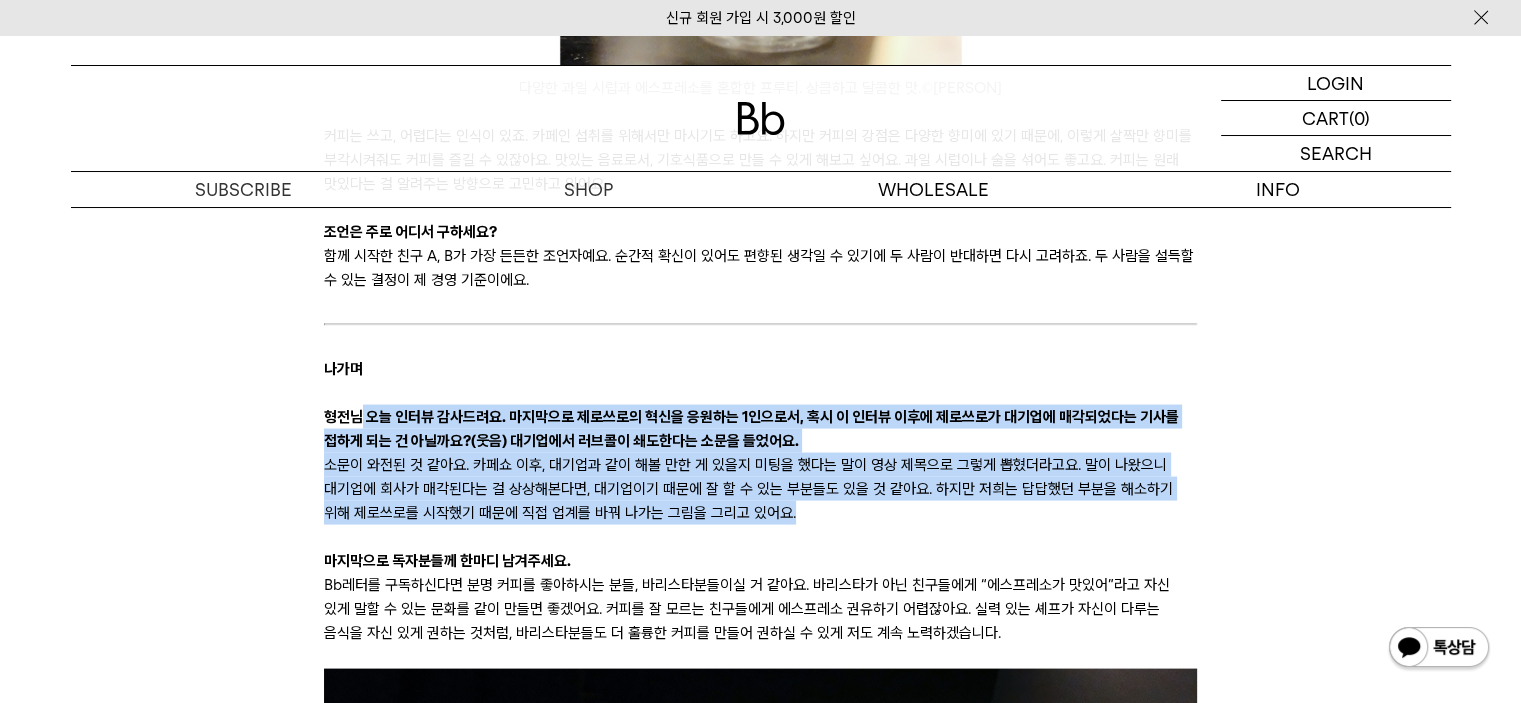 drag, startPoint x: 359, startPoint y: 347, endPoint x: 760, endPoint y: 447, distance: 413.28076 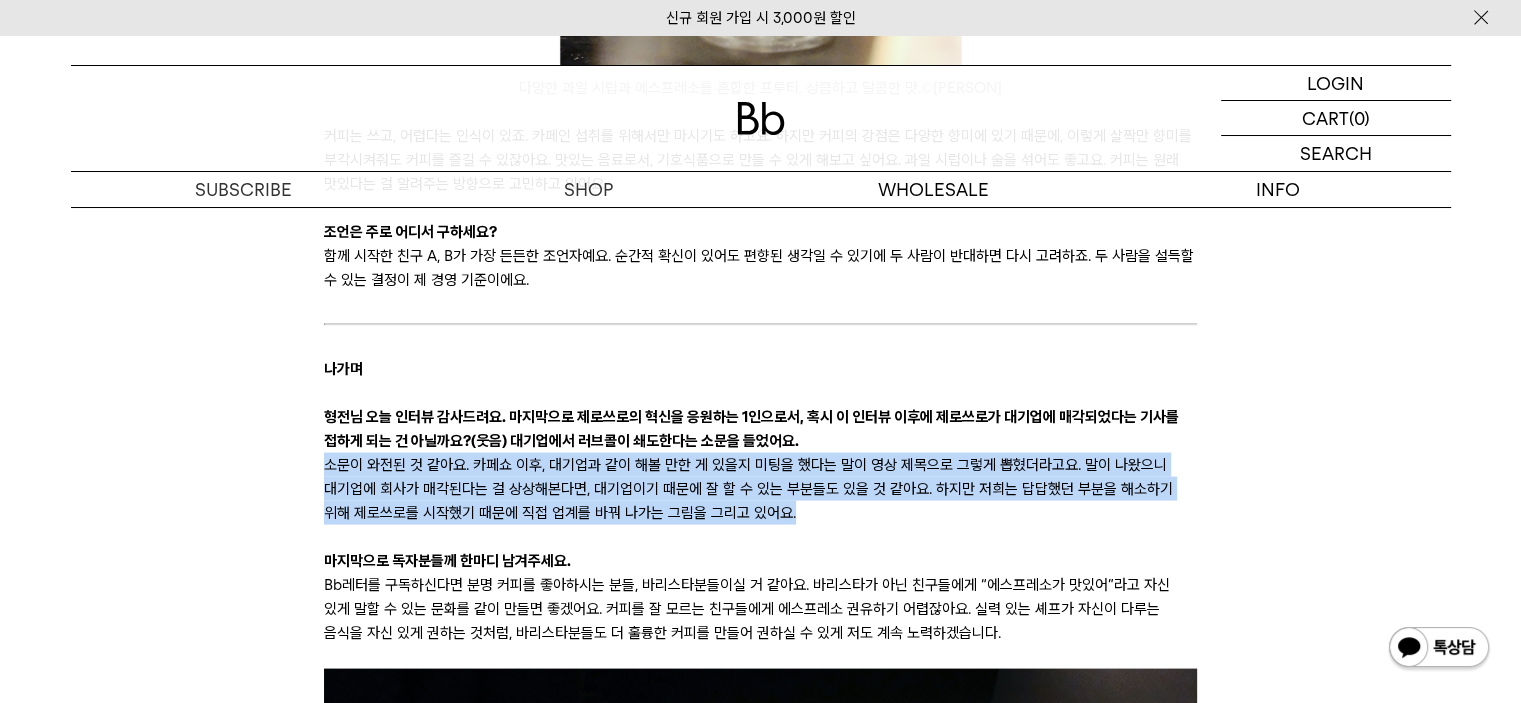 drag, startPoint x: 868, startPoint y: 449, endPoint x: 821, endPoint y: 386, distance: 78.60026 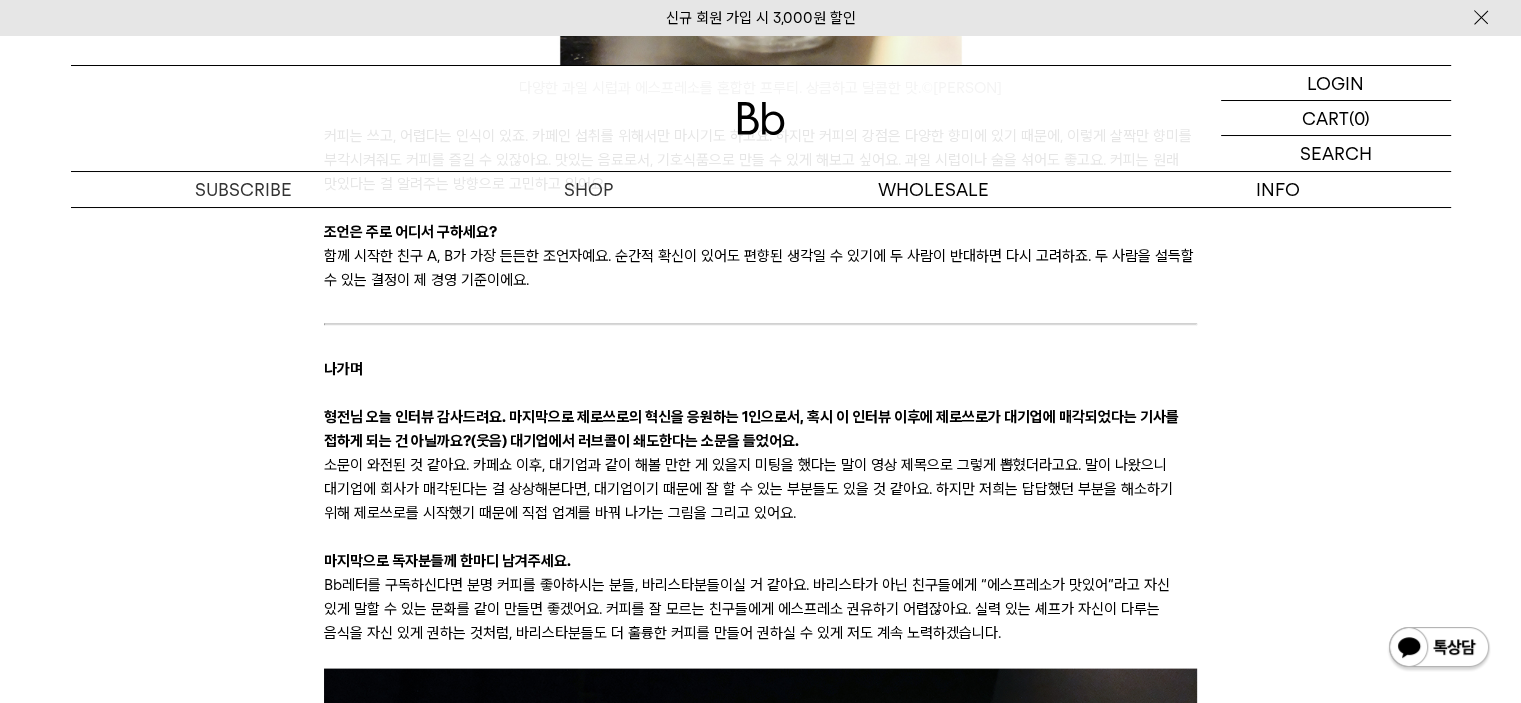 click on "소문이 와전된 것 같아요. 카페쇼 이후, 대기업과 같이 해볼 만한 게 있을지 미팅을 했다는 말이 영상 제목으로 그렇게 뽑혔더라고요. 말이 나왔으니 대기업에 회사가 매각된다는 걸 상상해본다면, 대기업이기 때문에 잘 할 수 있는 부분들도 있을 것 같아요. 하지만 저희는 답답했던 부분을 해소하기 위해 제로쓰로를 시작했기 때문에 직접 업계를 바꿔 나가는 그림을 그리고 있어요." at bounding box center (760, 489) 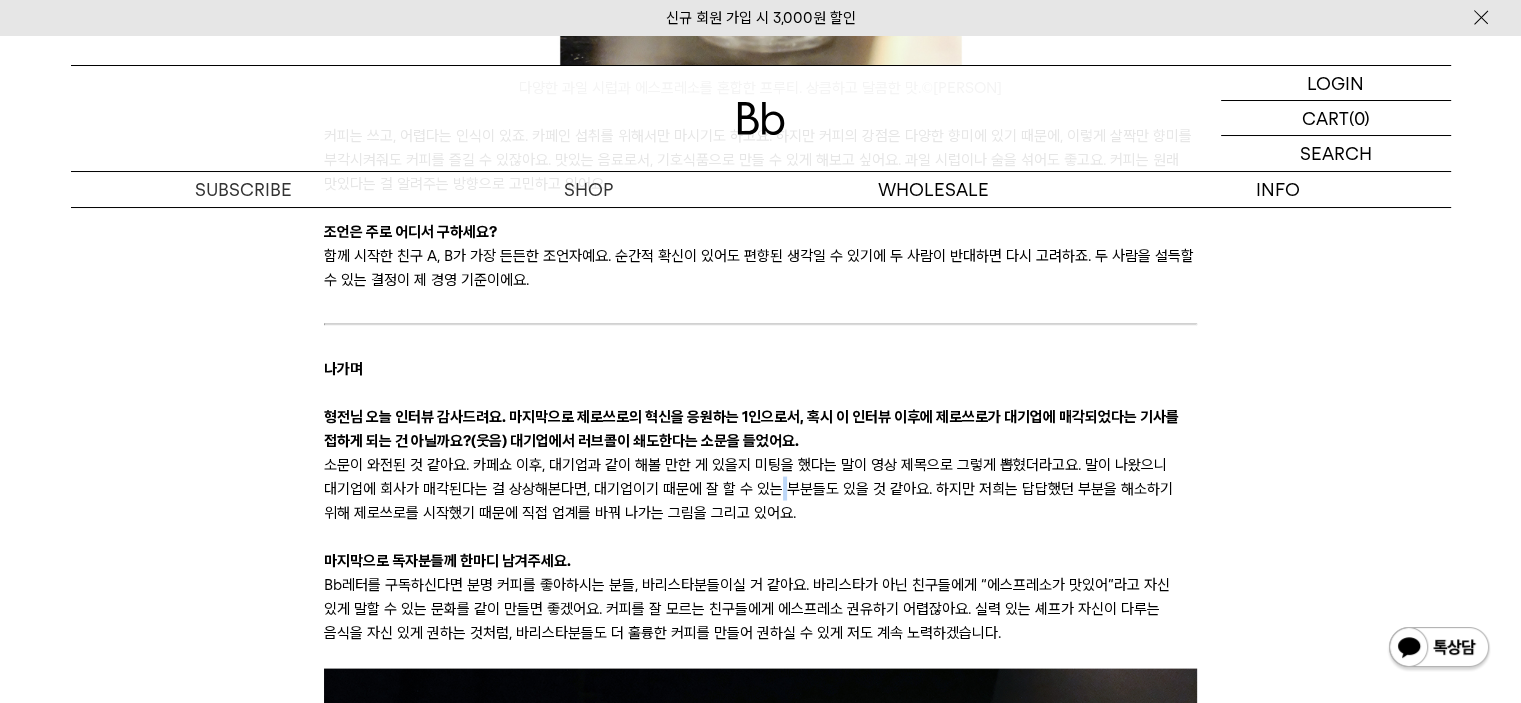 click on "소문이 와전된 것 같아요. 카페쇼 이후, 대기업과 같이 해볼 만한 게 있을지 미팅을 했다는 말이 영상 제목으로 그렇게 뽑혔더라고요. 말이 나왔으니 대기업에 회사가 매각된다는 걸 상상해본다면, 대기업이기 때문에 잘 할 수 있는 부분들도 있을 것 같아요. 하지만 저희는 답답했던 부분을 해소하기 위해 제로쓰로를 시작했기 때문에 직접 업계를 바꿔 나가는 그림을 그리고 있어요." at bounding box center (760, 489) 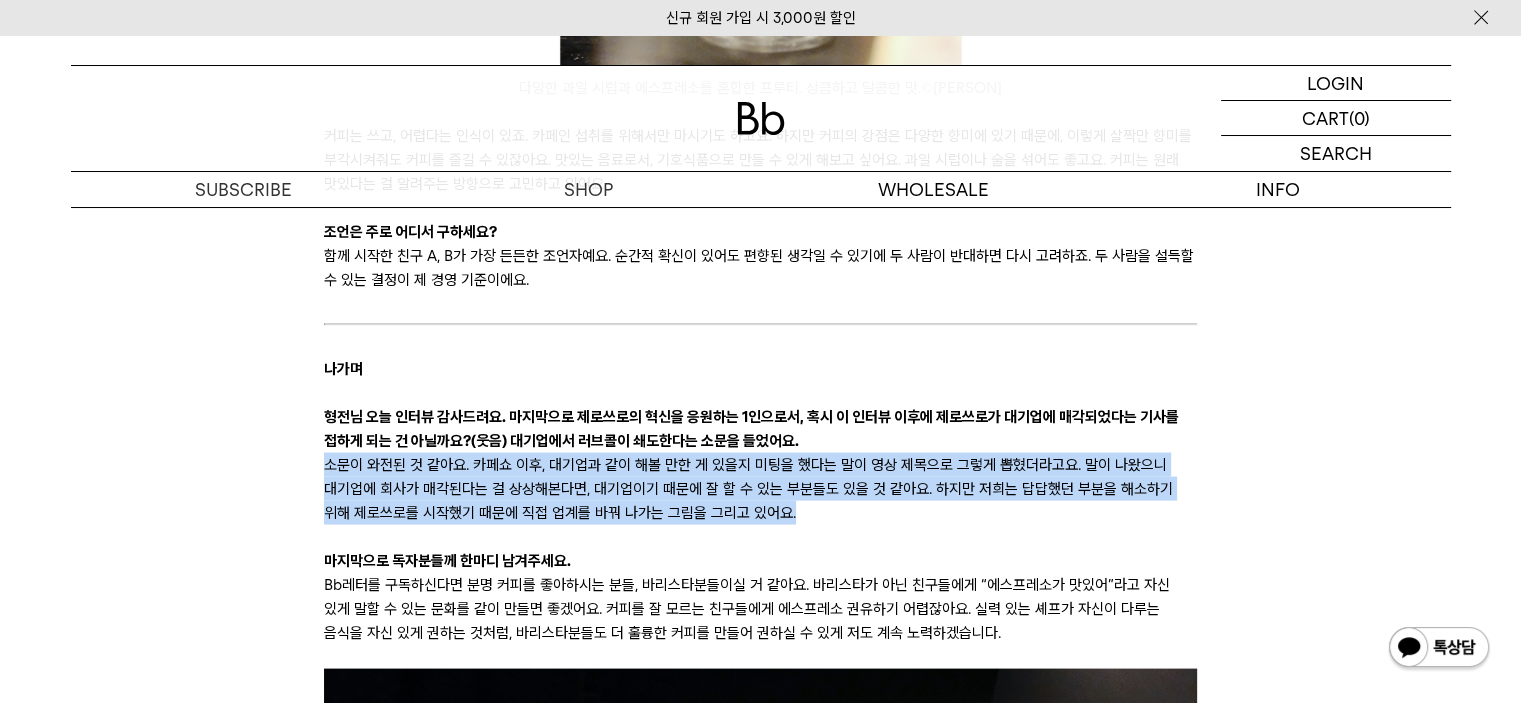 click on "소문이 와전된 것 같아요. 카페쇼 이후, 대기업과 같이 해볼 만한 게 있을지 미팅을 했다는 말이 영상 제목으로 그렇게 뽑혔더라고요. 말이 나왔으니 대기업에 회사가 매각된다는 걸 상상해본다면, 대기업이기 때문에 잘 할 수 있는 부분들도 있을 것 같아요. 하지만 저희는 답답했던 부분을 해소하기 위해 제로쓰로를 시작했기 때문에 직접 업계를 바꿔 나가는 그림을 그리고 있어요." at bounding box center (760, 489) 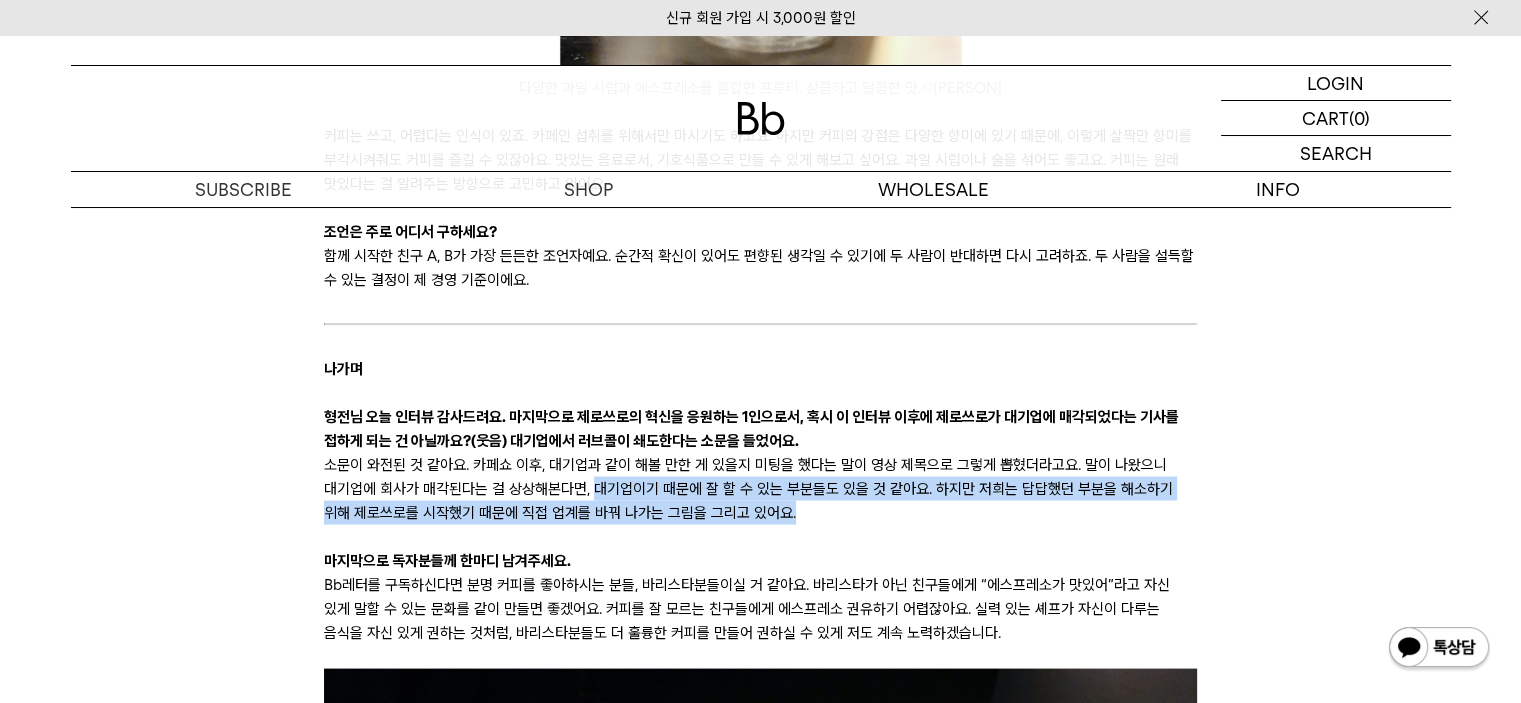 drag, startPoint x: 594, startPoint y: 428, endPoint x: 1015, endPoint y: 455, distance: 421.8649 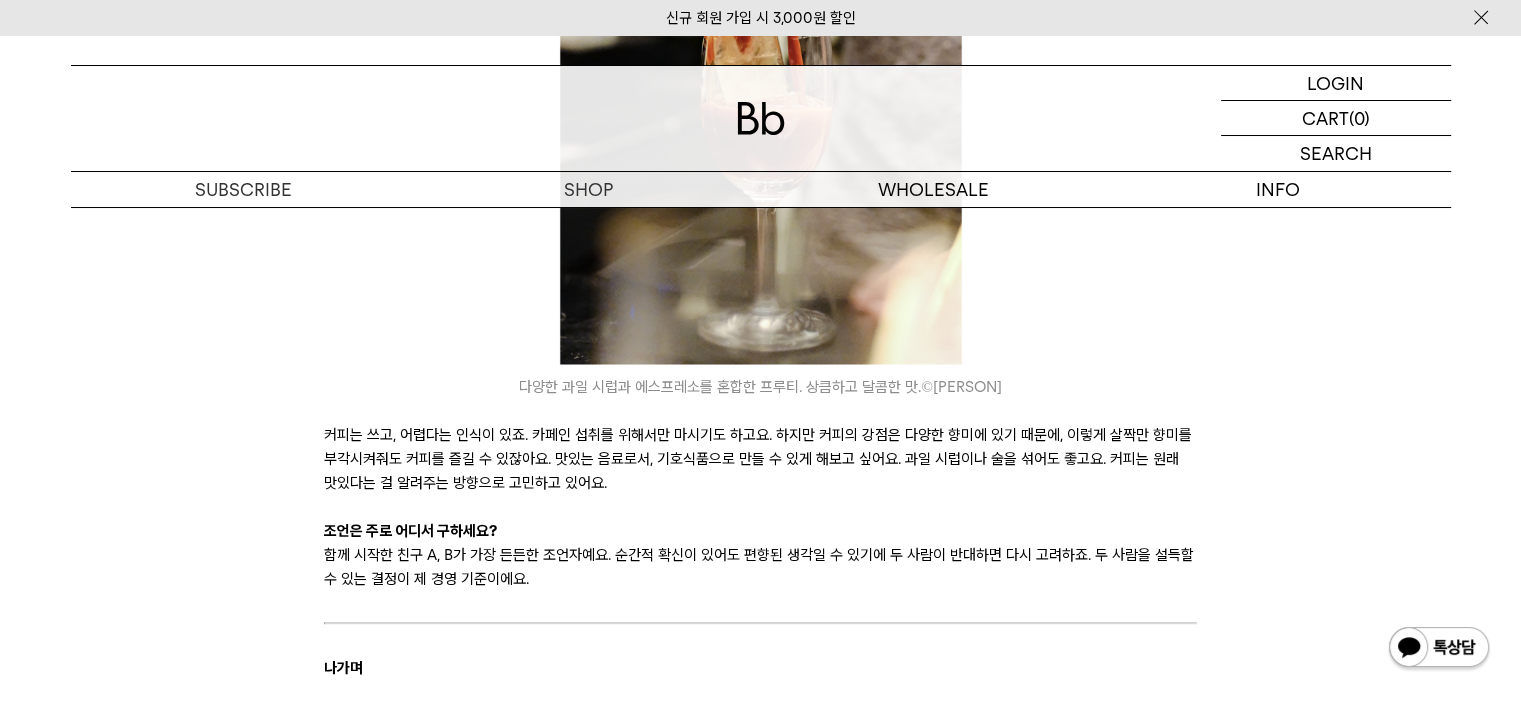 scroll, scrollTop: 11164, scrollLeft: 0, axis: vertical 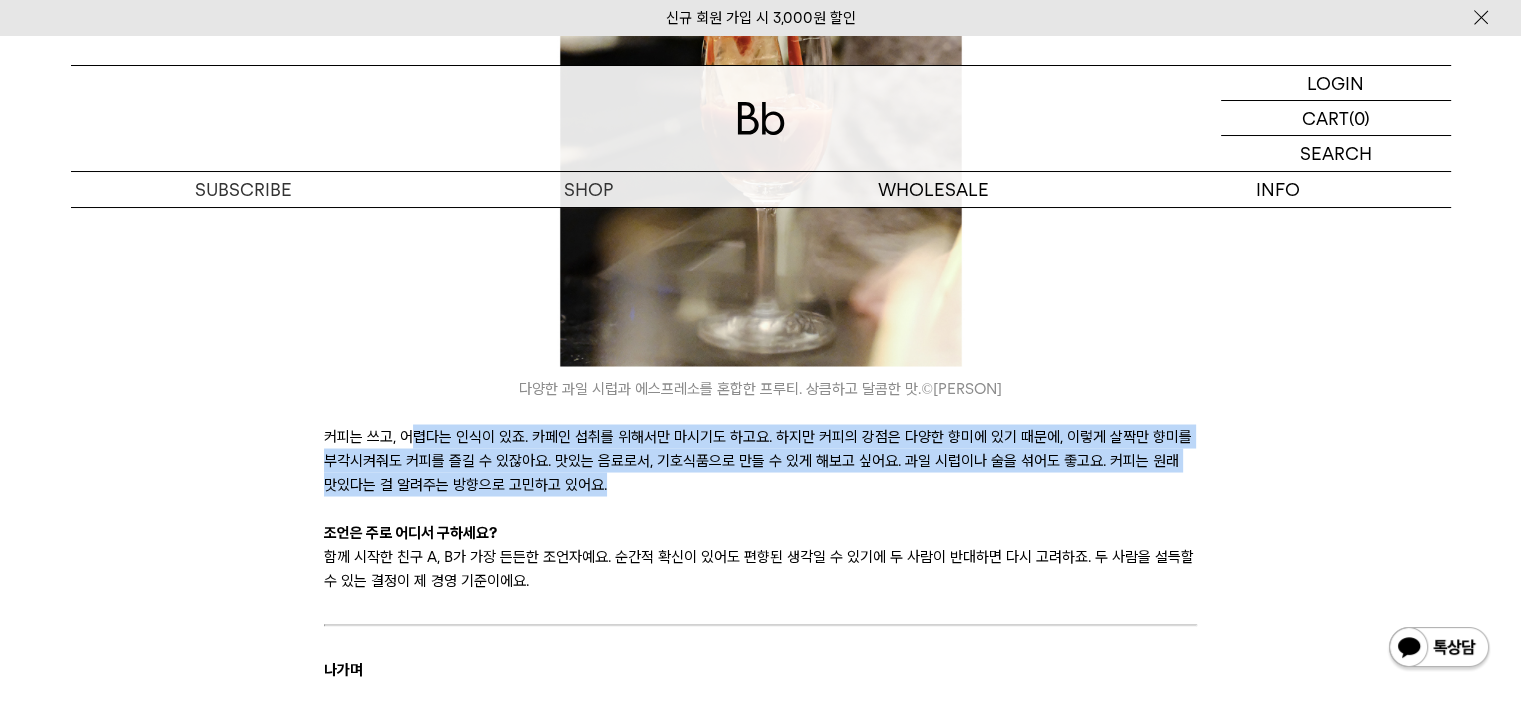 drag, startPoint x: 409, startPoint y: 371, endPoint x: 798, endPoint y: 430, distance: 393.44885 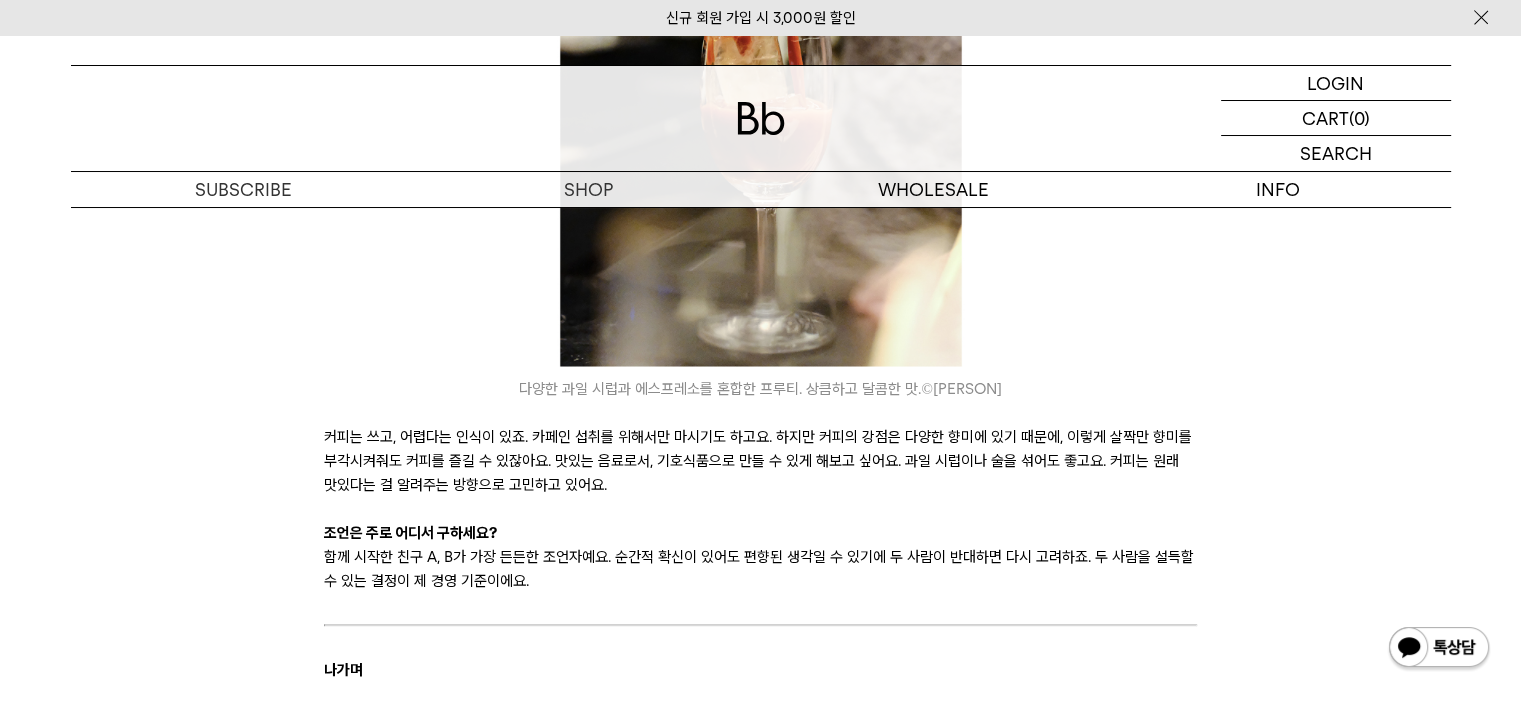click on "함께 시작한 친구 A, B가 가장 든든한 조언자예요. 순간적 확신이 있어도 편향된 생각일 수 있기에 두 사람이 반대하면 다시 고려하죠. 두 사람을 설득할 수 있는 결정이 제 경영 기준이에요." at bounding box center [760, 568] 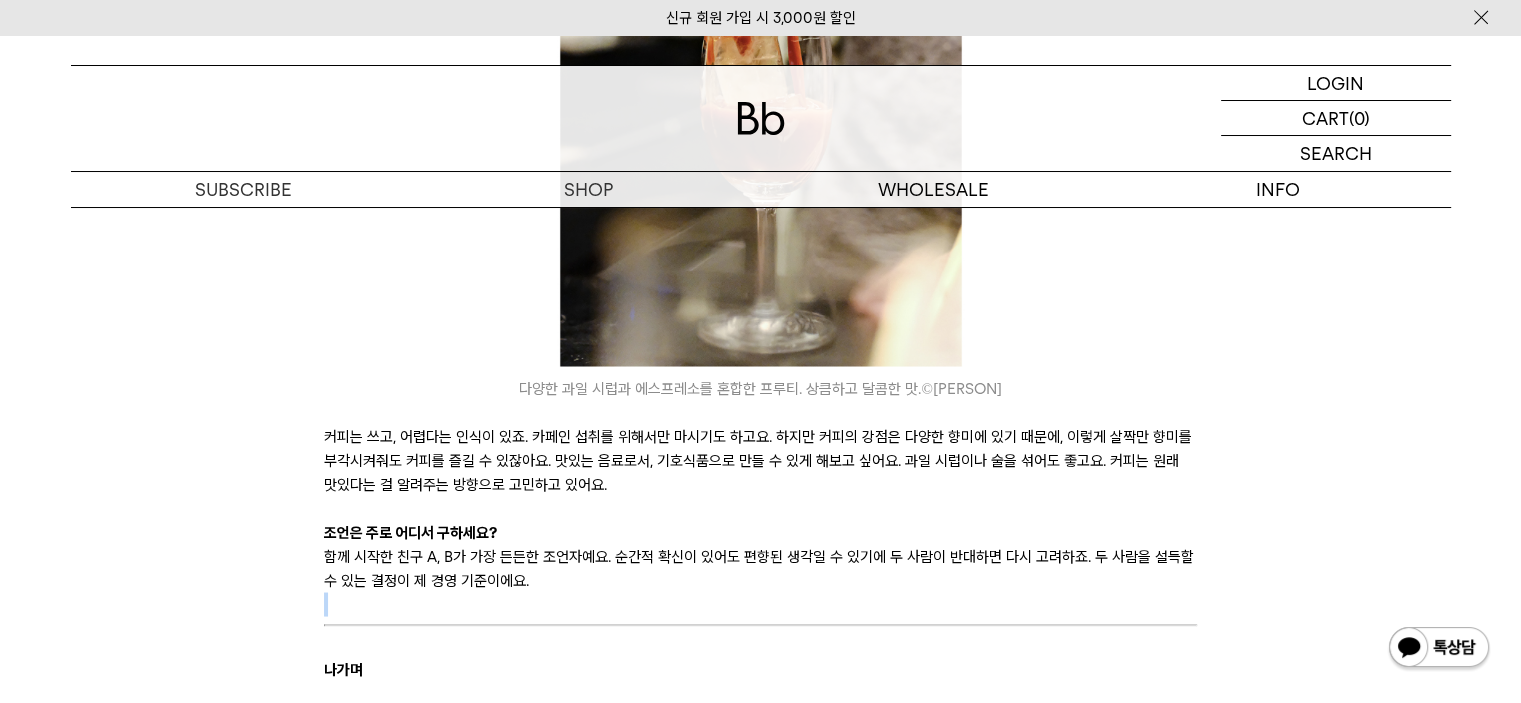 click on "함께 시작한 친구 A, B가 가장 든든한 조언자예요. 순간적 확신이 있어도 편향된 생각일 수 있기에 두 사람이 반대하면 다시 고려하죠. 두 사람을 설득할 수 있는 결정이 제 경영 기준이에요." at bounding box center (760, 568) 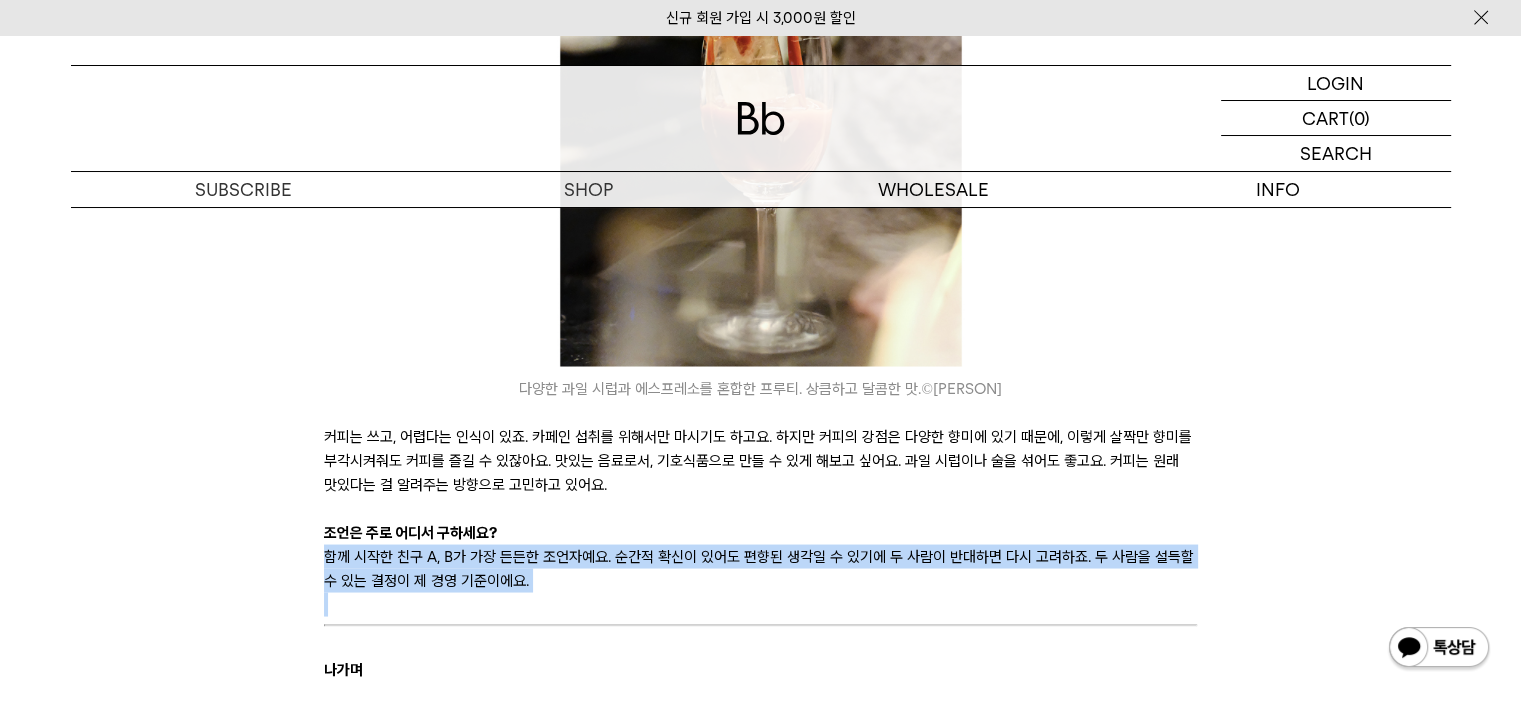 click on "함께 시작한 친구 A, B가 가장 든든한 조언자예요. 순간적 확신이 있어도 편향된 생각일 수 있기에 두 사람이 반대하면 다시 고려하죠. 두 사람을 설득할 수 있는 결정이 제 경영 기준이에요." at bounding box center (760, 568) 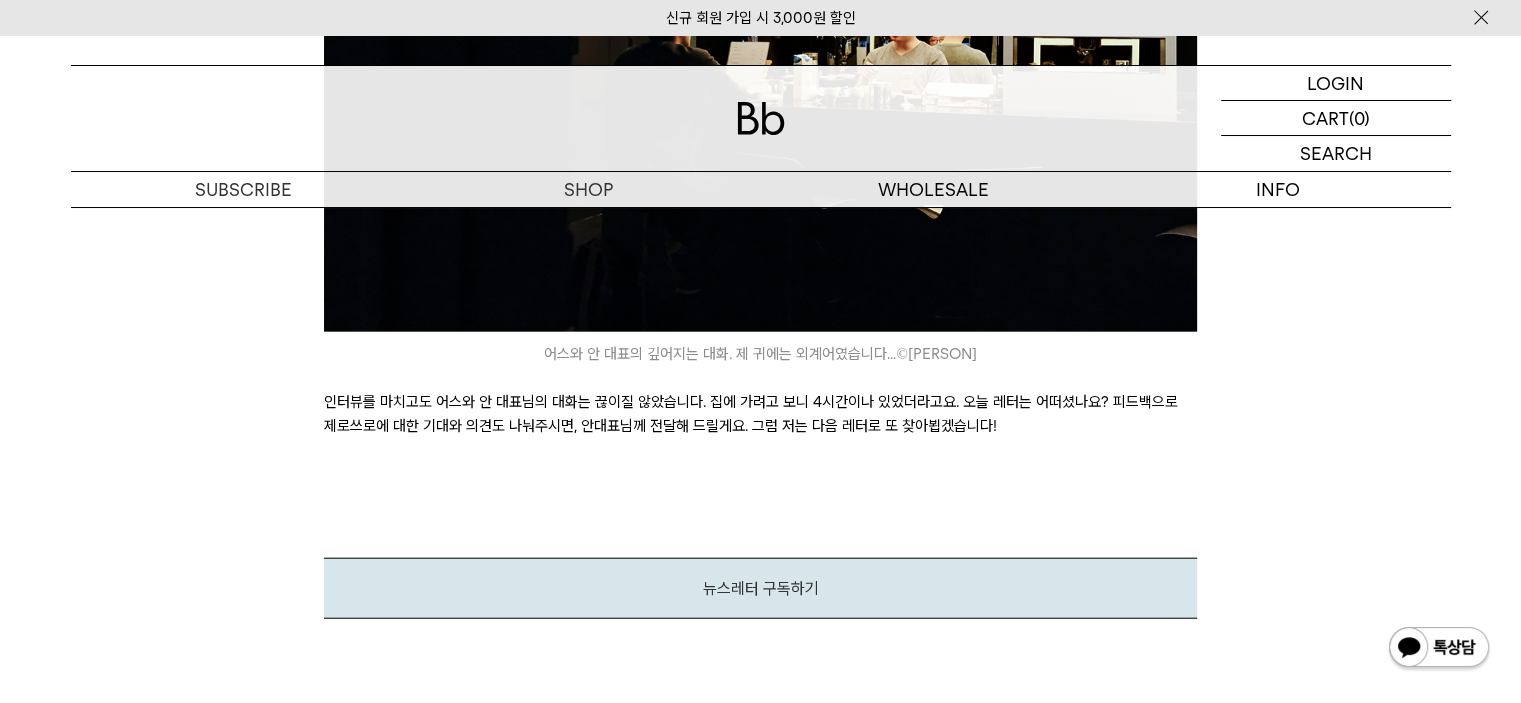 scroll, scrollTop: 12264, scrollLeft: 0, axis: vertical 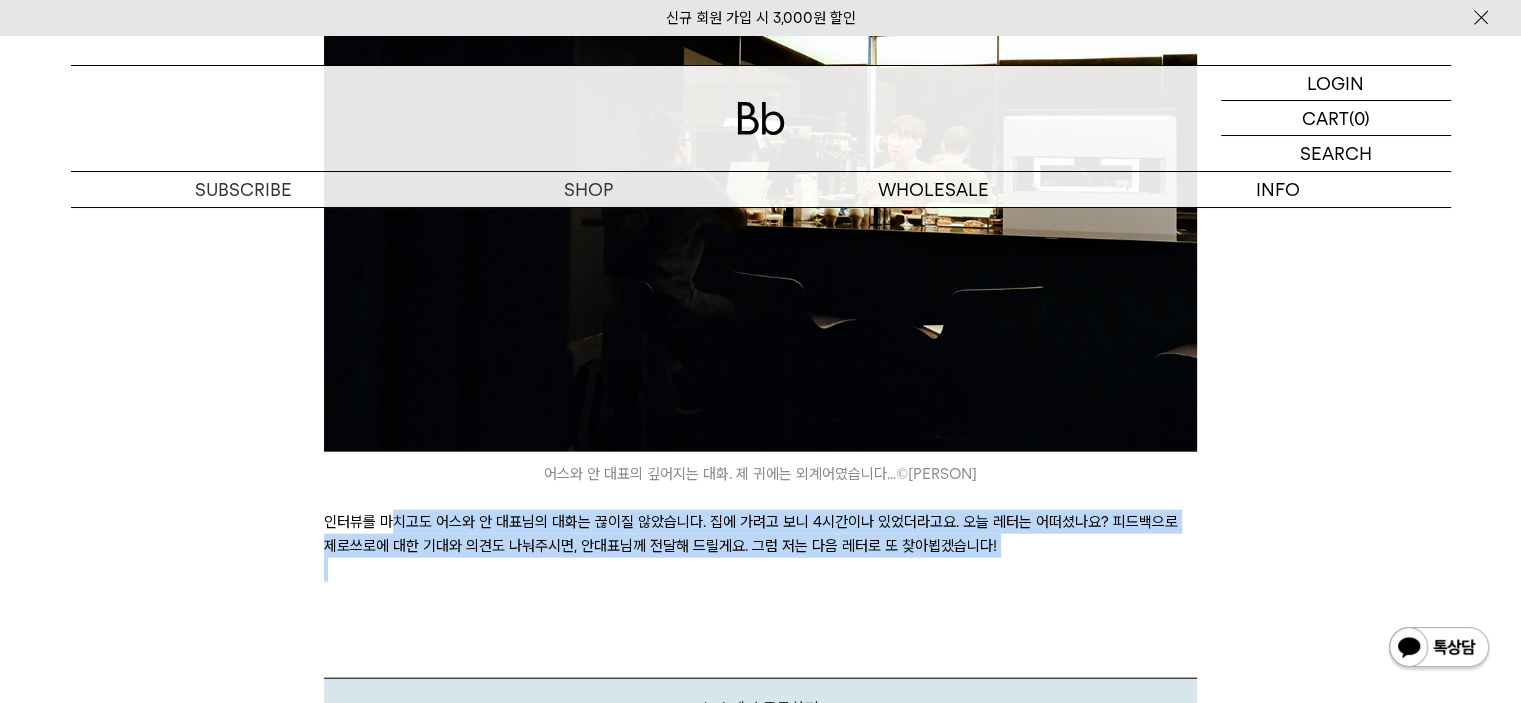 drag, startPoint x: 422, startPoint y: 445, endPoint x: 888, endPoint y: 495, distance: 468.6747 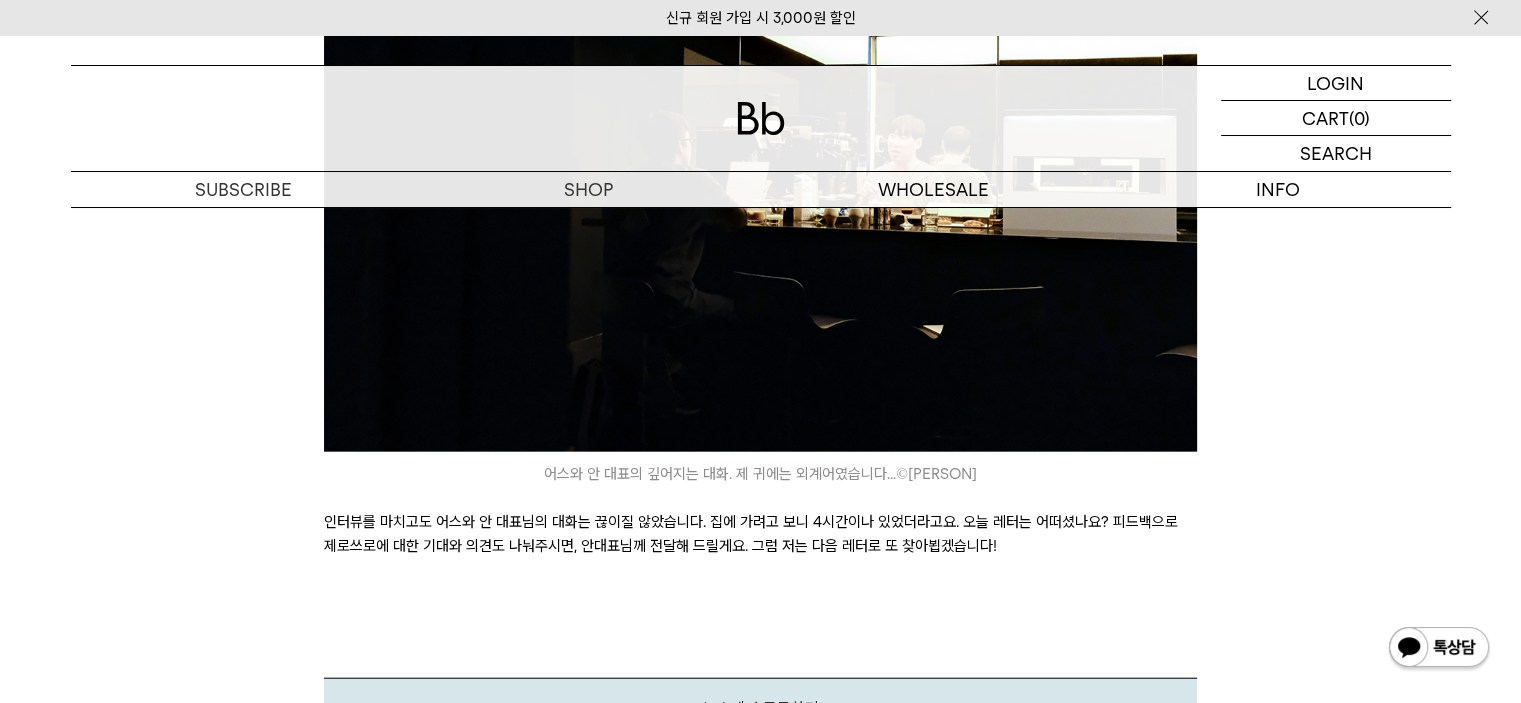 click on "안녕하세요, 독자님. 에디터 모모입니다. 마침내 봄입니다. 잘 지내고 계신가요?
얼마 전, 유튜브에서 인터뷰 욕구를 자극하는 인물을 발견했어요. 오늘은 그분을 독자님께 소개하려고 합니다. 유튜브 채널 '안스타'의 월커 라이브에 출연하신 제로쓰로 안형전 대표님이 바로 그 주인공인데요.
안스타의 월커-안형전 대표 편. 가장 오른쪽이 안 대표. © 안스타
그러던 중 반갑게도 Bb 합정점에서 제로쓰로의 머신 REAL9을 소개하는 콜라보 이벤트가 열렸습니다. 이 이벤트는 사업적 전략이라기보다 꽤 자연스러운 현상이었는데요.  B2B팀 테크니션 어스 가 고객으로 만난 바리스타분이, 제로쓰로 팀에 합류하시면서 교류가 이어졌다고 해요. 강남구 신사동에 위치한 제로쓰로 쇼룸. © 박은실Momo
© 박은실Momo
©" at bounding box center (761, -5255) 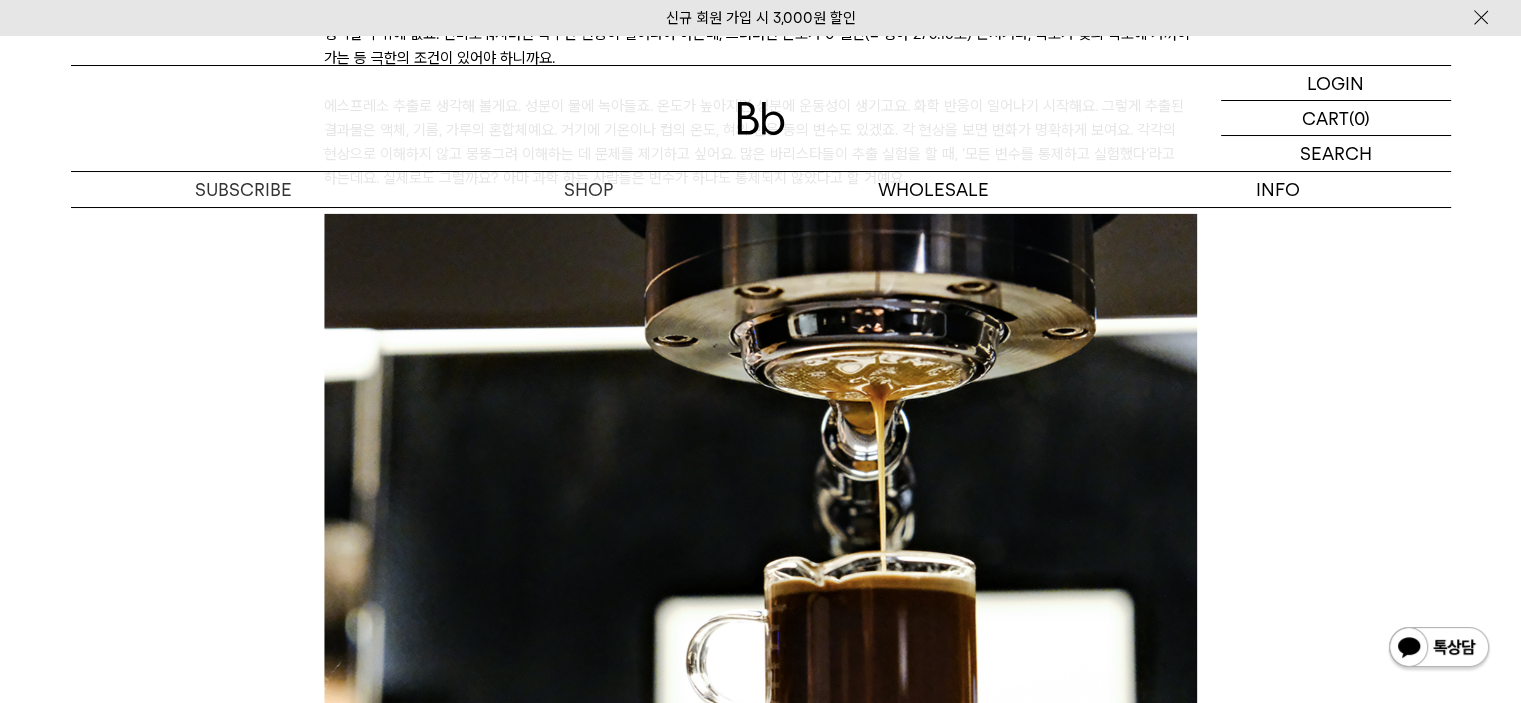 scroll, scrollTop: 6264, scrollLeft: 0, axis: vertical 